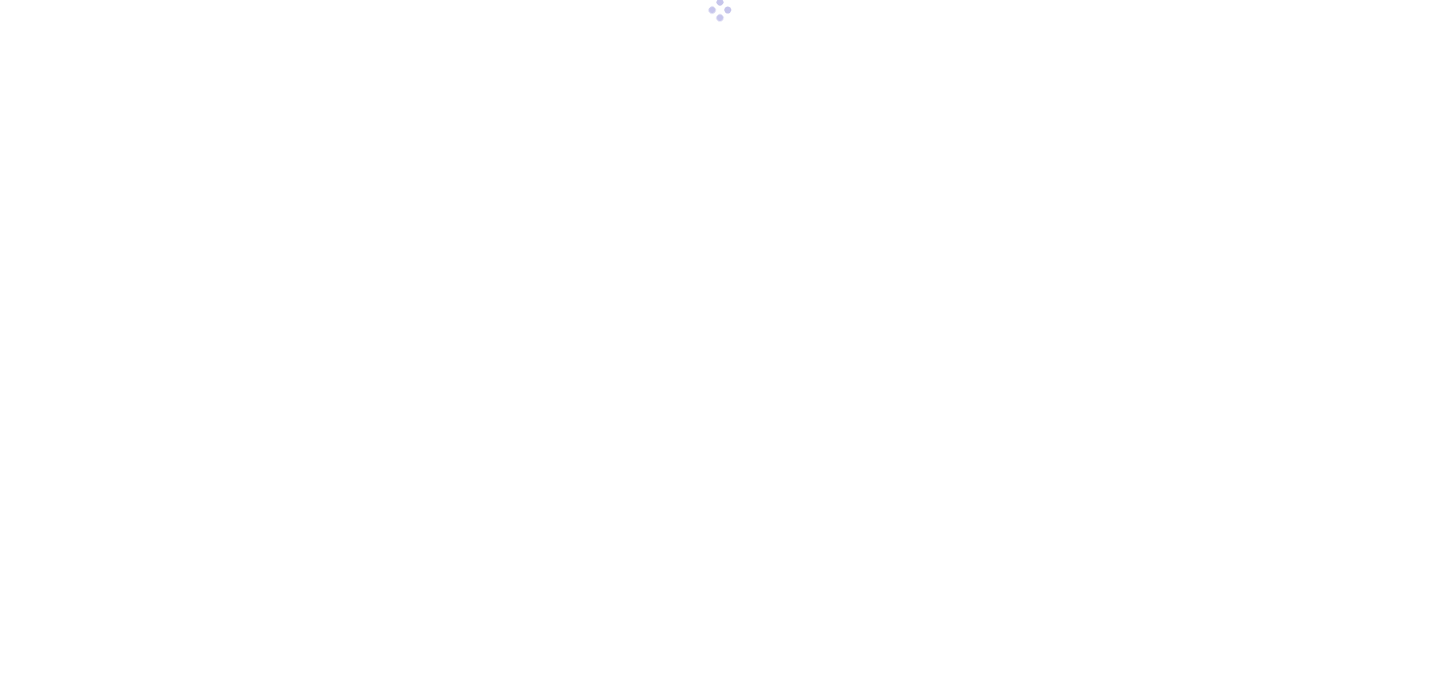 scroll, scrollTop: 0, scrollLeft: 0, axis: both 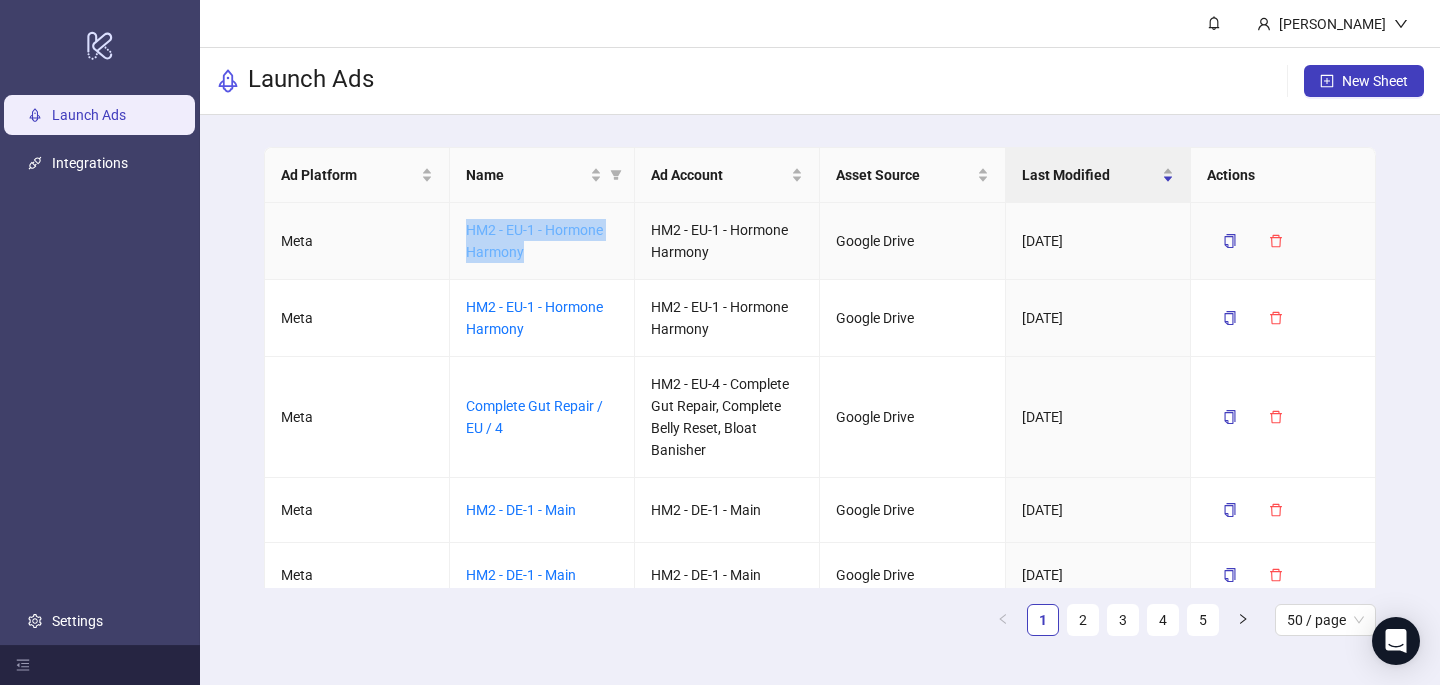 drag, startPoint x: 544, startPoint y: 254, endPoint x: 465, endPoint y: 224, distance: 84.50444 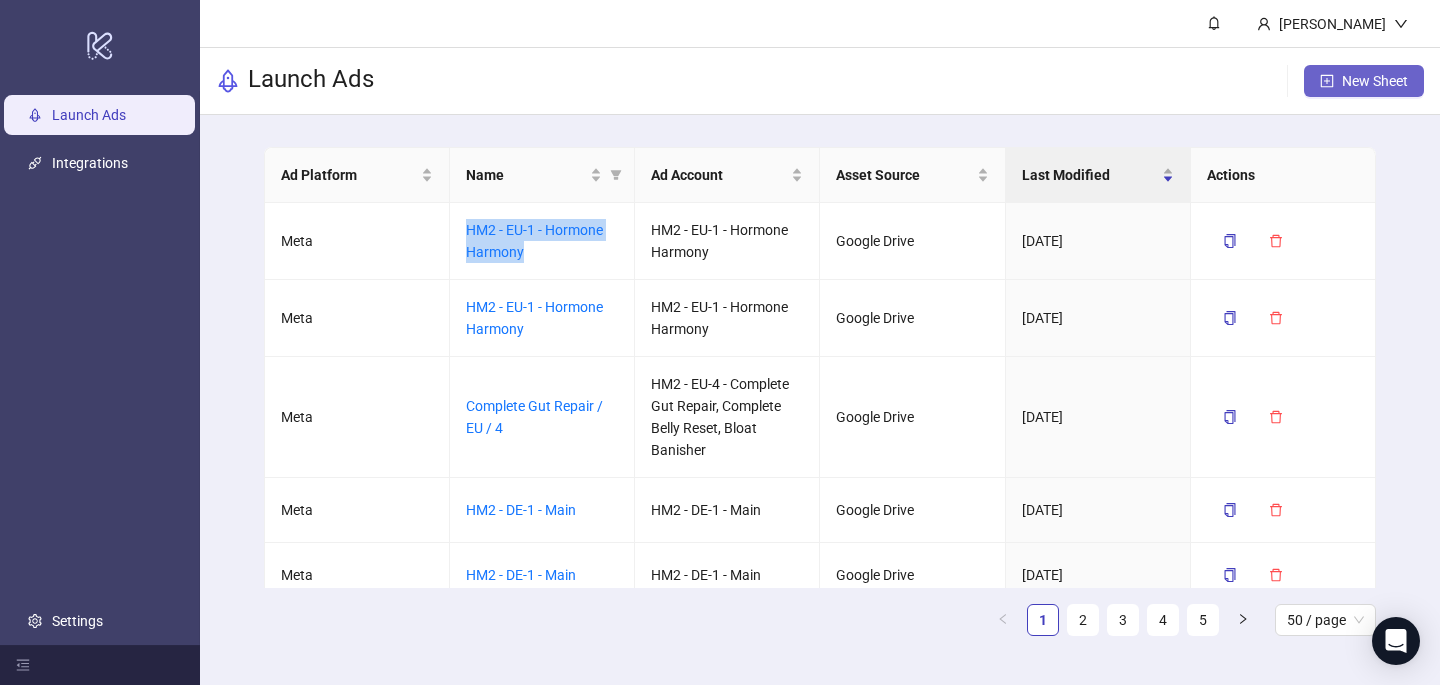 click on "New Sheet" at bounding box center (1375, 81) 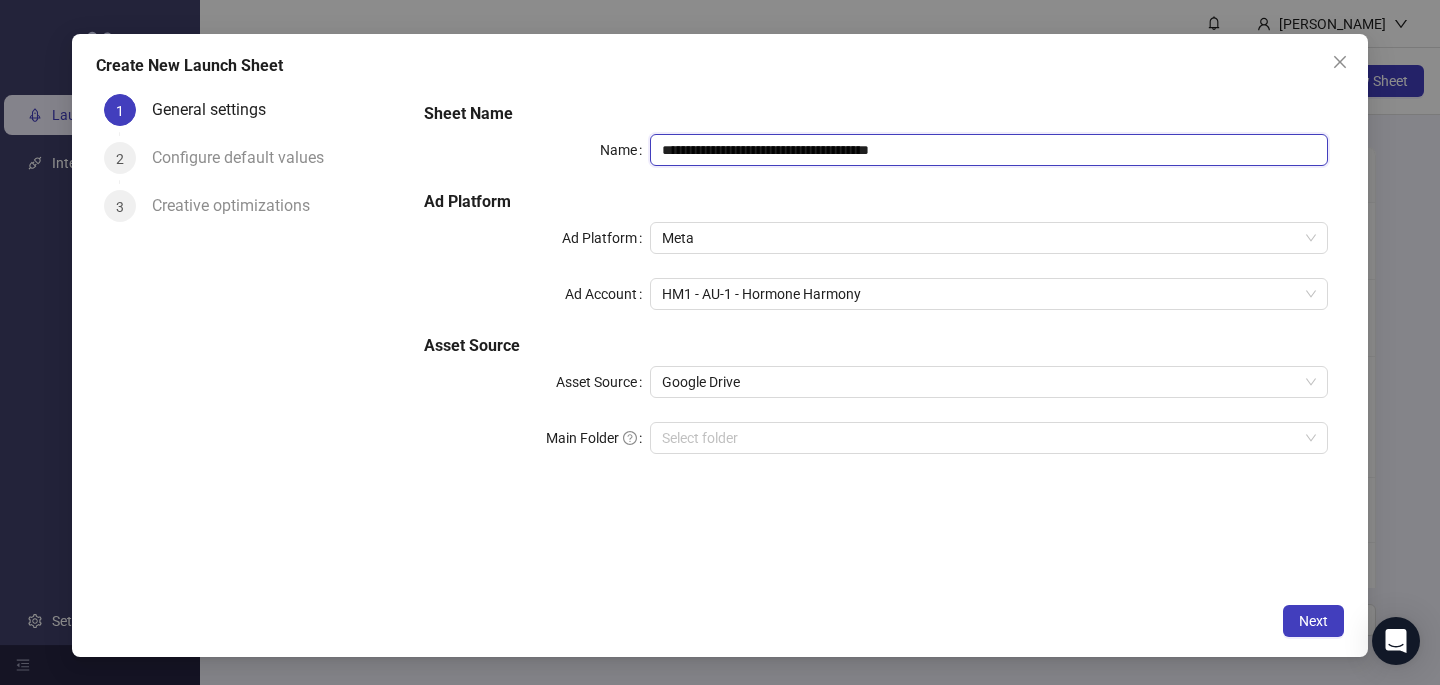 click on "**********" at bounding box center (989, 150) 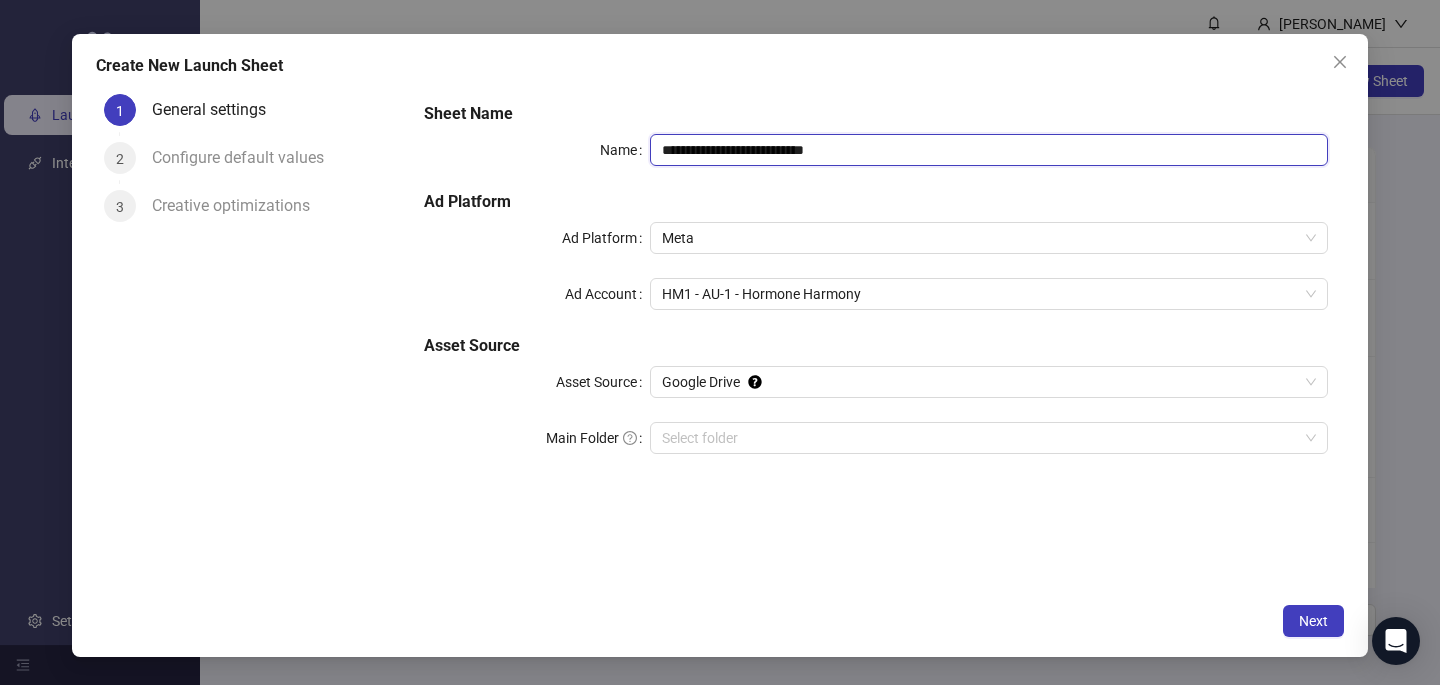 type on "**********" 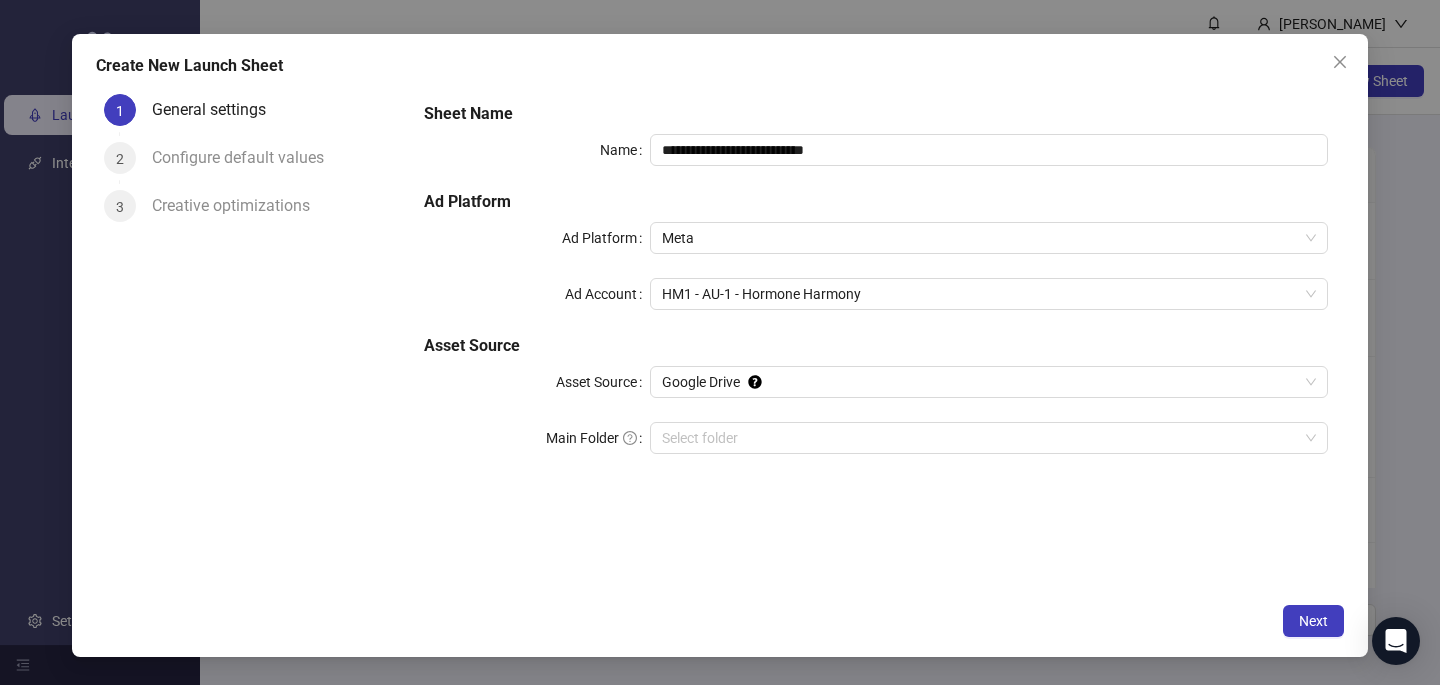 click on "**********" at bounding box center (876, 290) 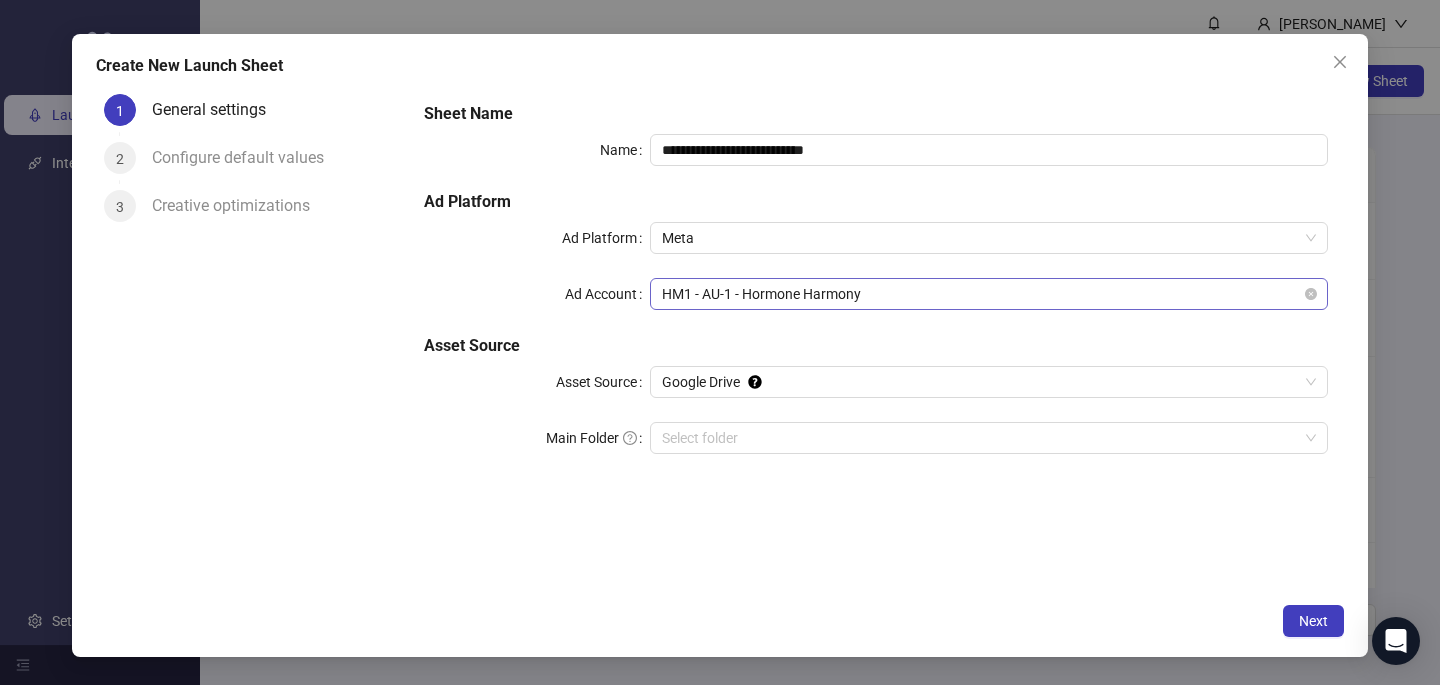 click on "HM1 - AU-1 - Hormone Harmony" at bounding box center [989, 294] 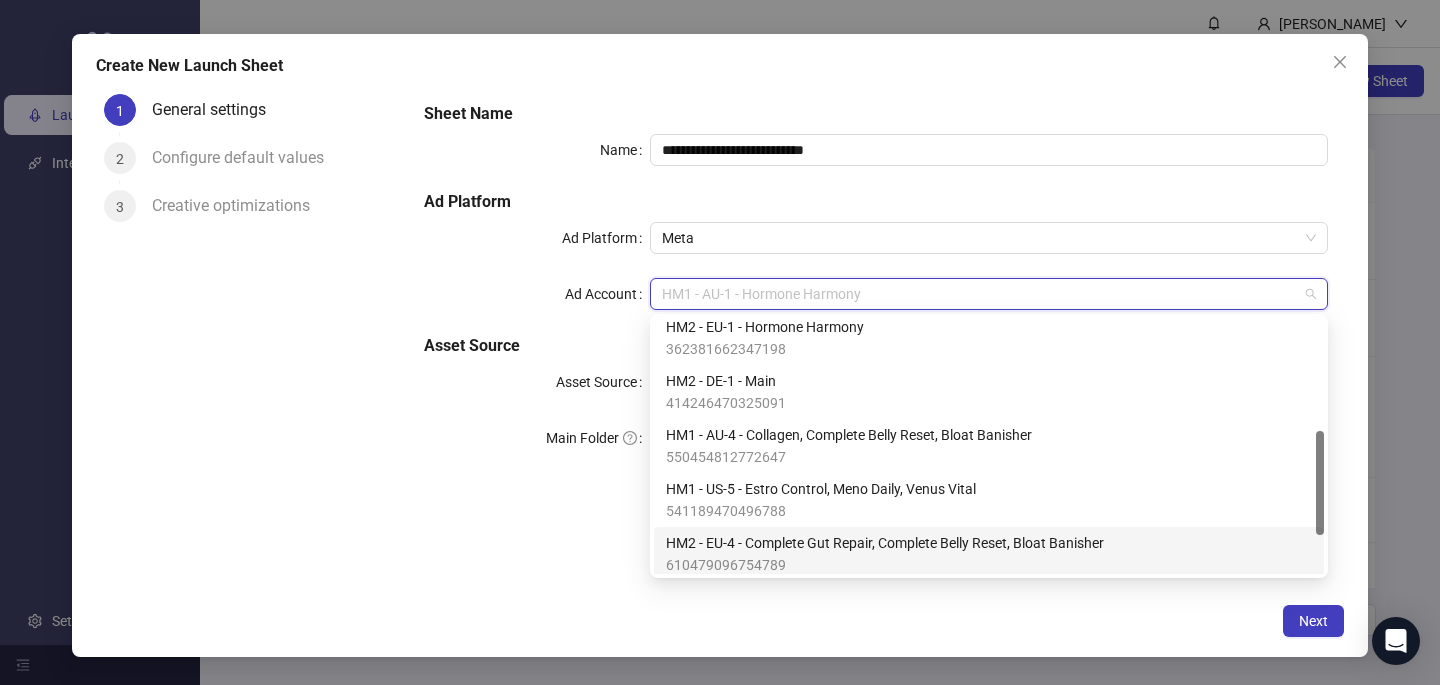 scroll, scrollTop: 248, scrollLeft: 0, axis: vertical 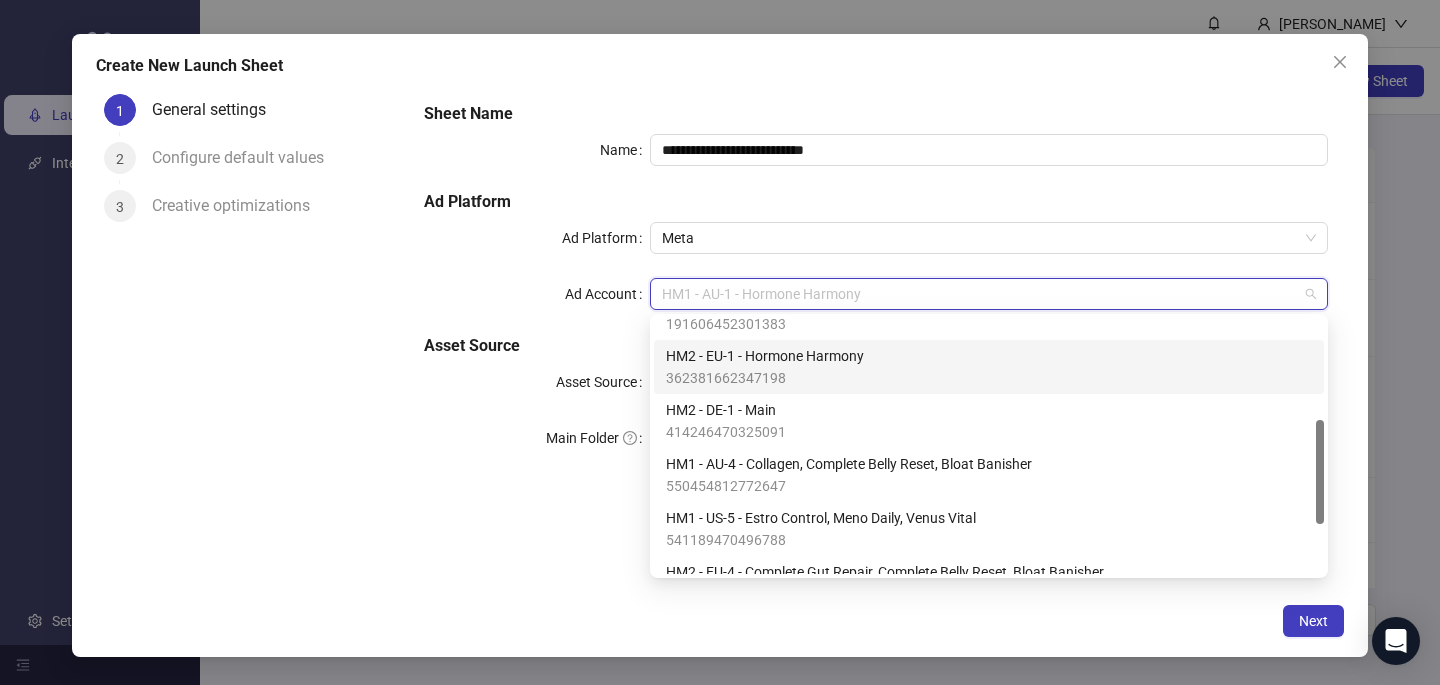 click on "HM2 - EU-1 - Hormone Harmony" at bounding box center [765, 356] 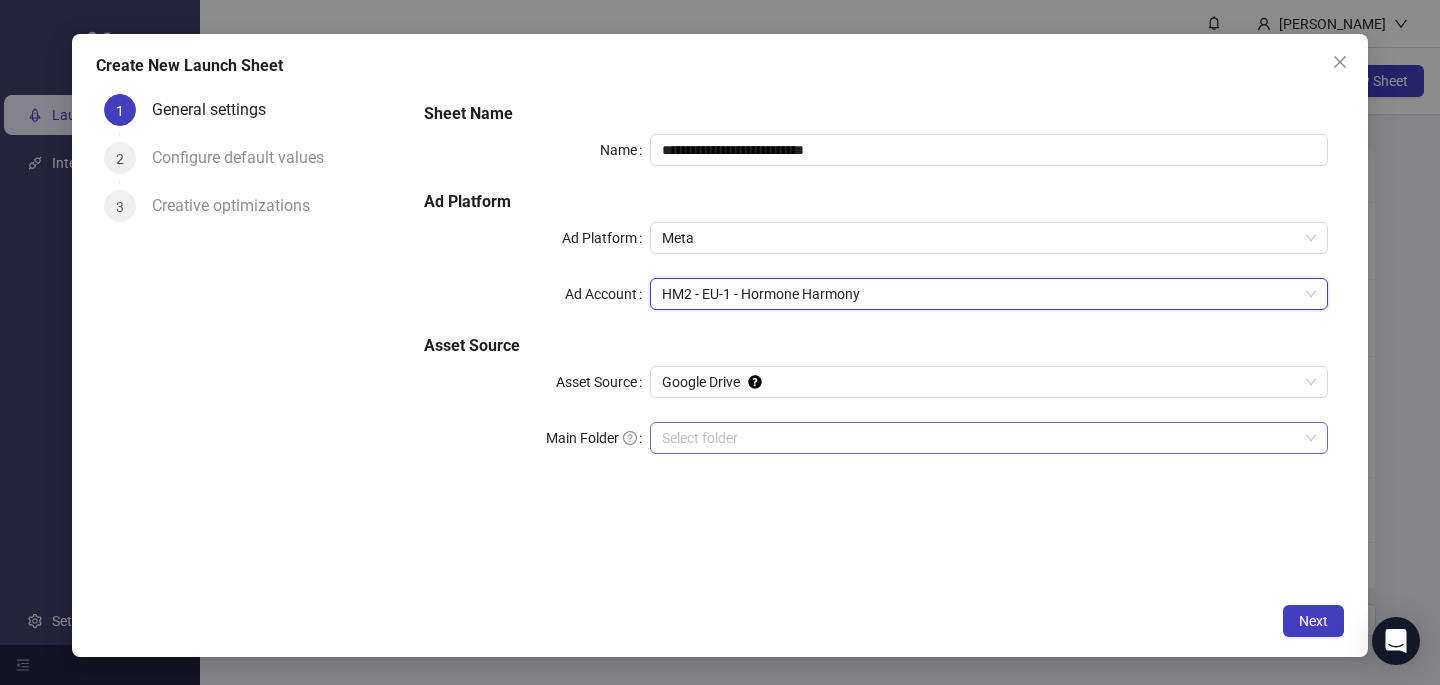 click on "Main Folder" at bounding box center [980, 438] 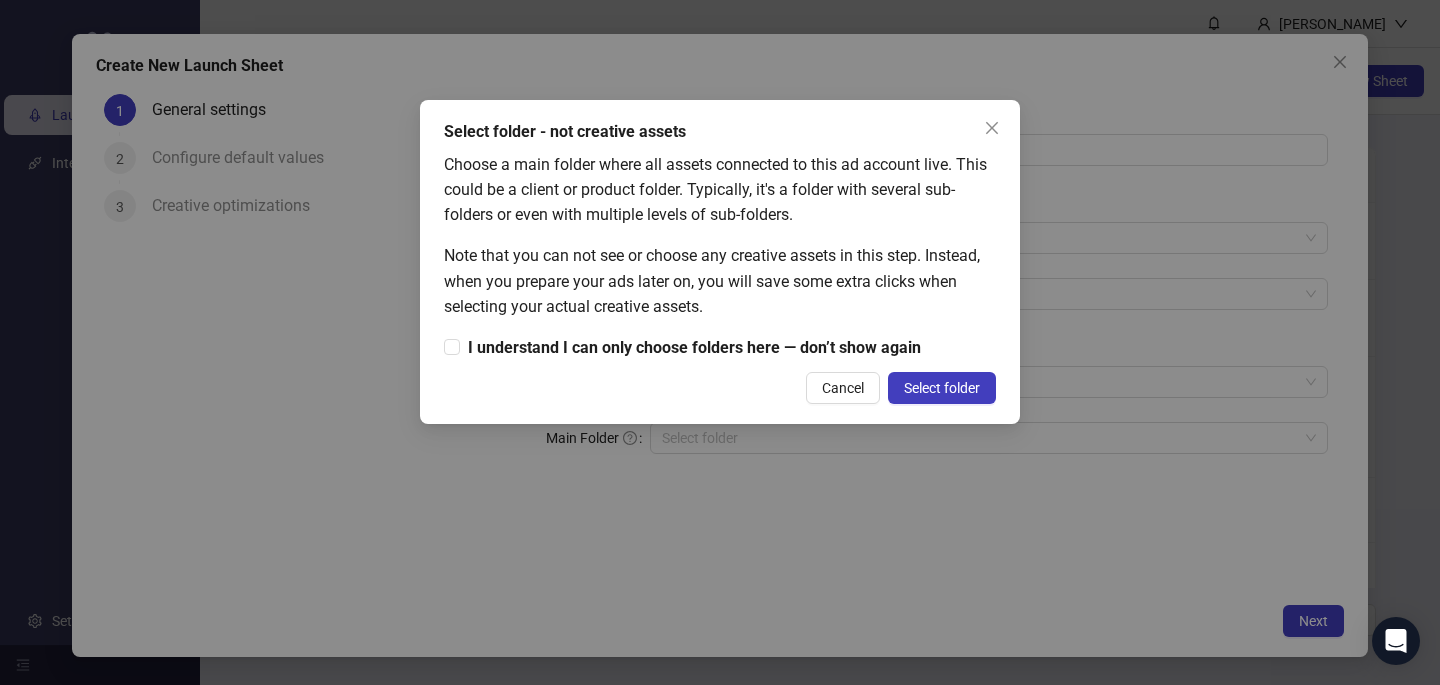 click on "Select folder - not creative assets Choose a main folder where all assets connected to this ad account live. This could be a client or product folder. Typically, it's a folder with several sub-folders or even with multiple levels of sub-folders. Note that you can not see or choose any creative assets in this step. Instead, when you prepare your ads later on, you will save some extra clicks when selecting your actual creative assets. I understand I can only choose folders here — don’t show again Cancel Select folder" at bounding box center [720, 342] 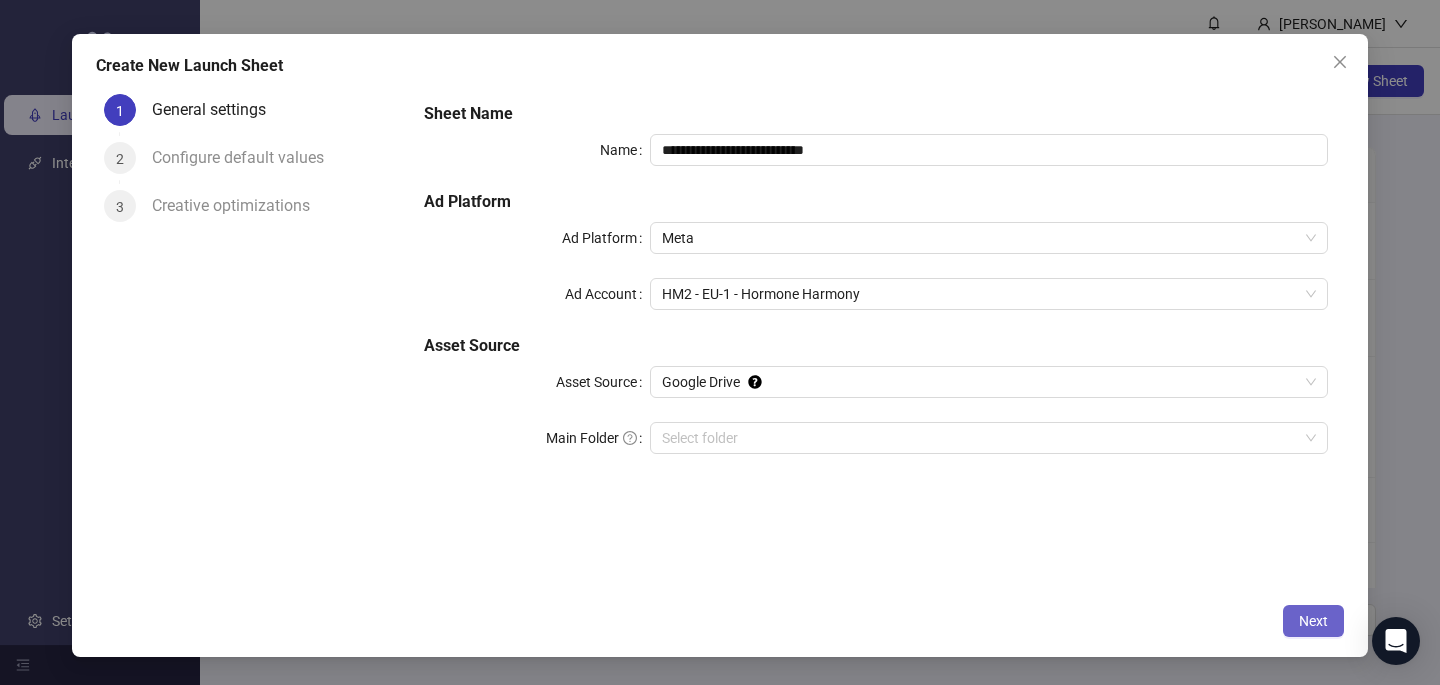 click on "Next" at bounding box center [1313, 621] 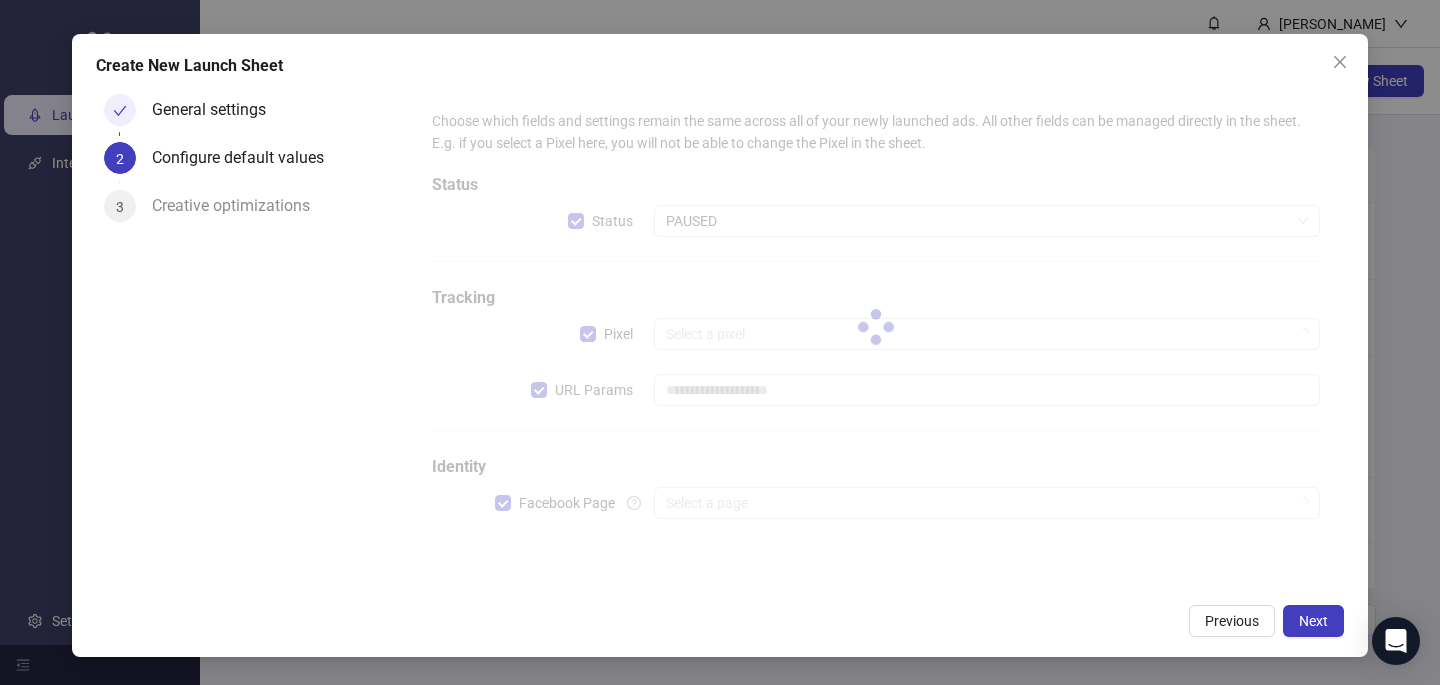 type on "**********" 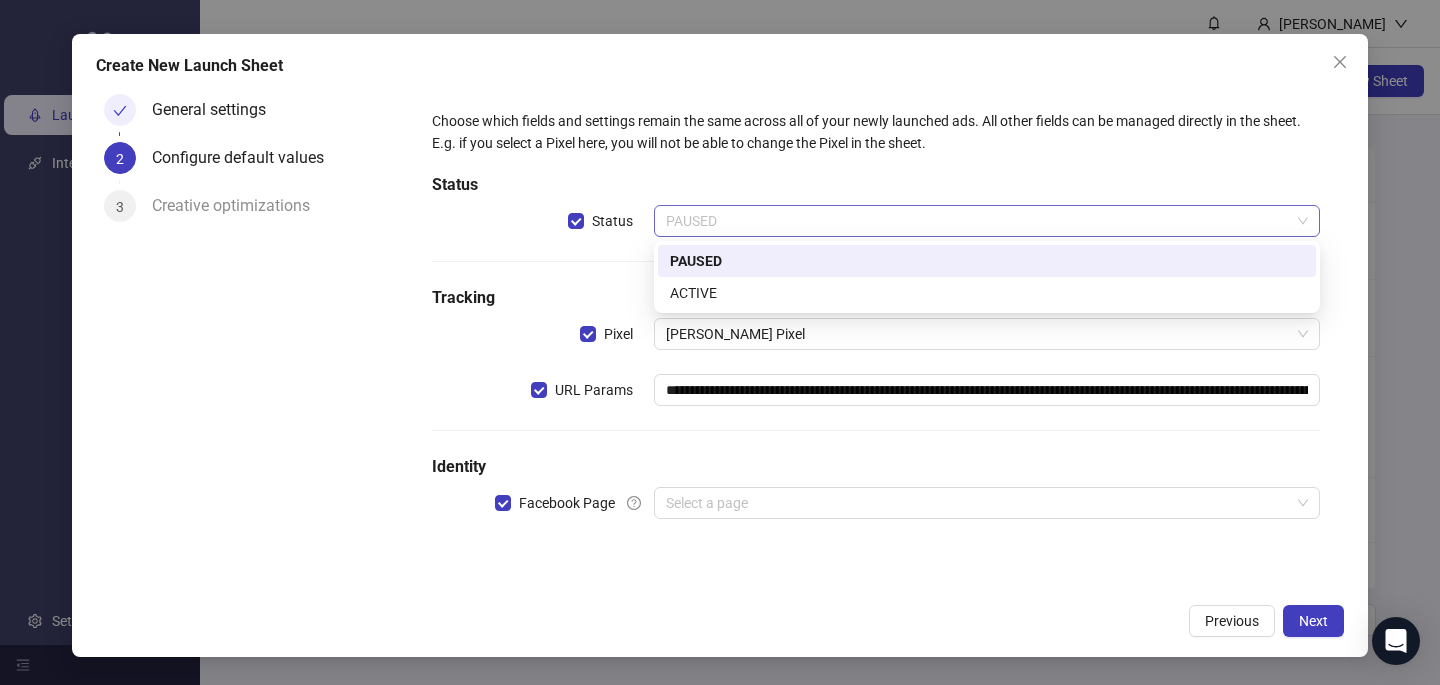 click on "PAUSED" at bounding box center (987, 221) 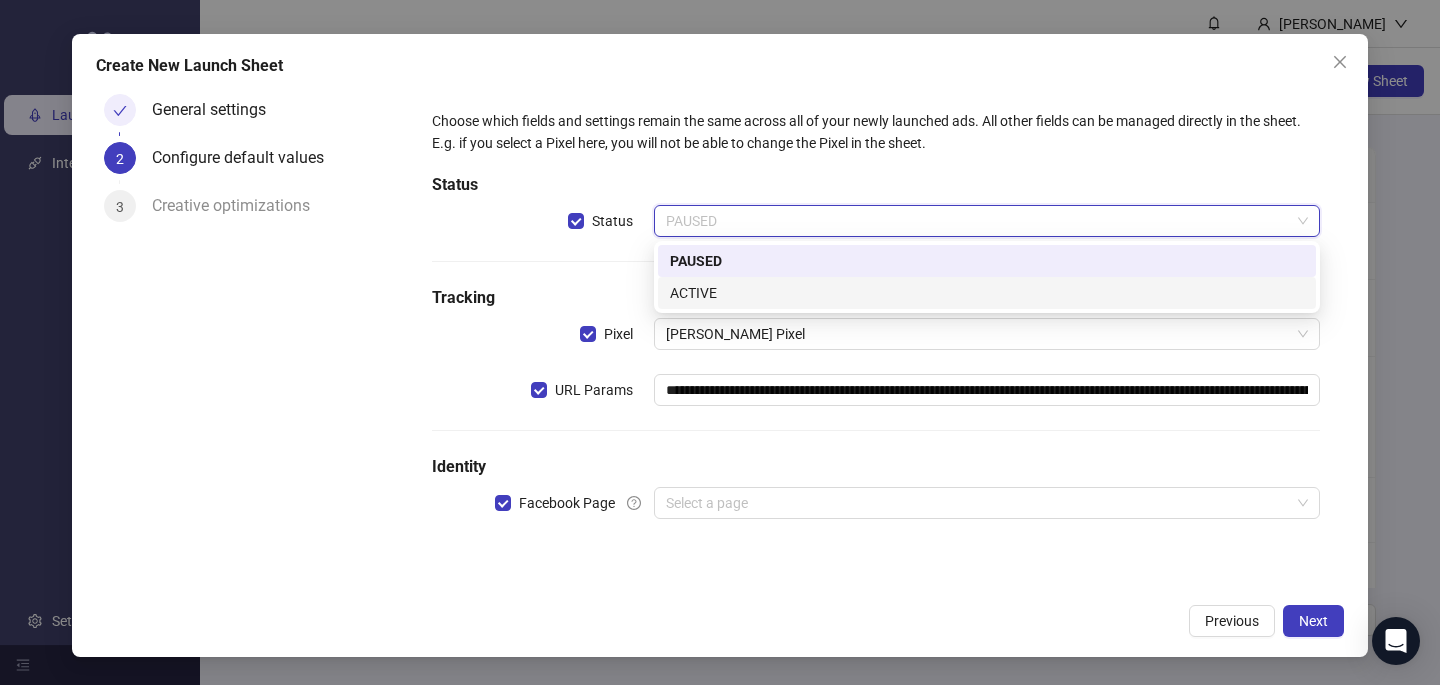 click on "ACTIVE" at bounding box center (987, 293) 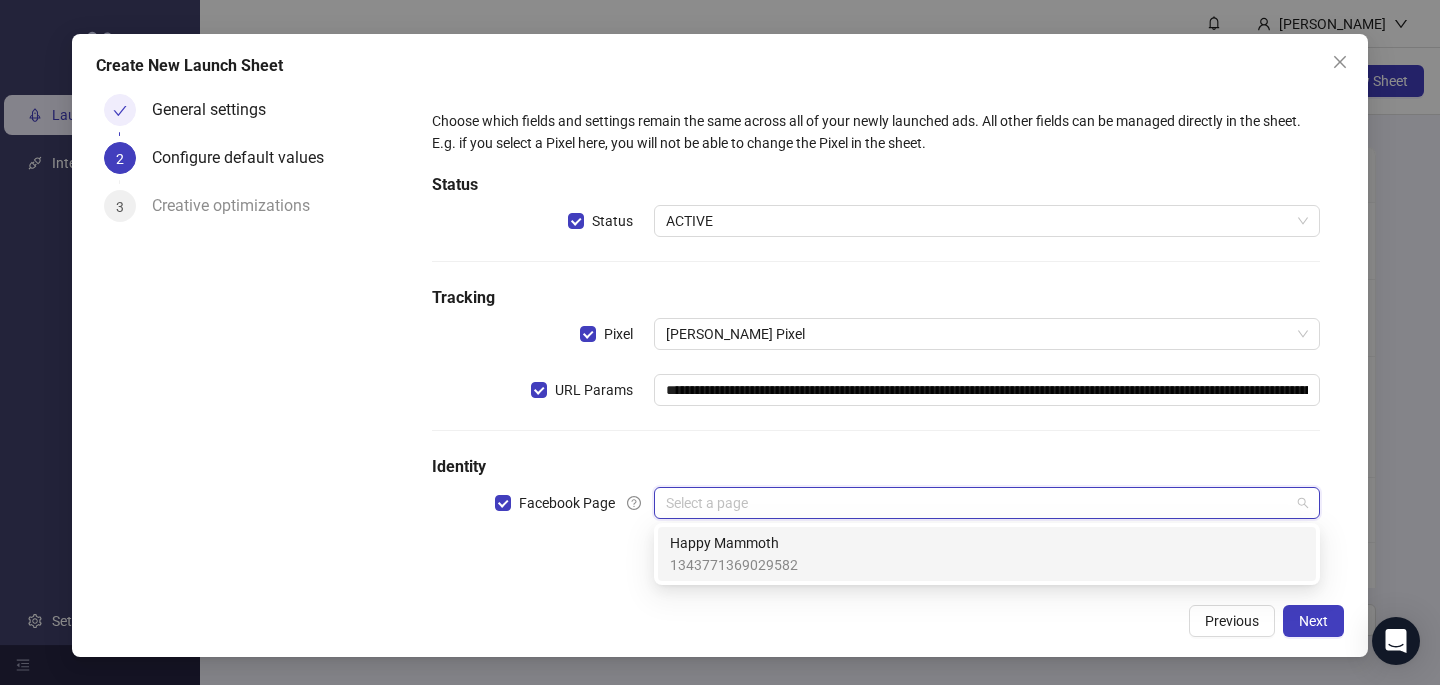 click at bounding box center (978, 503) 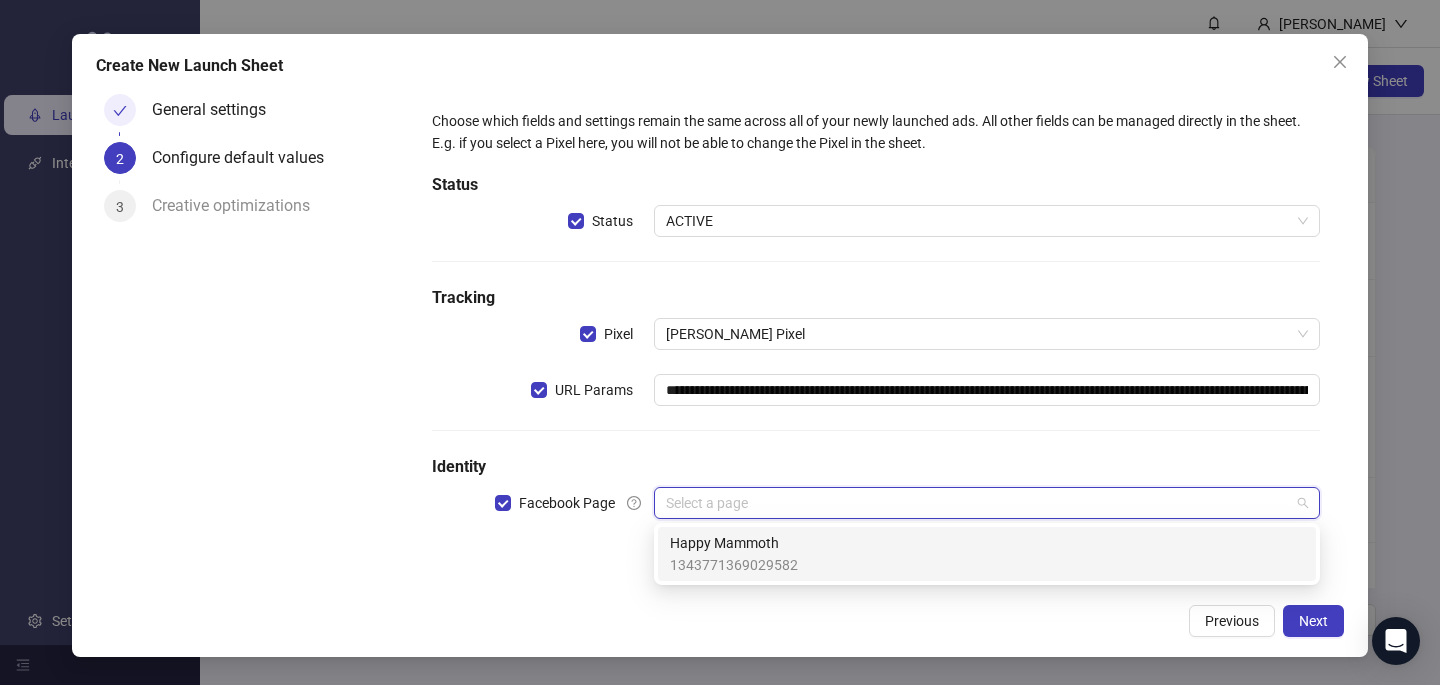 click on "Happy Mammoth 1343771369029582" at bounding box center [987, 554] 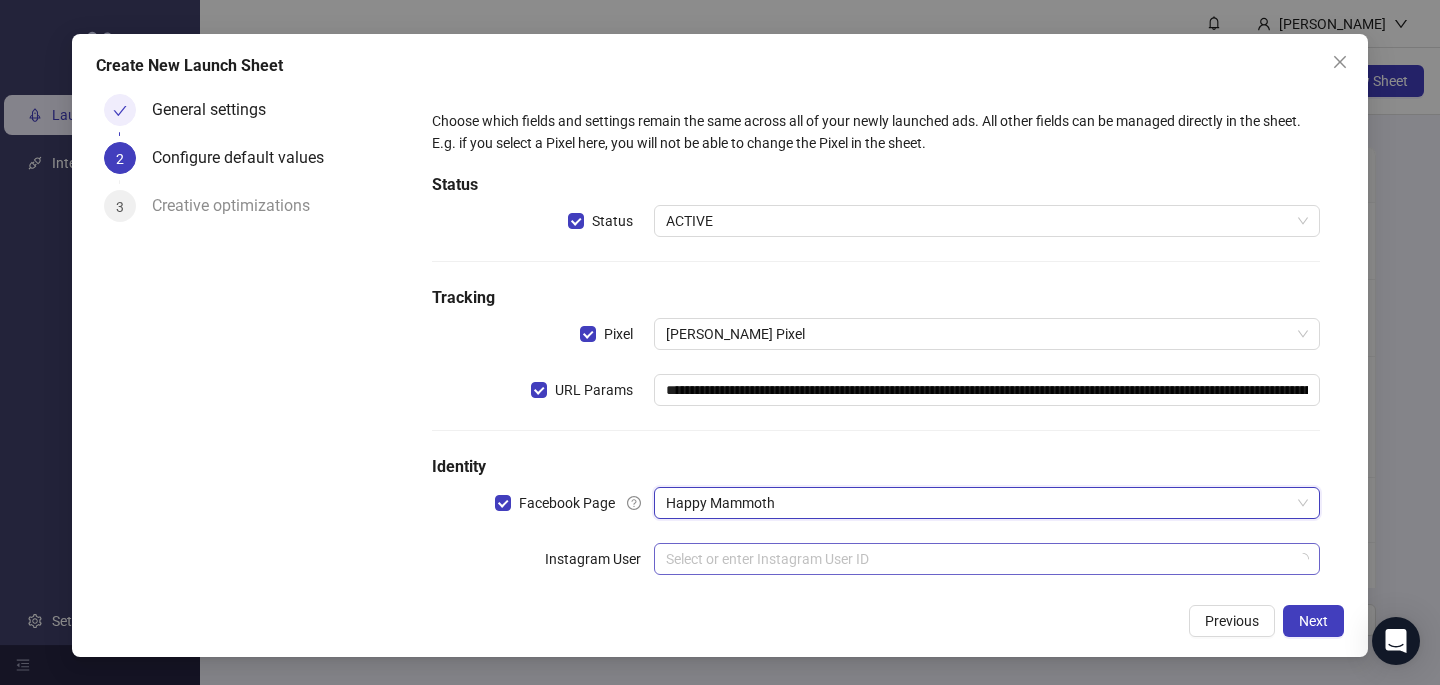 click at bounding box center [978, 559] 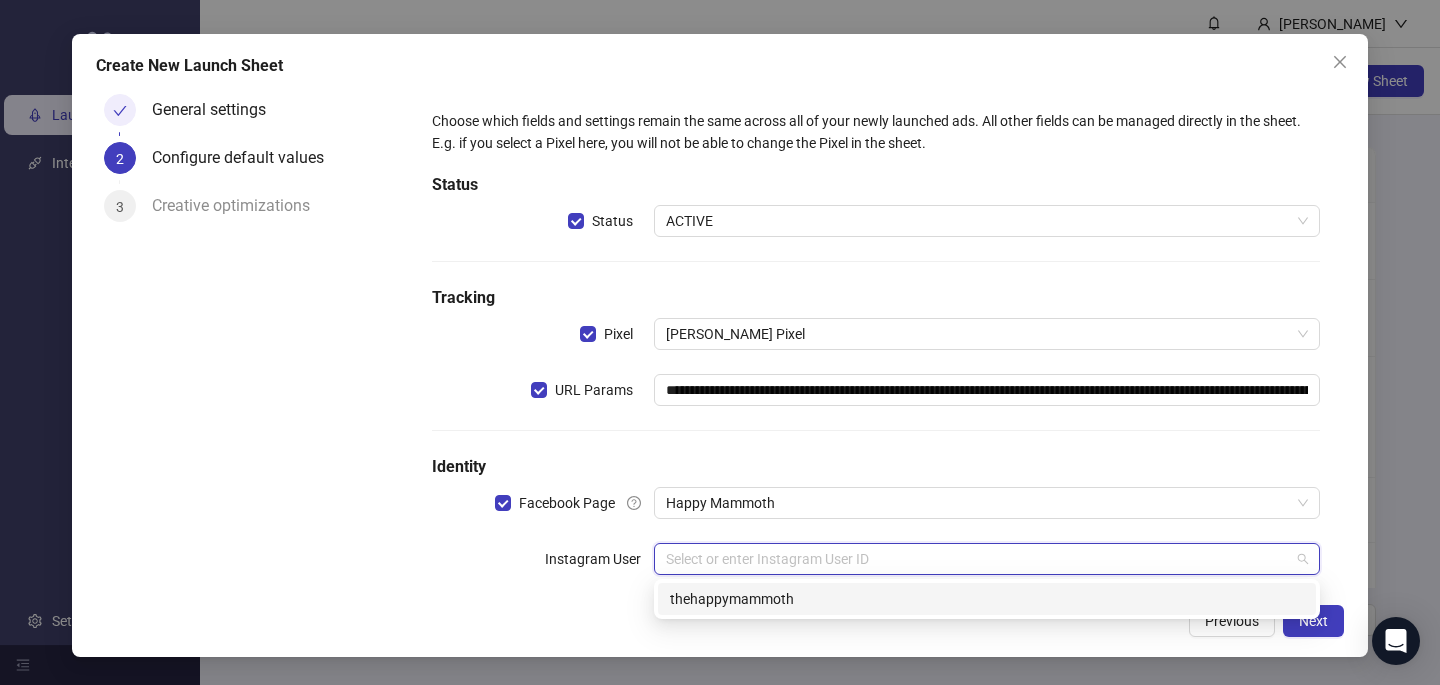 click on "thehappymammoth" at bounding box center [987, 599] 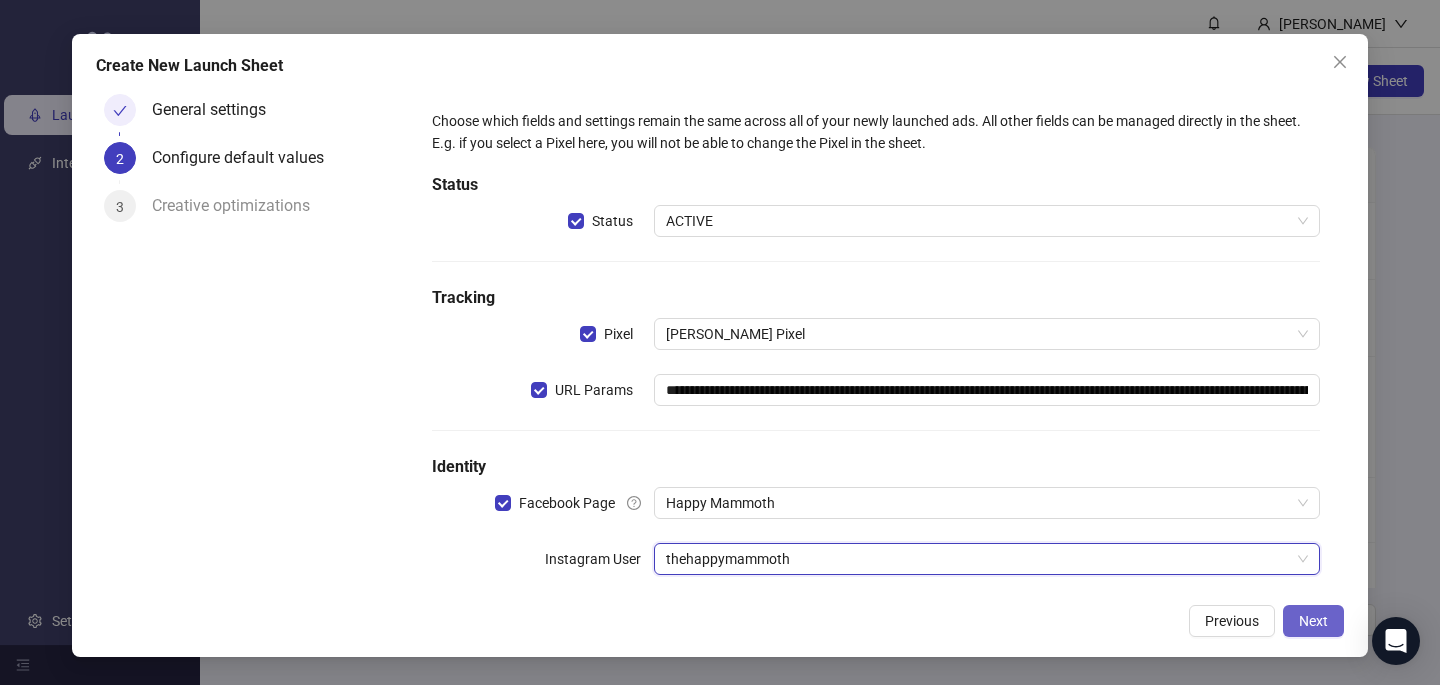 click on "Next" at bounding box center [1313, 621] 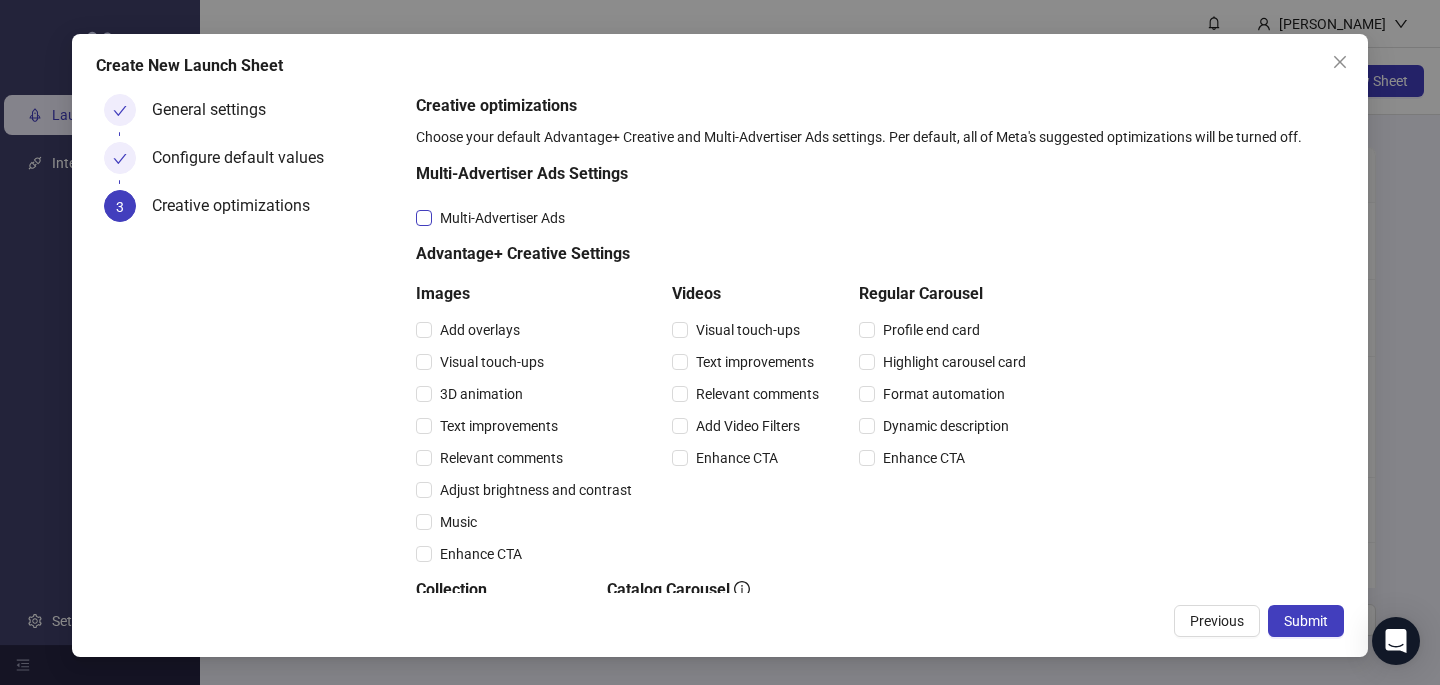 click on "Multi-Advertiser Ads" at bounding box center (502, 218) 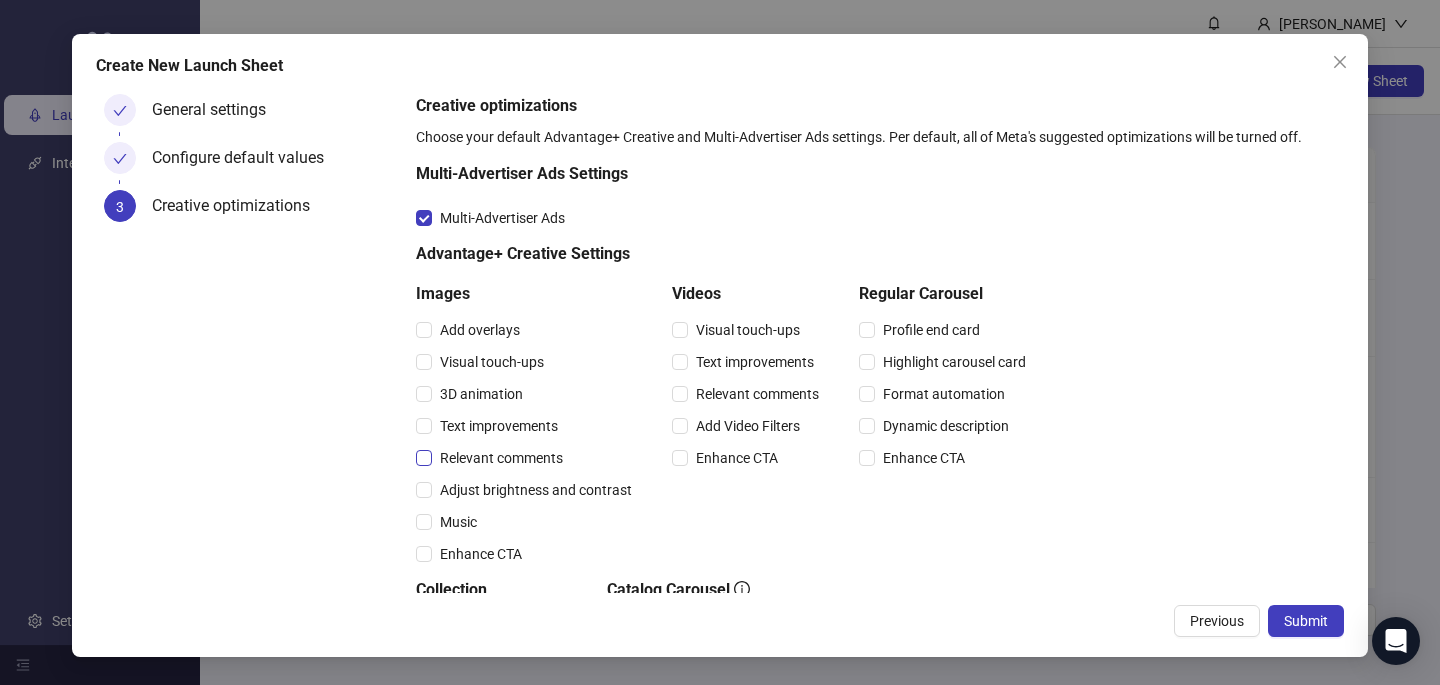 click on "Relevant comments" at bounding box center [501, 458] 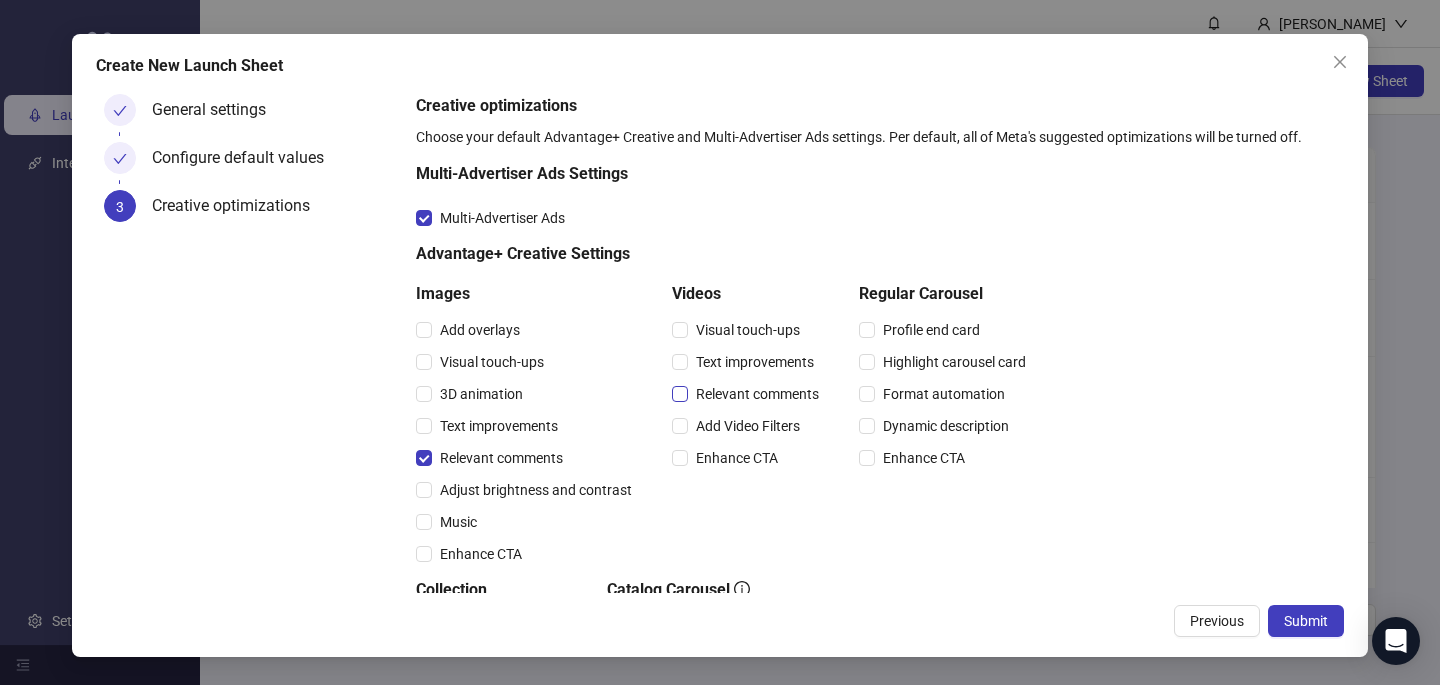 click on "Relevant comments" at bounding box center [757, 394] 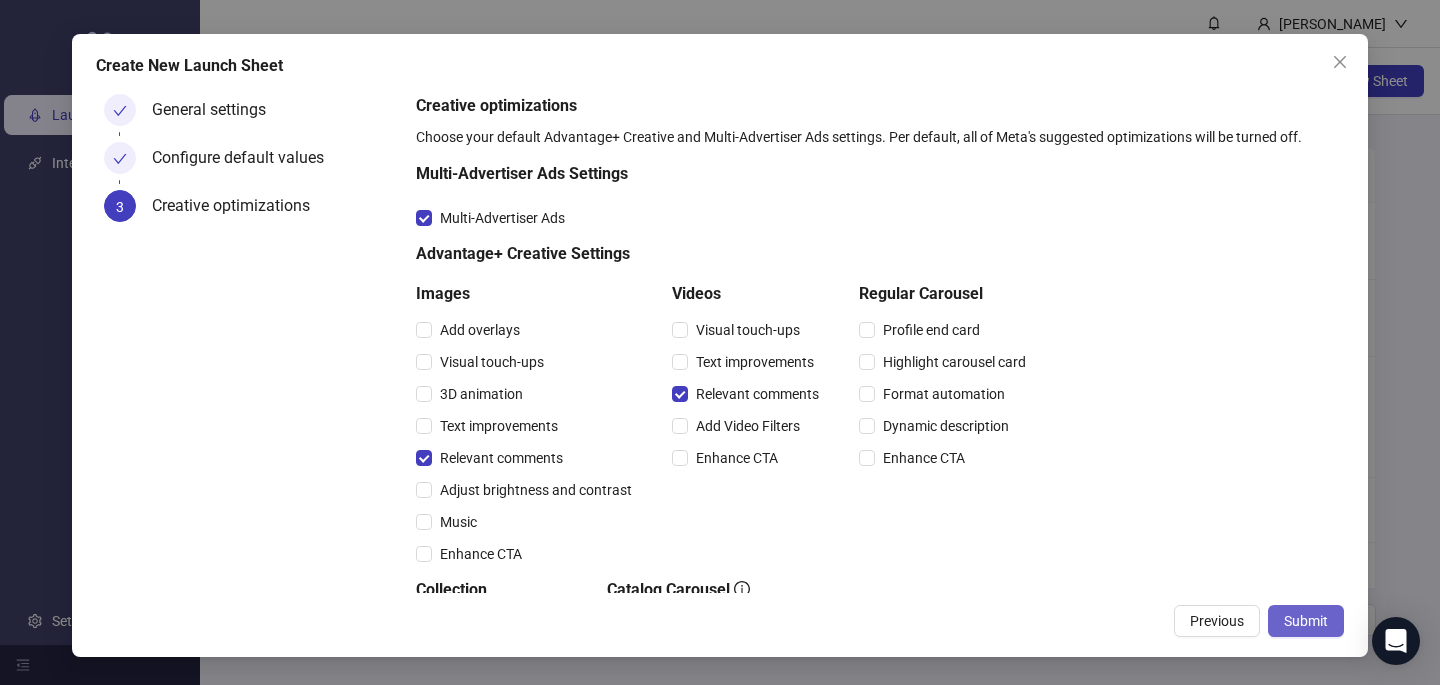 click on "Submit" at bounding box center [1306, 621] 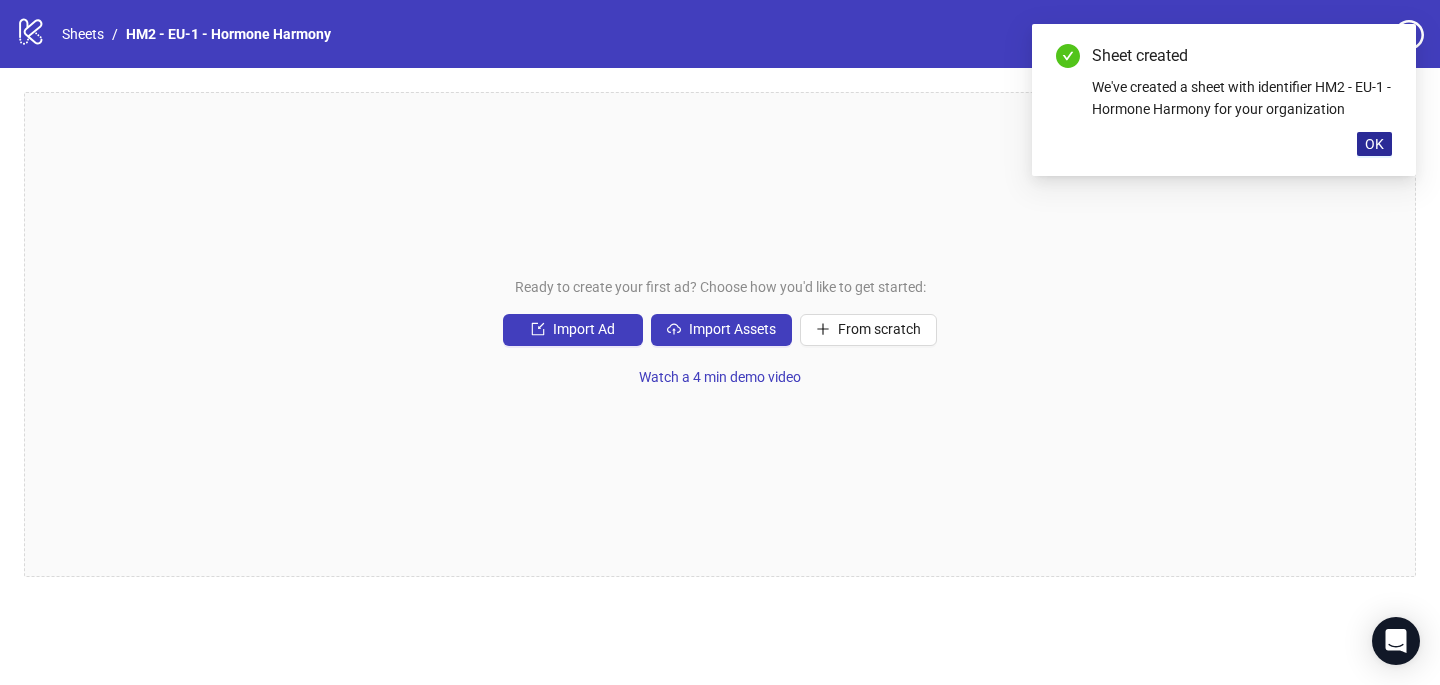 click on "OK" at bounding box center [1374, 144] 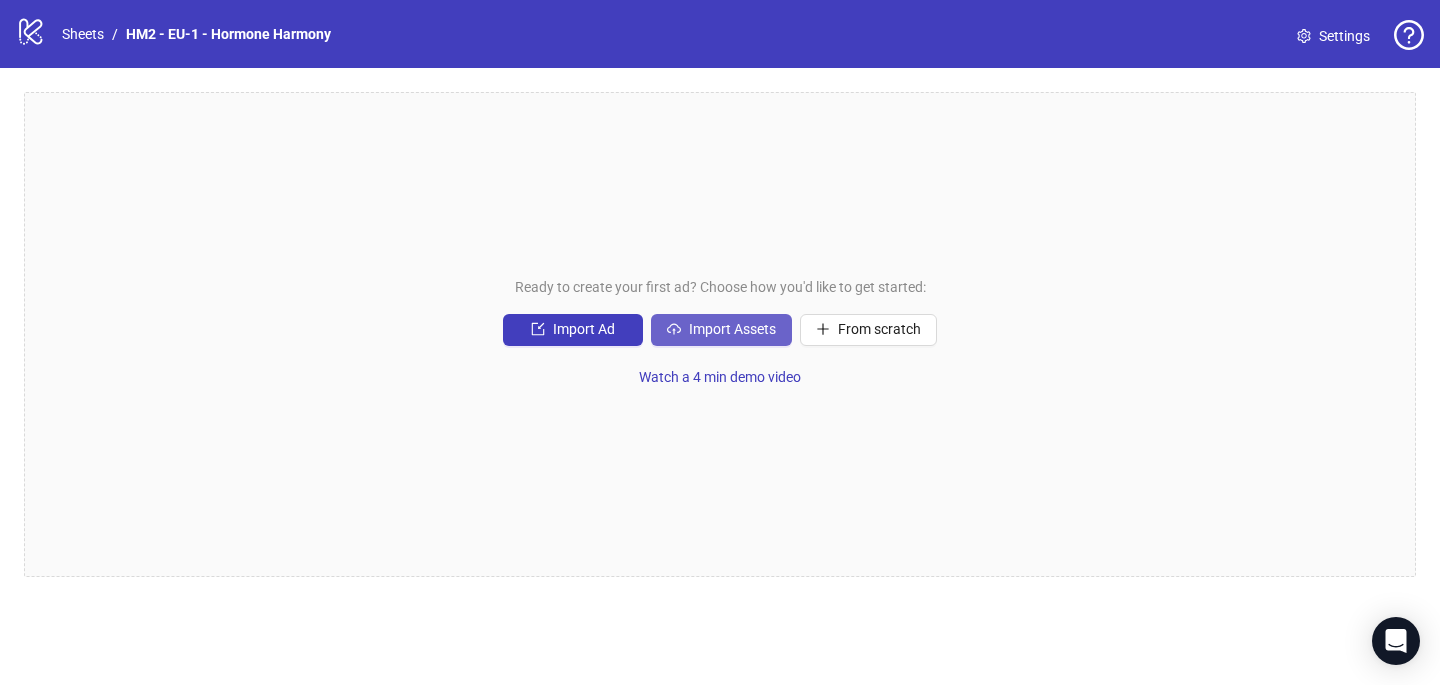 click on "Import Assets" at bounding box center [732, 329] 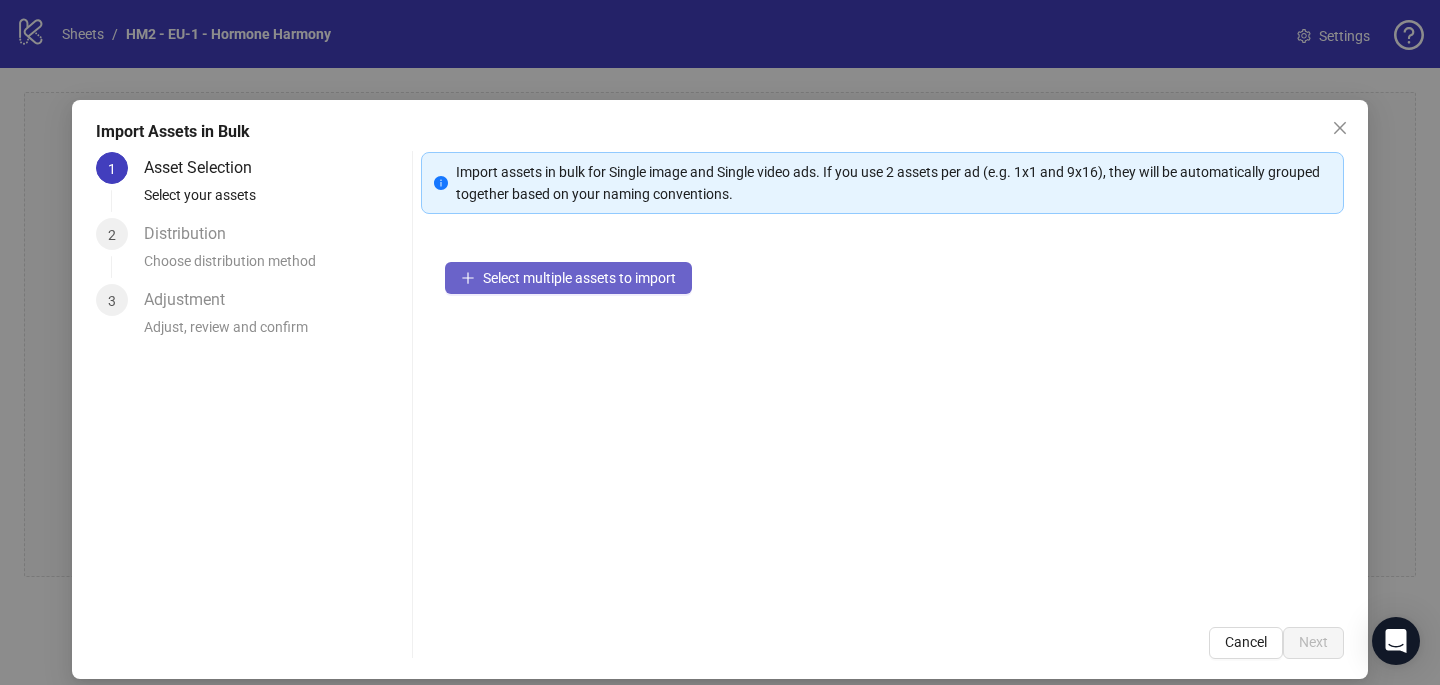 click on "Select multiple assets to import" at bounding box center [568, 278] 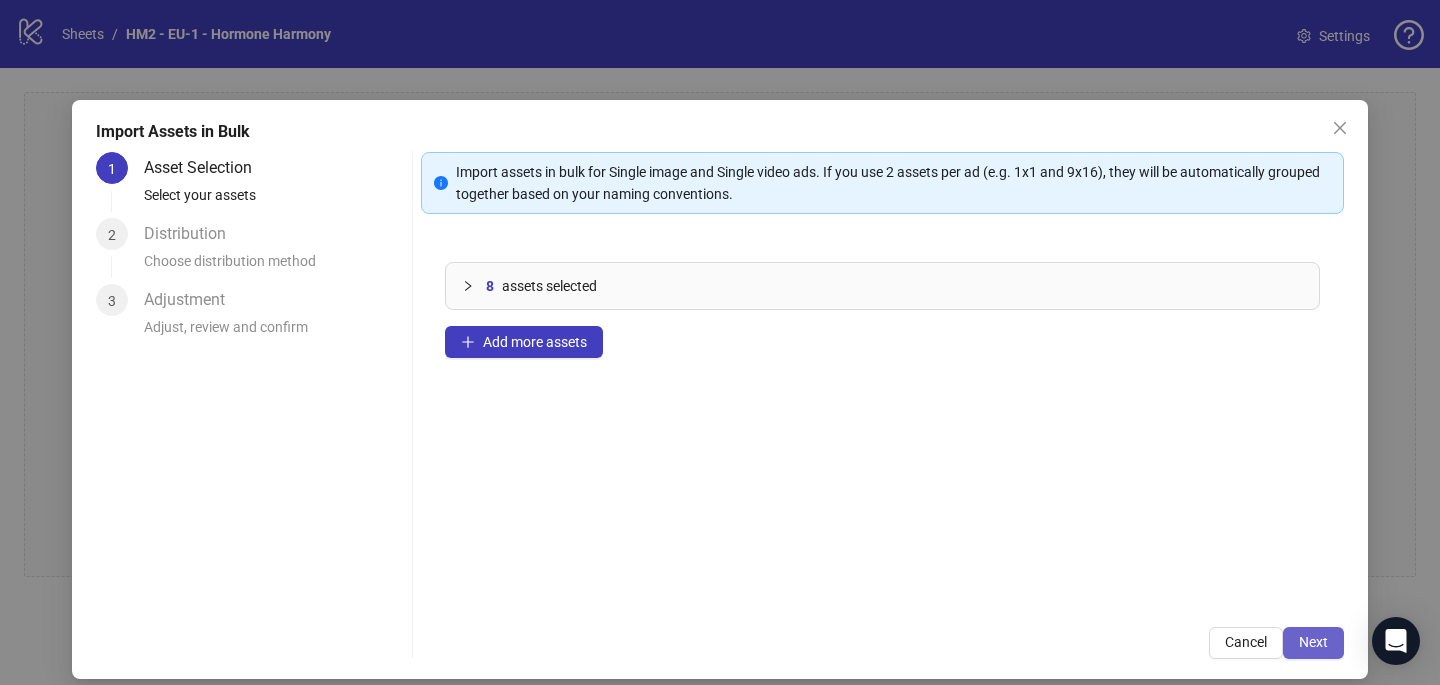 click on "Next" at bounding box center [1313, 643] 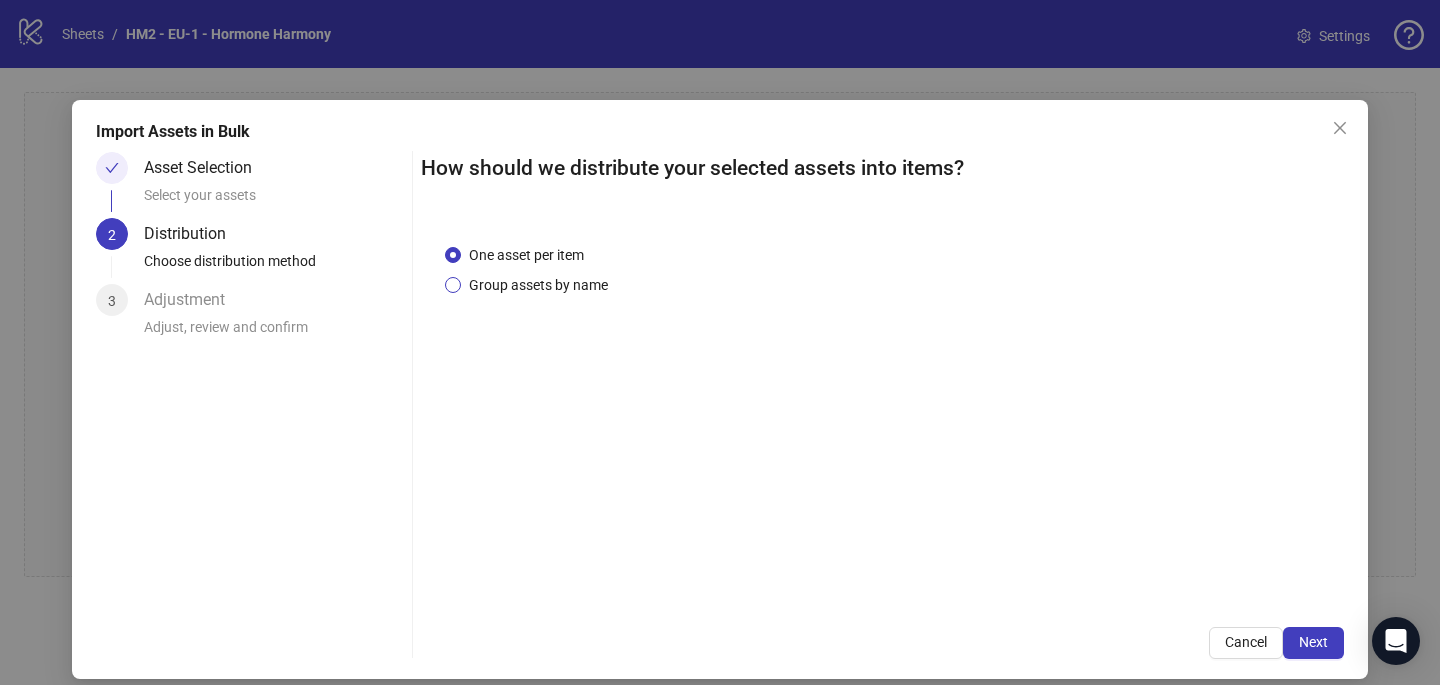 click on "Group assets by name" at bounding box center (538, 285) 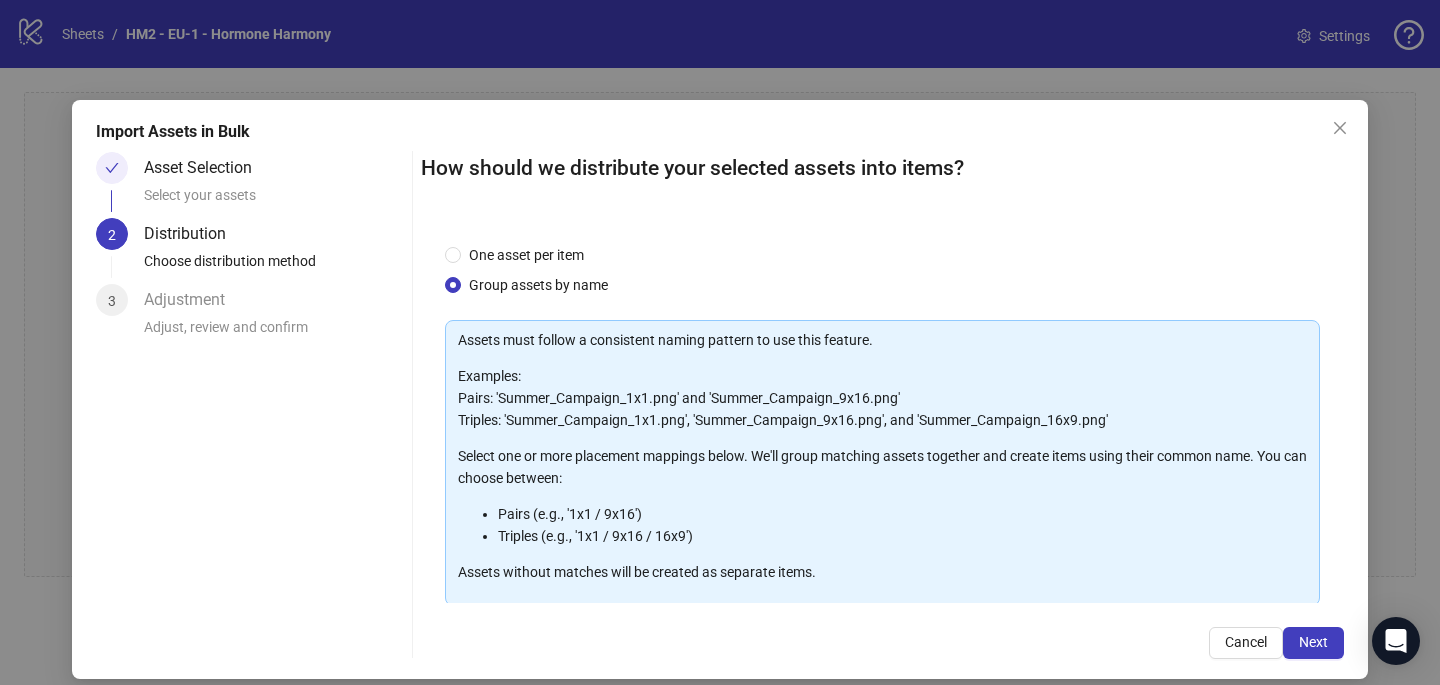 scroll, scrollTop: 203, scrollLeft: 0, axis: vertical 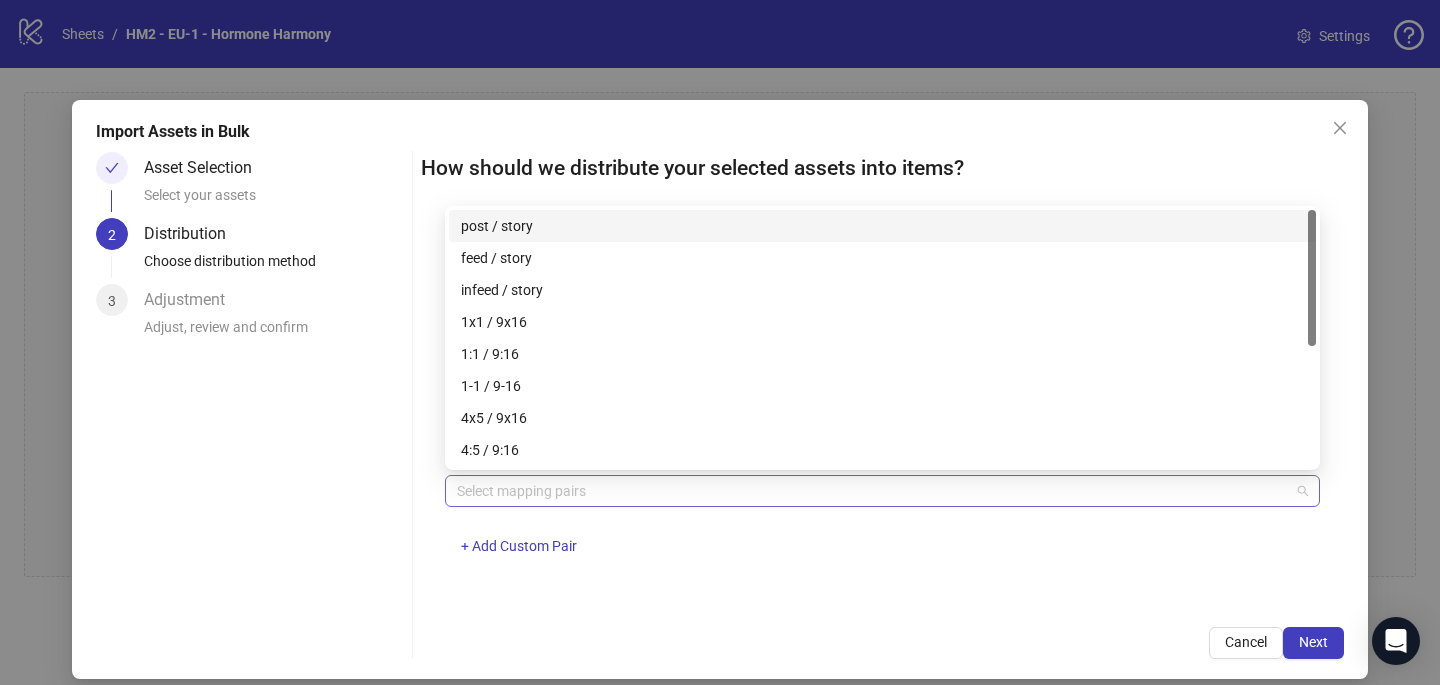 click at bounding box center (872, 491) 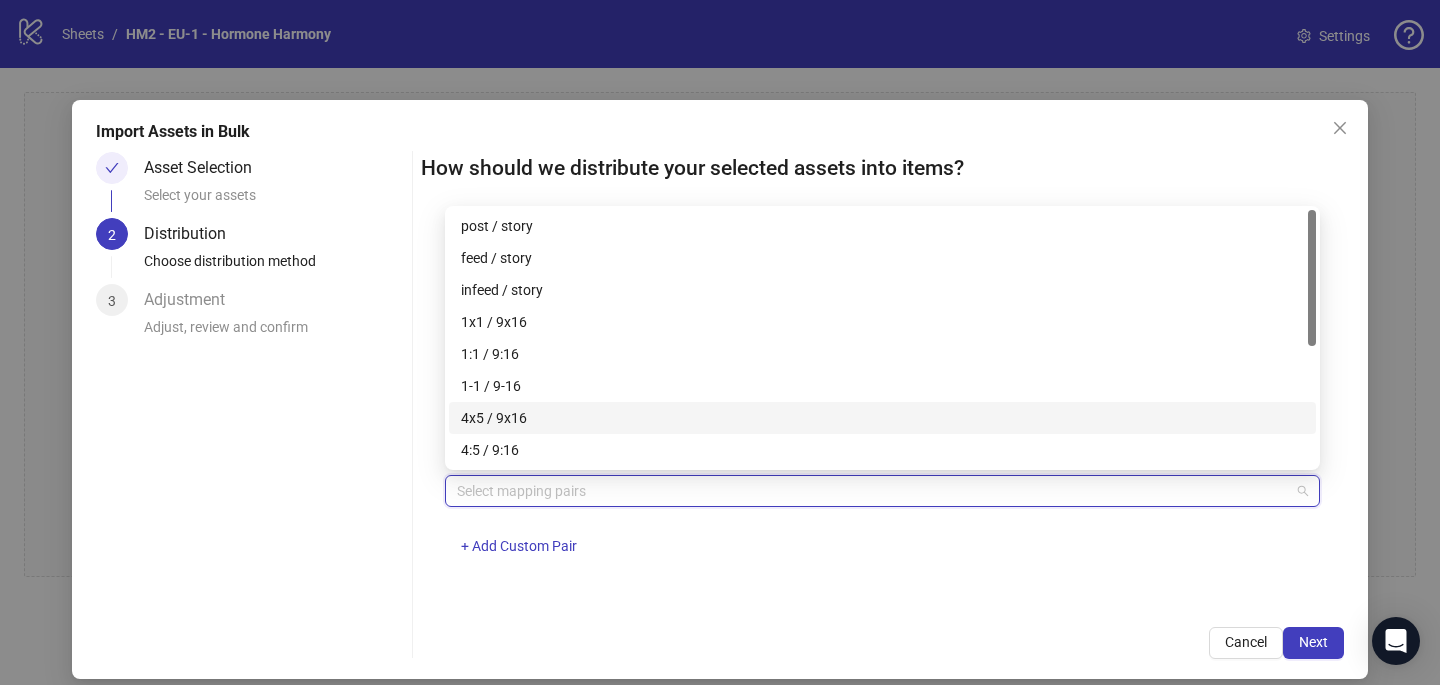 click on "4x5 / 9x16" at bounding box center [882, 418] 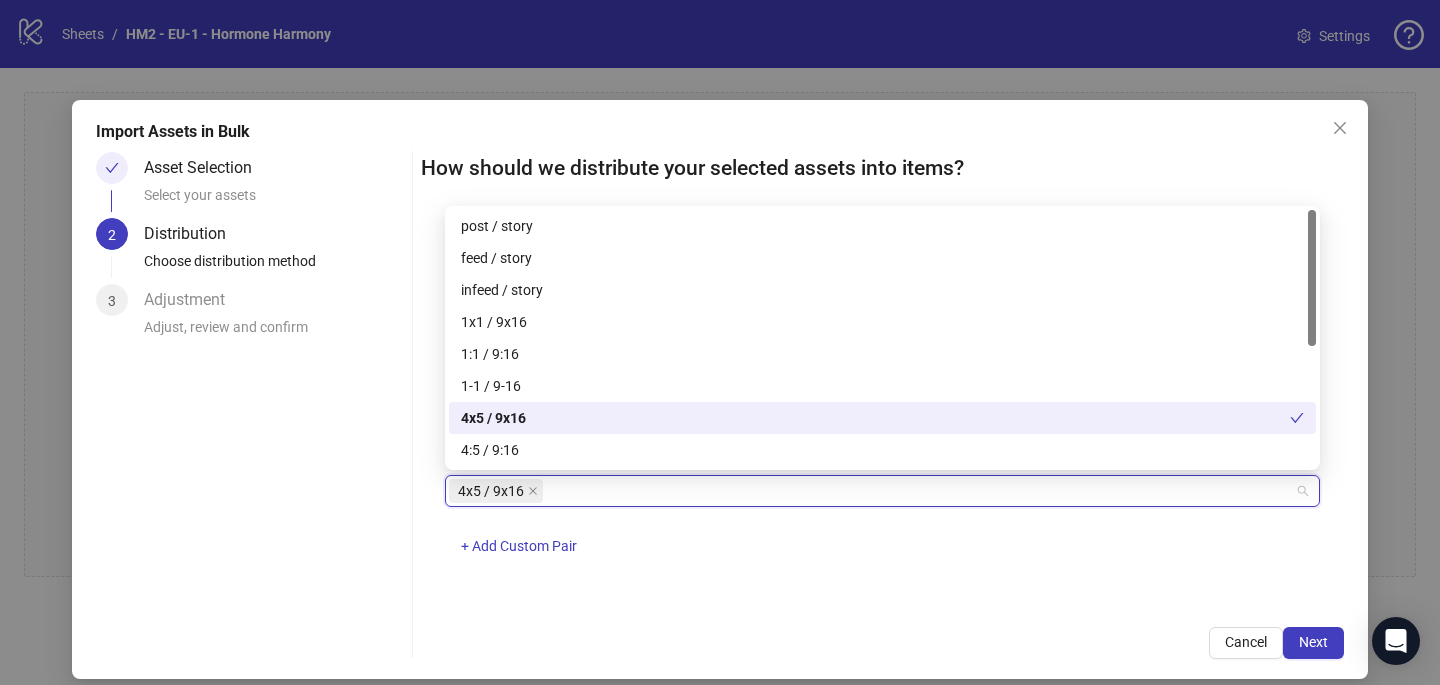 click on "4x5 / 9x16   + Add Custom Pair" at bounding box center [882, 527] 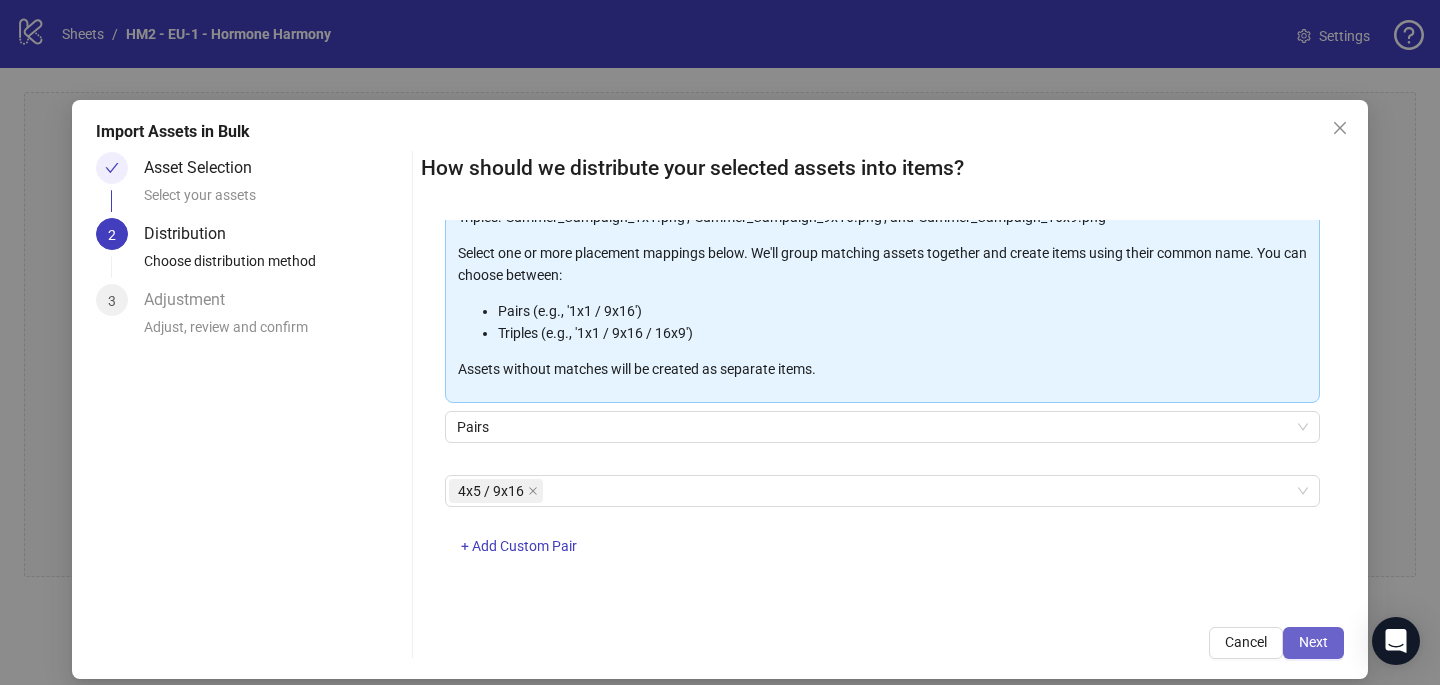 click on "Next" at bounding box center (1313, 642) 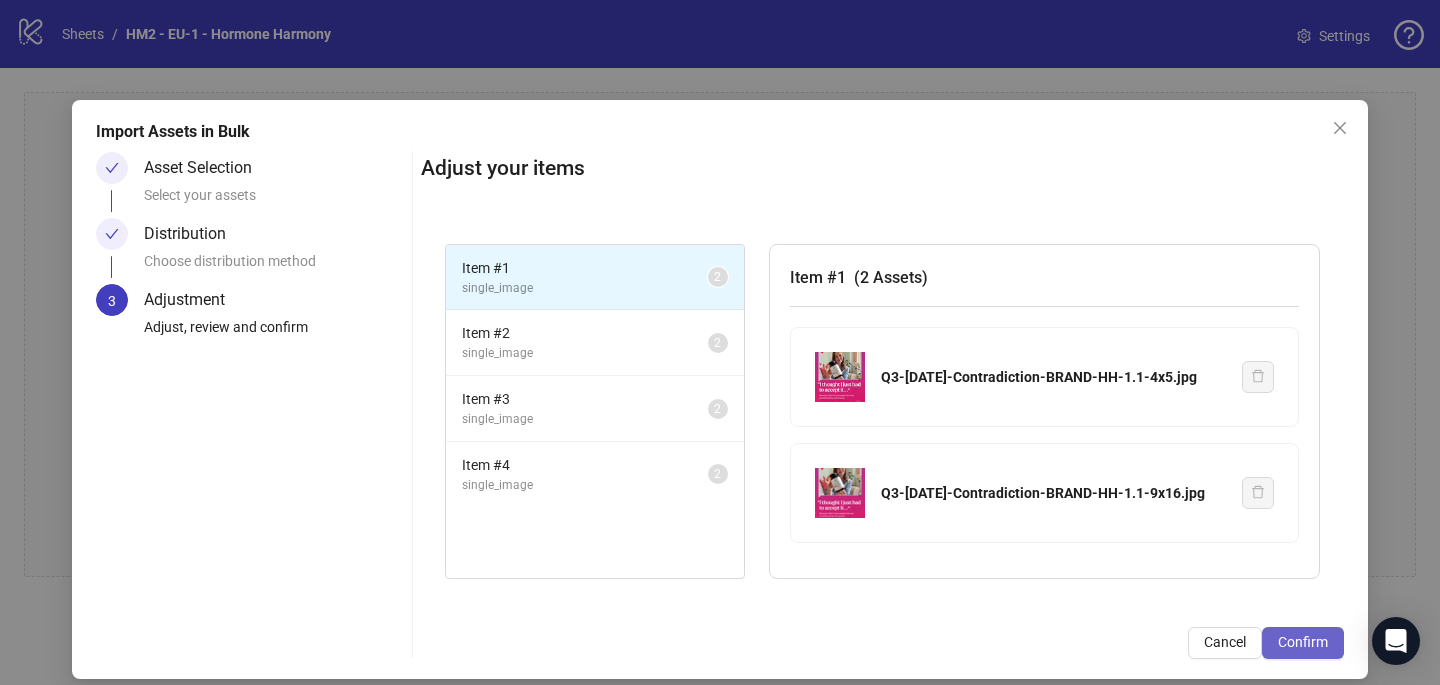 click on "Confirm" at bounding box center [1303, 642] 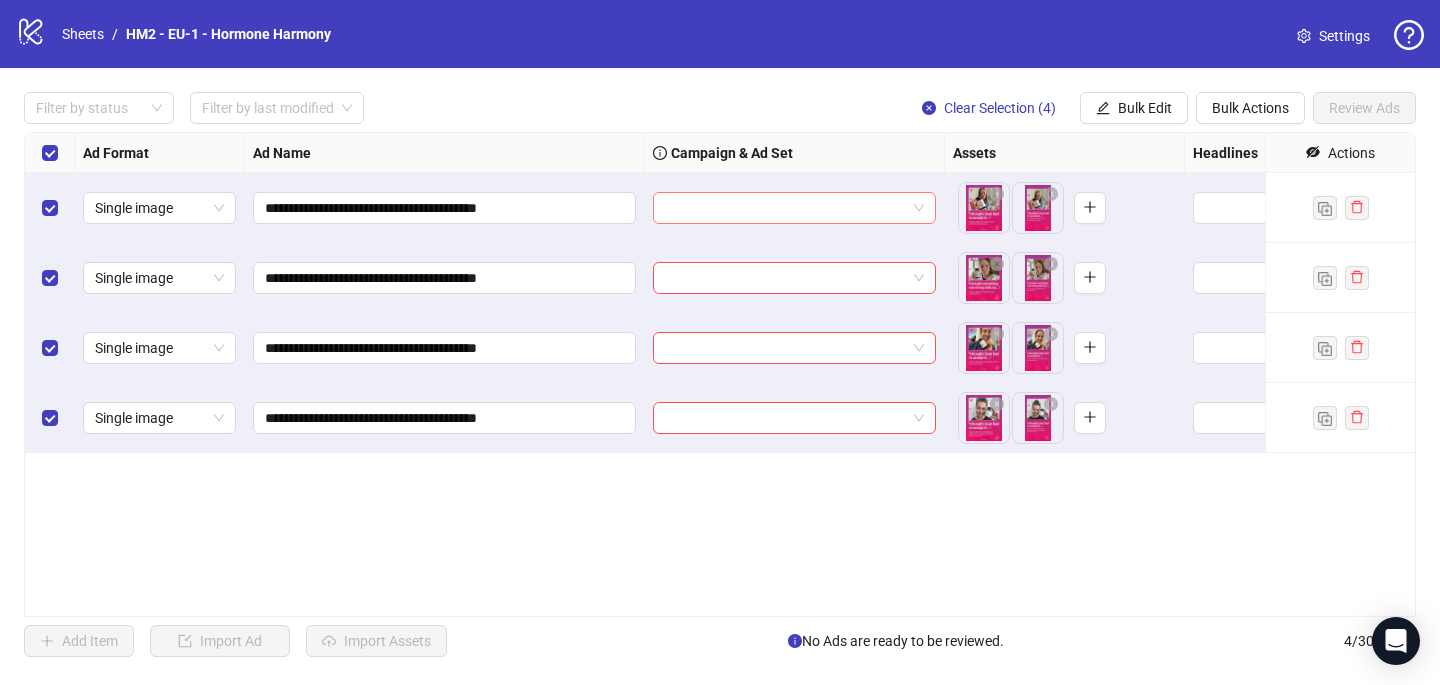 click at bounding box center (794, 208) 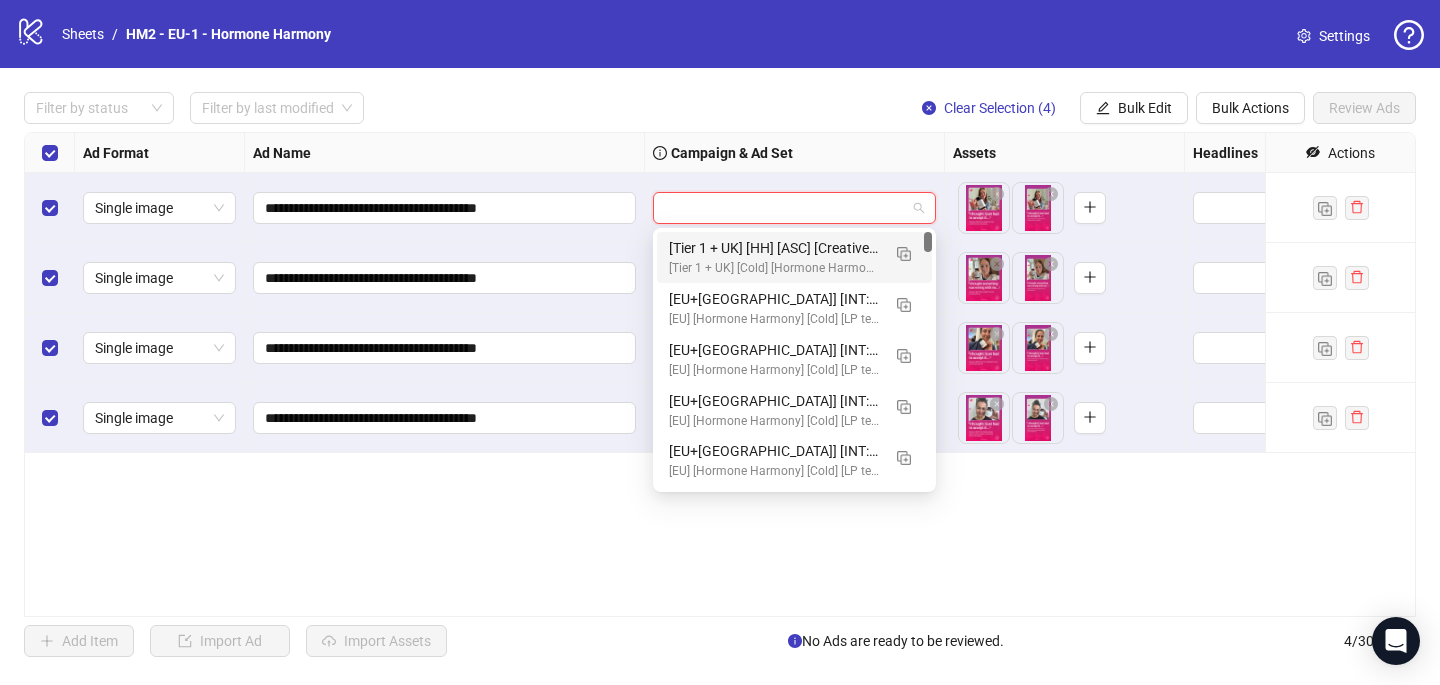 paste on "**********" 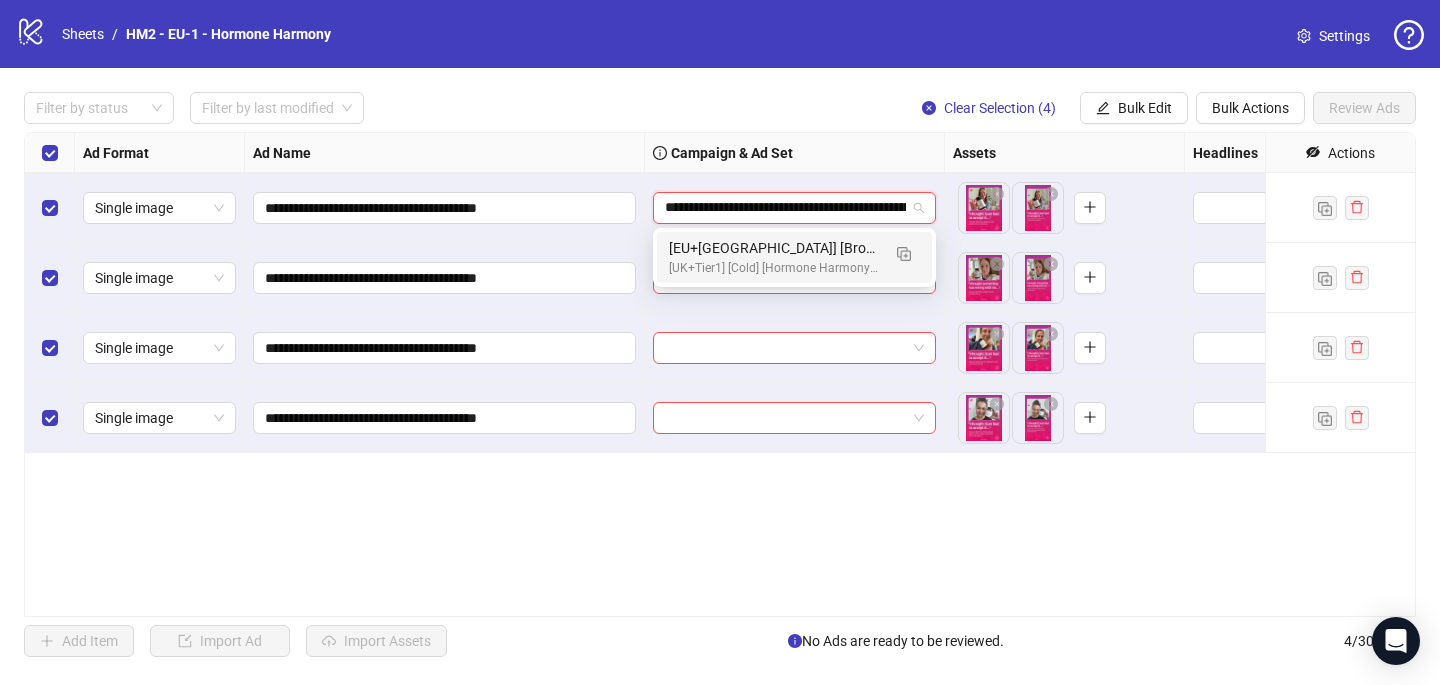scroll, scrollTop: 0, scrollLeft: 612, axis: horizontal 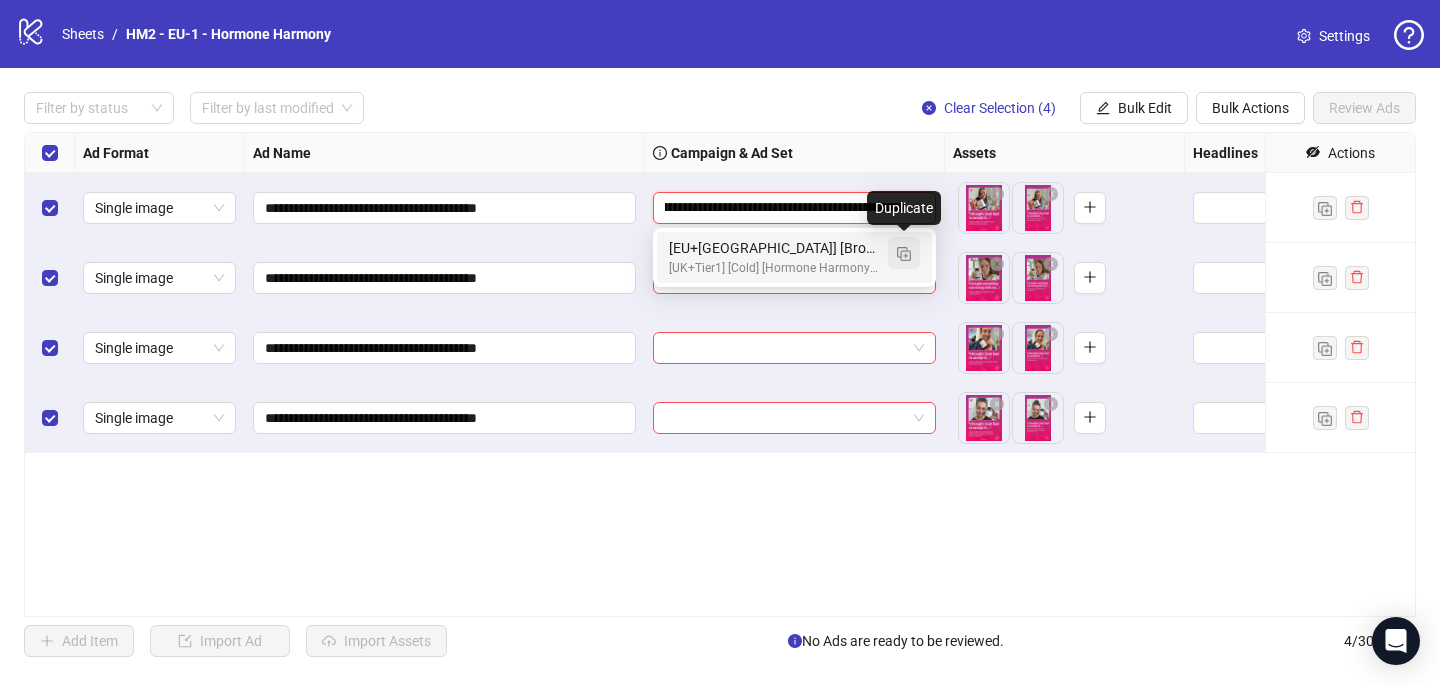 click at bounding box center (904, 254) 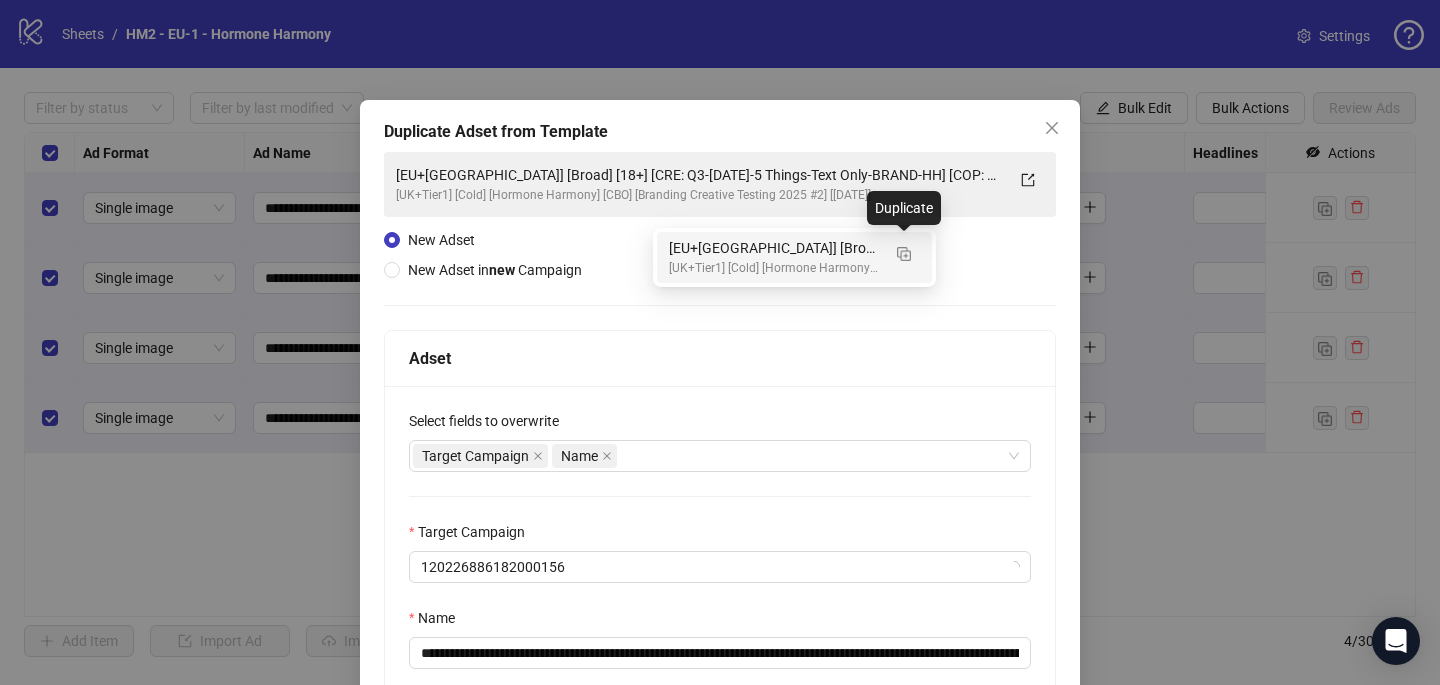 type on "**********" 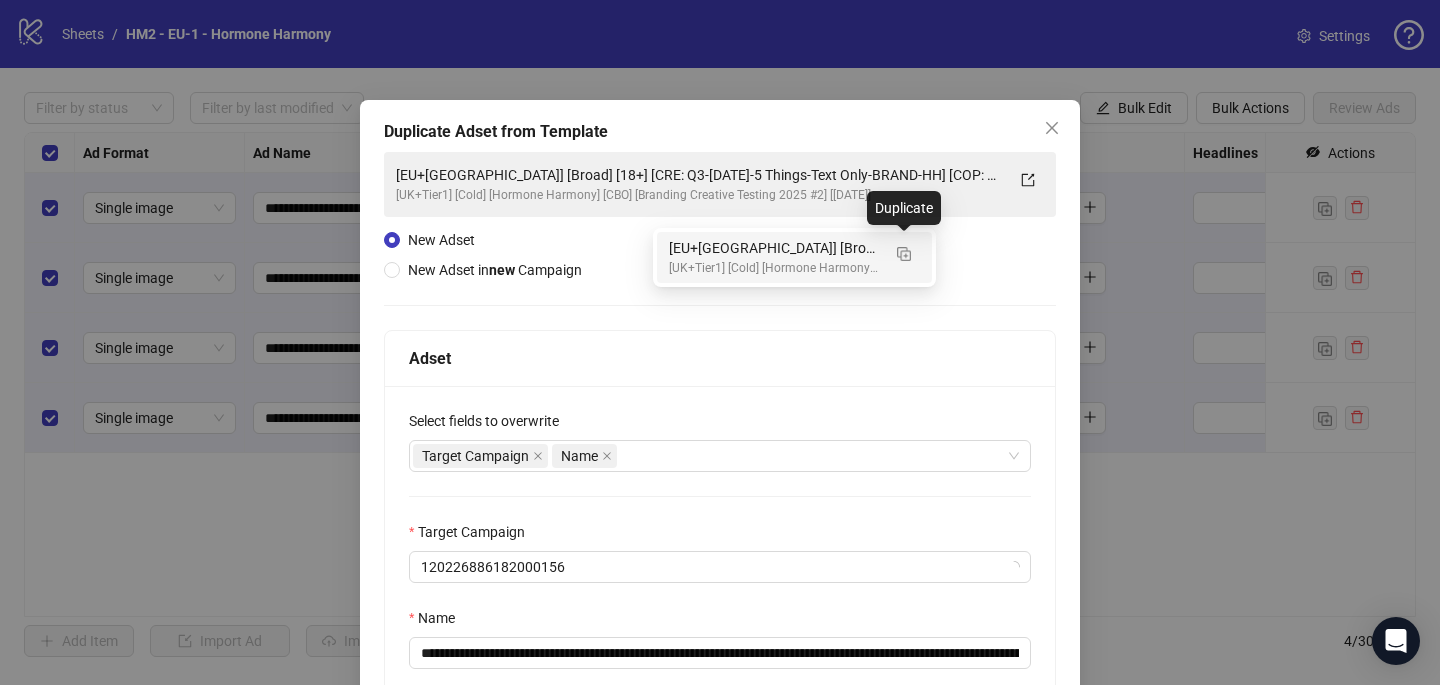 type 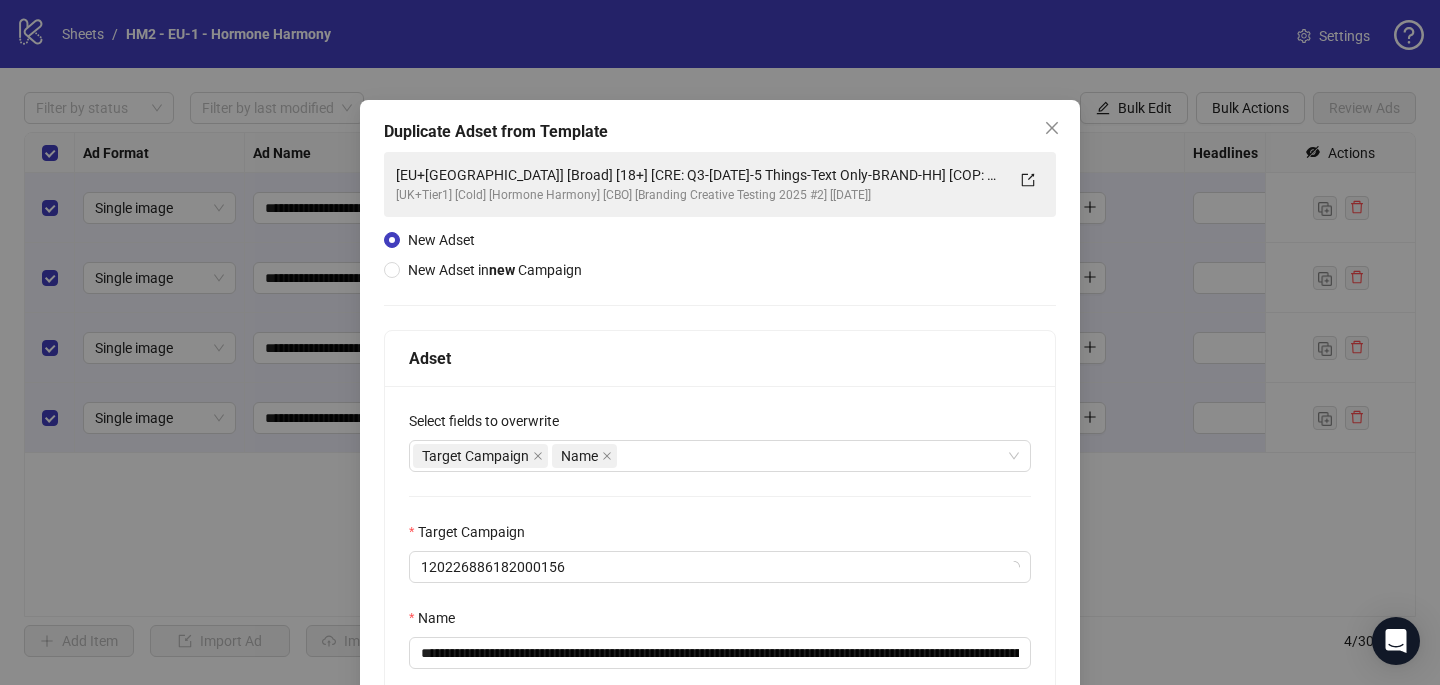 scroll, scrollTop: 0, scrollLeft: 0, axis: both 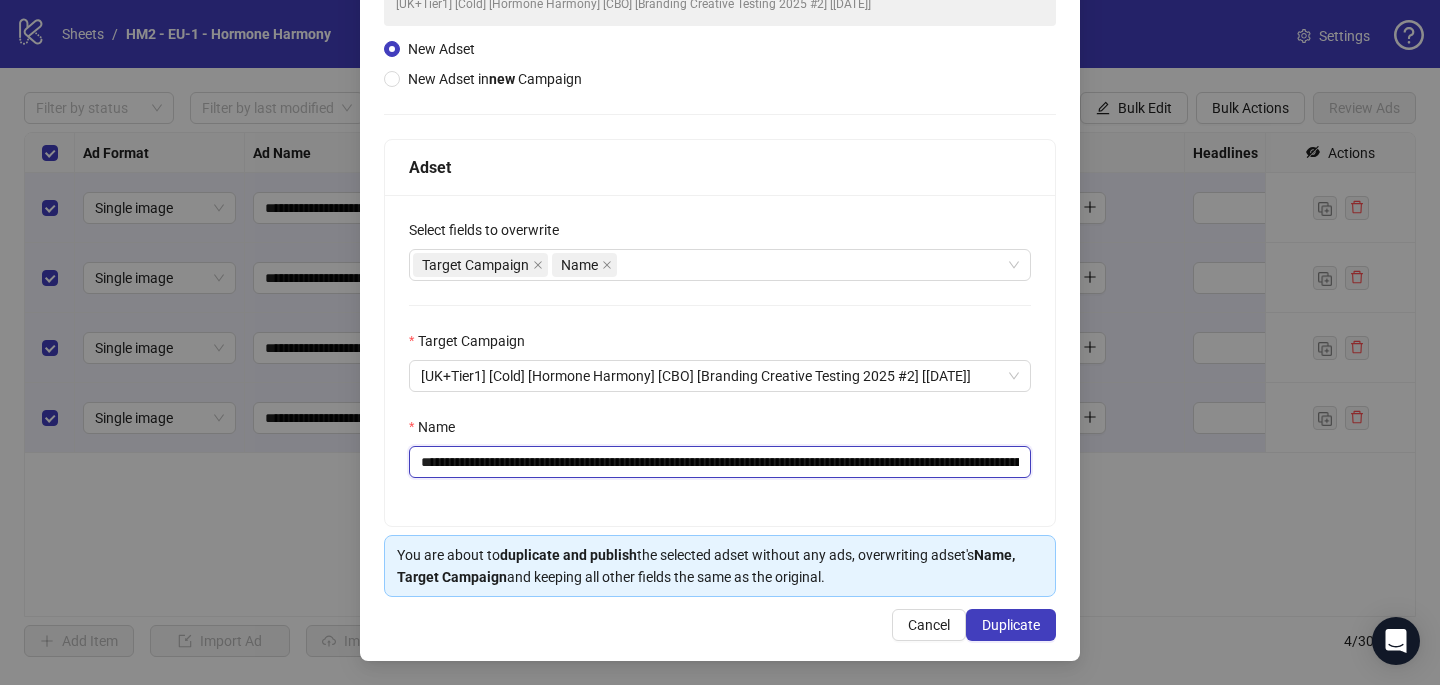 drag, startPoint x: 884, startPoint y: 458, endPoint x: 595, endPoint y: 459, distance: 289.00174 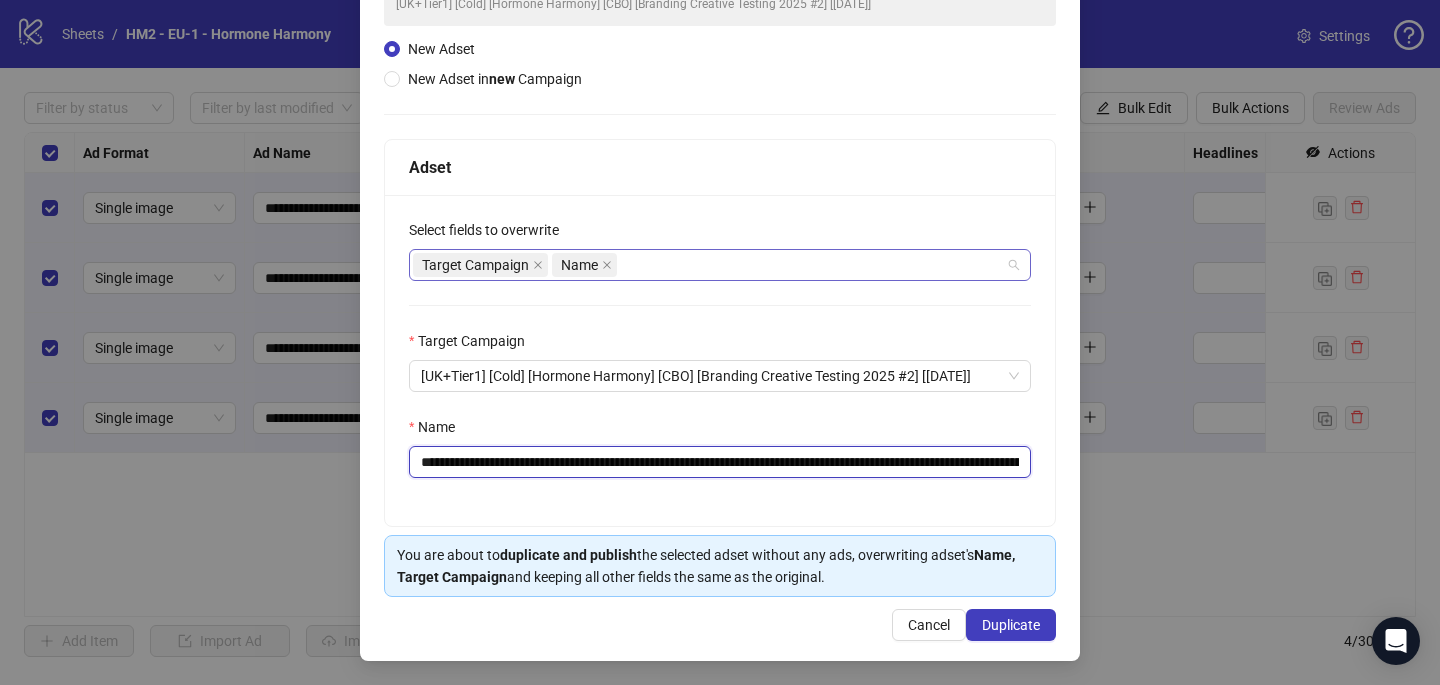 click on "Target Campaign Name" at bounding box center (709, 265) 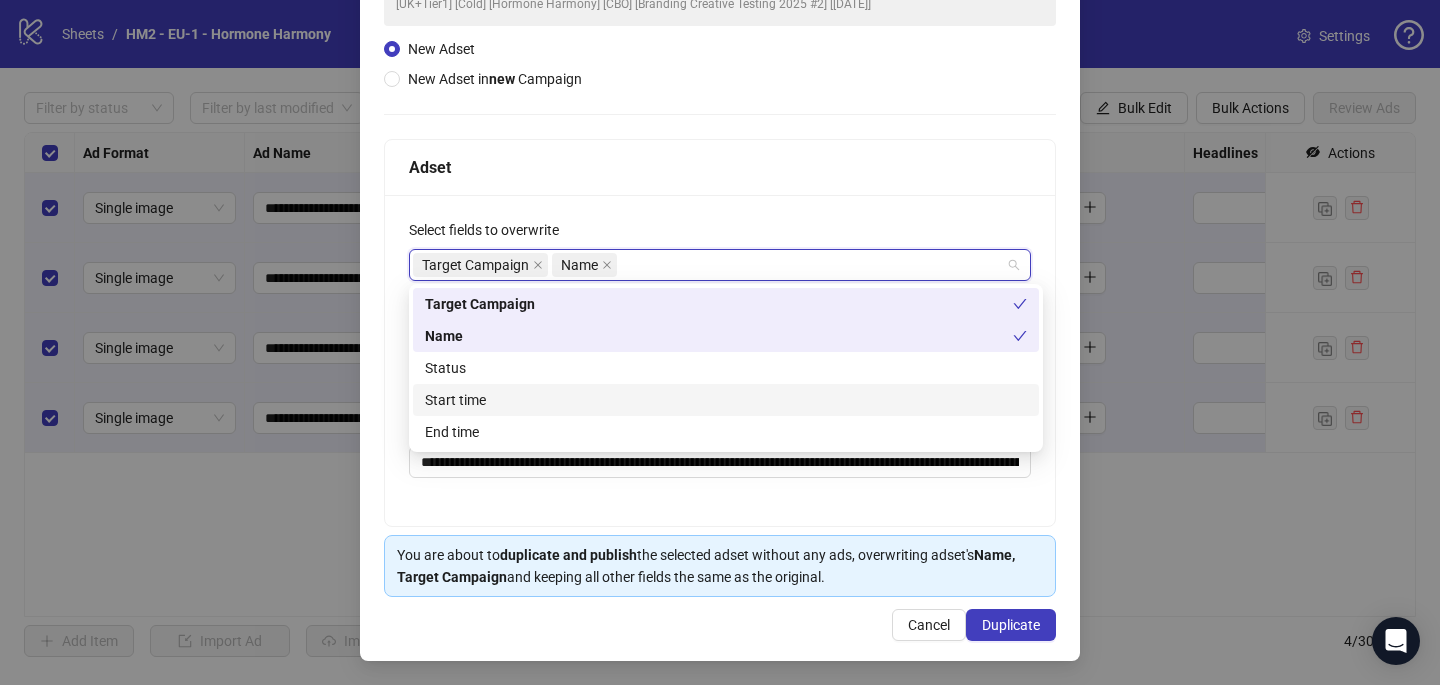 click on "Start time" at bounding box center (726, 400) 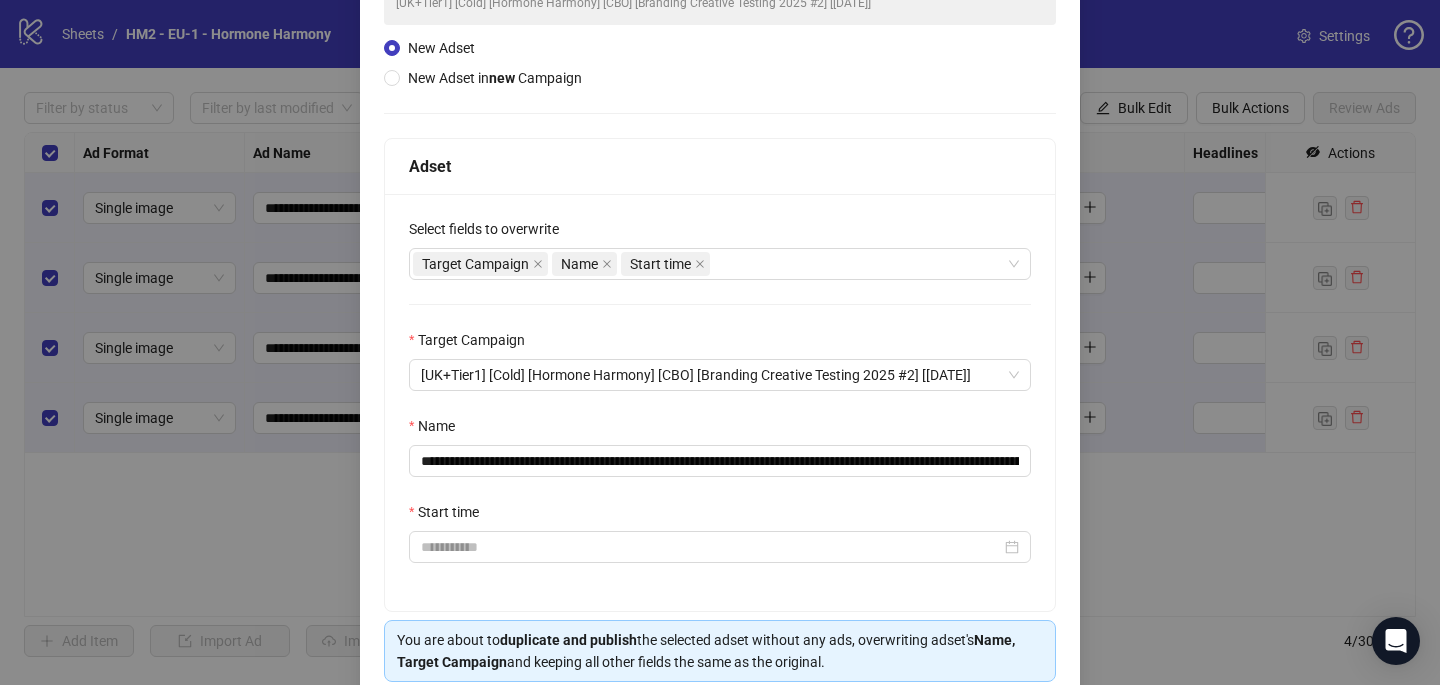 click on "**********" at bounding box center (720, 402) 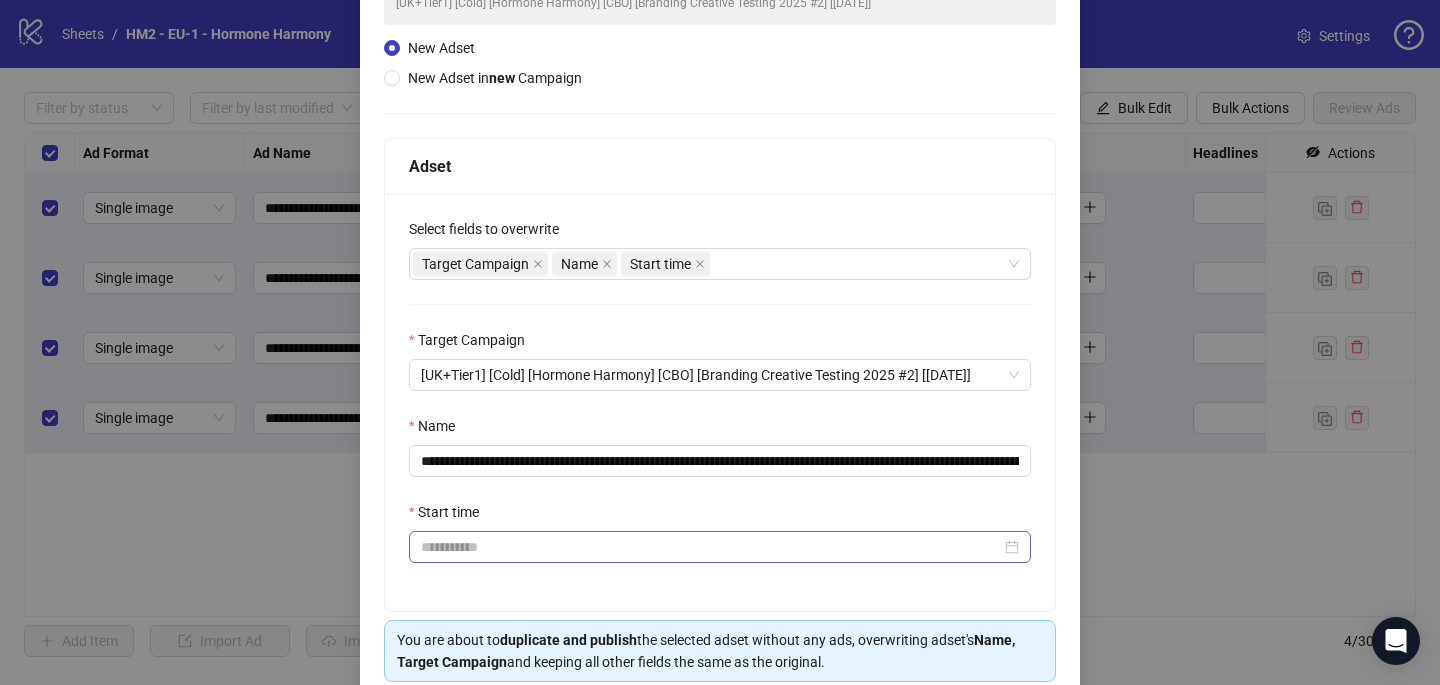 click at bounding box center [720, 547] 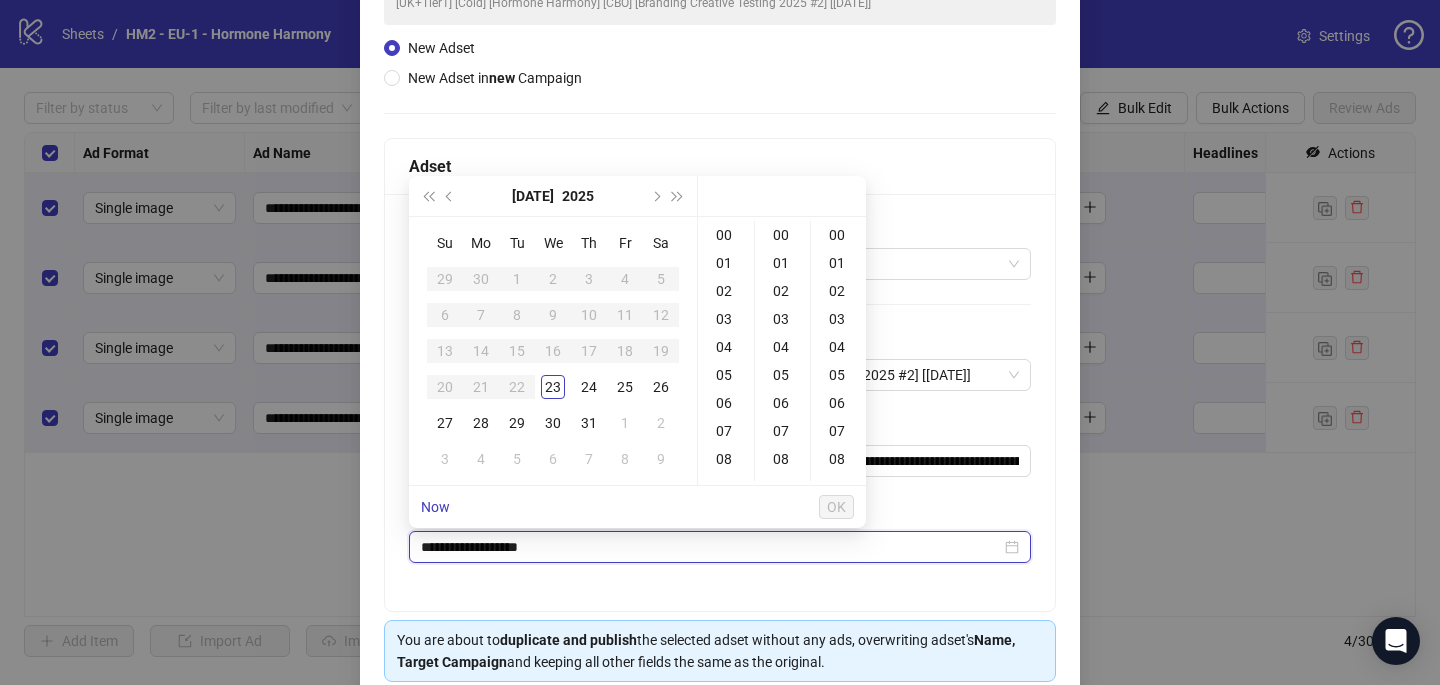 type on "**********" 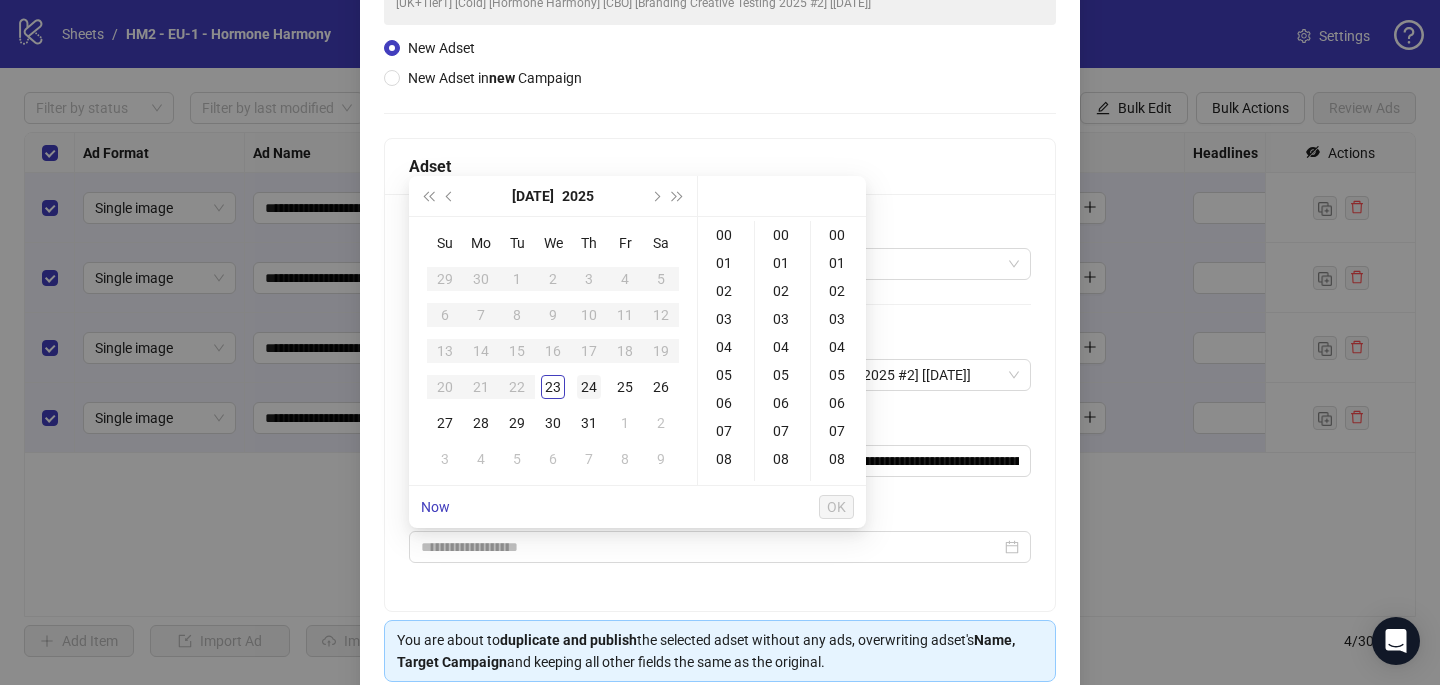click on "24" at bounding box center [589, 387] 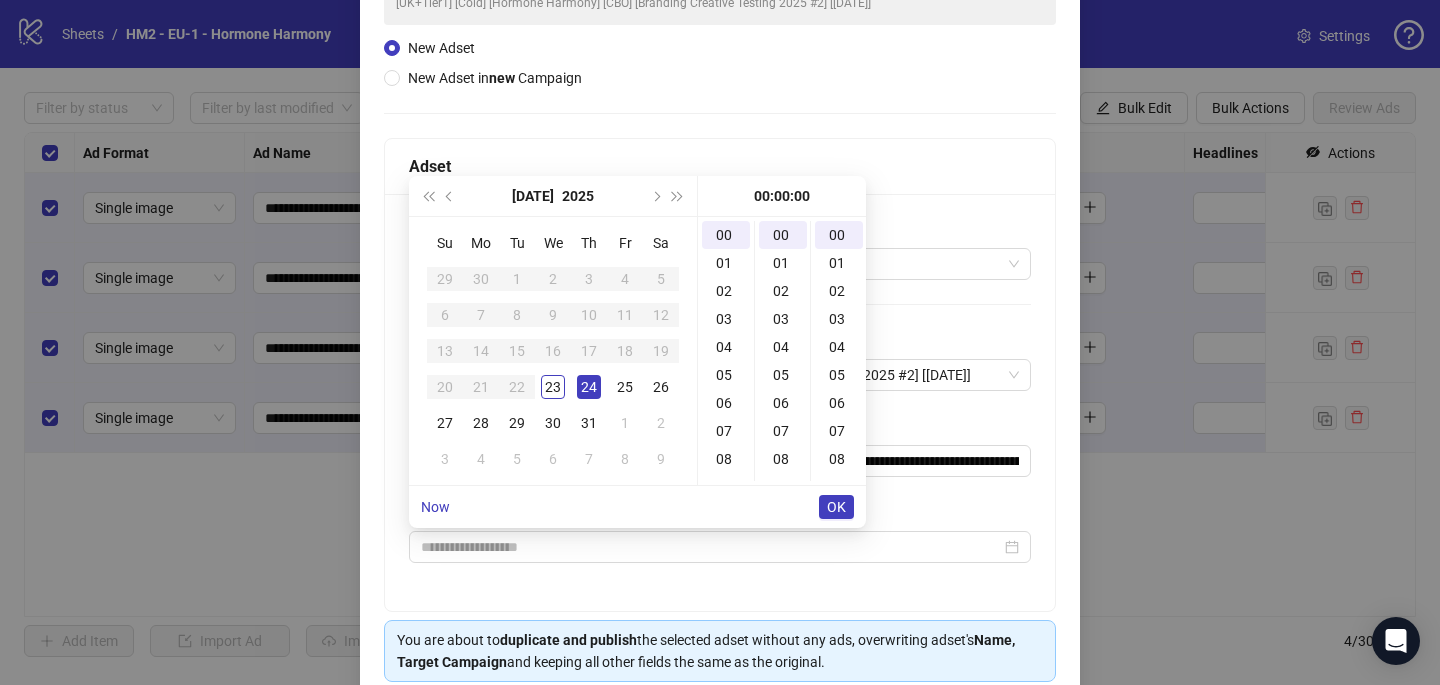 type on "**********" 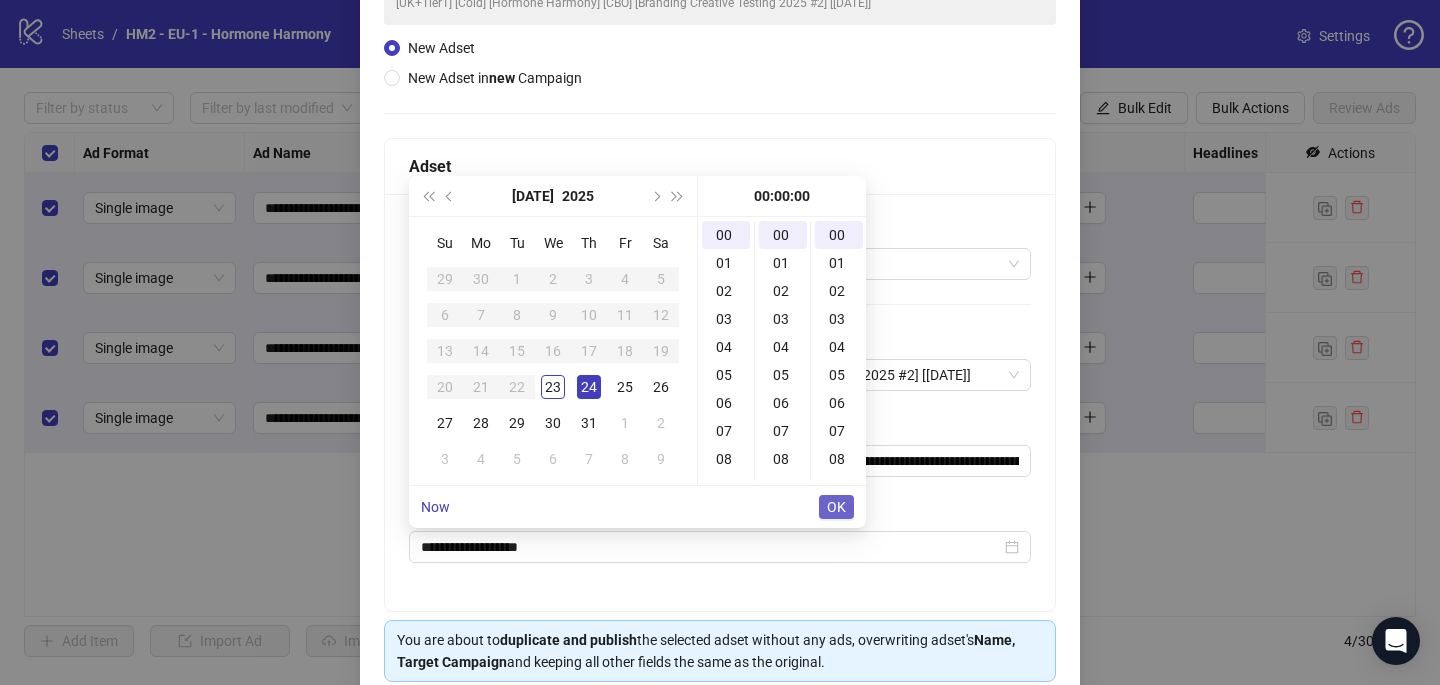 click on "OK" at bounding box center (836, 507) 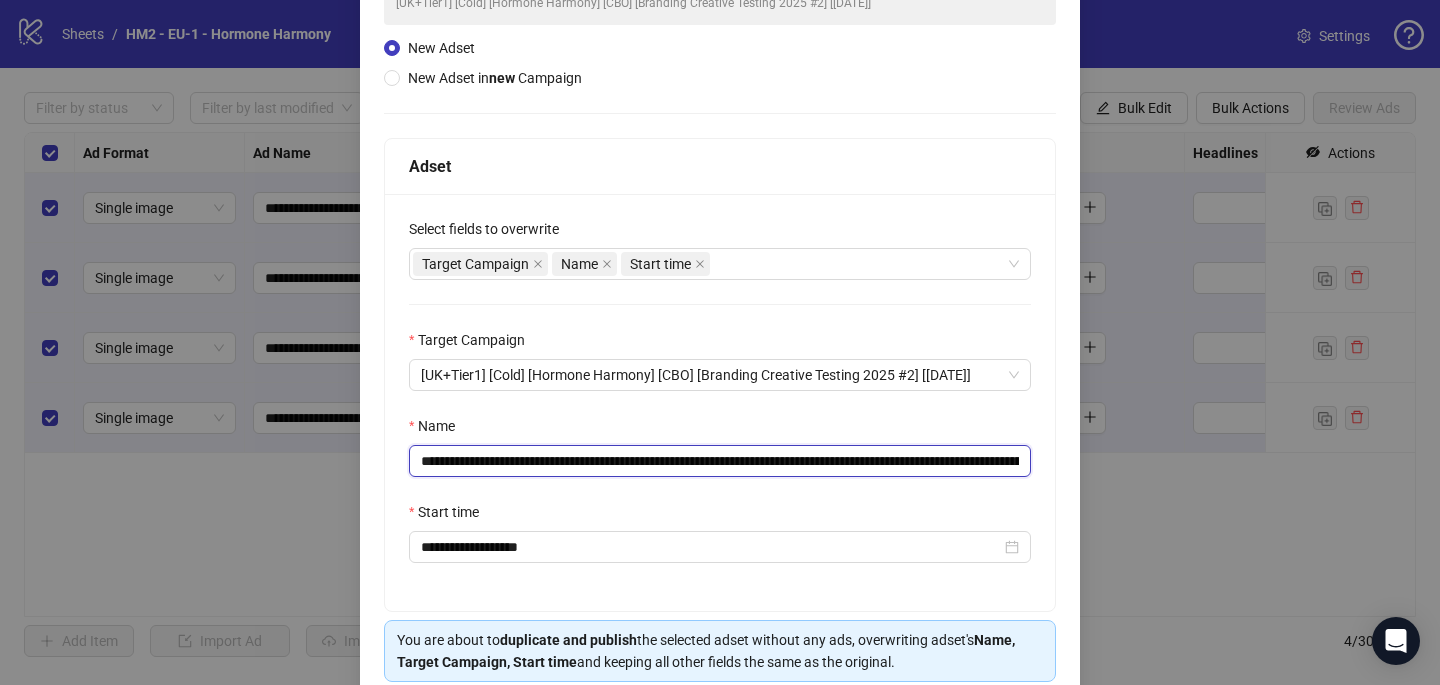 click on "**********" at bounding box center (720, 461) 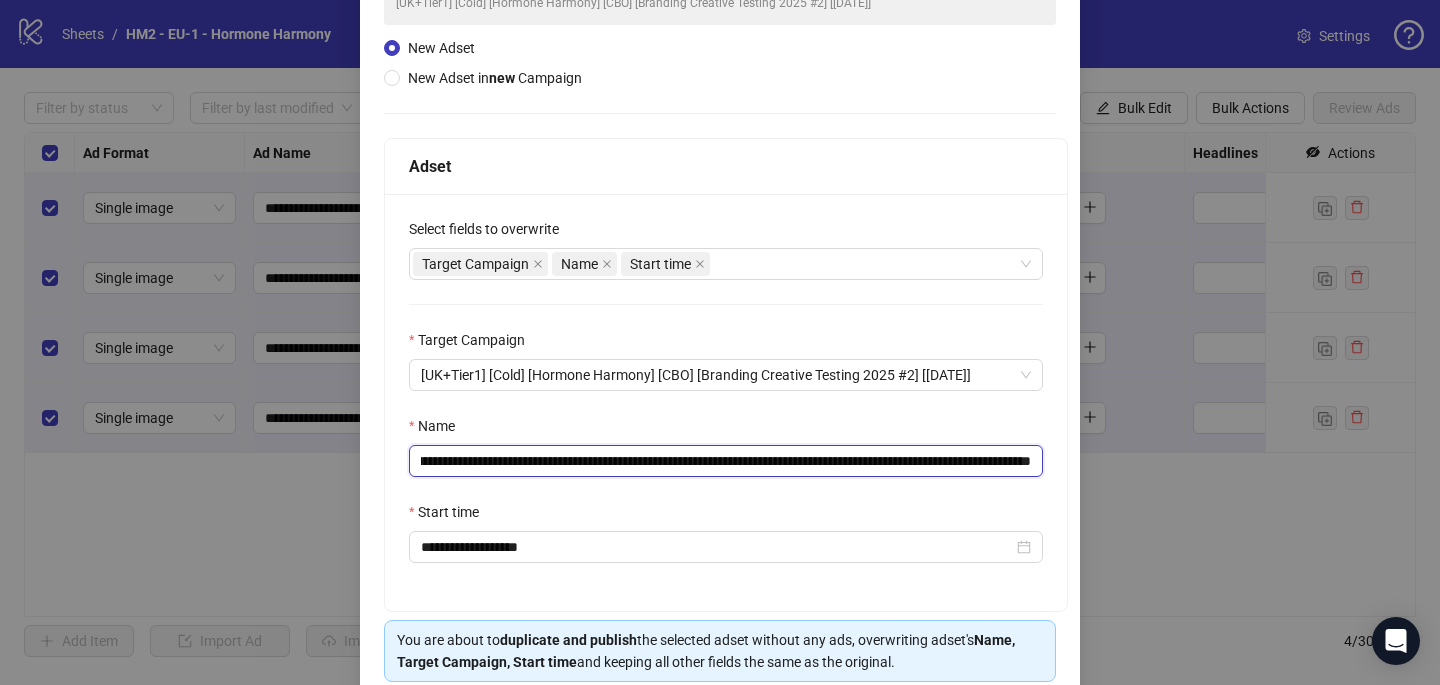 drag, startPoint x: 947, startPoint y: 468, endPoint x: 1083, endPoint y: 470, distance: 136.01471 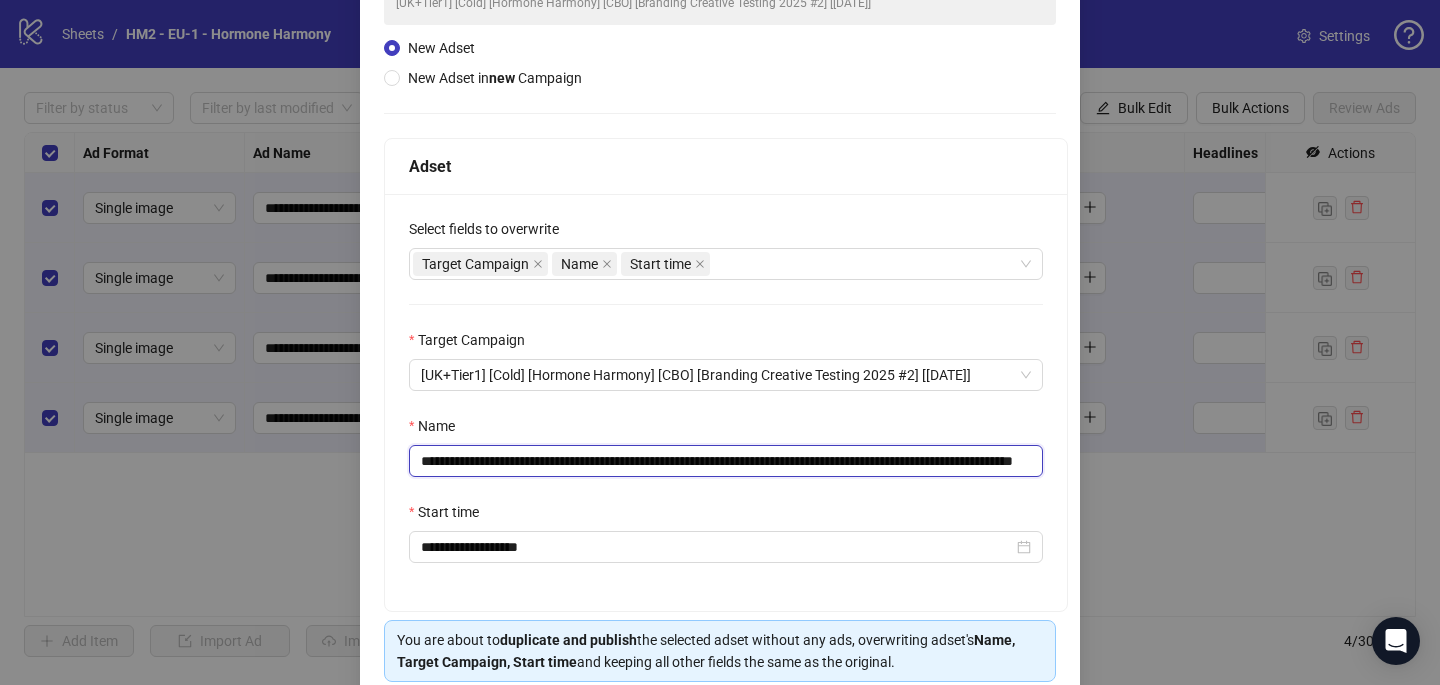 scroll, scrollTop: 0, scrollLeft: 173, axis: horizontal 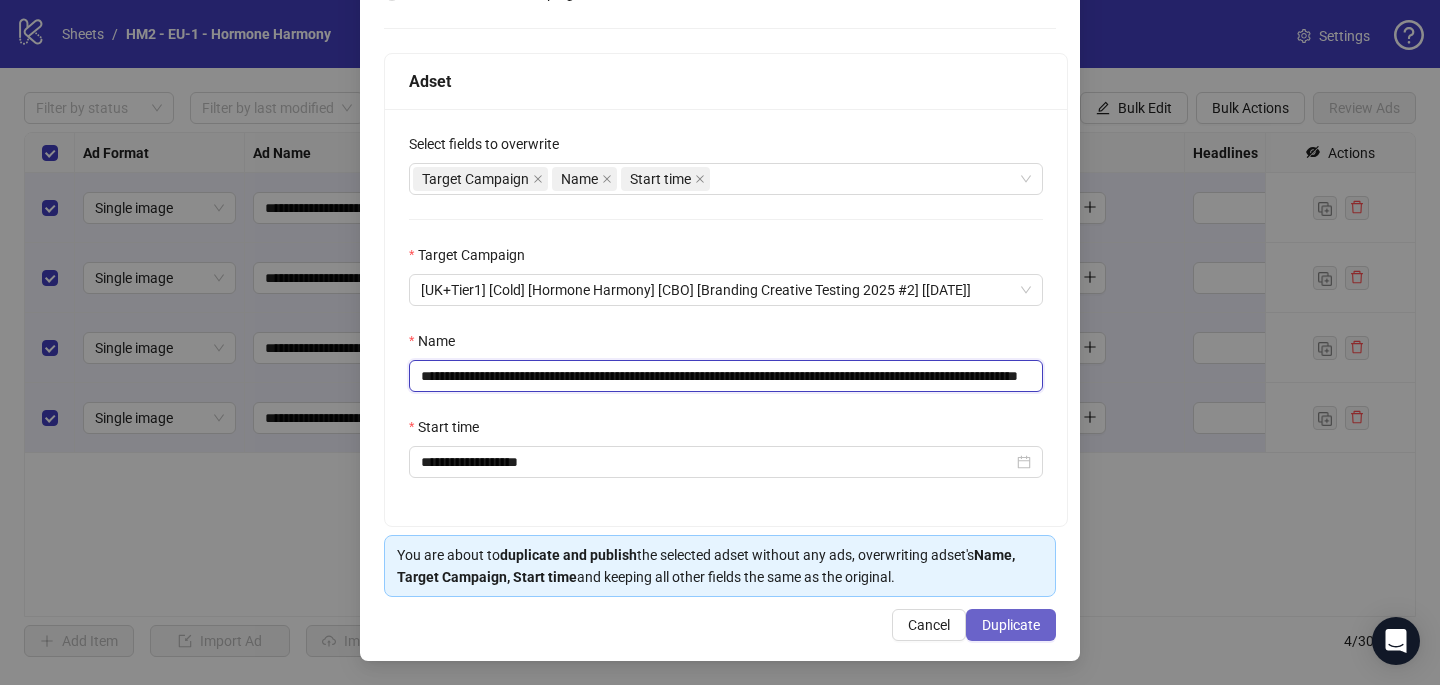 type on "**********" 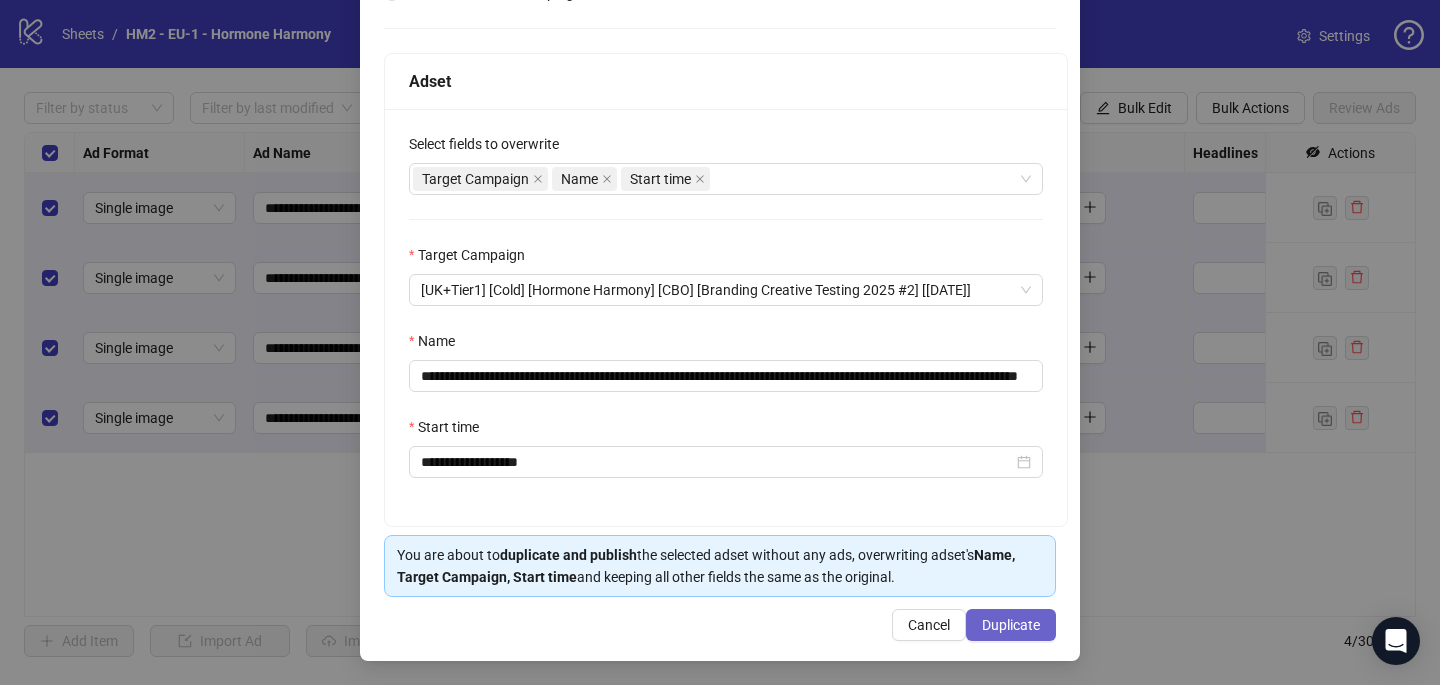 scroll, scrollTop: 0, scrollLeft: 0, axis: both 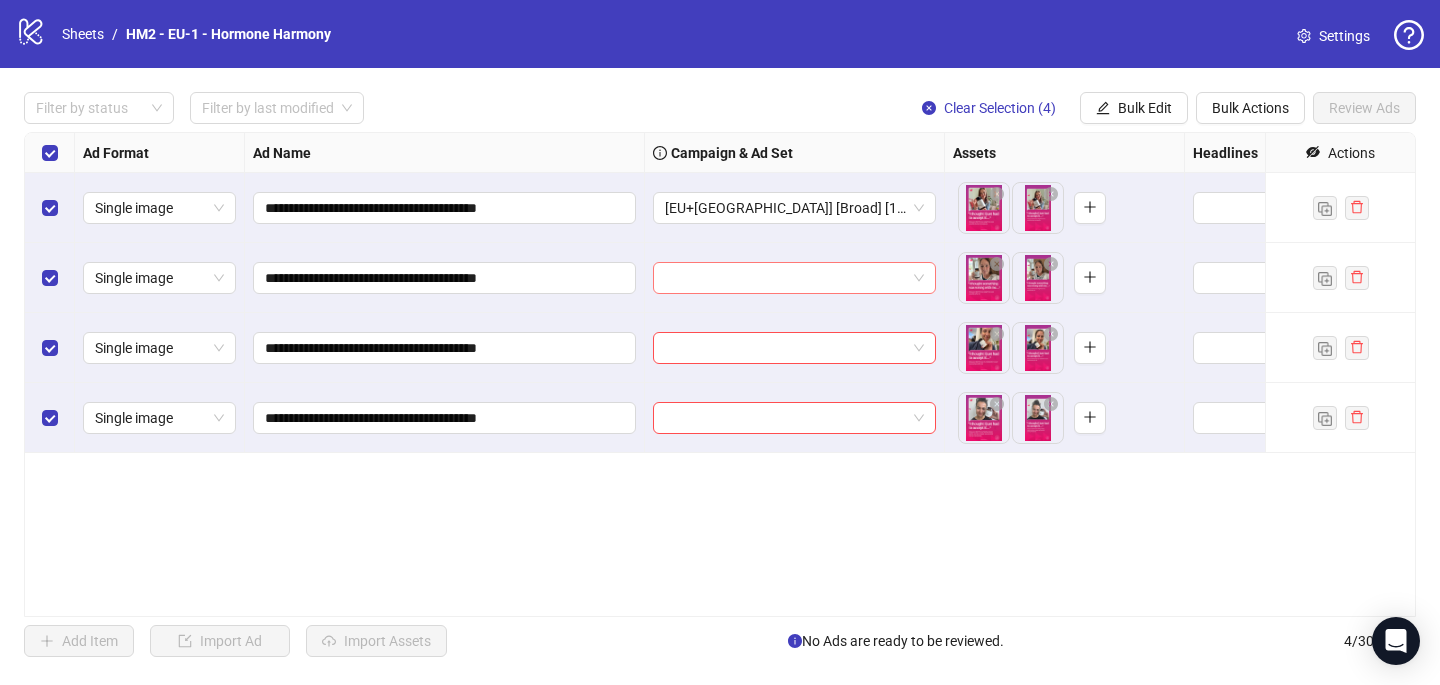 click at bounding box center [785, 278] 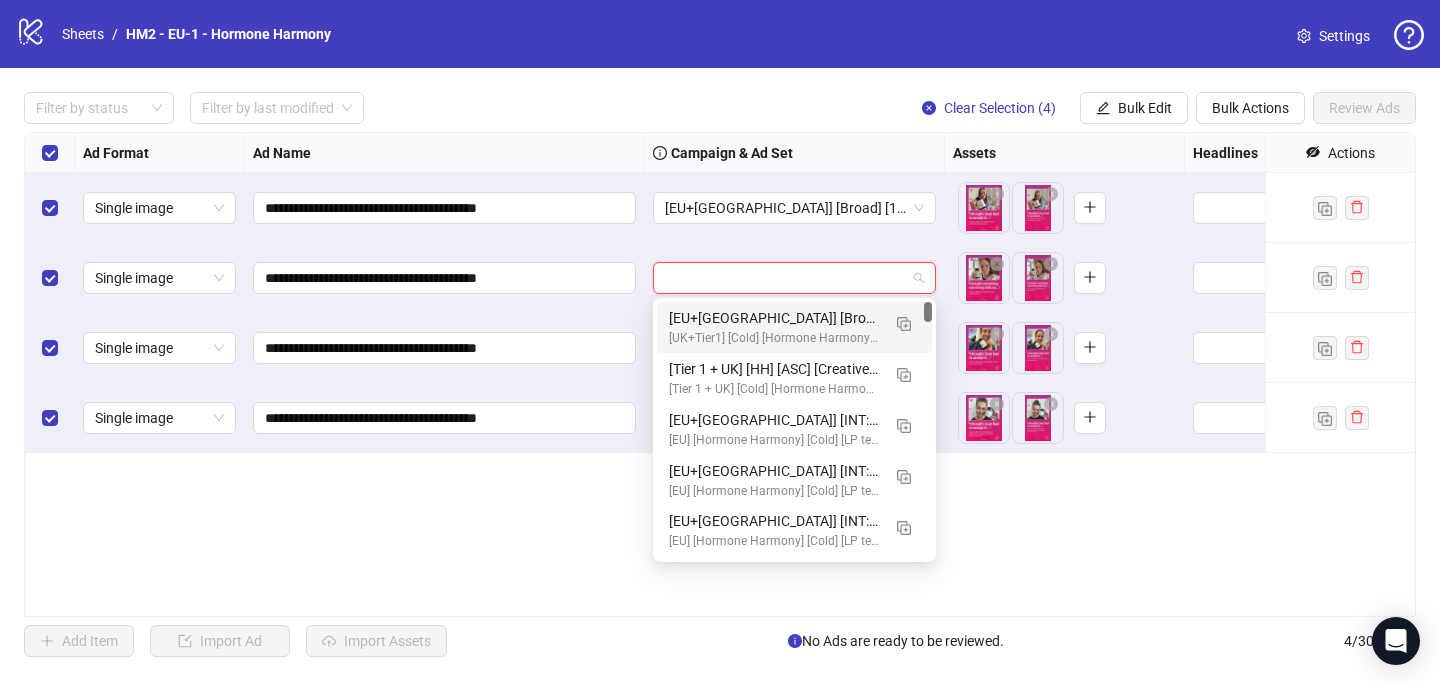 click on "[UK+Tier1] [Cold] [Hormone Harmony] [CBO] [Branding Creative Testing 2025 #2] [[DATE]]" at bounding box center [774, 338] 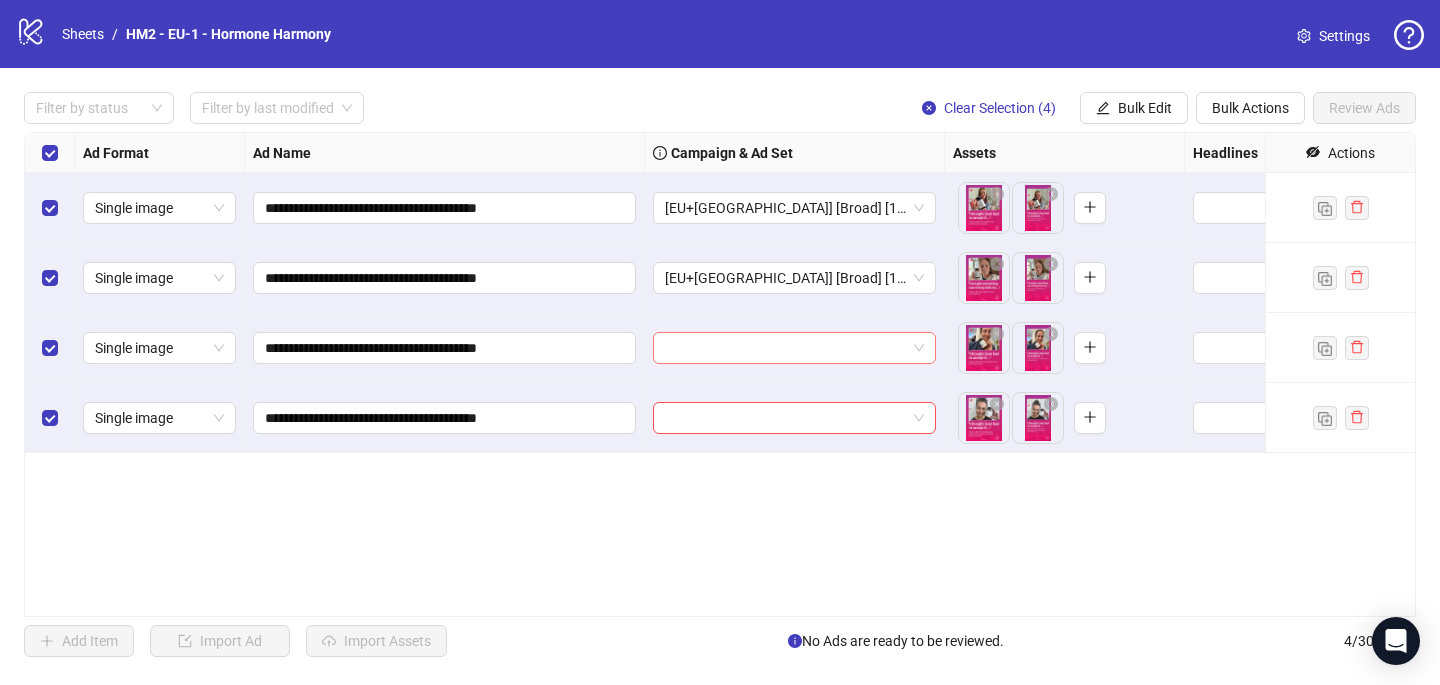 click at bounding box center [785, 348] 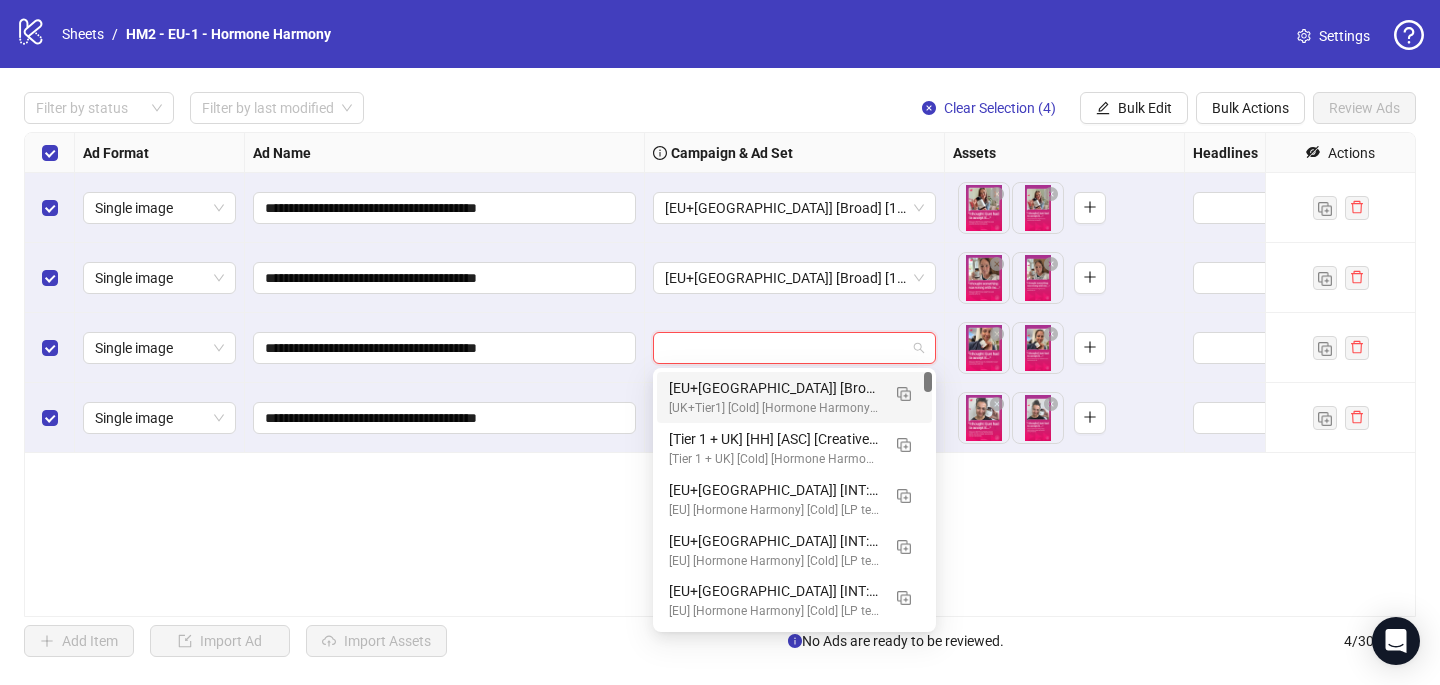 click on "[EU+[GEOGRAPHIC_DATA]] [Broad] [18+] [CRE: Q3-[DATE]-Contradiction-BRAND-HH] [COP: Q2-APR-04-FigureBack-BRAND-HH] [[DATE]]" at bounding box center [774, 388] 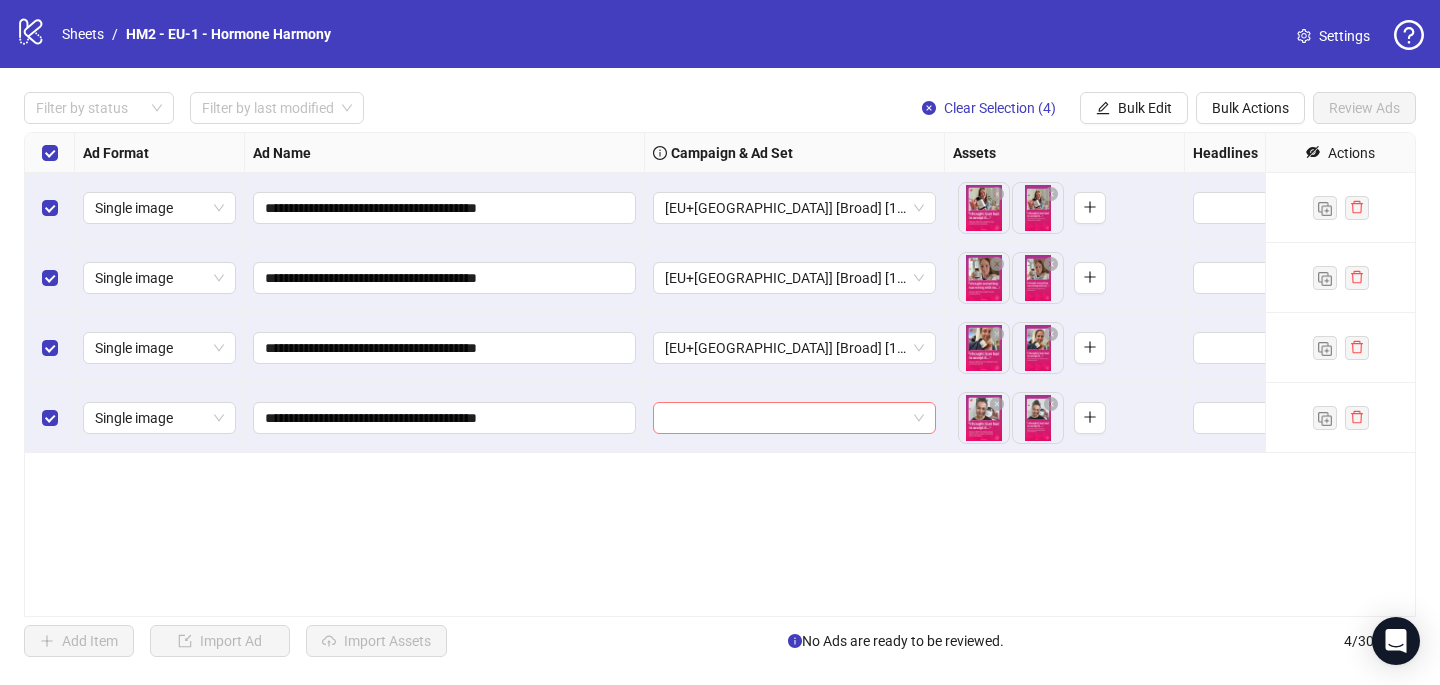 click at bounding box center [785, 418] 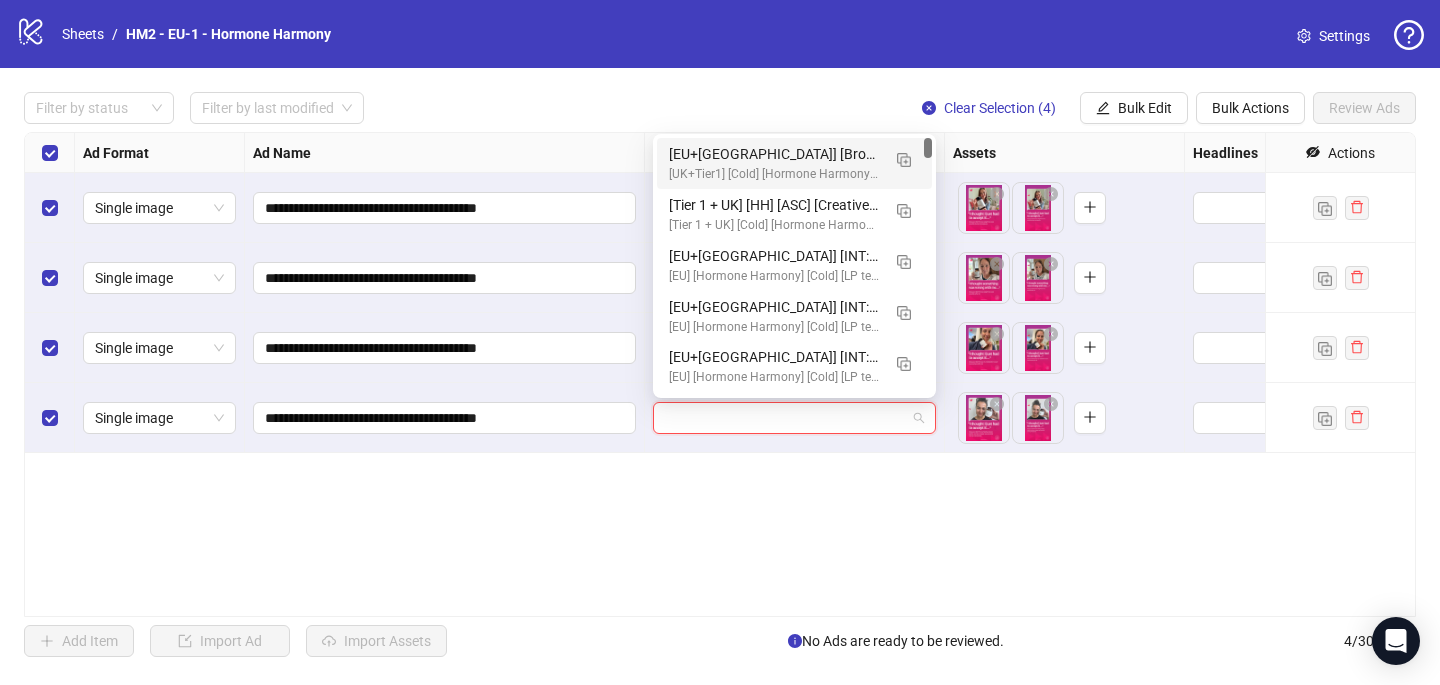click on "[EU+[GEOGRAPHIC_DATA]] [Broad] [18+] [CRE: Q3-[DATE]-Contradiction-BRAND-HH] [COP: Q2-APR-04-FigureBack-BRAND-HH] [[DATE]]" at bounding box center [774, 154] 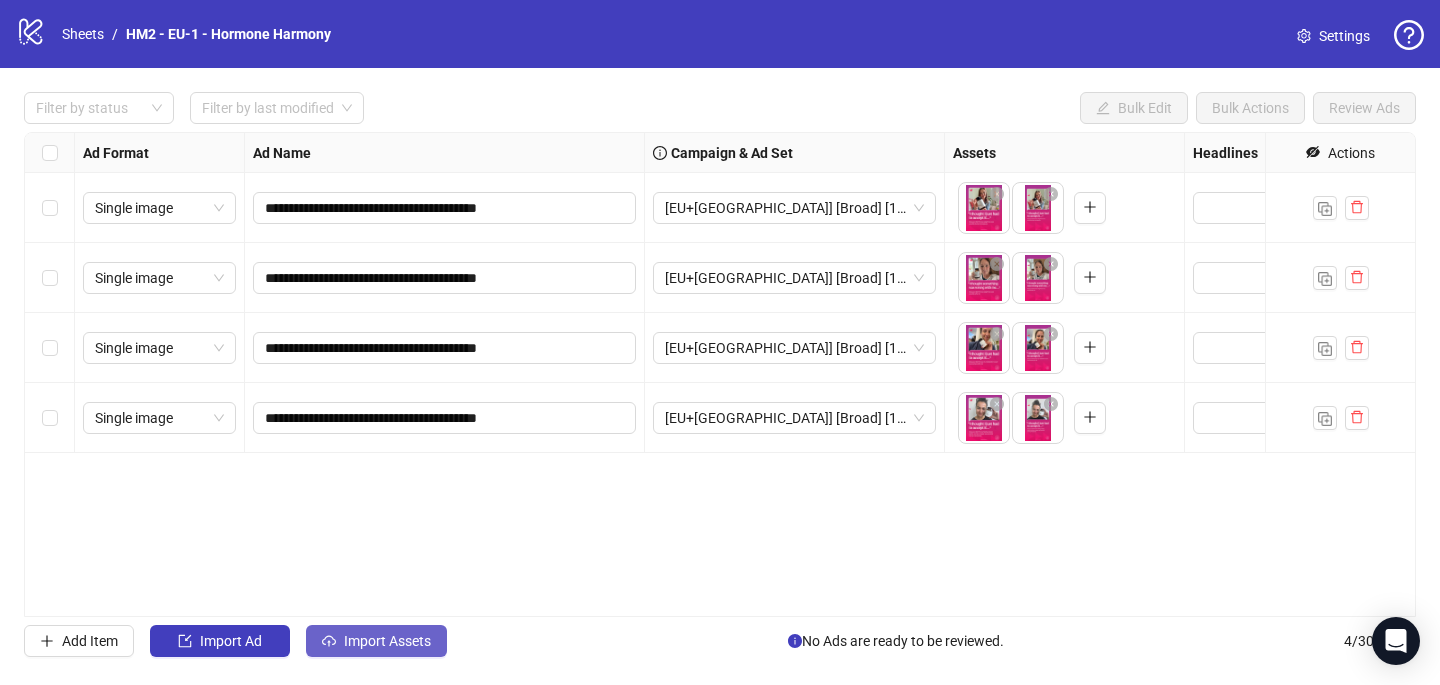 click on "Import Assets" at bounding box center [387, 641] 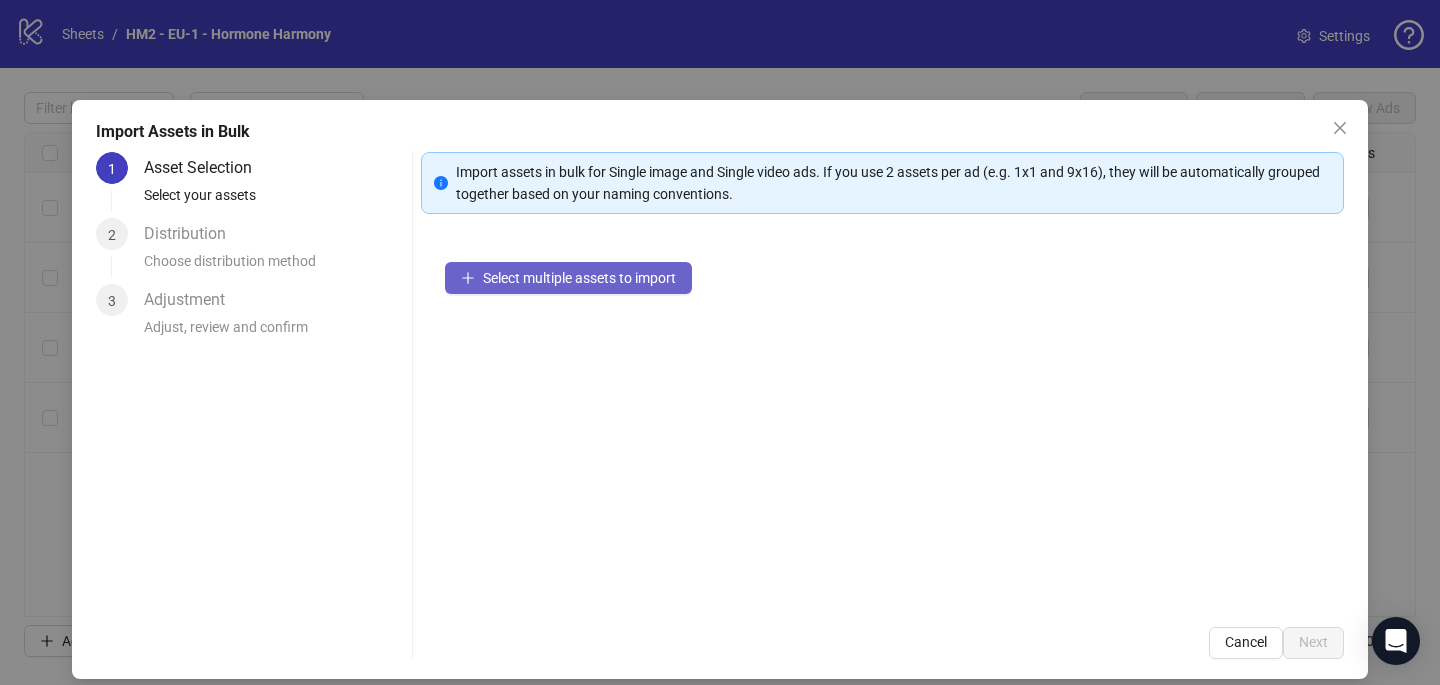 click on "Select multiple assets to import" at bounding box center [568, 278] 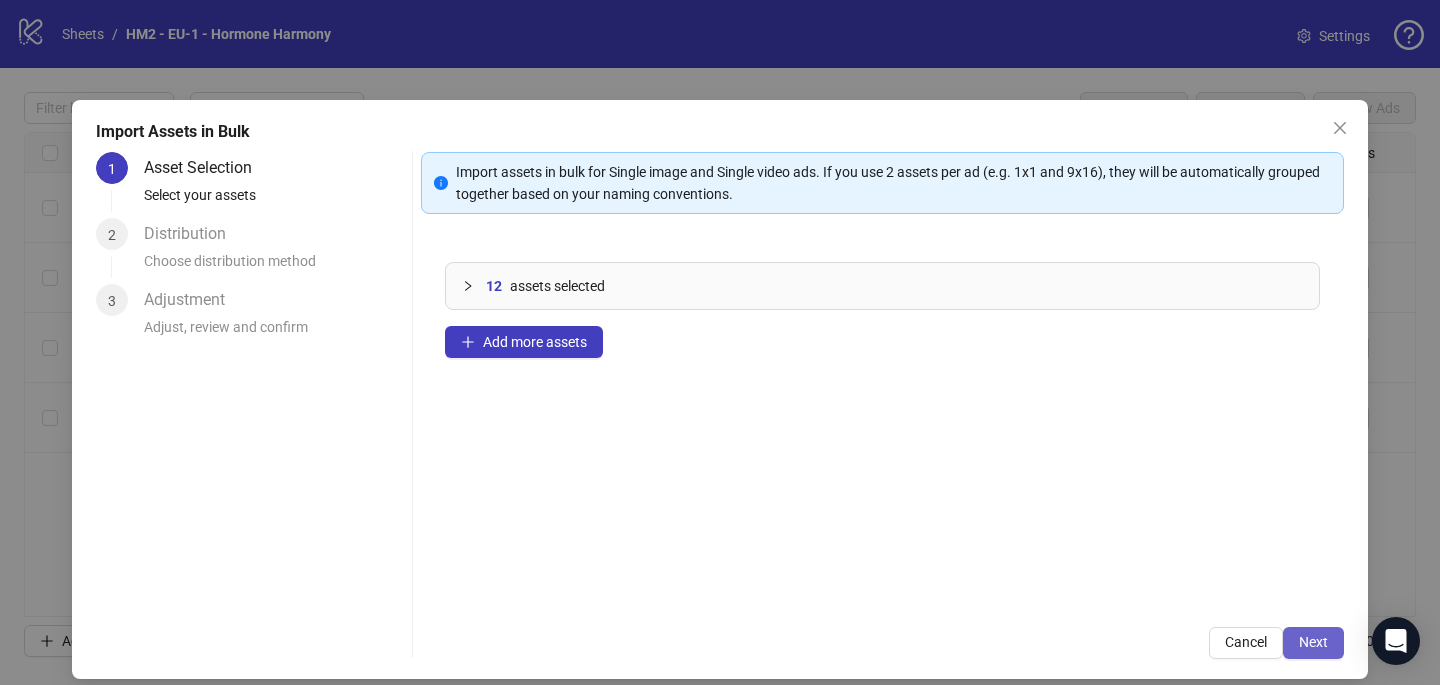 click on "Next" at bounding box center (1313, 642) 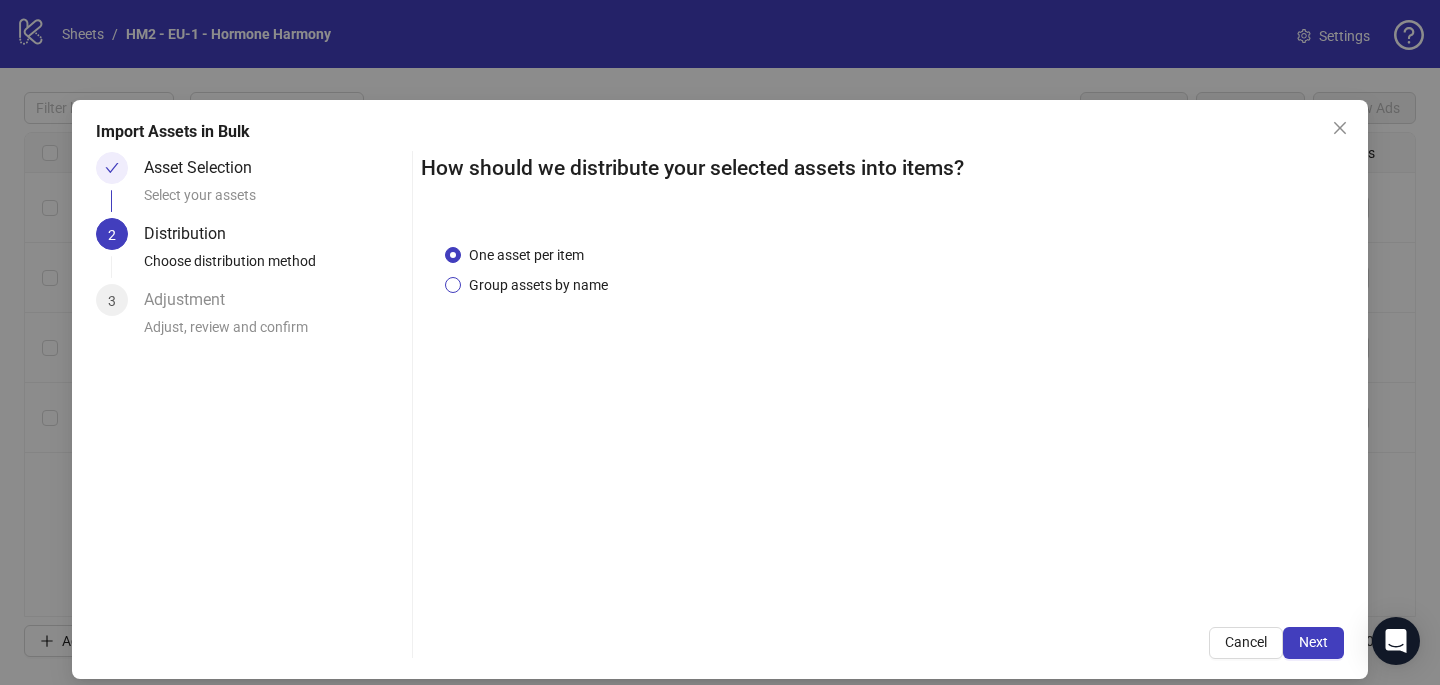 click on "Group assets by name" at bounding box center [538, 285] 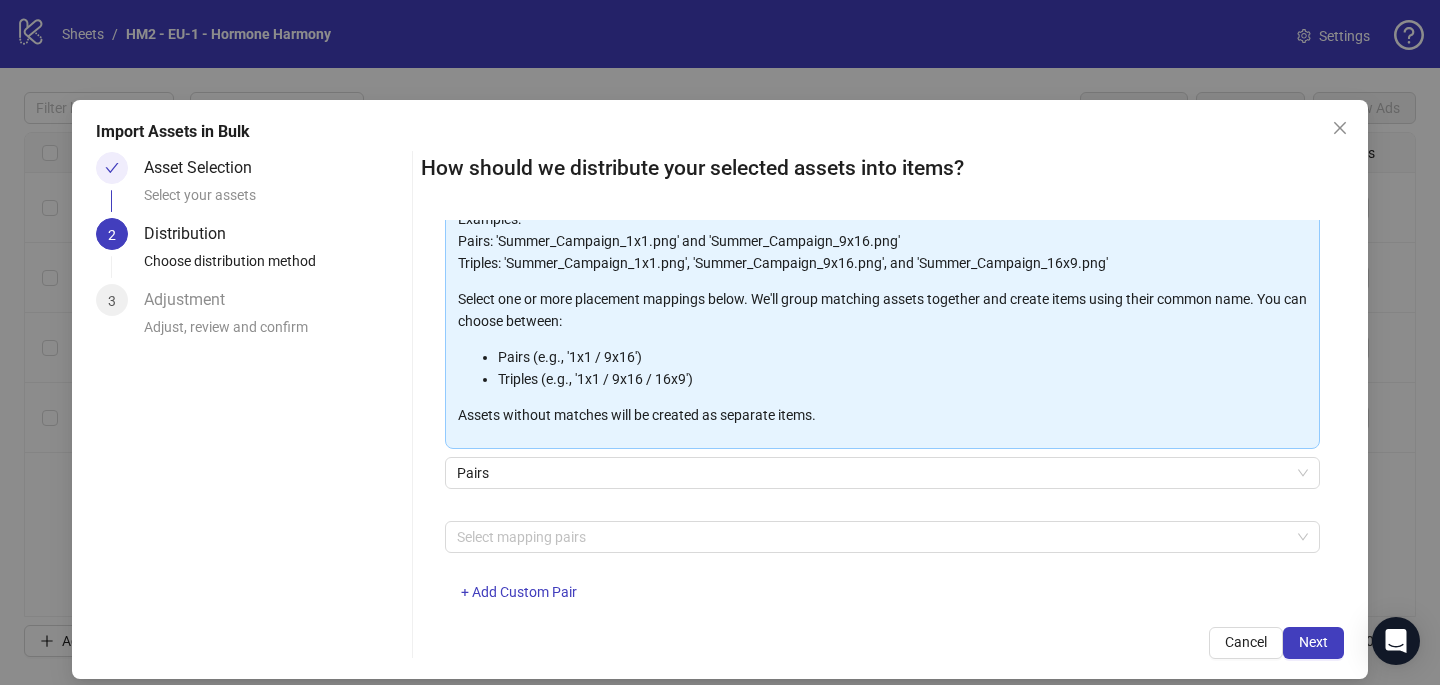 scroll, scrollTop: 191, scrollLeft: 0, axis: vertical 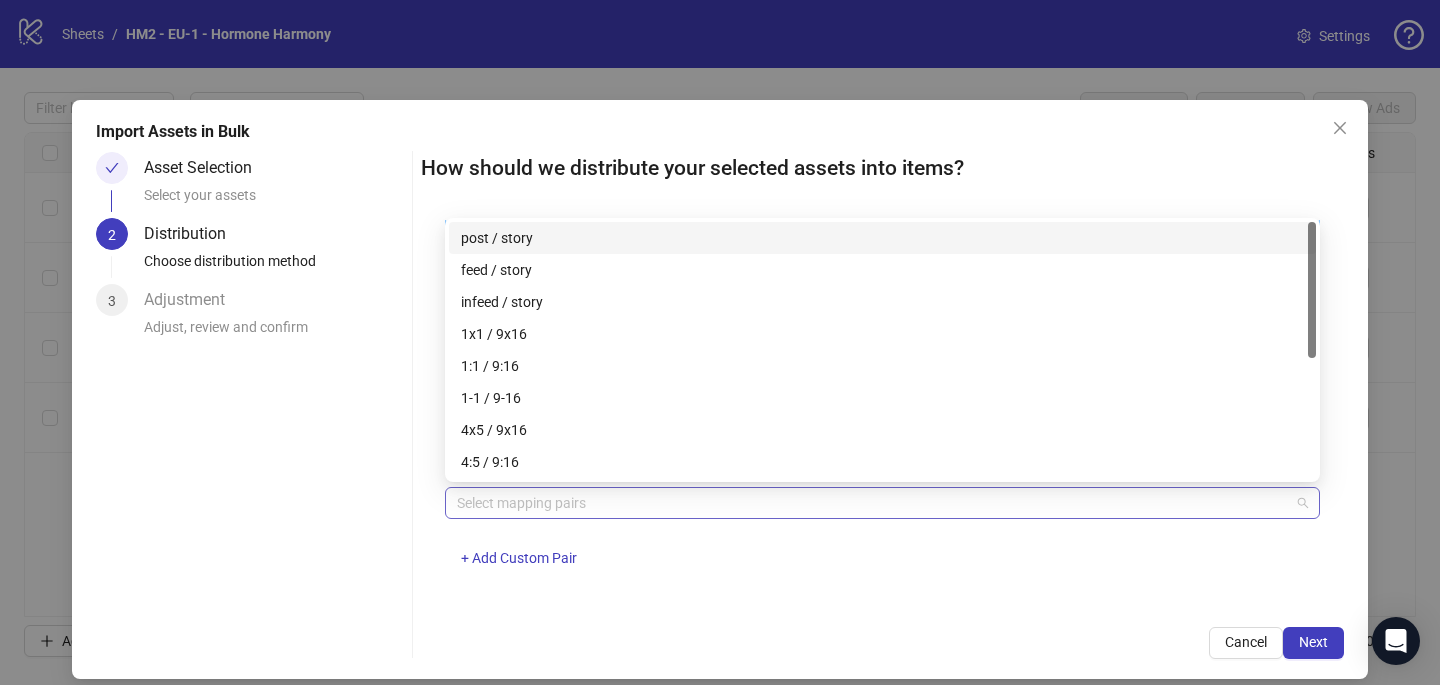 click at bounding box center (872, 503) 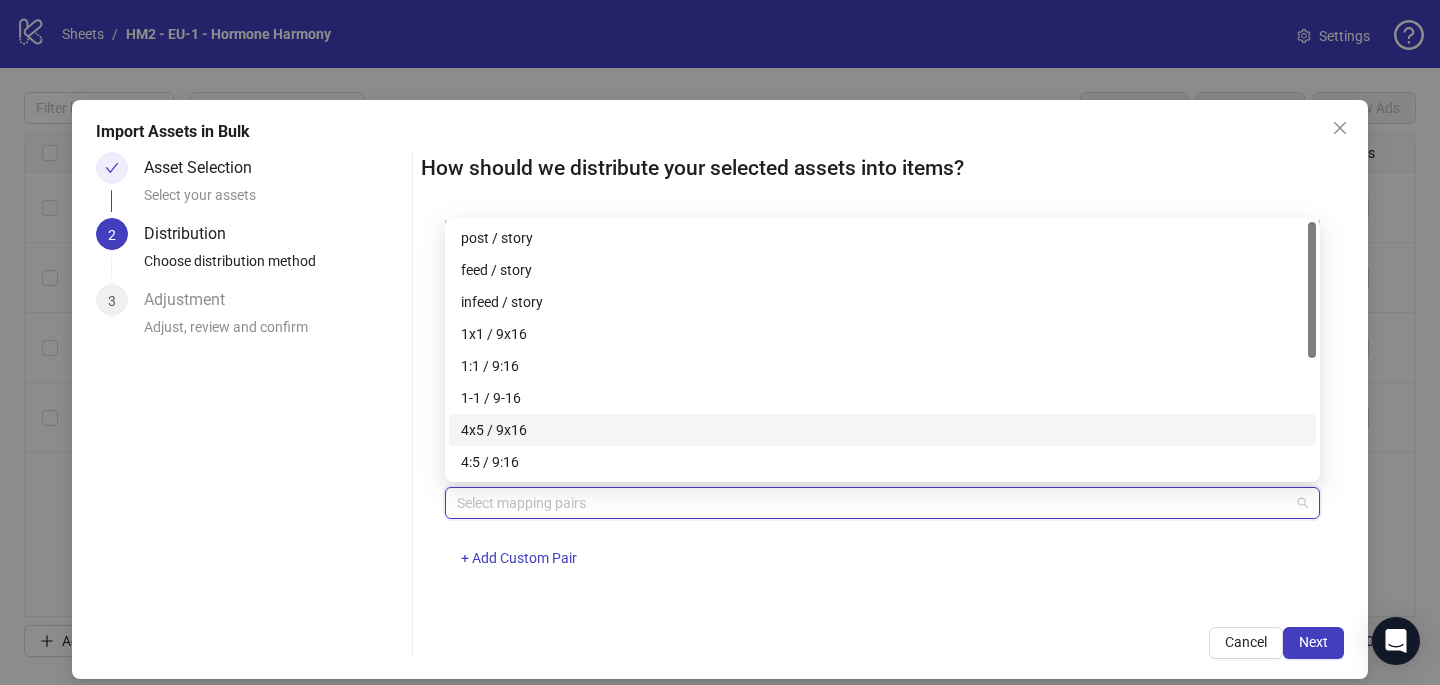 click on "4x5 / 9x16" at bounding box center [882, 430] 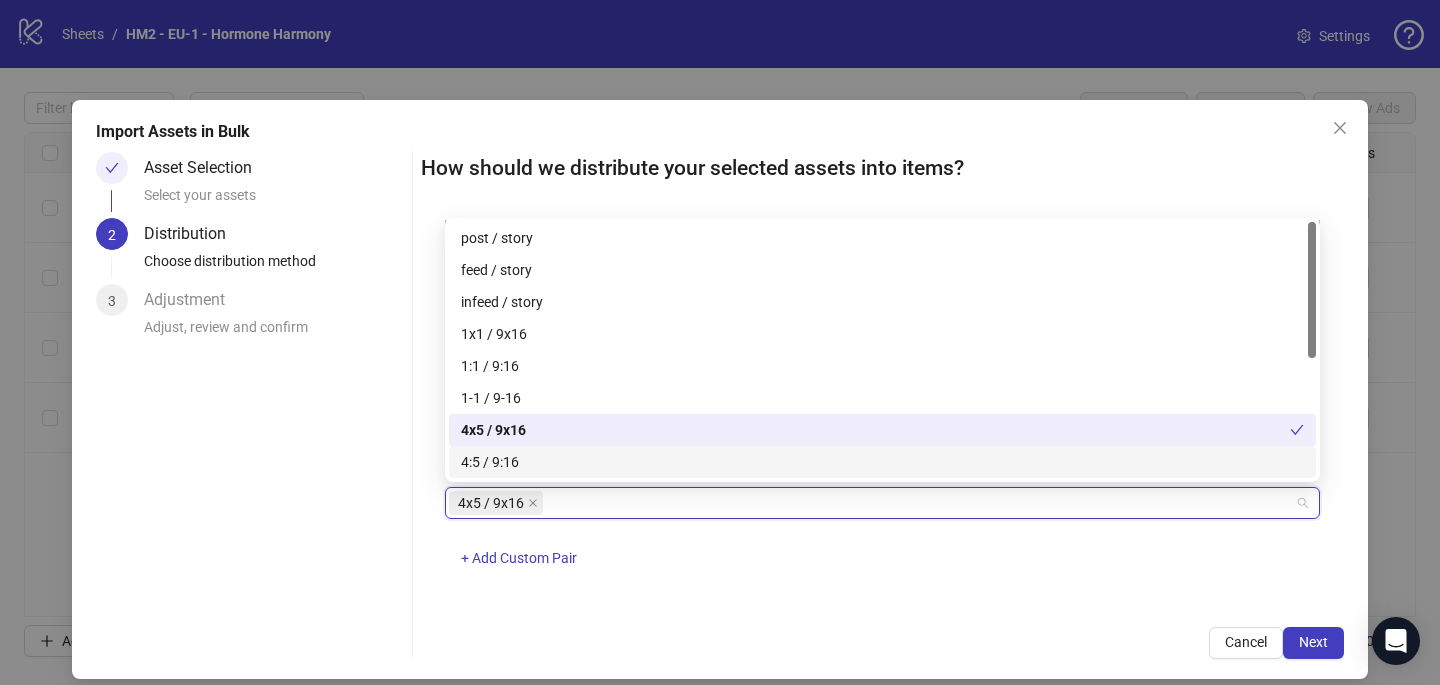 click on "One asset per item Group assets by name Assets must follow a consistent naming pattern to use this feature. Examples: Pairs: 'Summer_Campaign_1x1.png' and 'Summer_Campaign_9x16.png' Triples: 'Summer_Campaign_1x1.png', 'Summer_Campaign_9x16.png', and 'Summer_Campaign_16x9.png' Select one or more placement mappings below. We'll group matching assets together and create items using their common name. You can choose between: Pairs (e.g., '1x1 / 9x16') Triples (e.g., '1x1 / 9x16 / 16x9') Assets without matches will be created as separate items. Pairs 4x5 / 9x16   + Add Custom Pair" at bounding box center (882, 411) 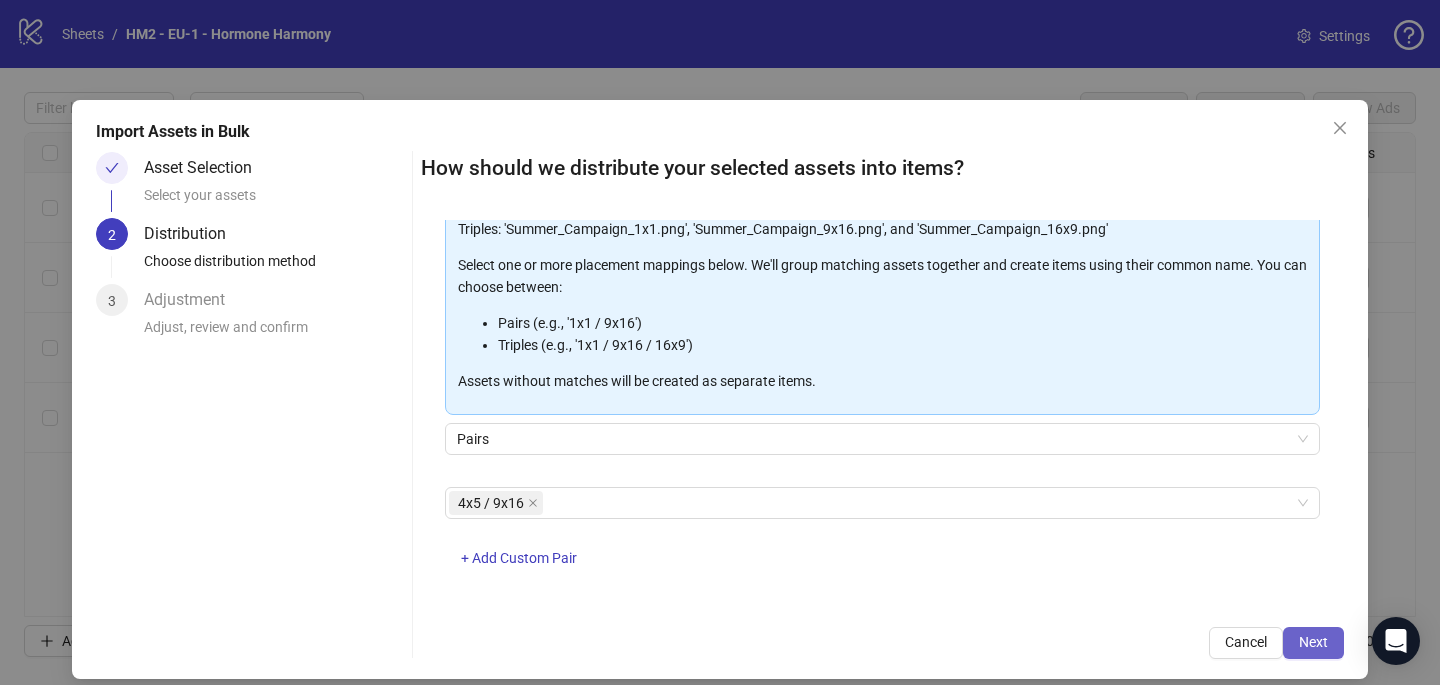 click on "Next" at bounding box center (1313, 642) 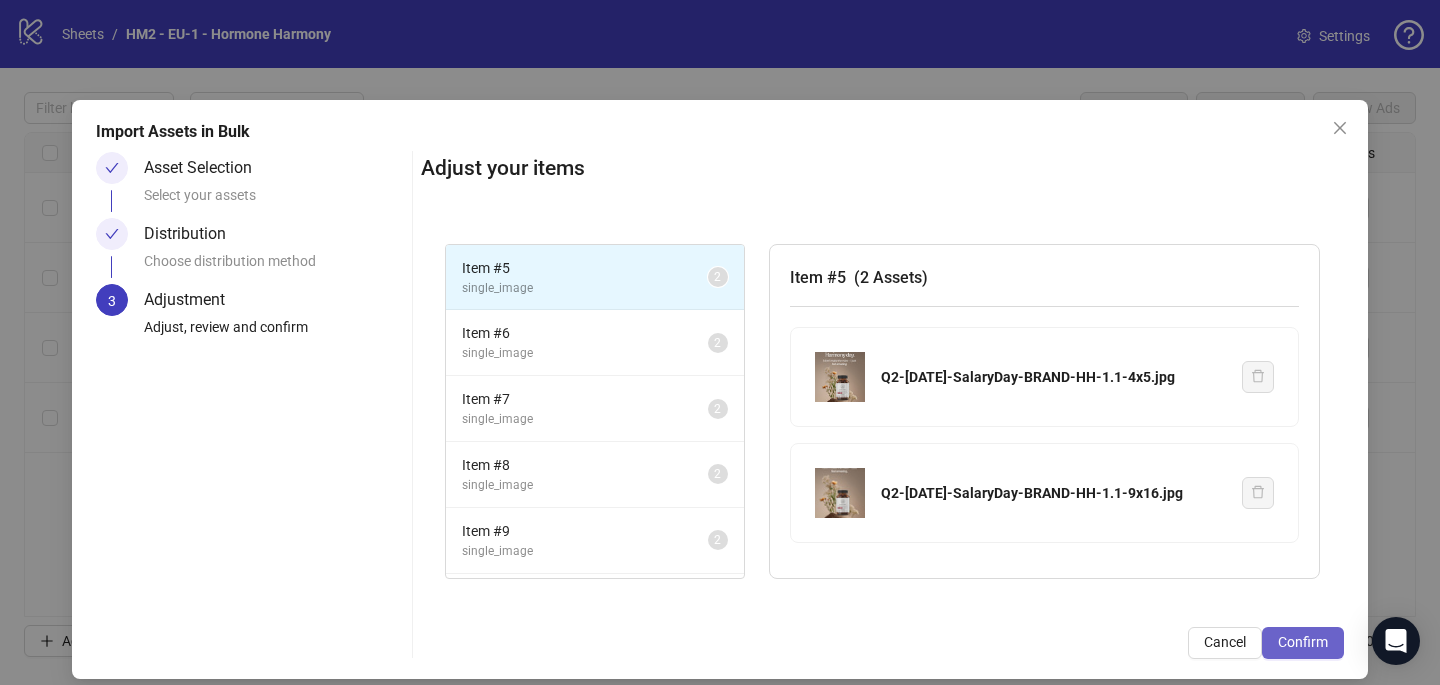 click on "Confirm" at bounding box center [1303, 642] 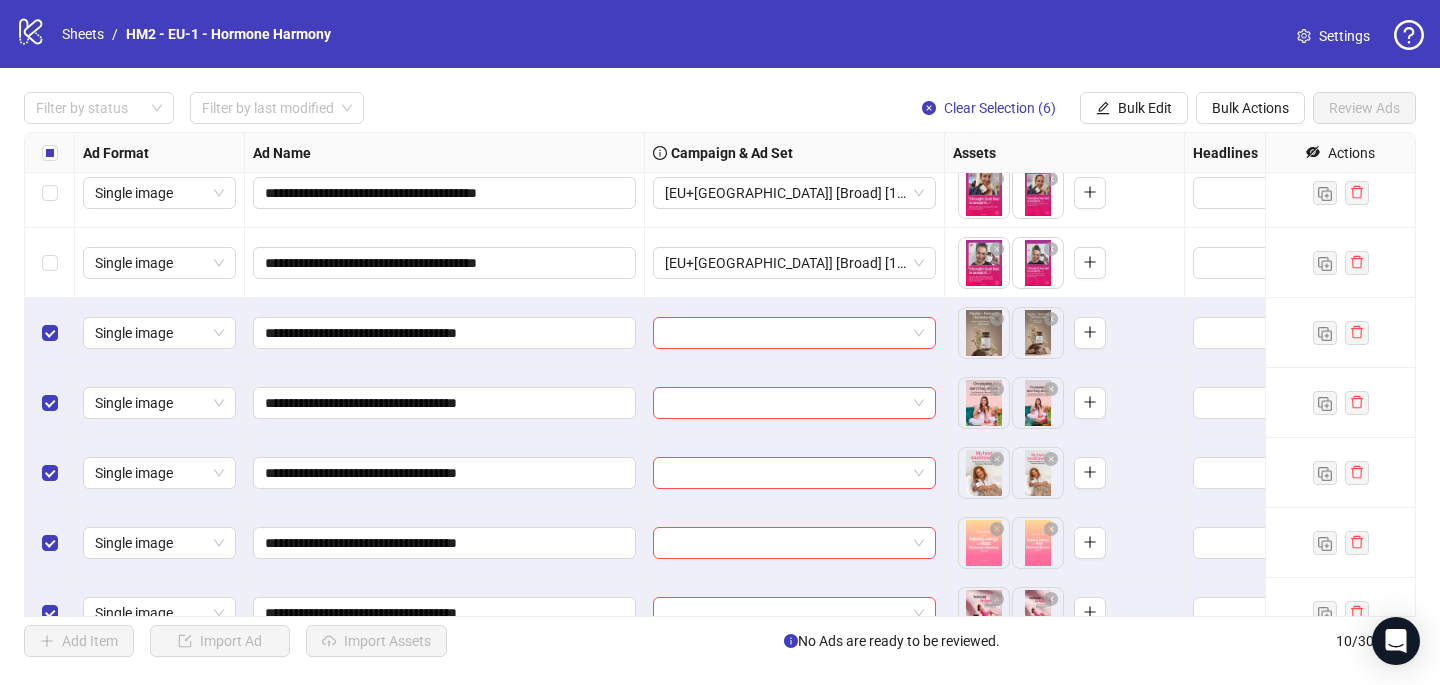scroll, scrollTop: 257, scrollLeft: 0, axis: vertical 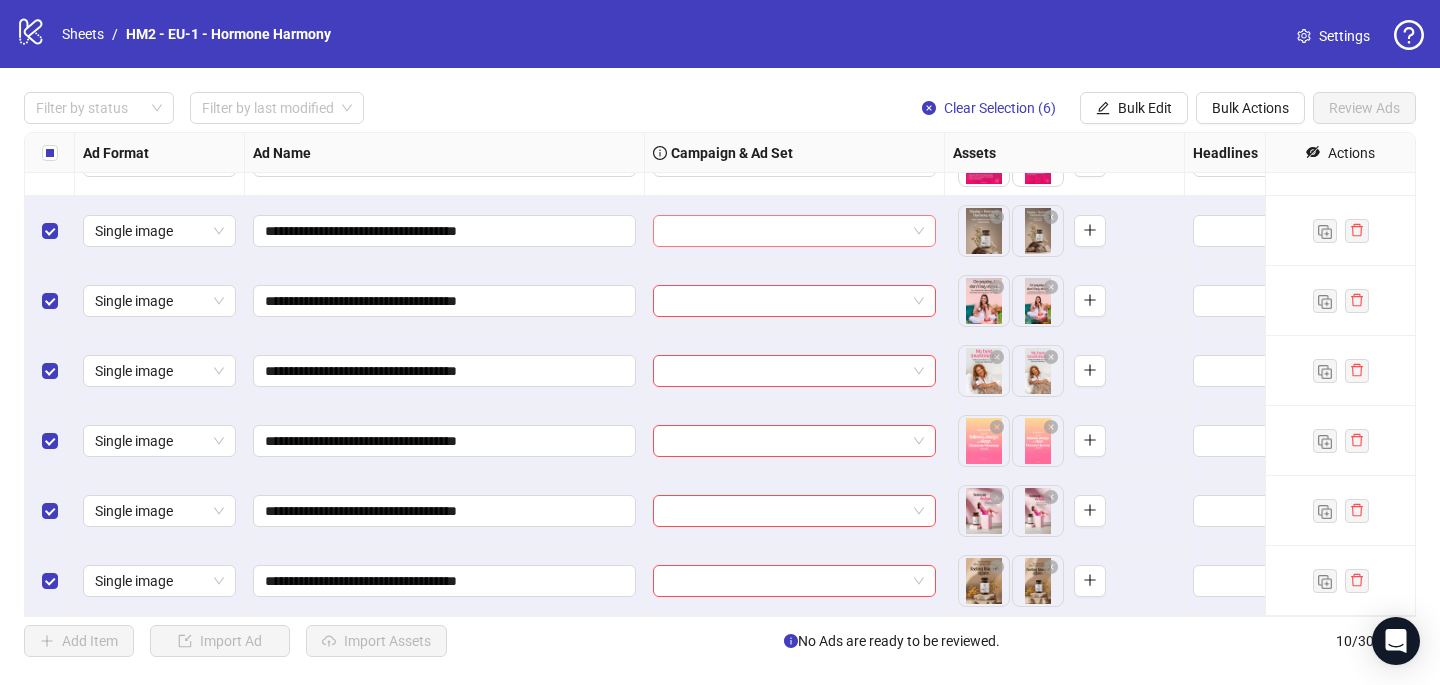 click at bounding box center (785, 231) 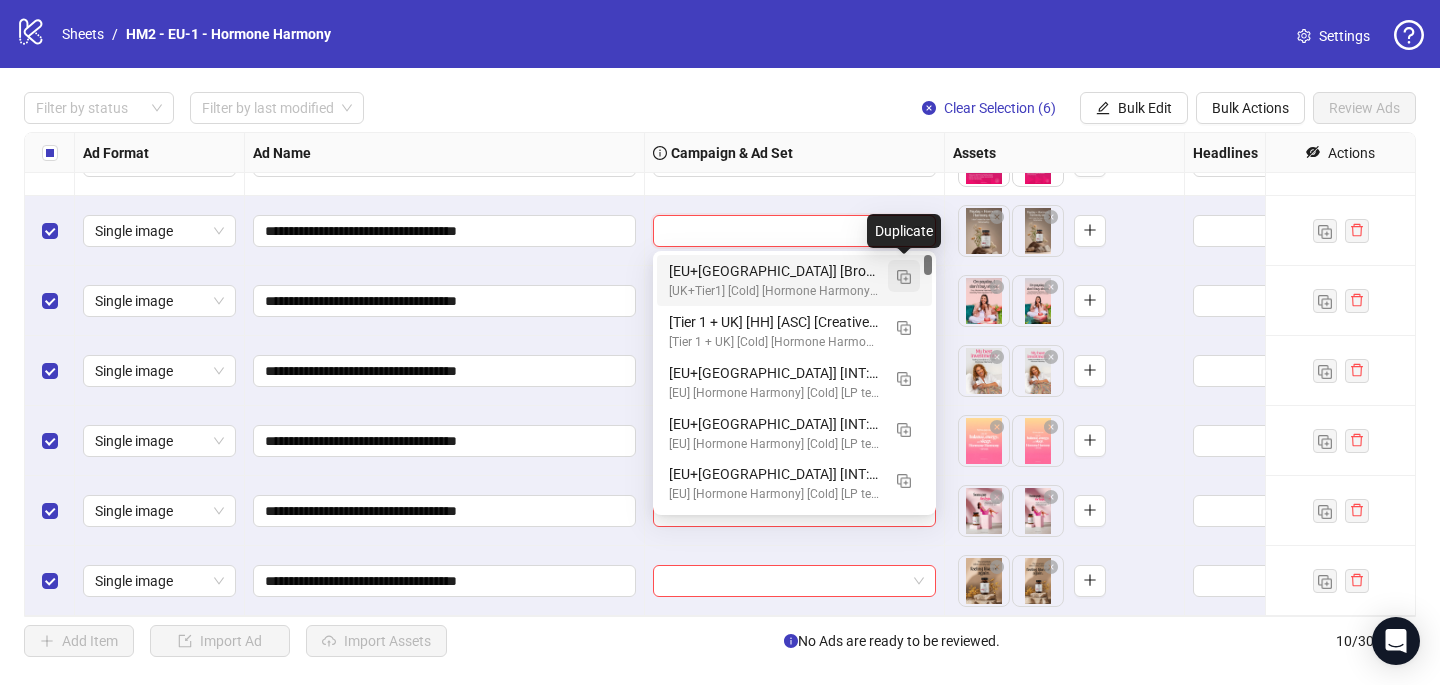click at bounding box center (904, 277) 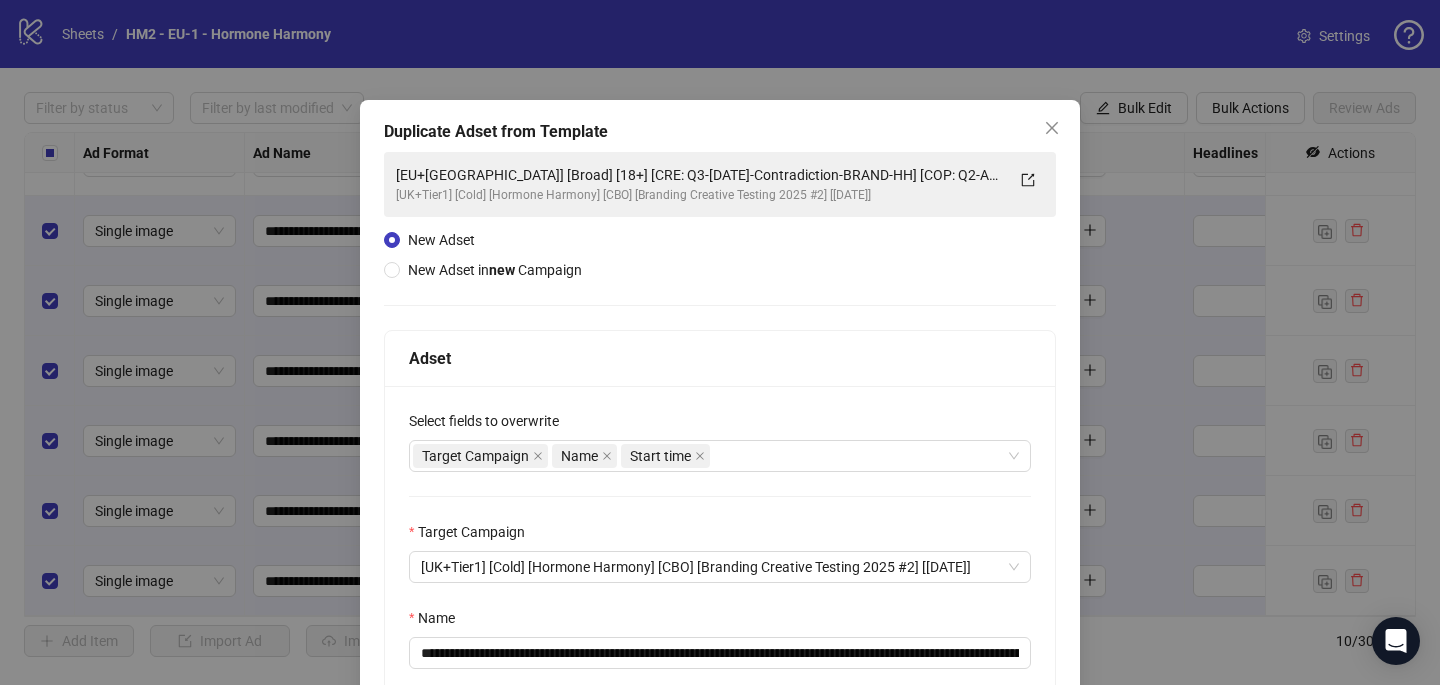 scroll, scrollTop: 97, scrollLeft: 0, axis: vertical 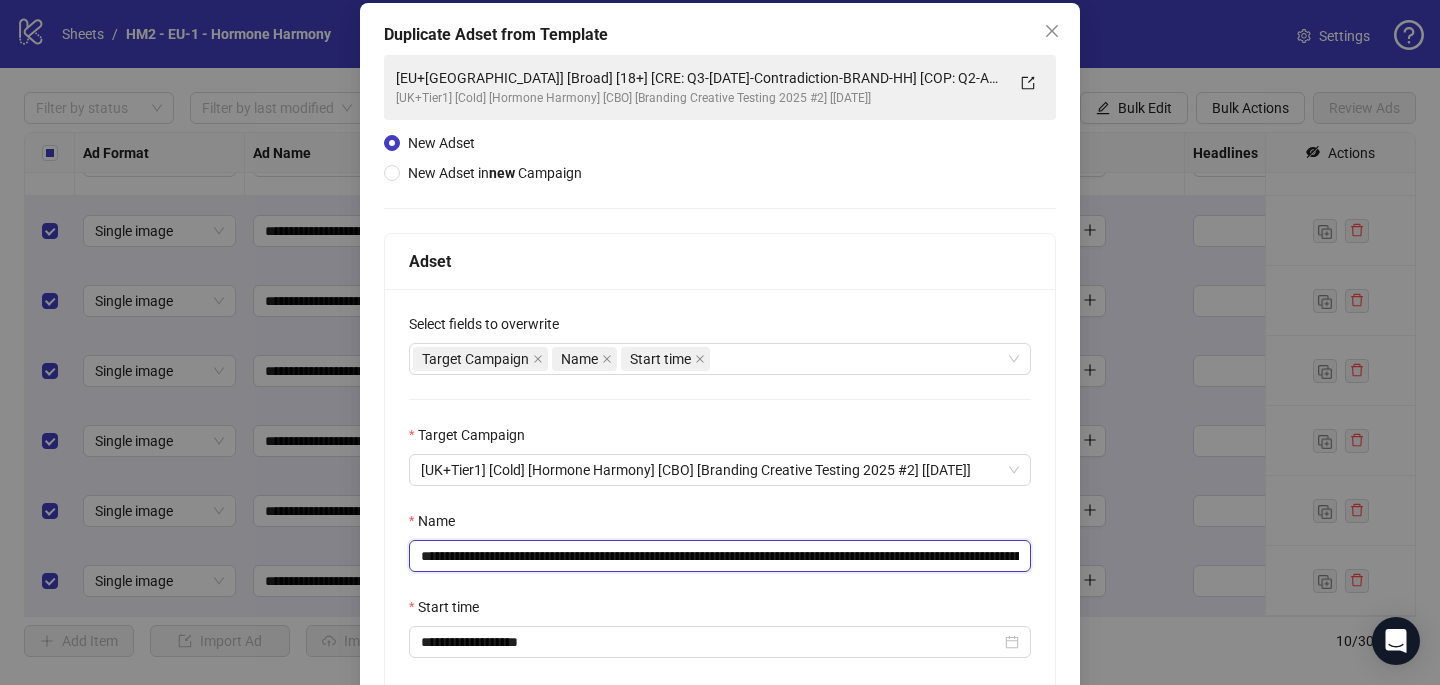 drag, startPoint x: 854, startPoint y: 556, endPoint x: 596, endPoint y: 558, distance: 258.00775 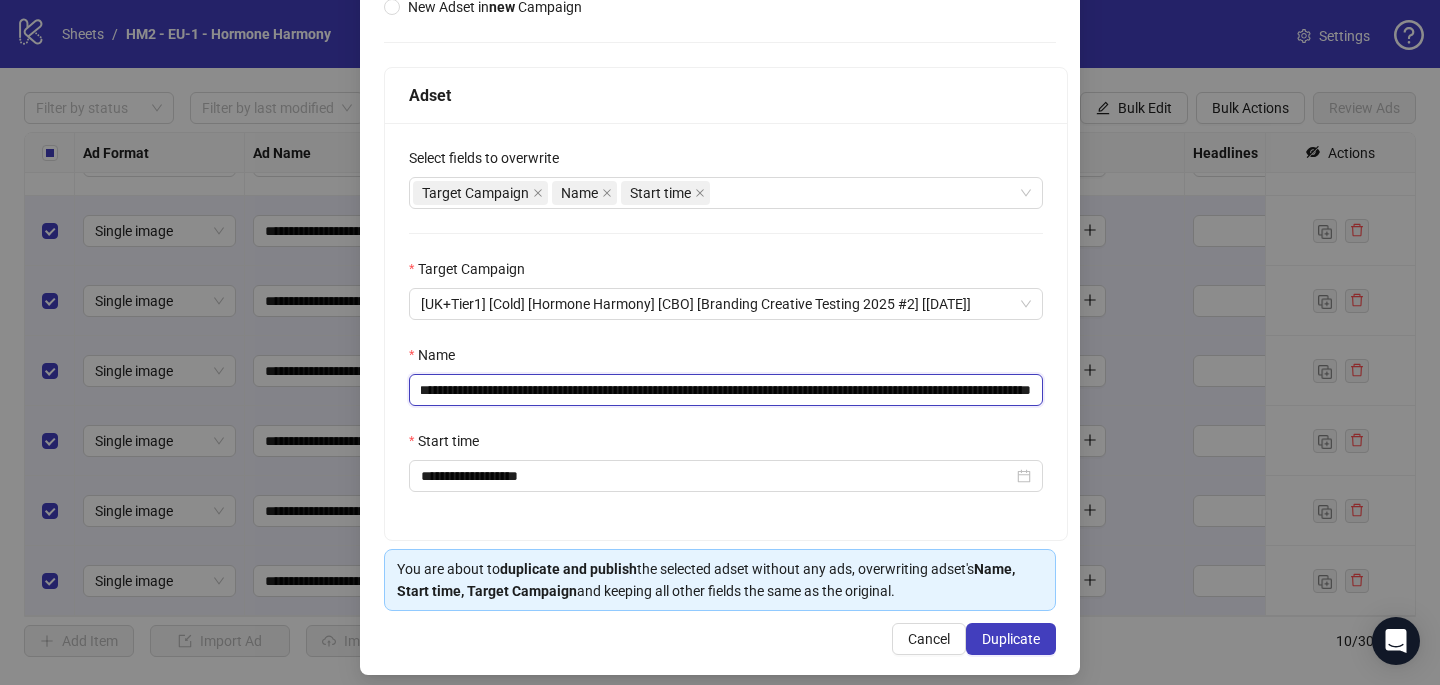 scroll, scrollTop: 278, scrollLeft: 0, axis: vertical 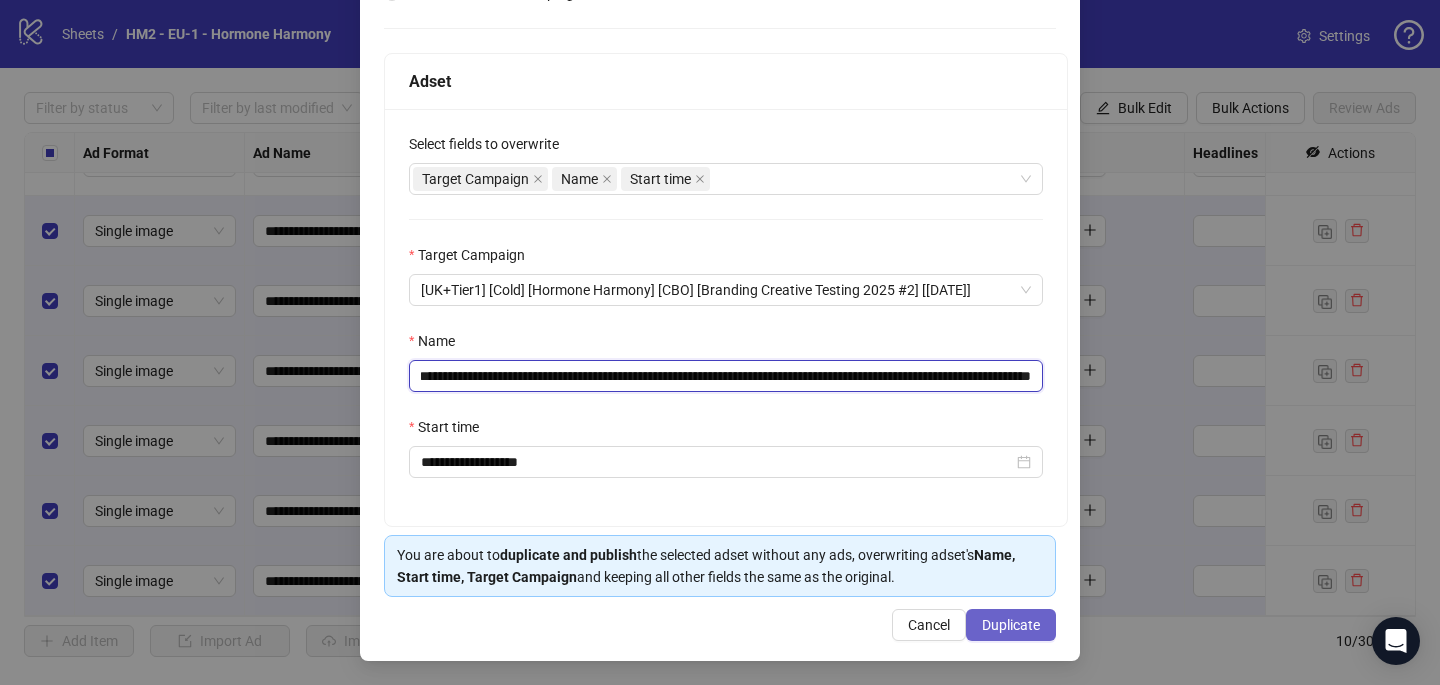 type on "**********" 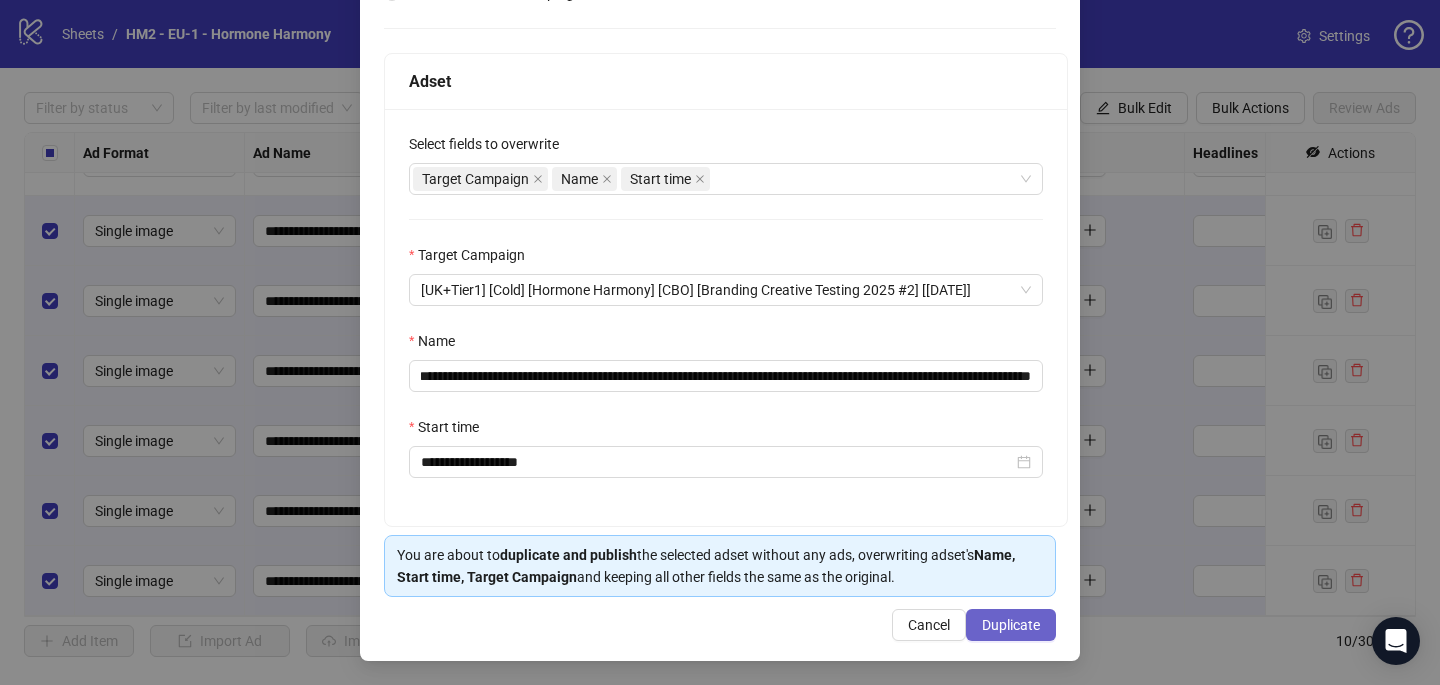click on "Duplicate" at bounding box center [1011, 625] 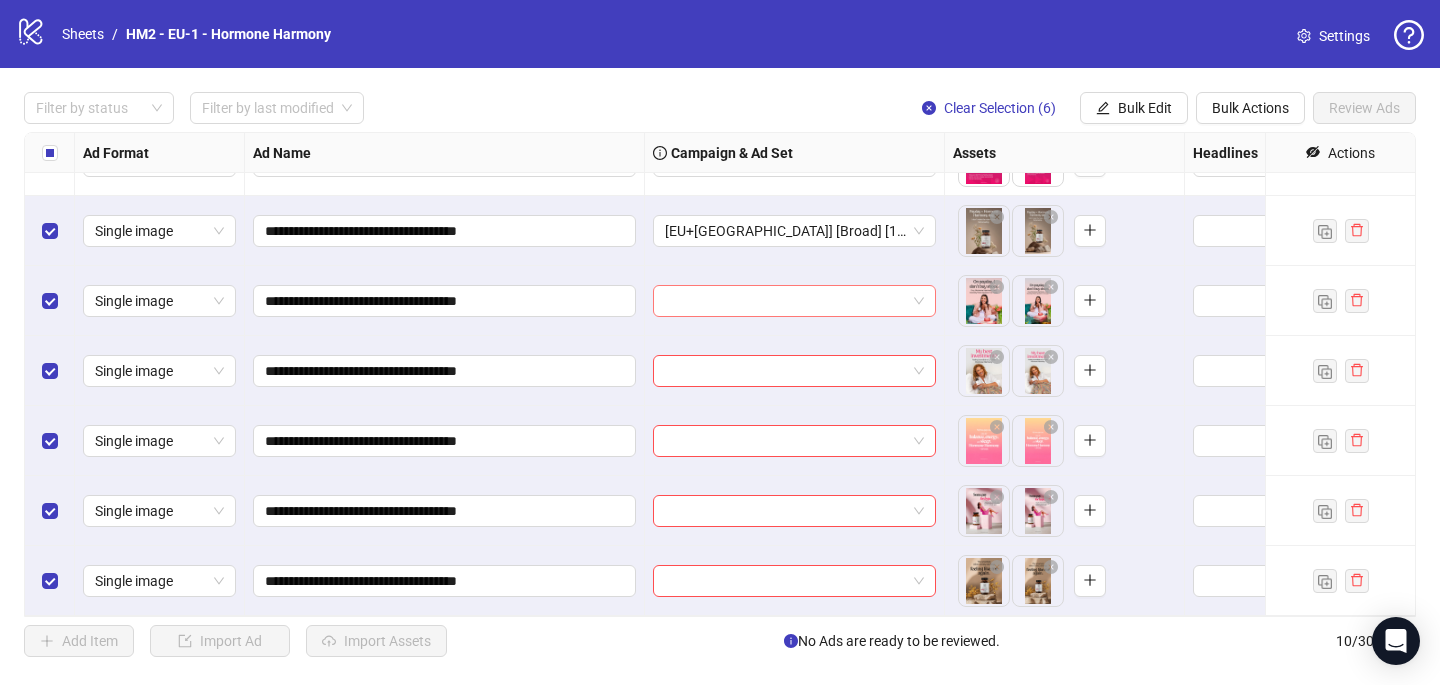 click at bounding box center [785, 301] 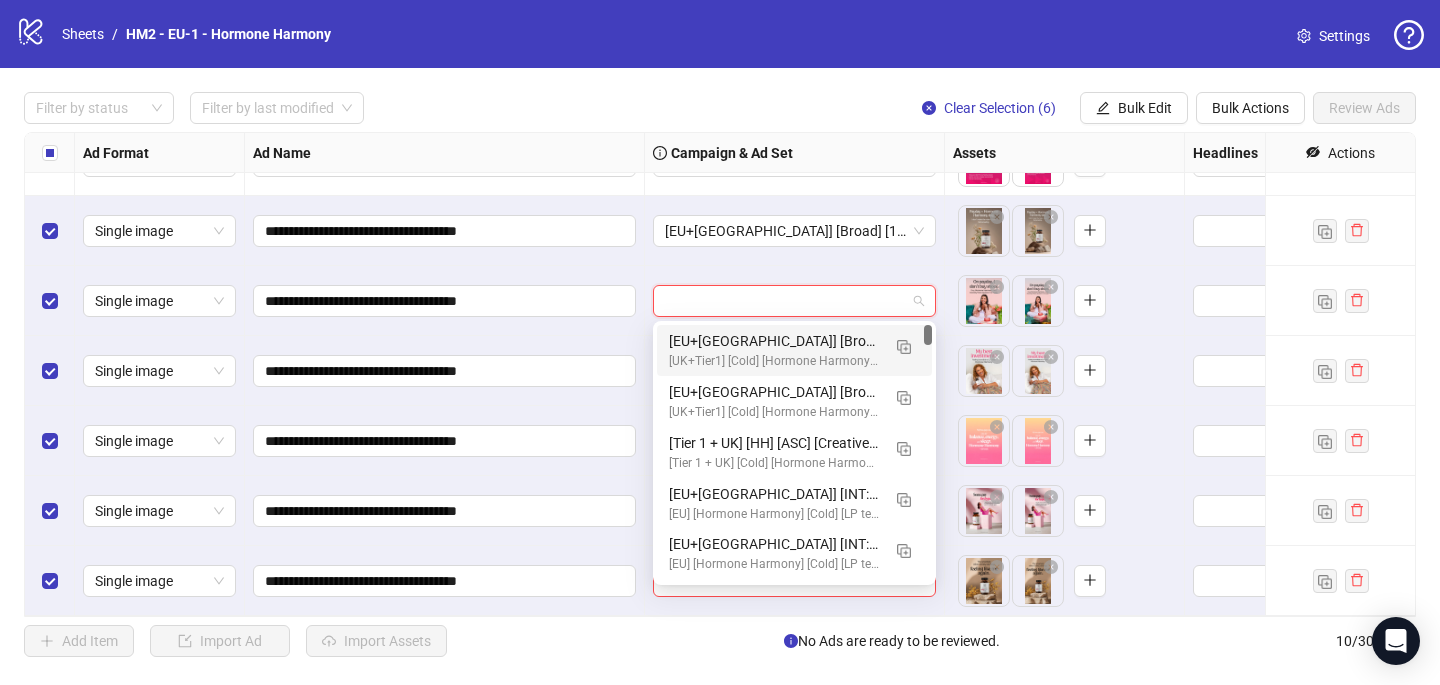 click on "[EU+[GEOGRAPHIC_DATA]] [Broad] [18+] [CRE: Q2-[DATE]-Salary Day-BRAND-HH] [COP: Q2-APR-04-FigureBack-BRAND-HH] [[DATE]] (copy)" at bounding box center (774, 341) 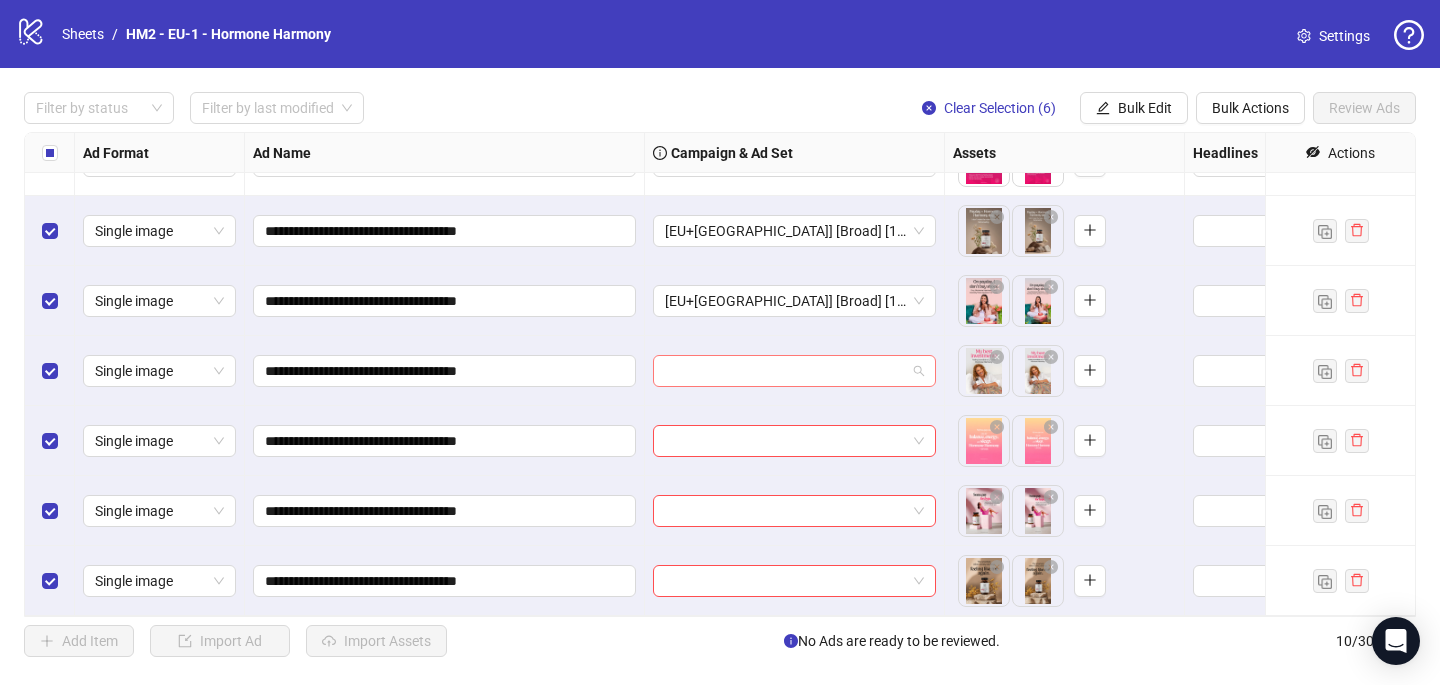 click at bounding box center (785, 371) 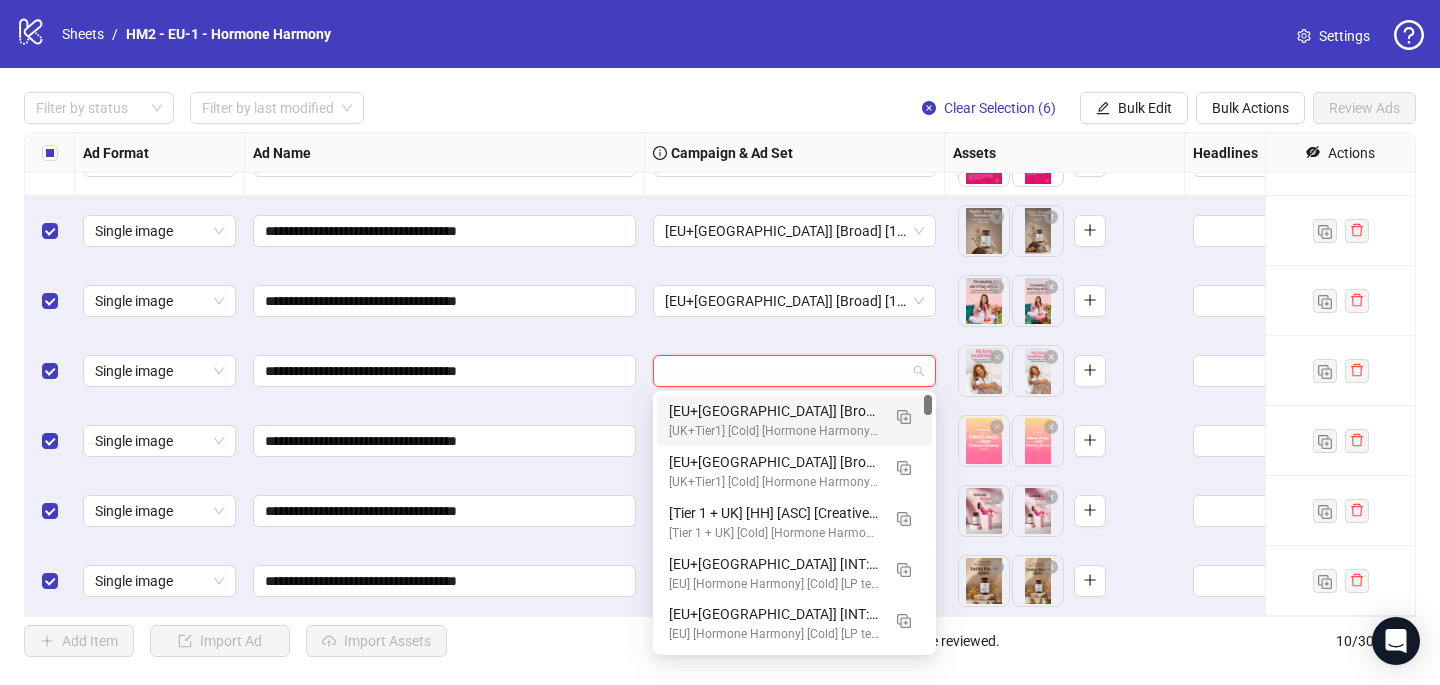 click on "[EU+[GEOGRAPHIC_DATA]] [Broad] [18+] [CRE: Q2-[DATE]-Salary Day-BRAND-HH] [COP: Q2-APR-04-FigureBack-BRAND-HH] [[DATE]] (copy)" at bounding box center (774, 411) 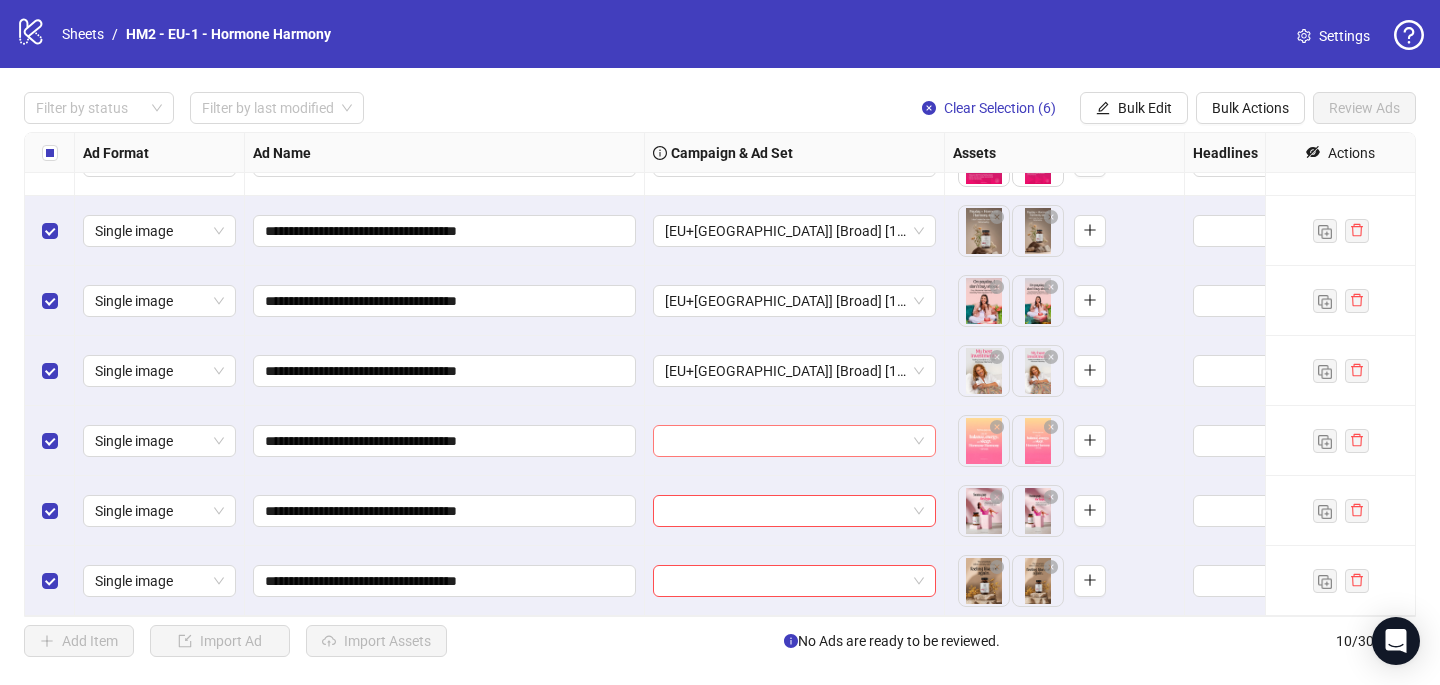 click at bounding box center (785, 441) 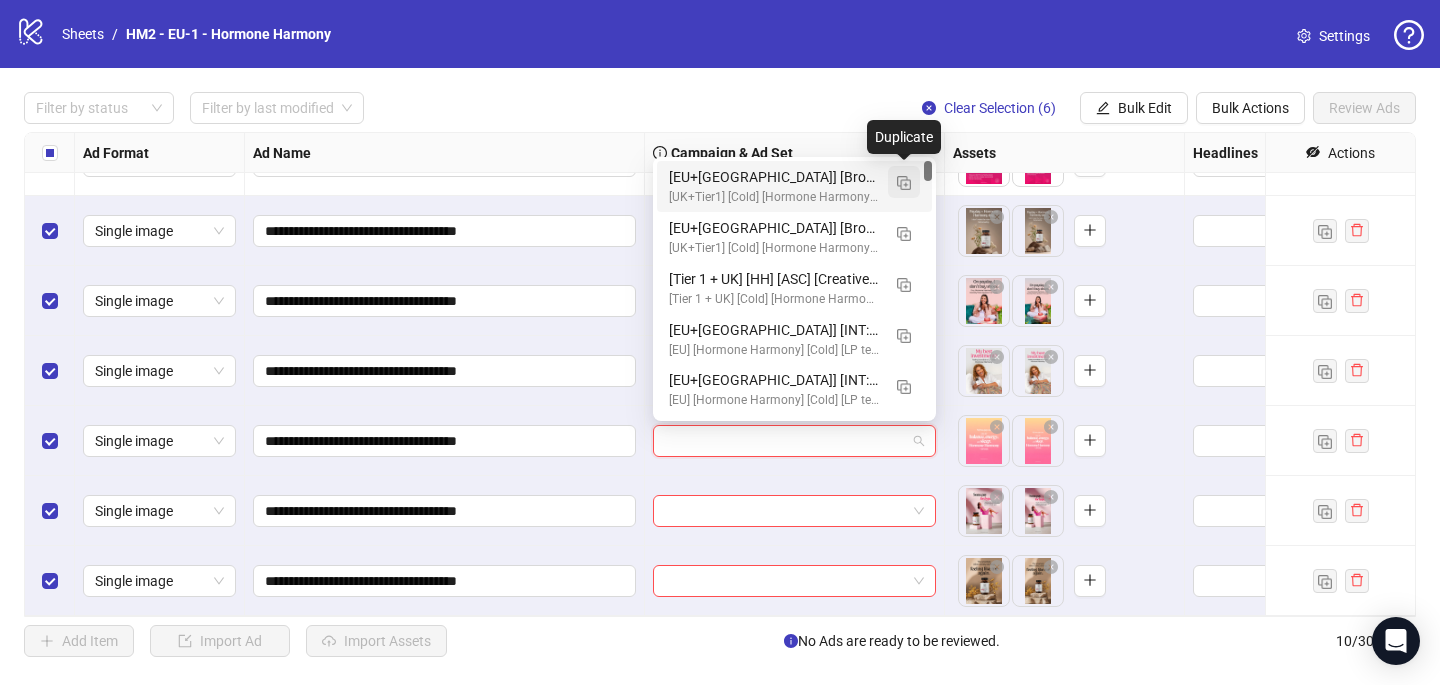 click at bounding box center (904, 183) 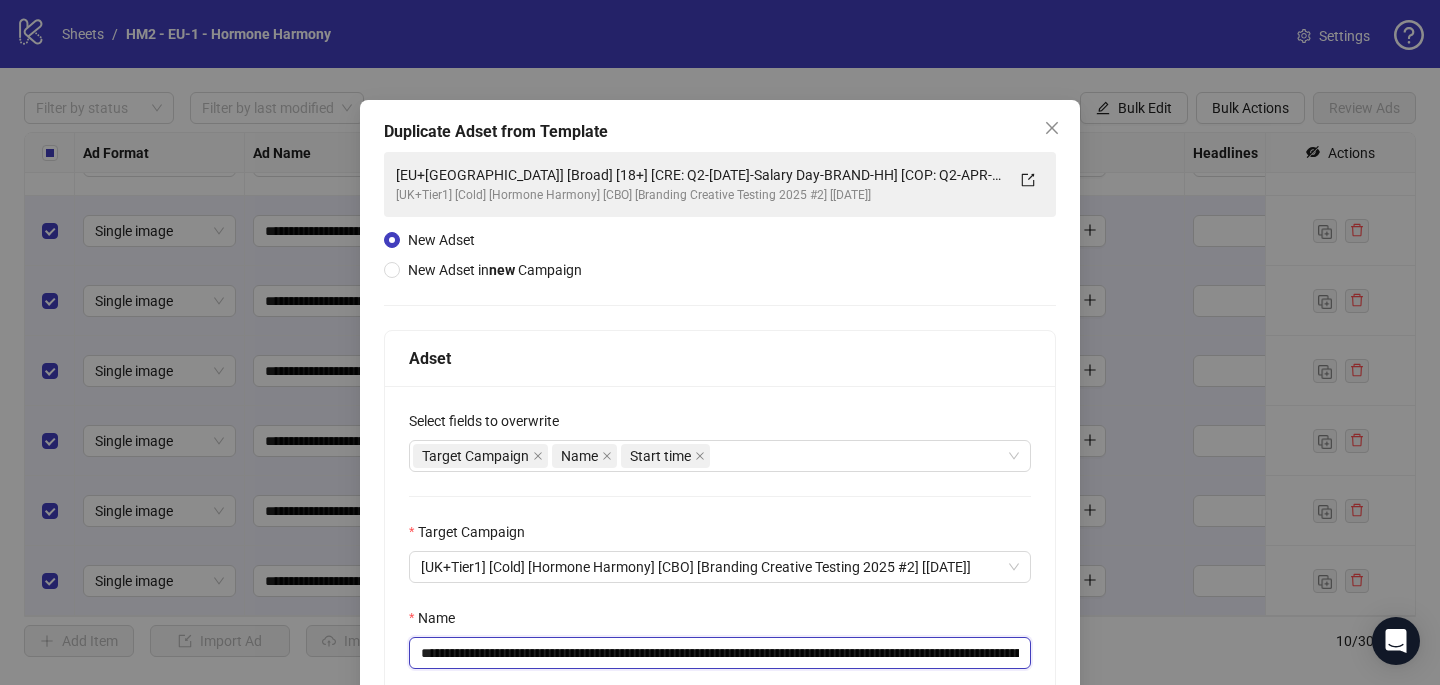 click on "**********" at bounding box center [720, 653] 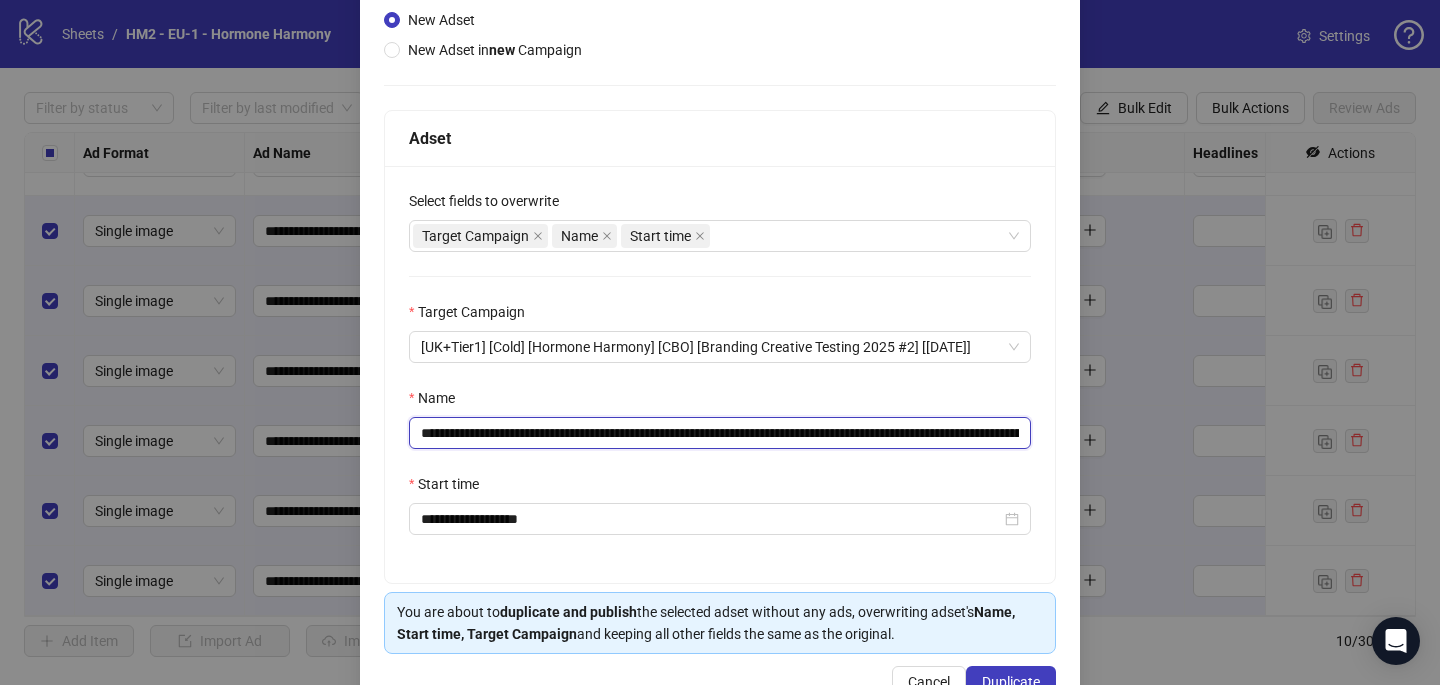 scroll, scrollTop: 278, scrollLeft: 0, axis: vertical 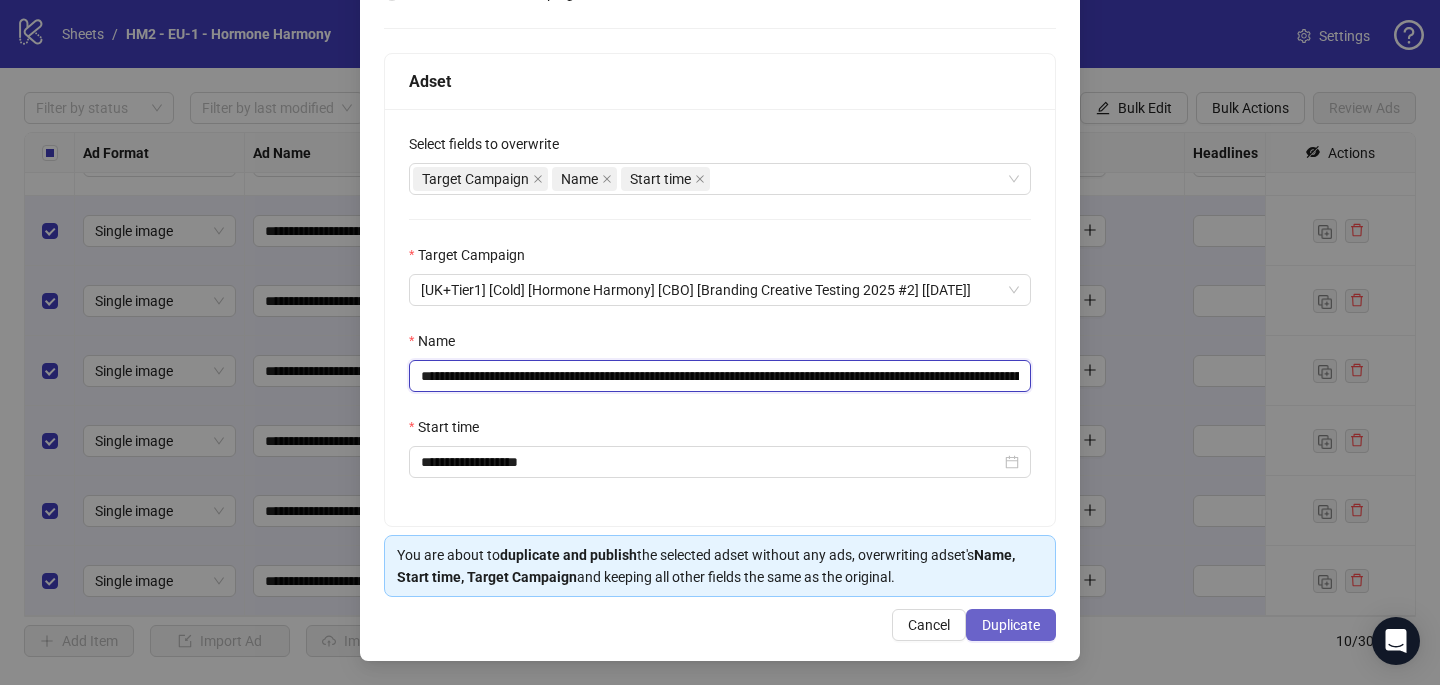 type on "**********" 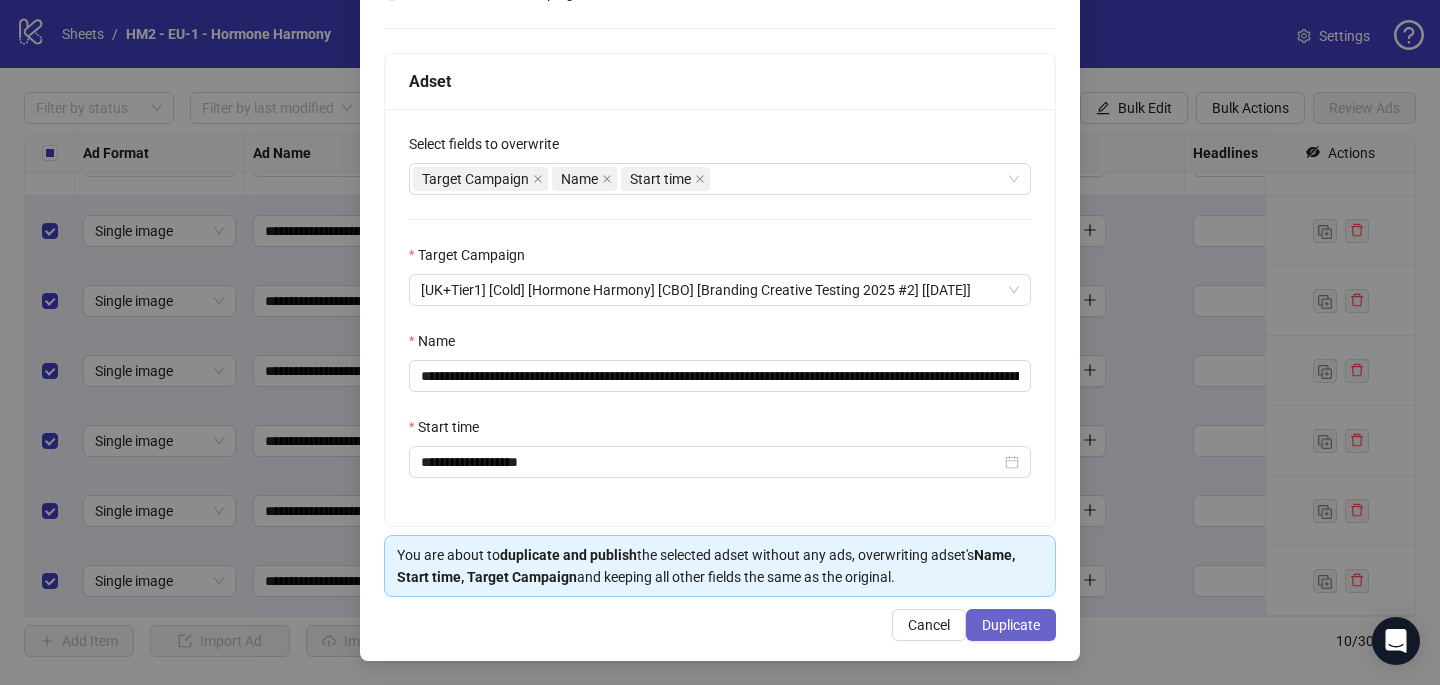 click on "Duplicate" at bounding box center (1011, 625) 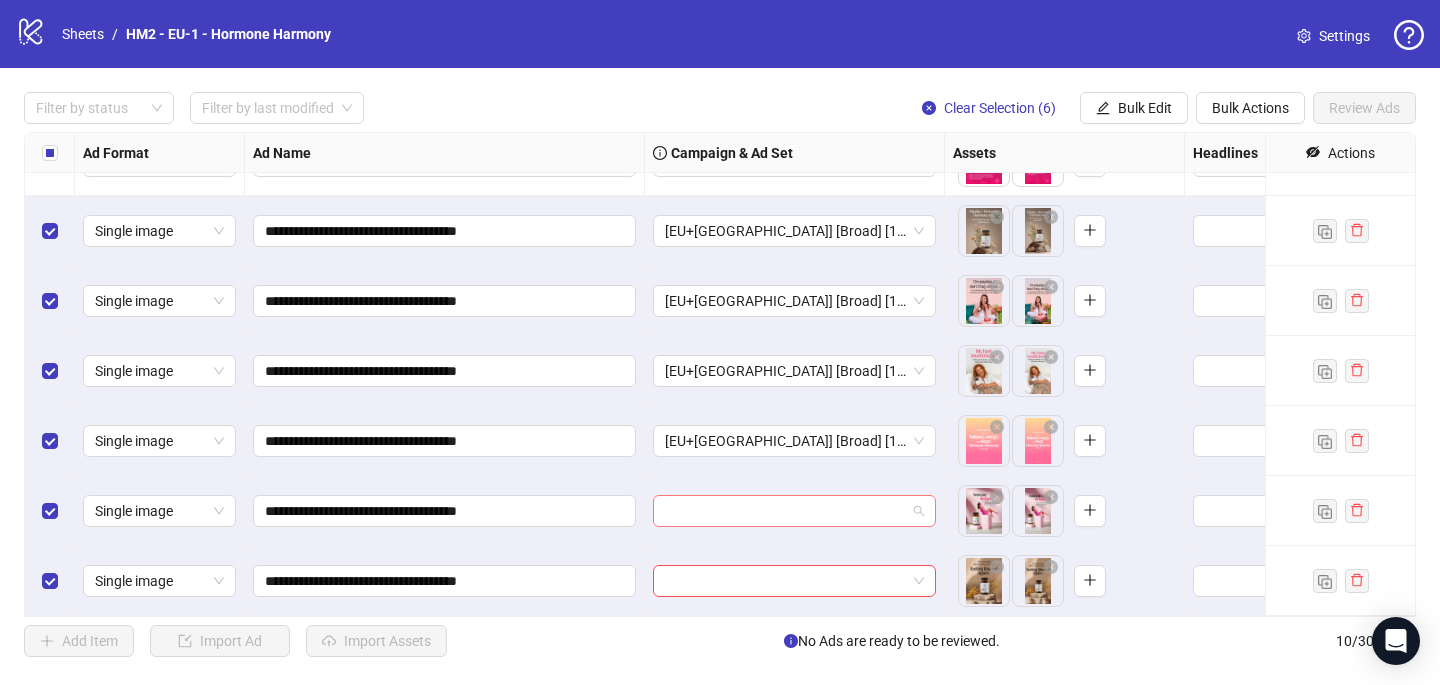 click at bounding box center [785, 511] 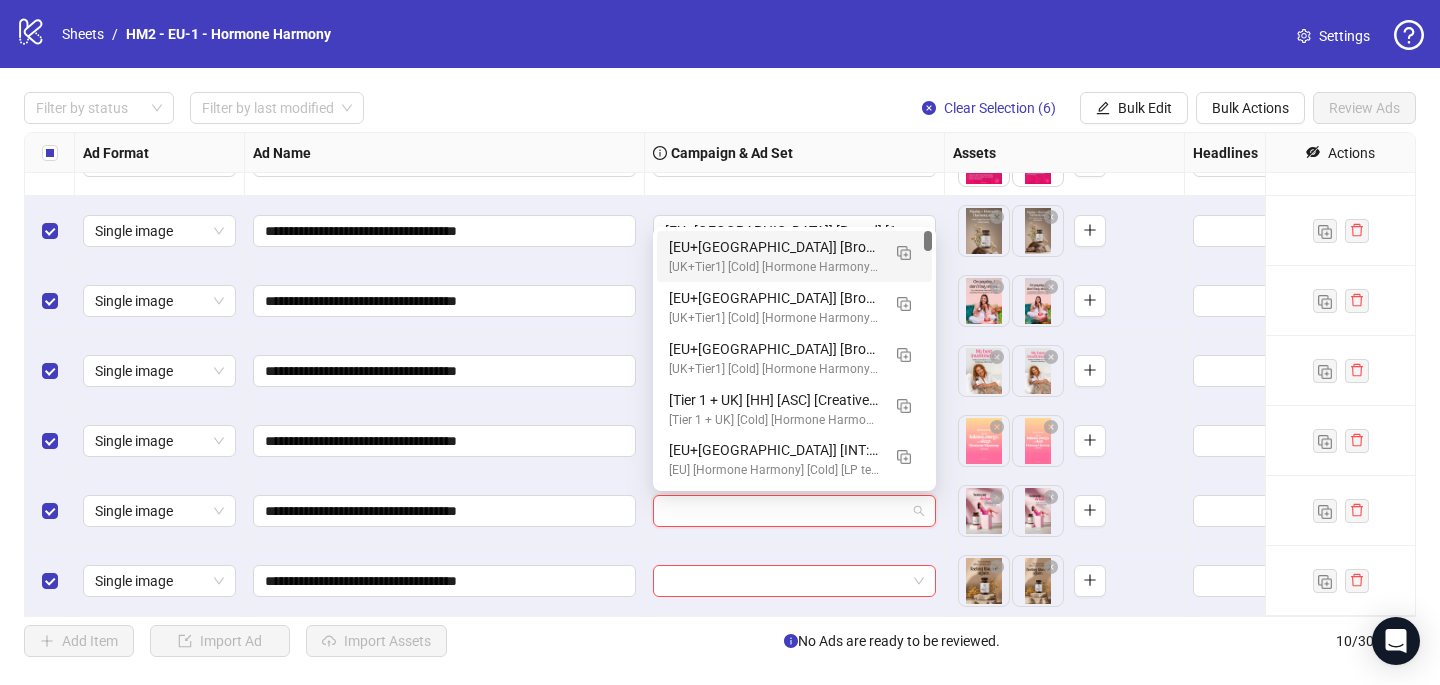 click on "[EU+[GEOGRAPHIC_DATA]] [Broad] [18+] [CRE: Q2-[DATE]-Salary Day-BRAND-HH #2] [COP: Q2-APR-04-FigureBack-BRAND-HH] [[DATE]] (copy) (copy)" at bounding box center (774, 247) 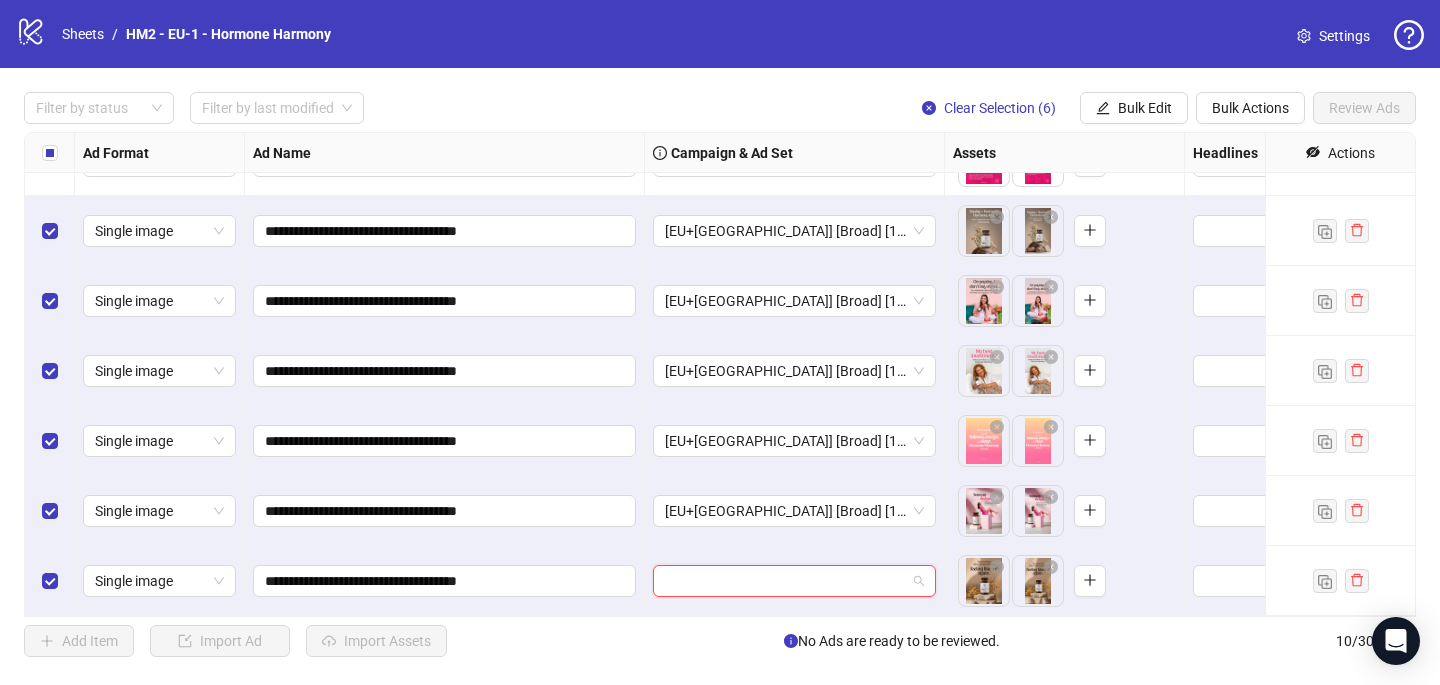 click at bounding box center (785, 581) 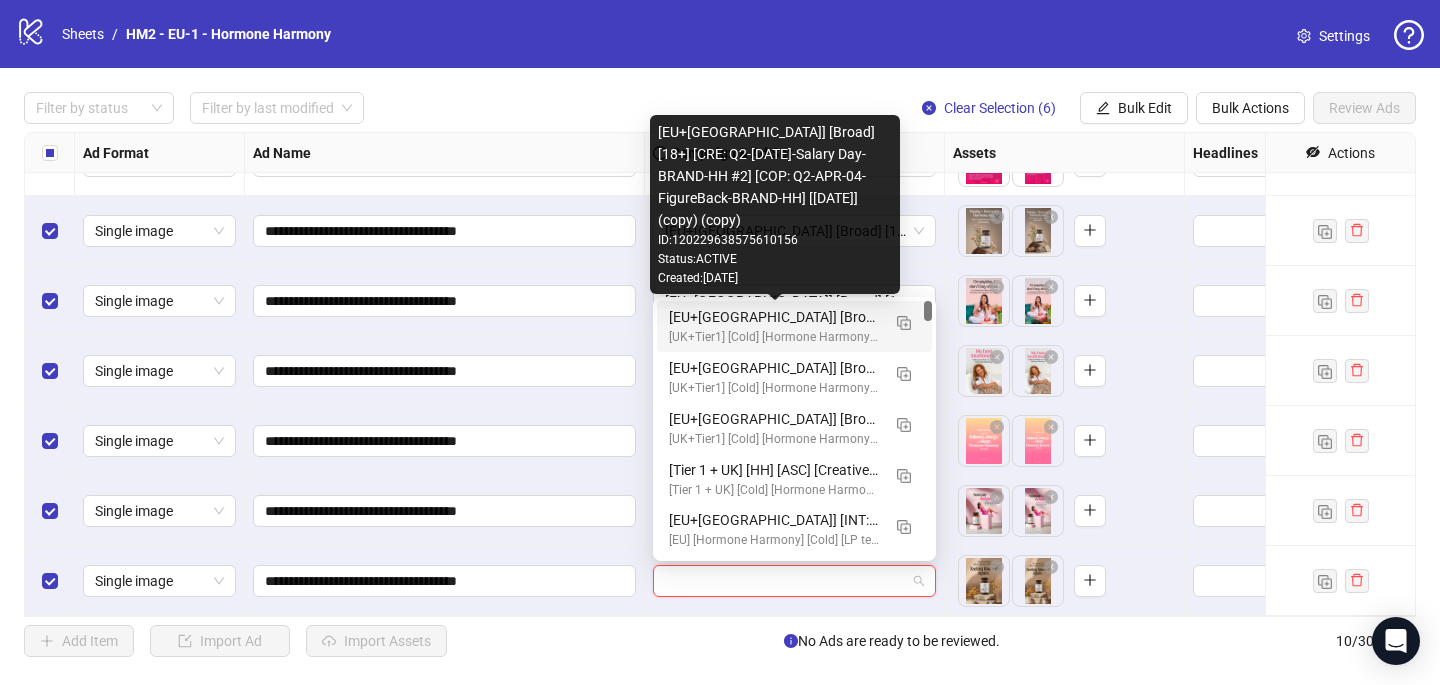 click on "[EU+[GEOGRAPHIC_DATA]] [Broad] [18+] [CRE: Q2-[DATE]-Salary Day-BRAND-HH #2] [COP: Q2-APR-04-FigureBack-BRAND-HH] [[DATE]] (copy) (copy)" at bounding box center [774, 317] 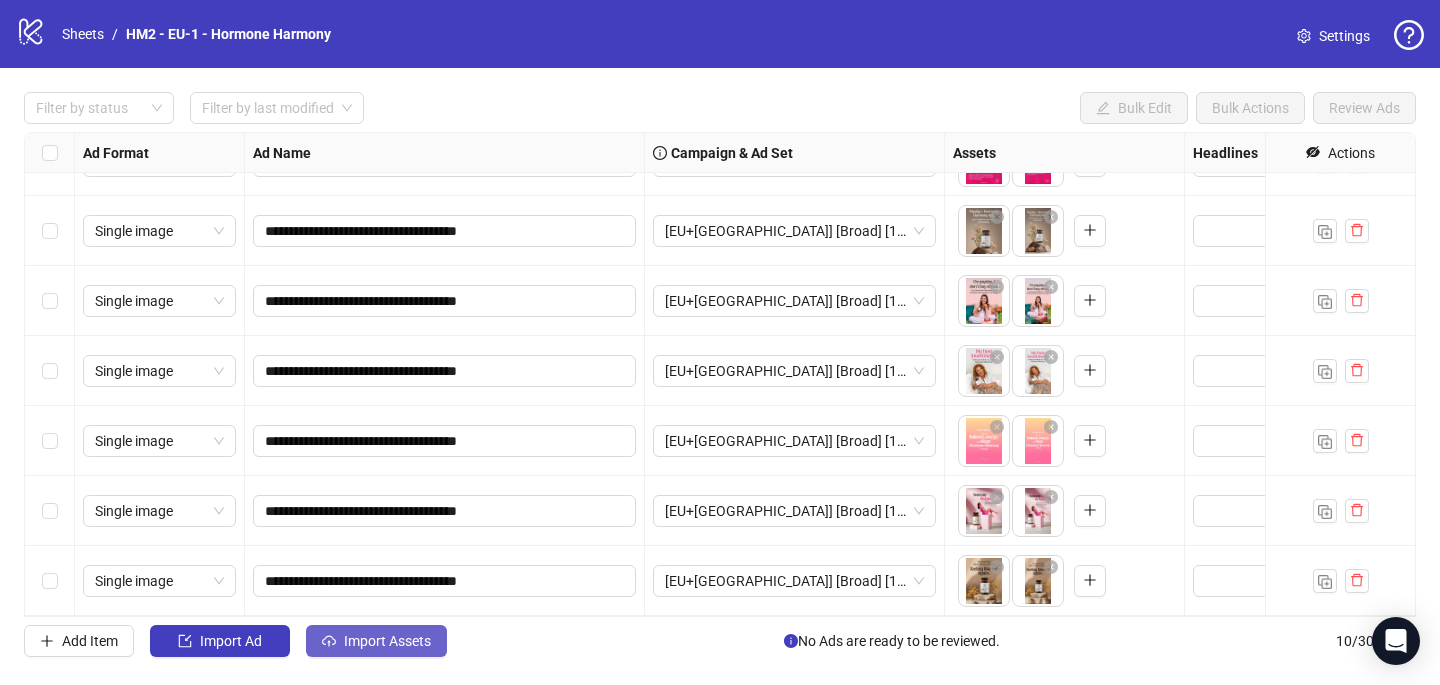 click on "Import Assets" at bounding box center (387, 641) 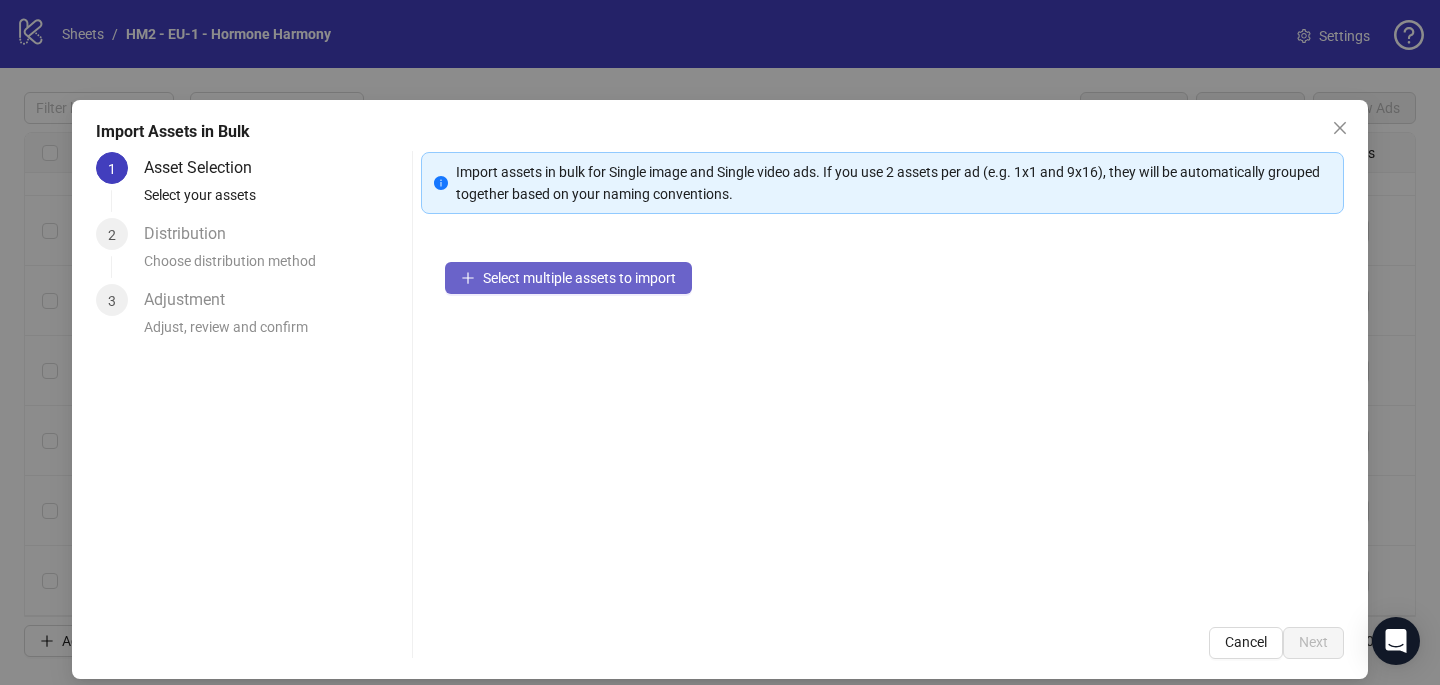 click on "Select multiple assets to import" at bounding box center (579, 278) 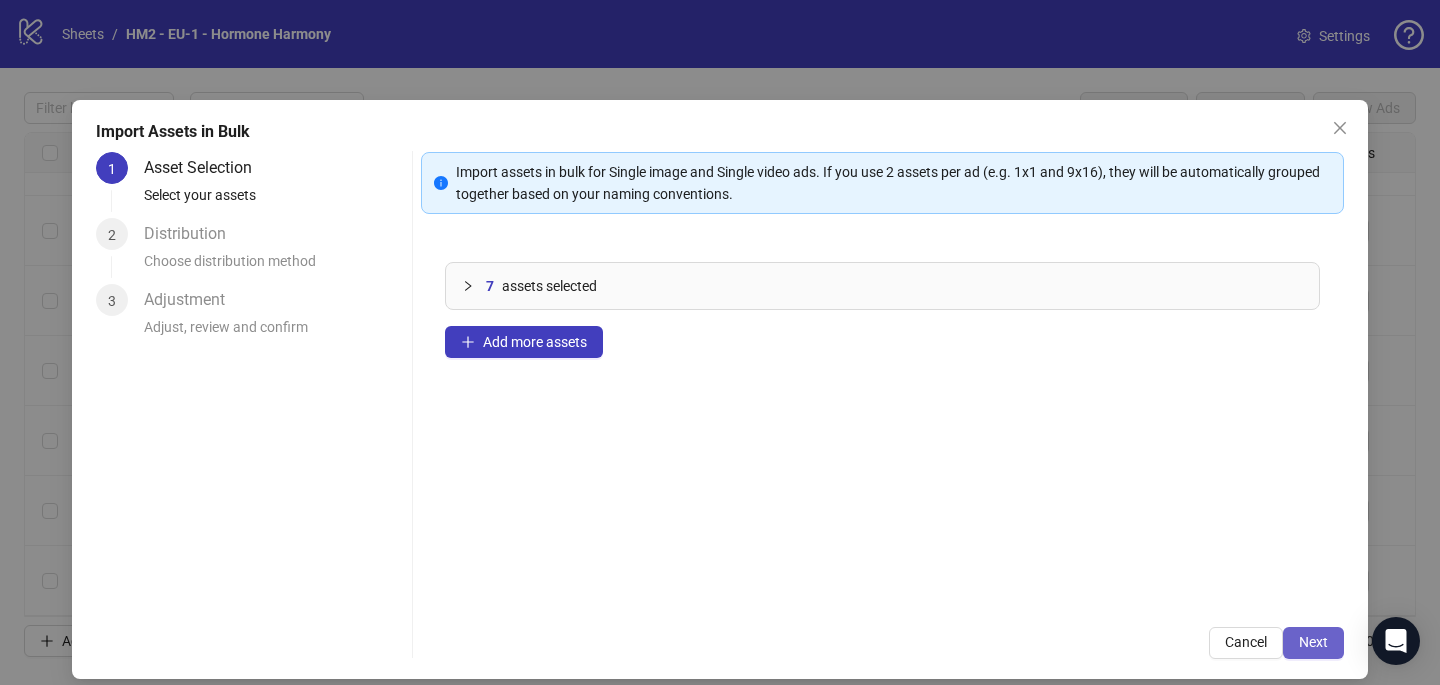 click on "Next" at bounding box center (1313, 642) 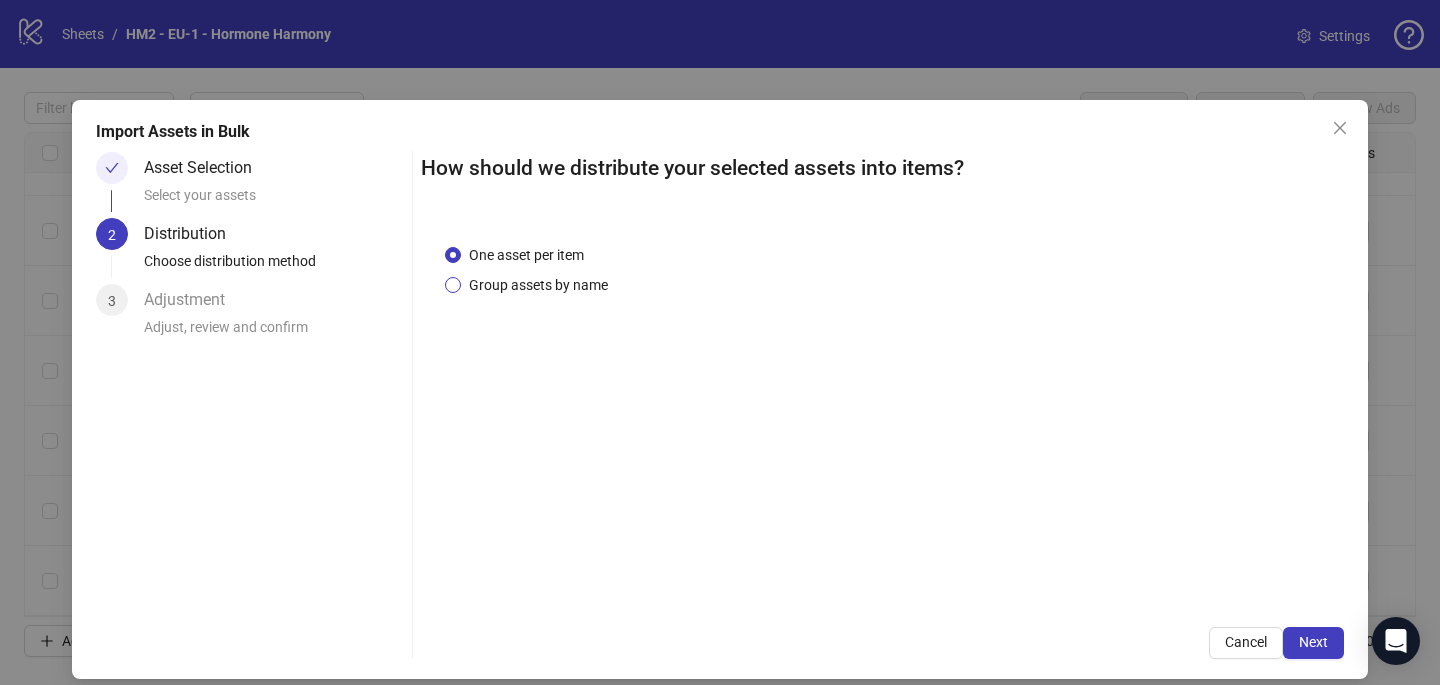click on "Group assets by name" at bounding box center [538, 285] 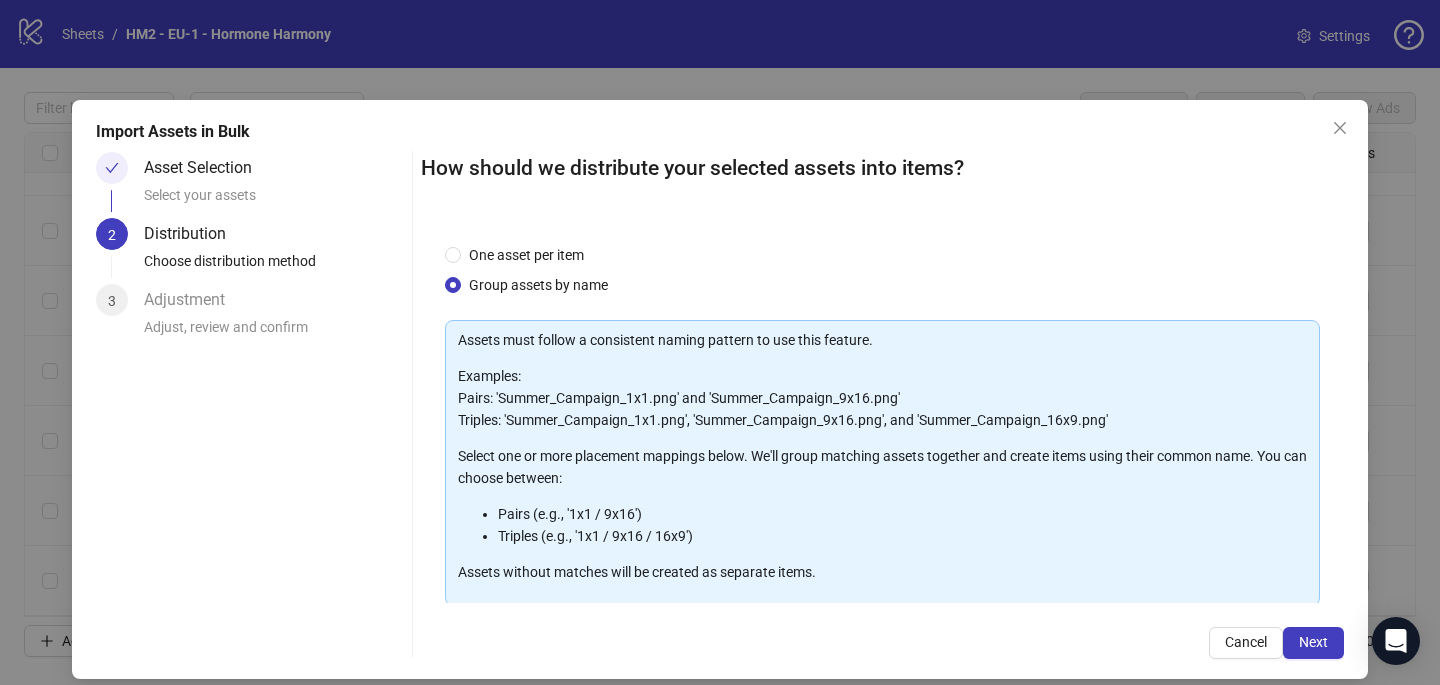 scroll, scrollTop: 203, scrollLeft: 0, axis: vertical 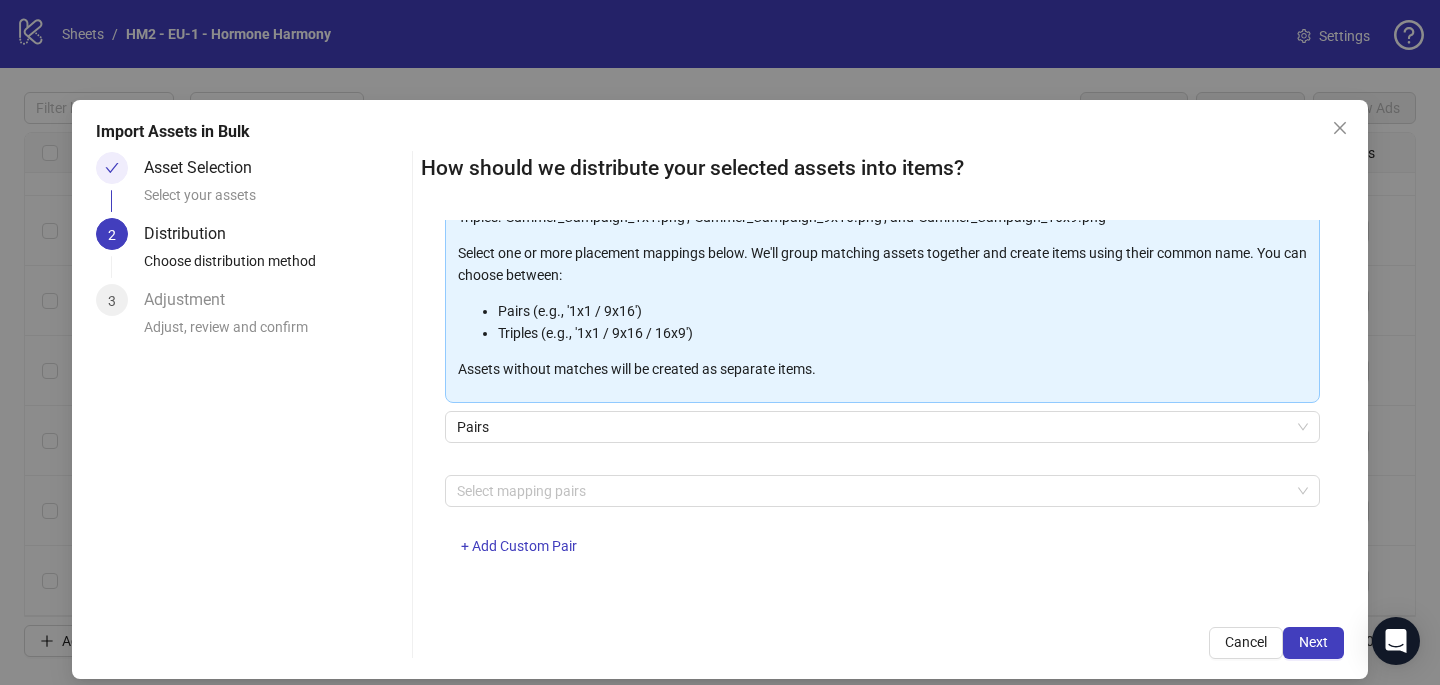 click on "Cancel" at bounding box center (1246, 642) 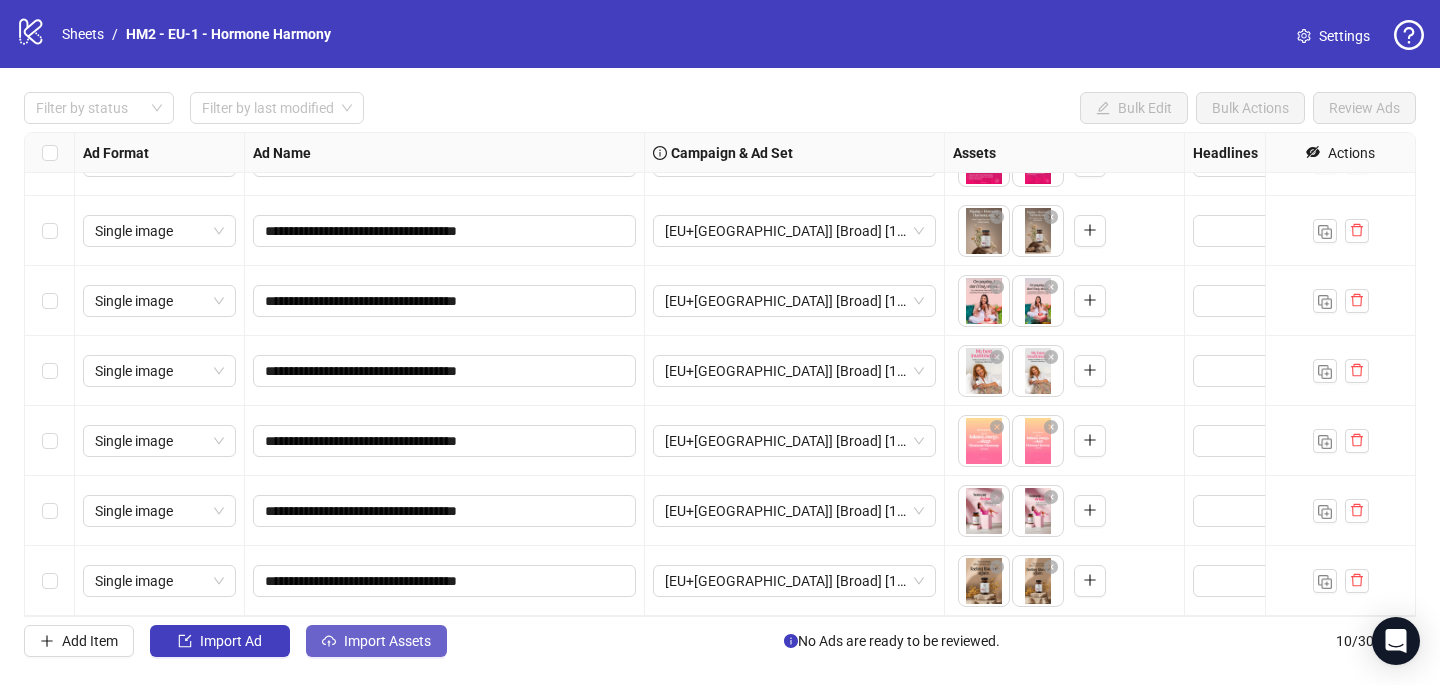 click on "Import Assets" at bounding box center [387, 641] 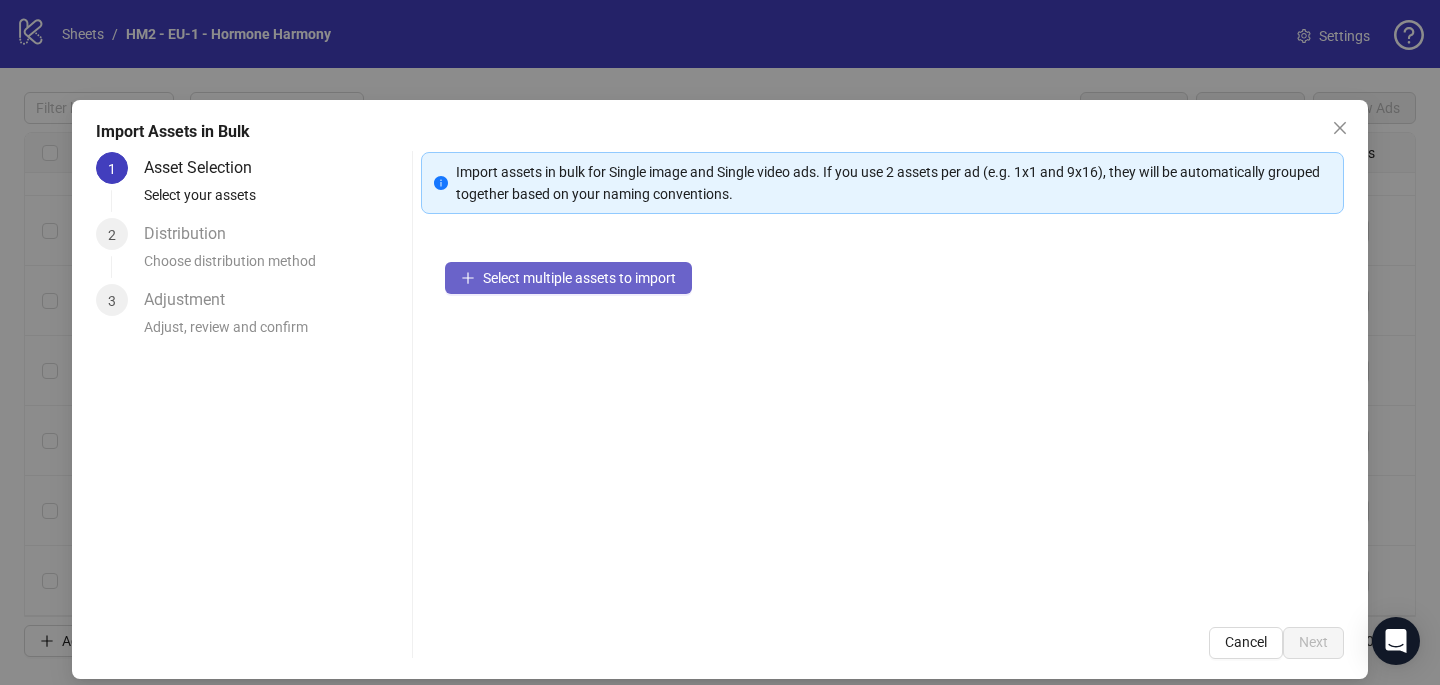 click on "Select multiple assets to import" at bounding box center [579, 278] 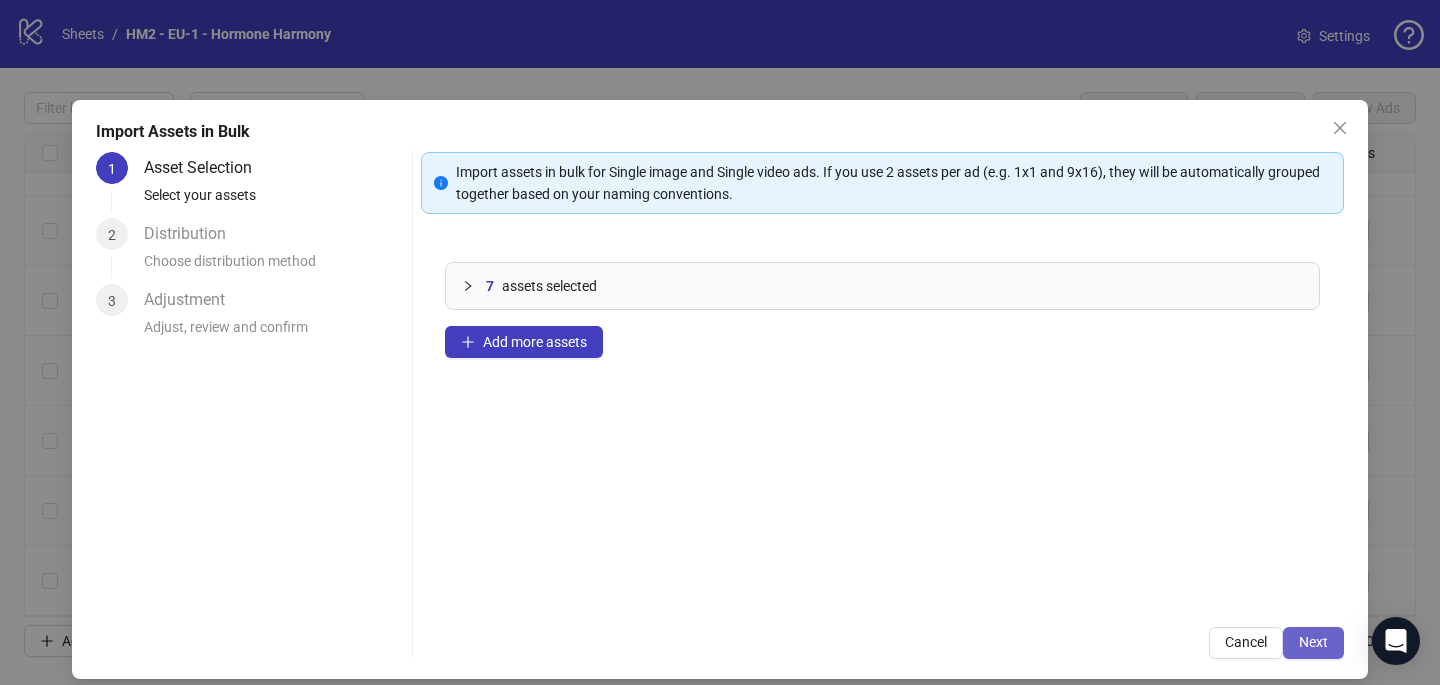 click on "Next" at bounding box center [1313, 642] 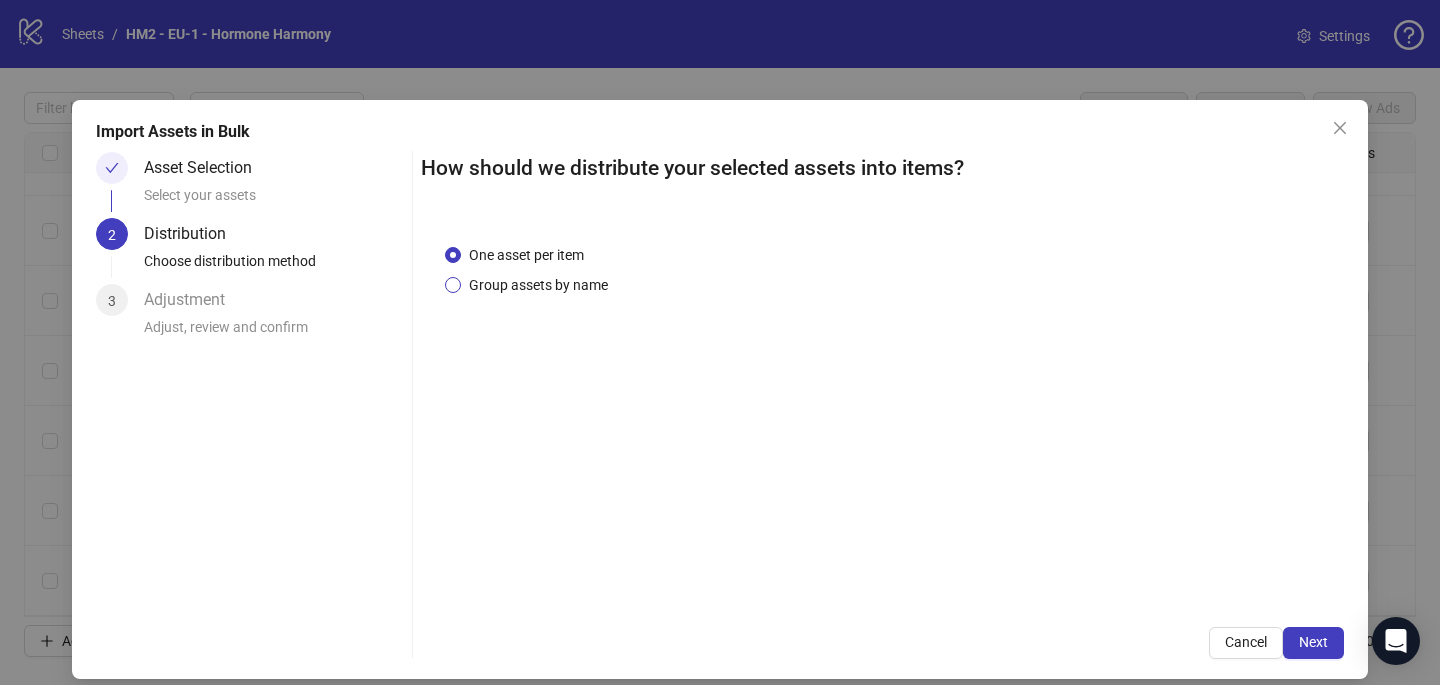 click on "Group assets by name" at bounding box center [538, 285] 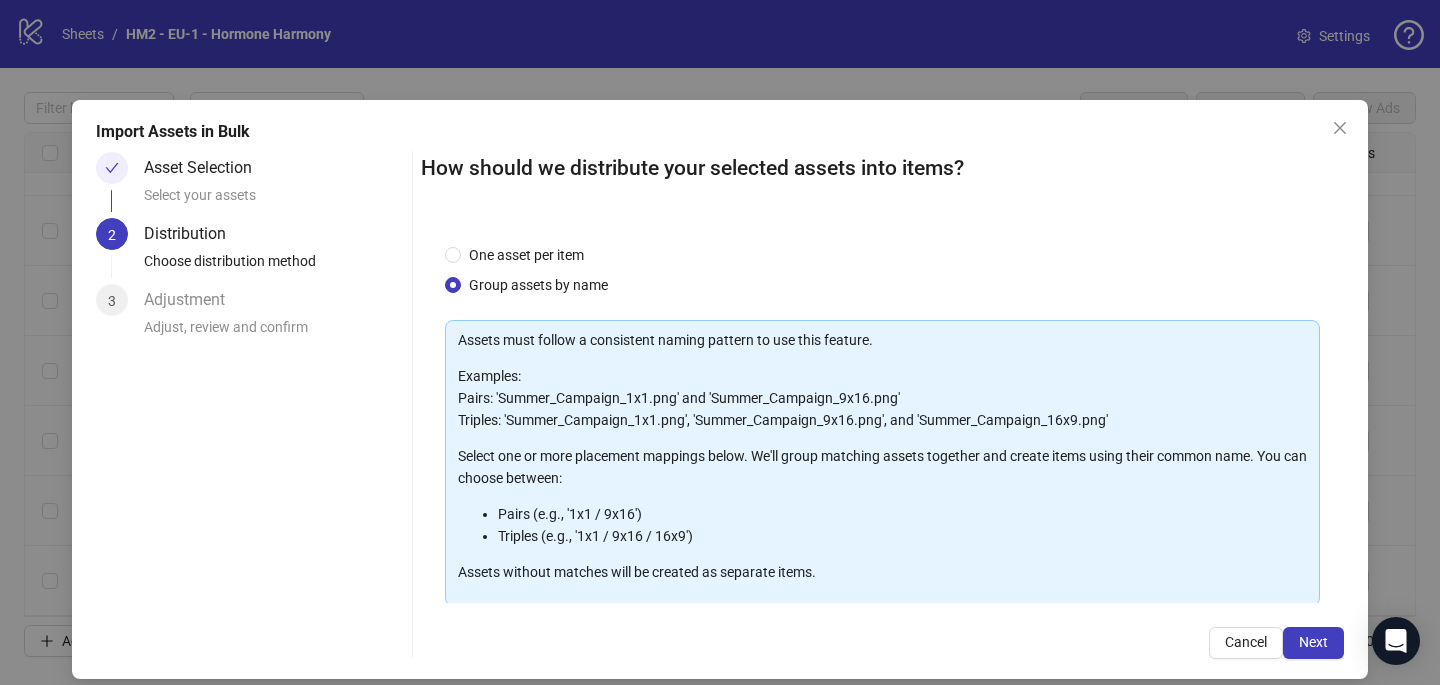 scroll, scrollTop: 203, scrollLeft: 0, axis: vertical 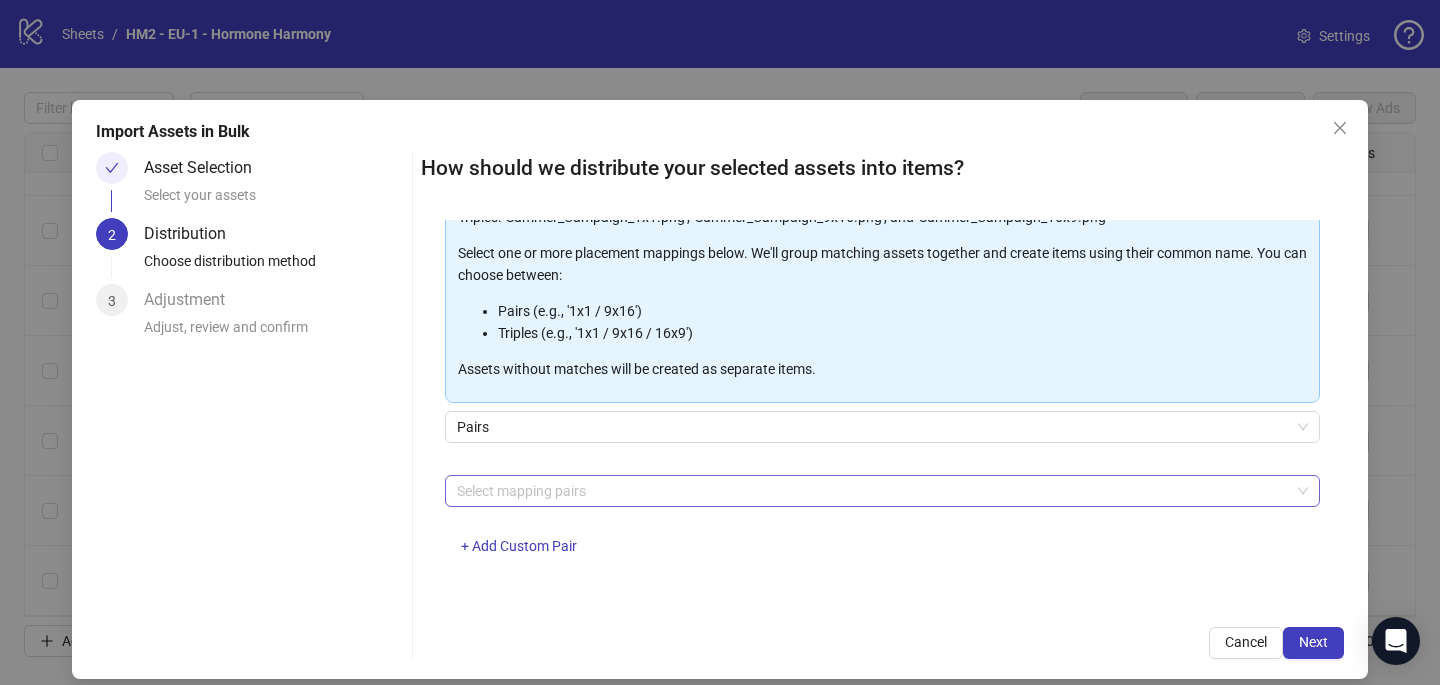 click at bounding box center [872, 491] 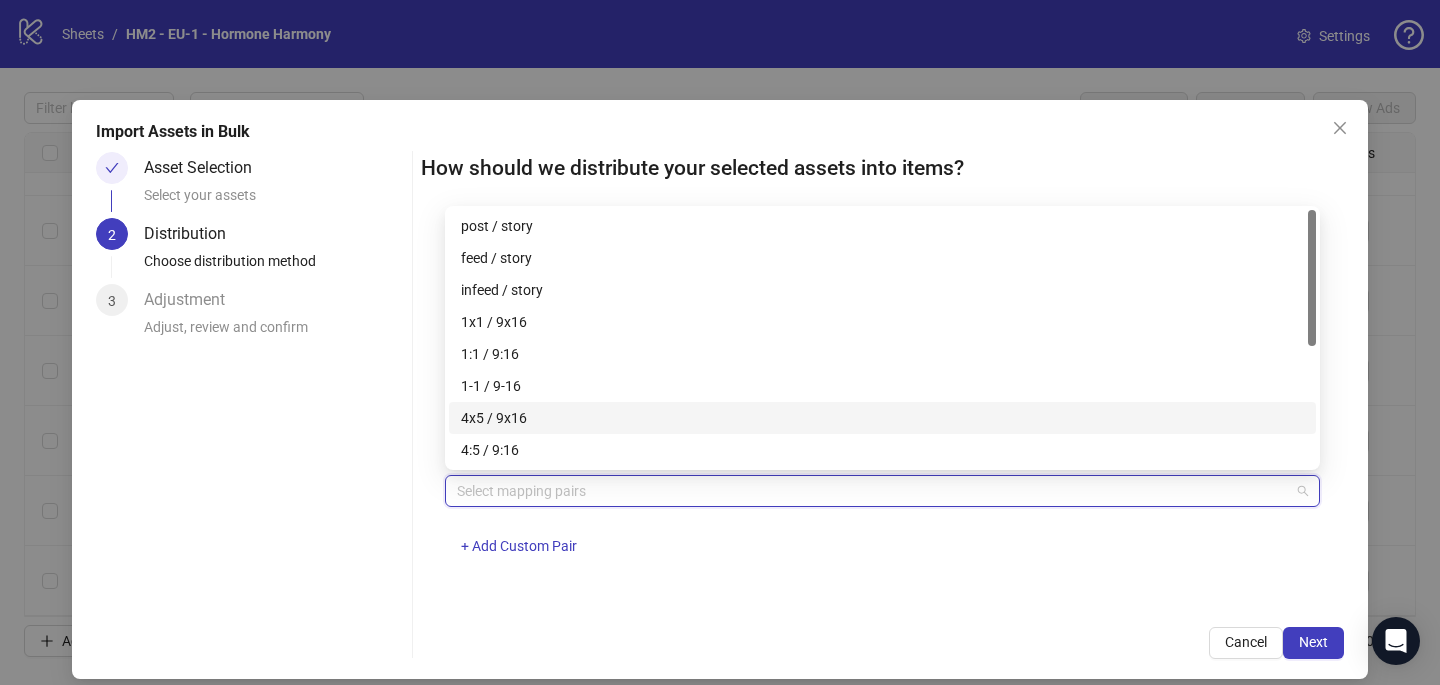 click on "4x5 / 9x16" at bounding box center [882, 418] 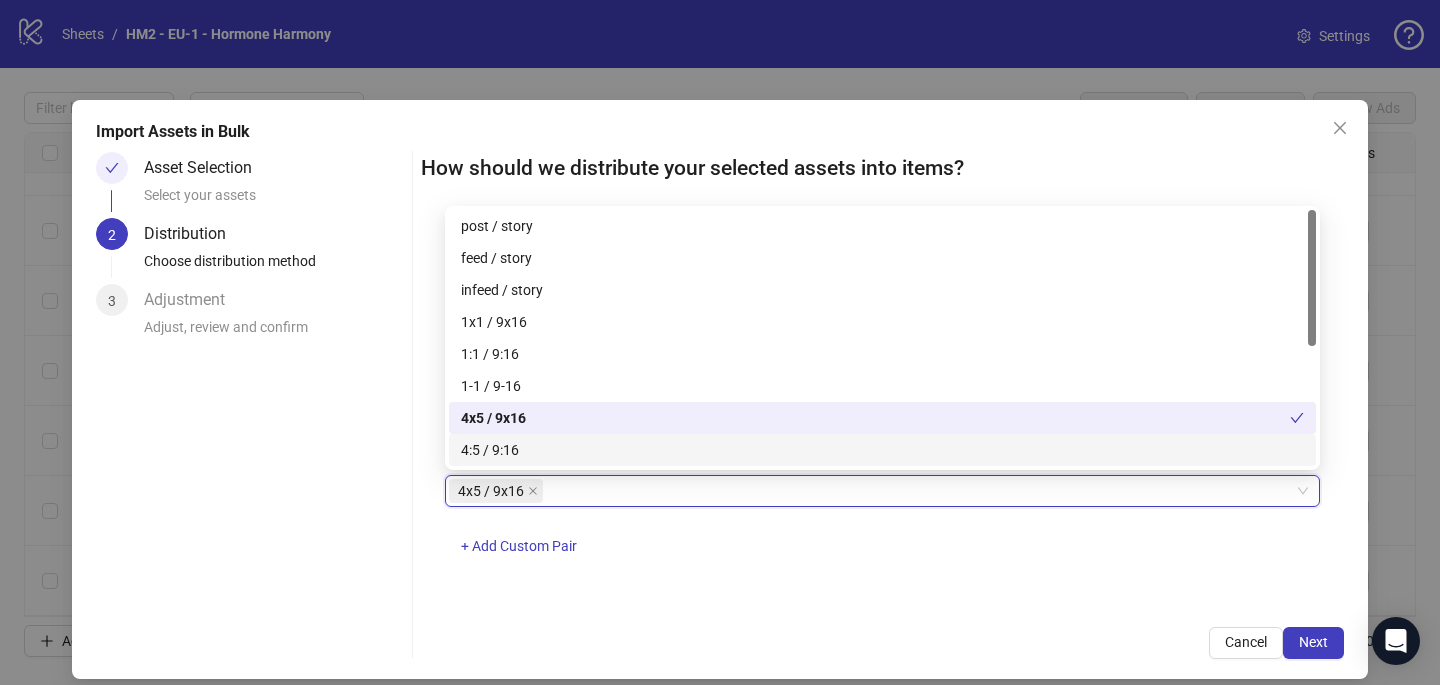 click on "4x5 / 9x16 4x5 / 9x16   + Add Custom Pair" at bounding box center (882, 527) 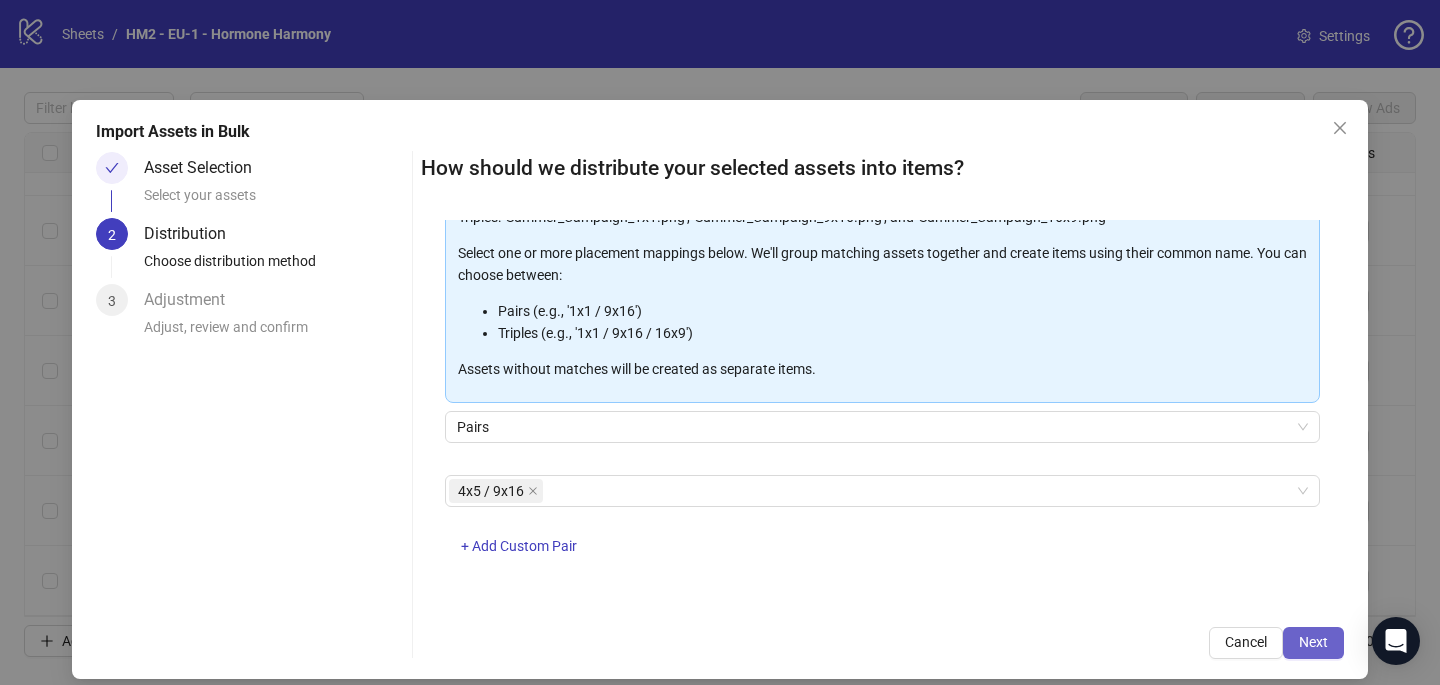 click on "Next" at bounding box center (1313, 642) 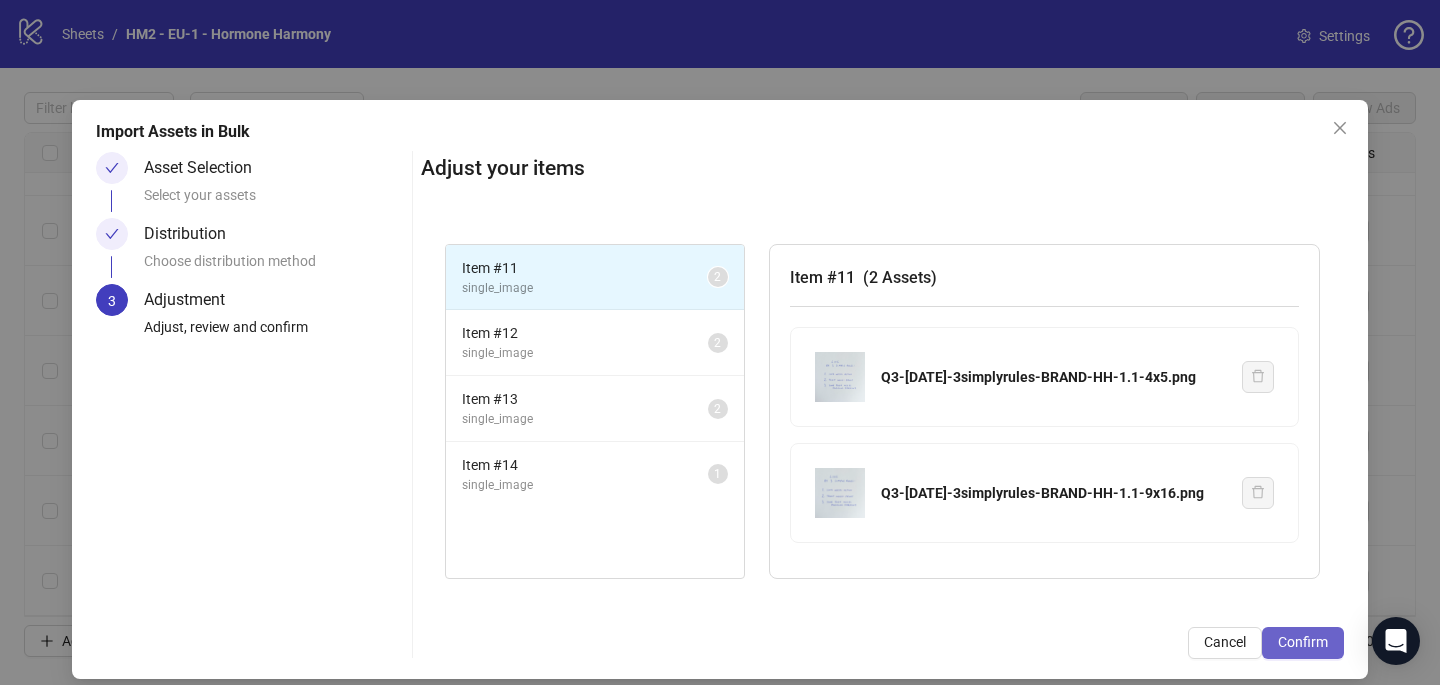click on "Confirm" at bounding box center (1303, 643) 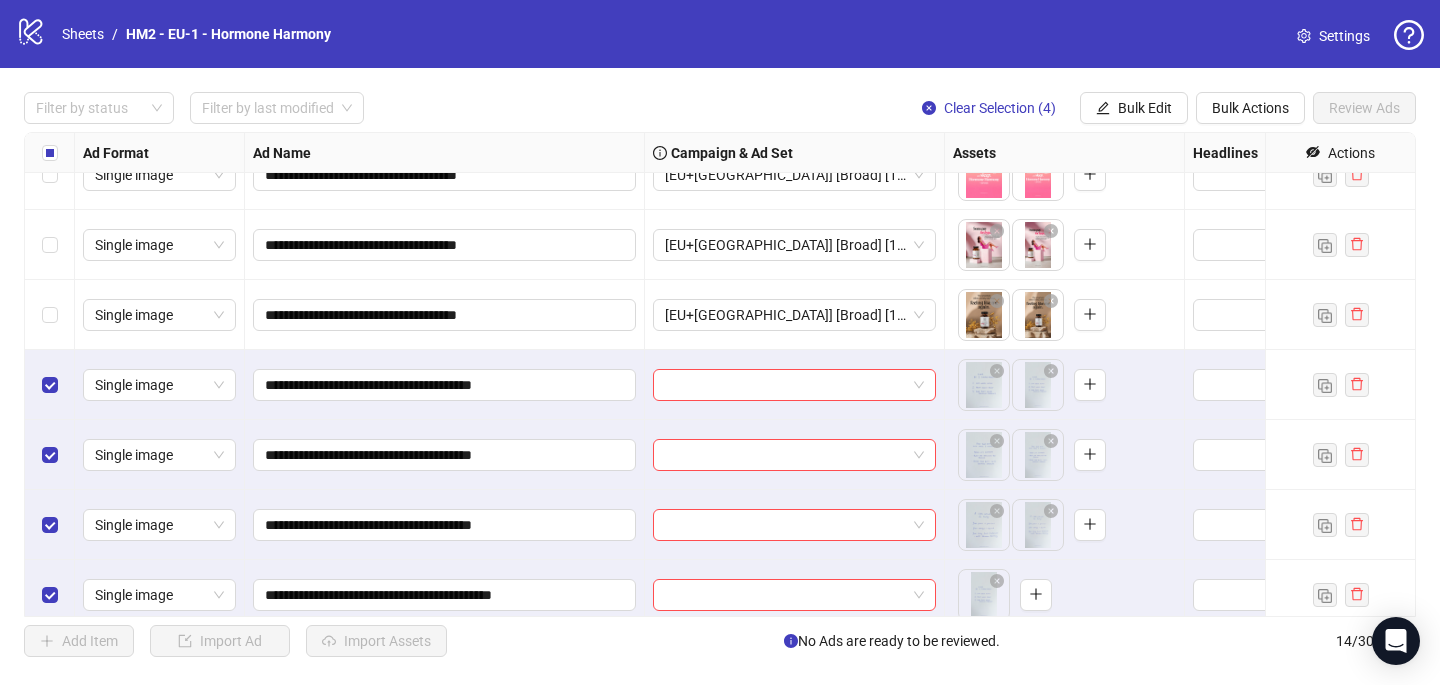 scroll, scrollTop: 537, scrollLeft: 0, axis: vertical 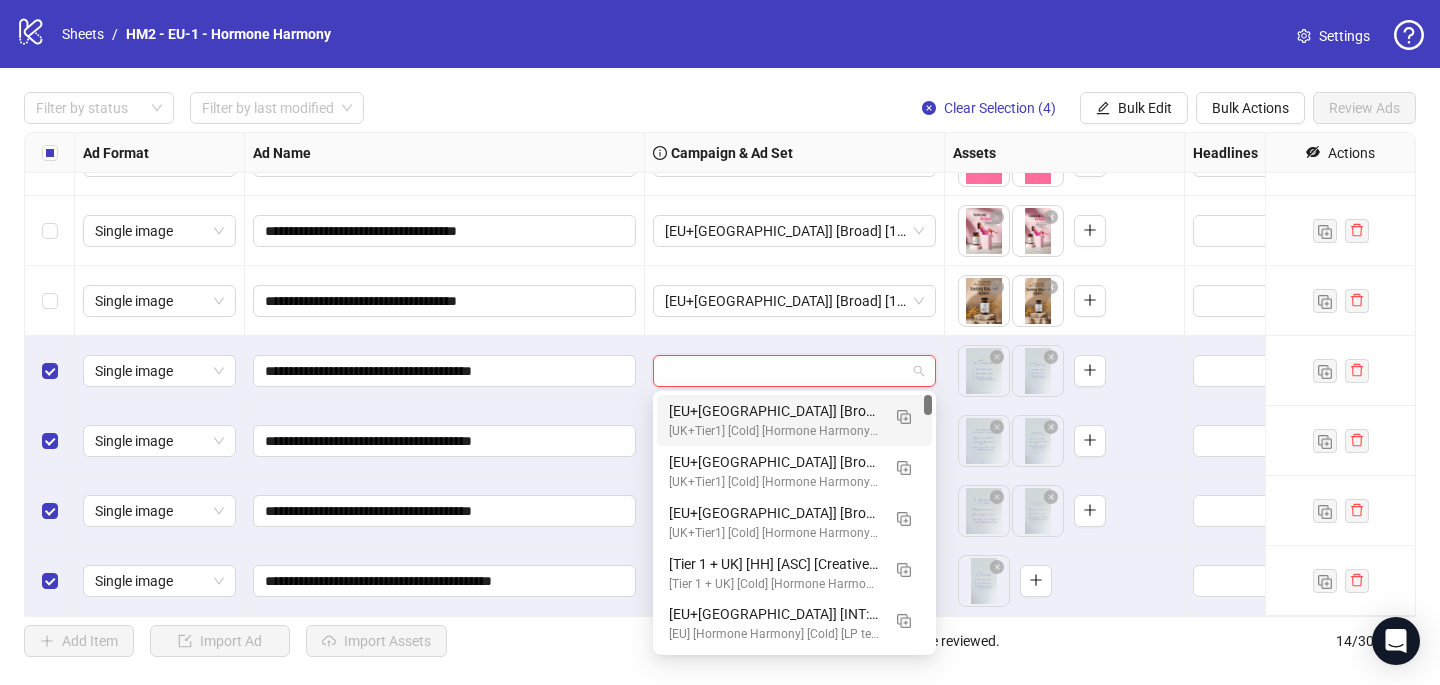 click at bounding box center (785, 371) 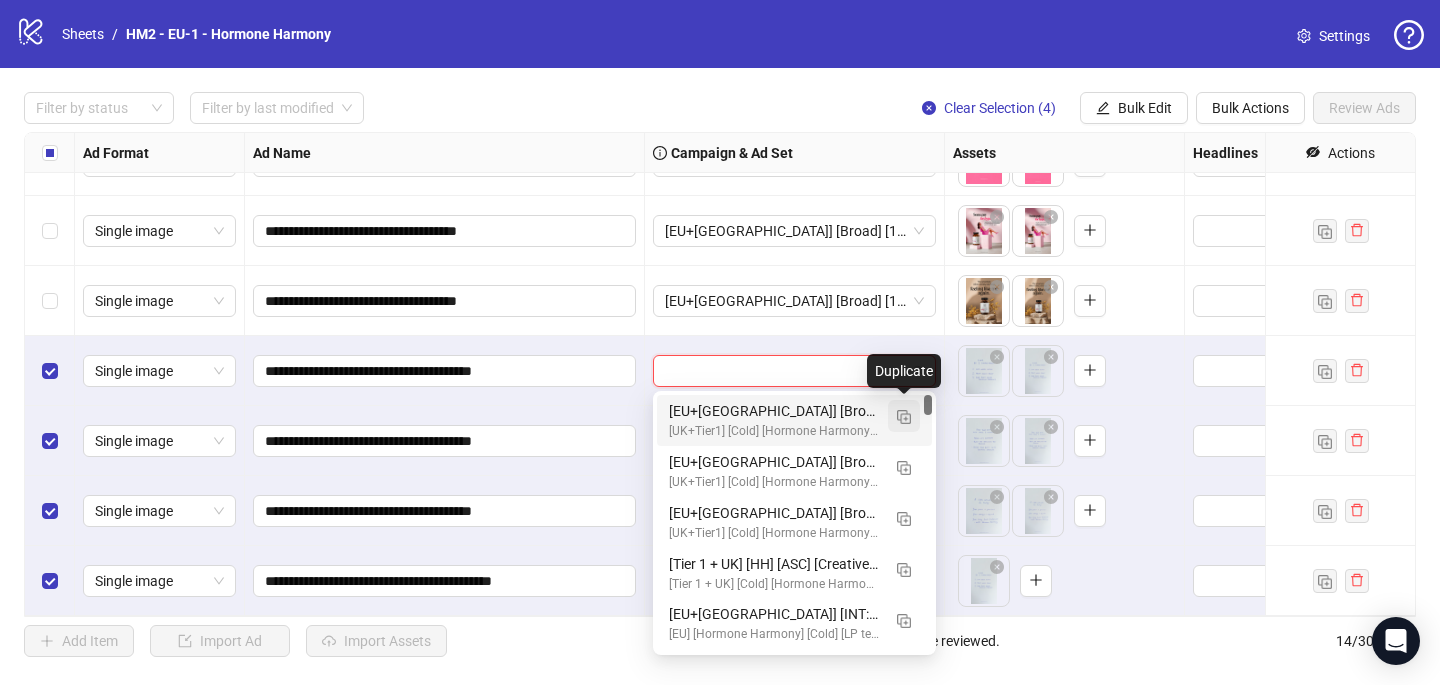 click at bounding box center [904, 417] 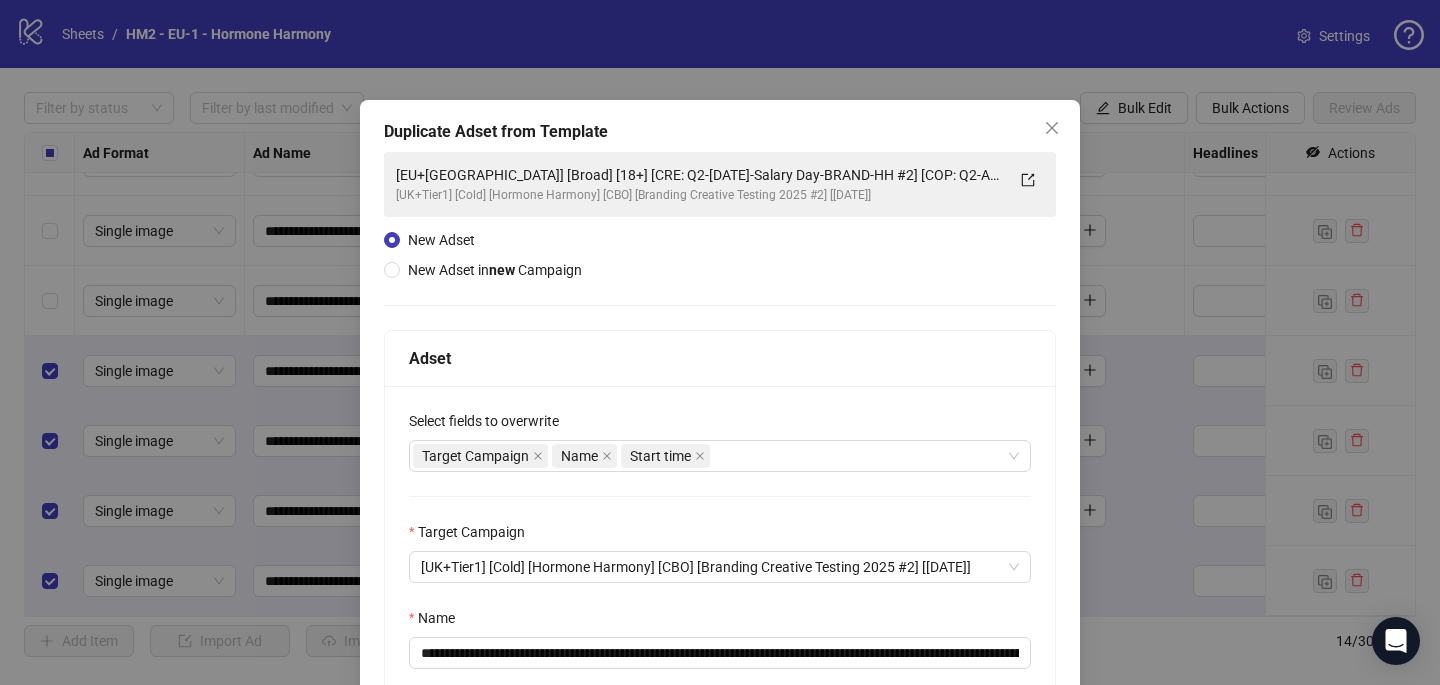 scroll, scrollTop: 278, scrollLeft: 0, axis: vertical 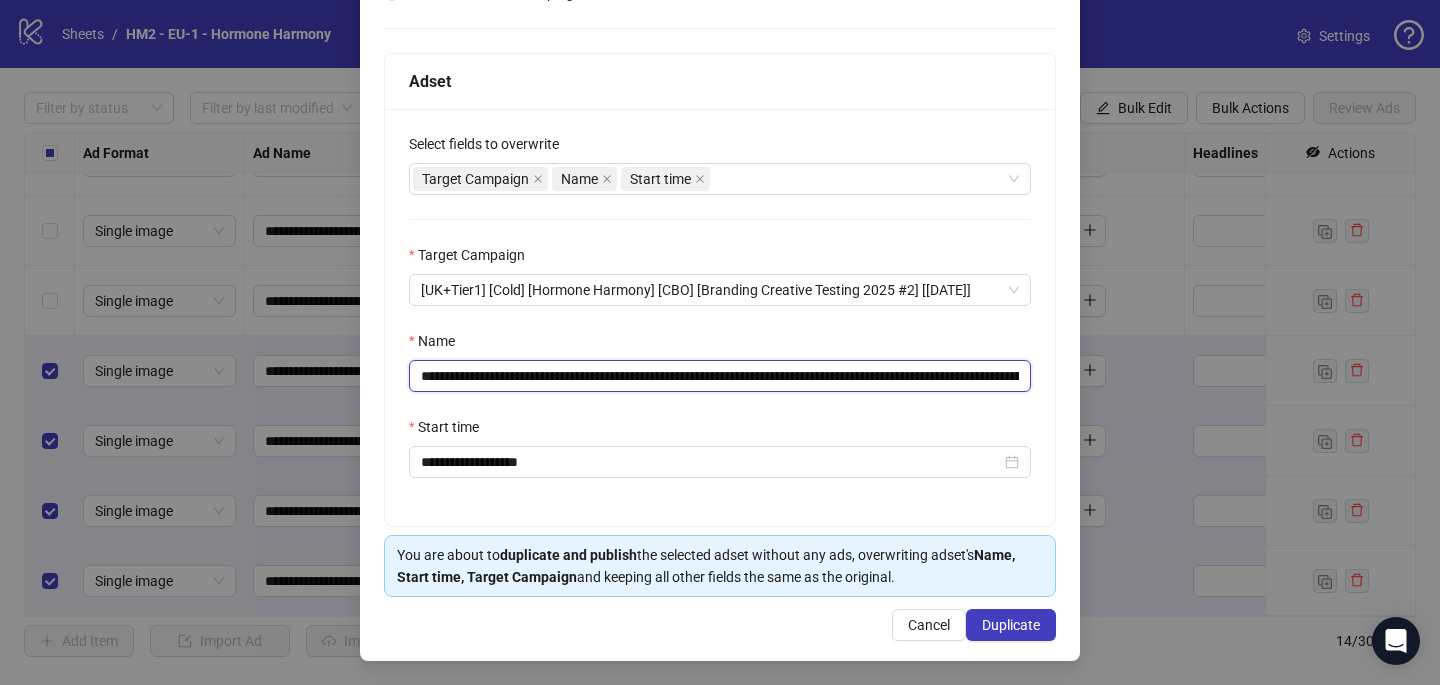 drag, startPoint x: 857, startPoint y: 374, endPoint x: 595, endPoint y: 365, distance: 262.15454 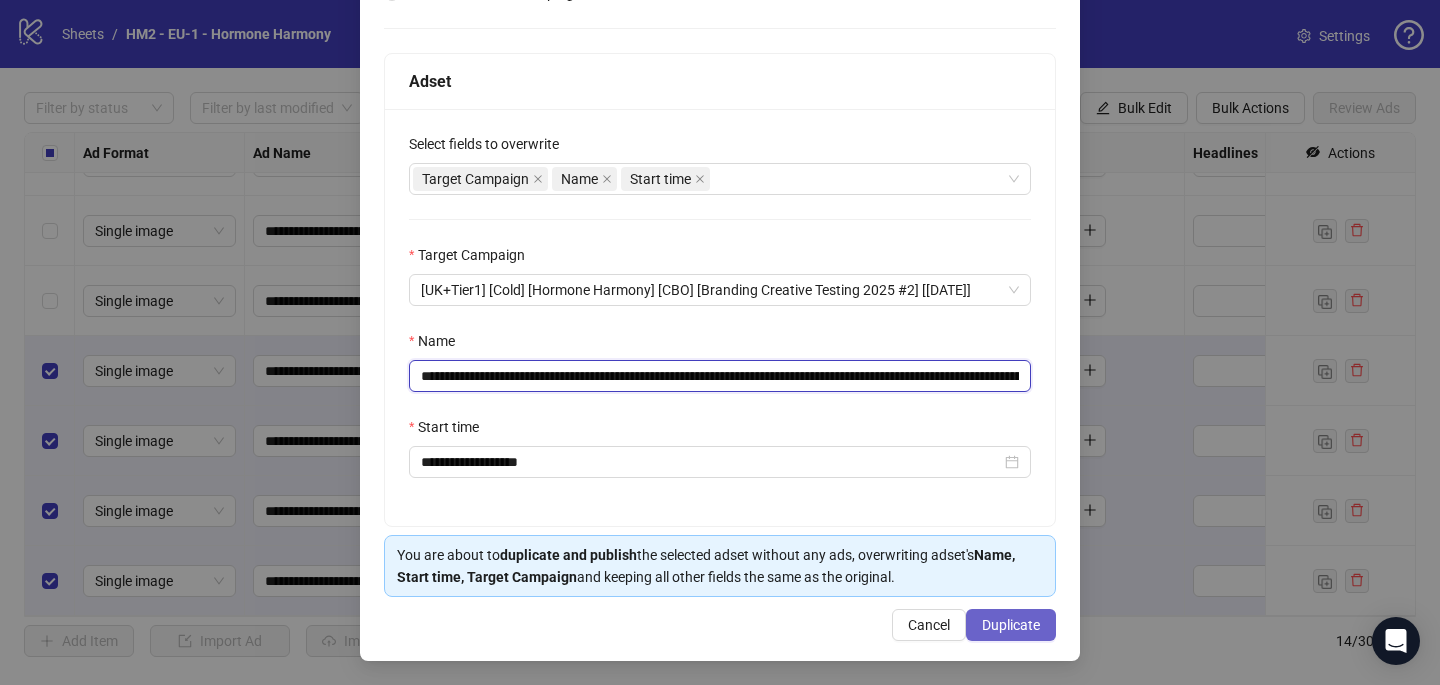 type on "**********" 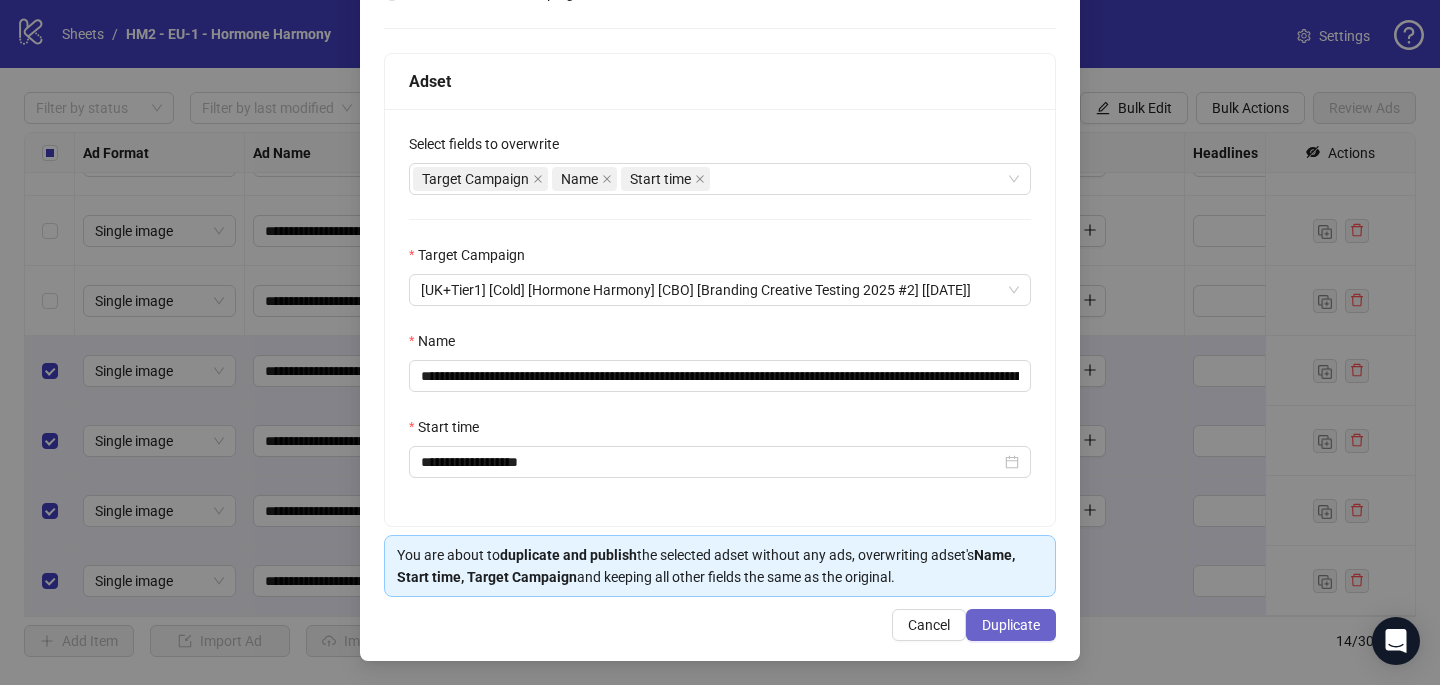 click on "Duplicate" at bounding box center [1011, 625] 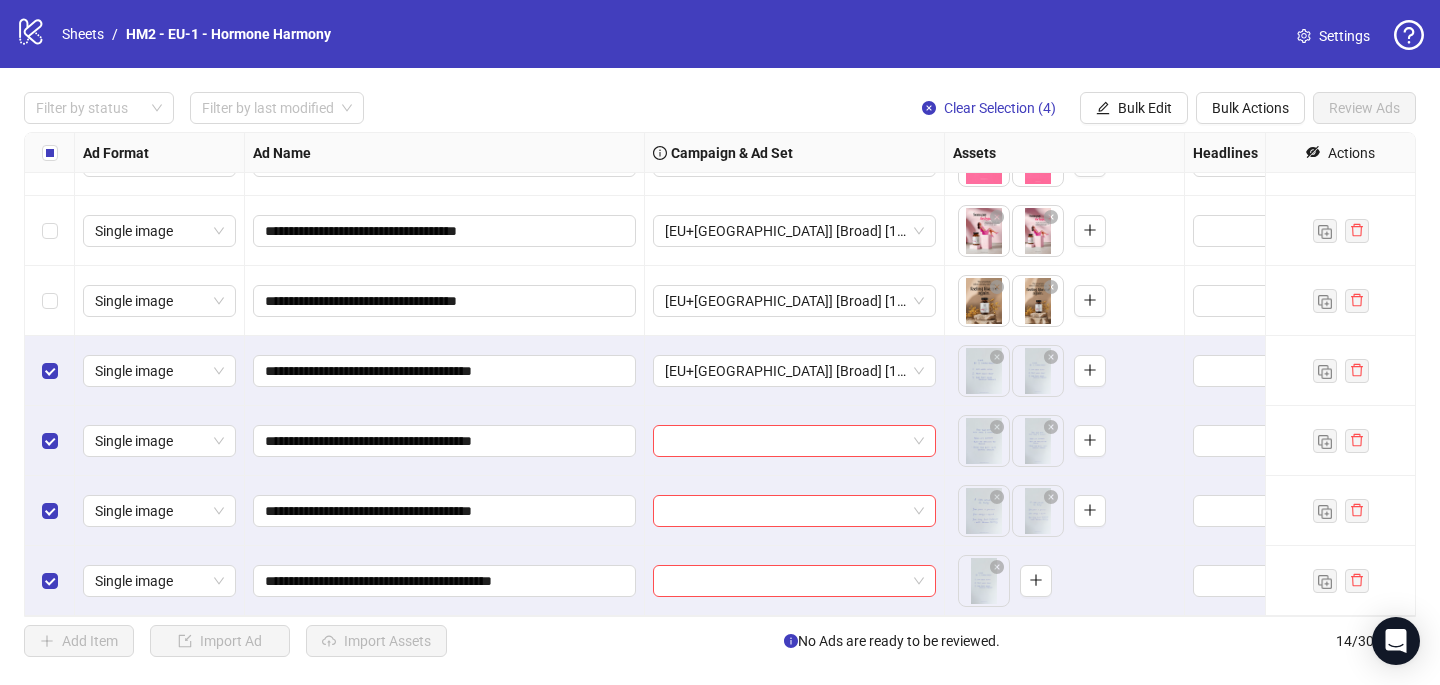 click at bounding box center [795, 441] 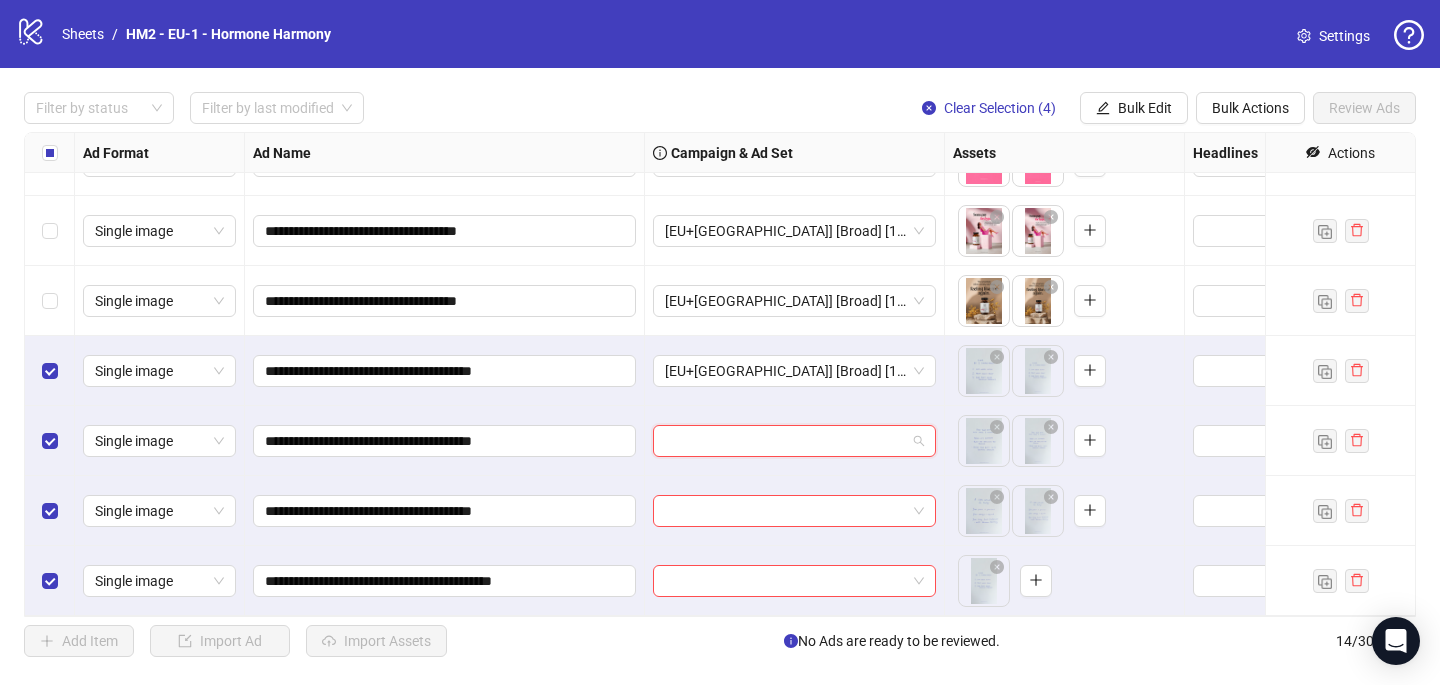click at bounding box center (785, 441) 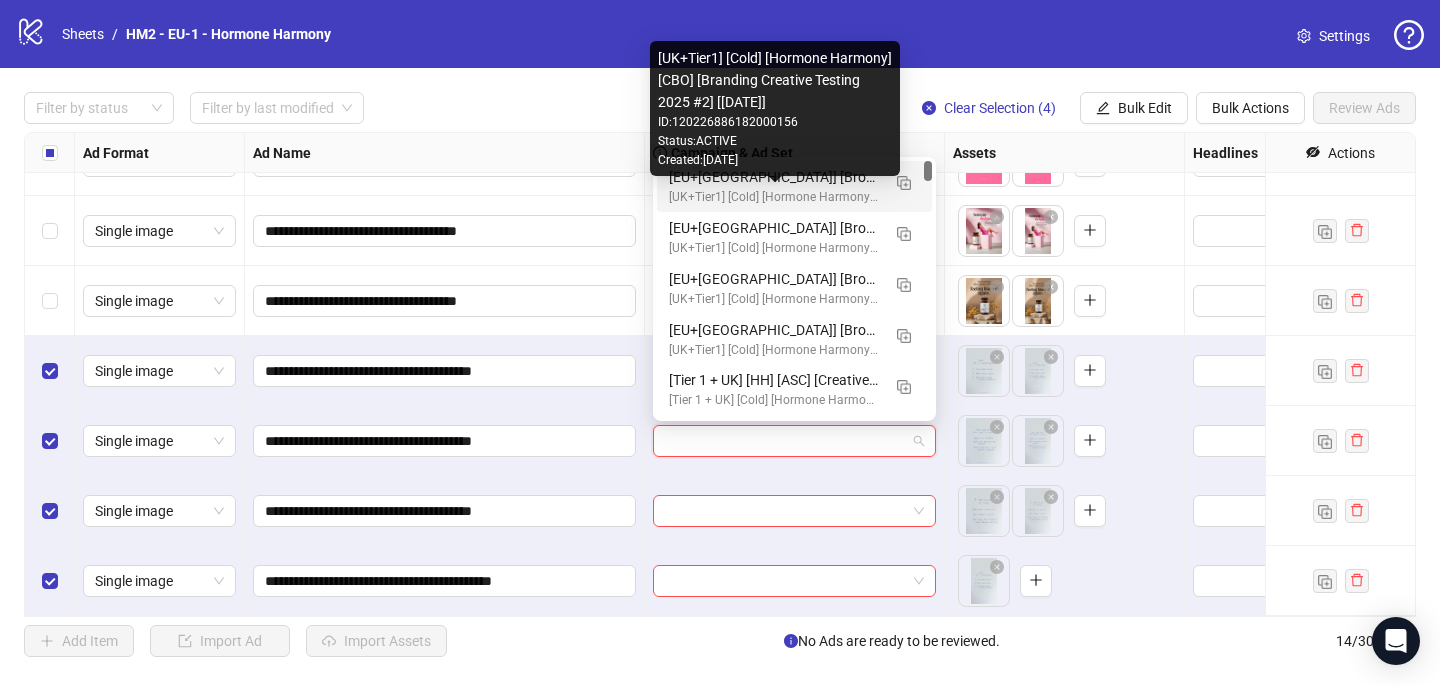 click on "[EU+[GEOGRAPHIC_DATA]] [Broad] [18+] [CRE:  Q3-[DATE]-3simplyrules-BRAND-HH] [COP: Q2-APR-04-FigureBack-BRAND-HH] [[DATE]] (copy) (copy) (copy)" at bounding box center (774, 177) 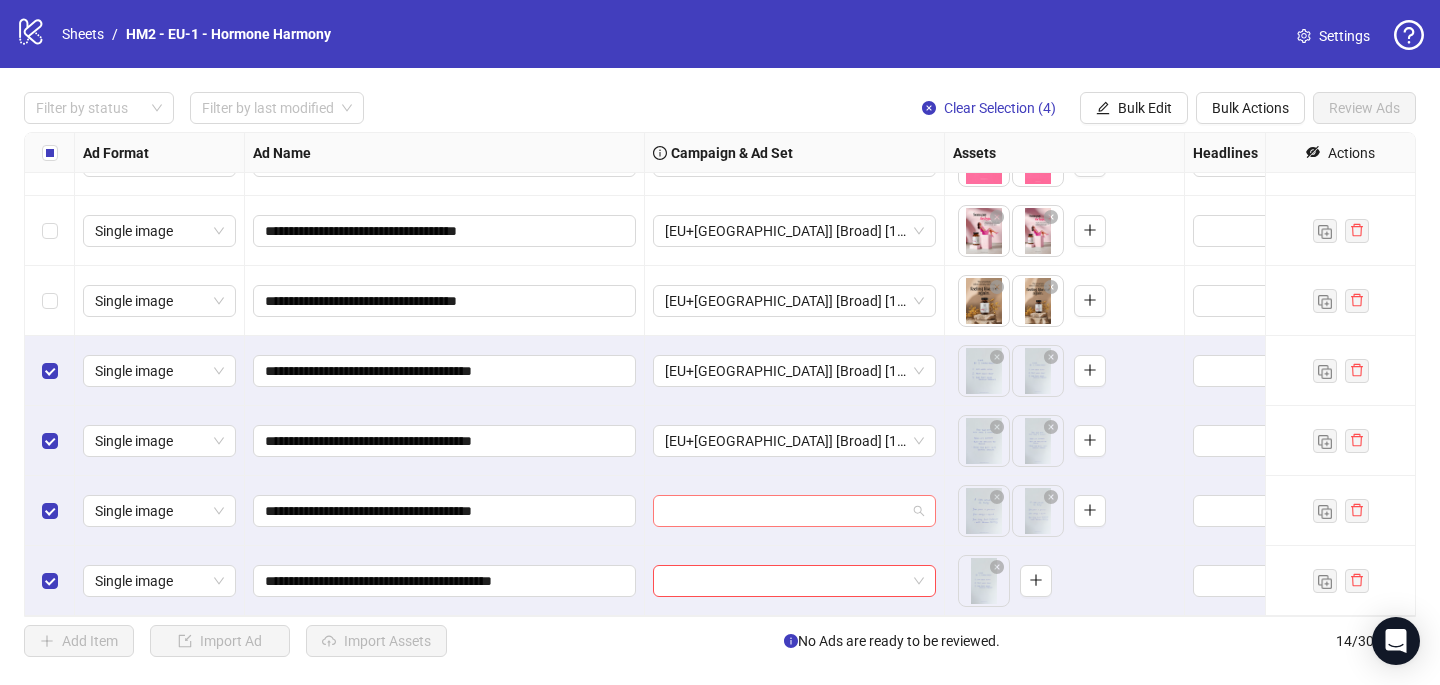 click at bounding box center (785, 511) 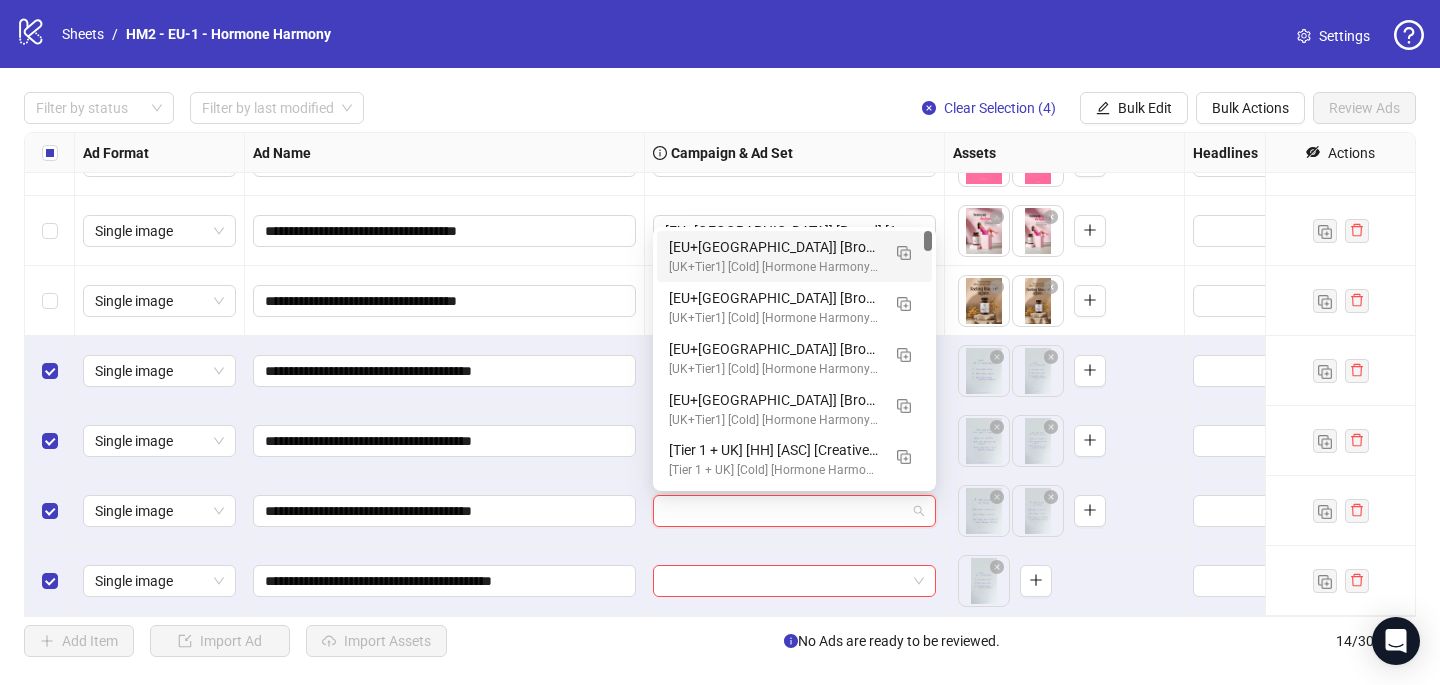 click on "[UK+Tier1] [Cold] [Hormone Harmony] [CBO] [Branding Creative Testing 2025 #2] [[DATE]]" at bounding box center (774, 267) 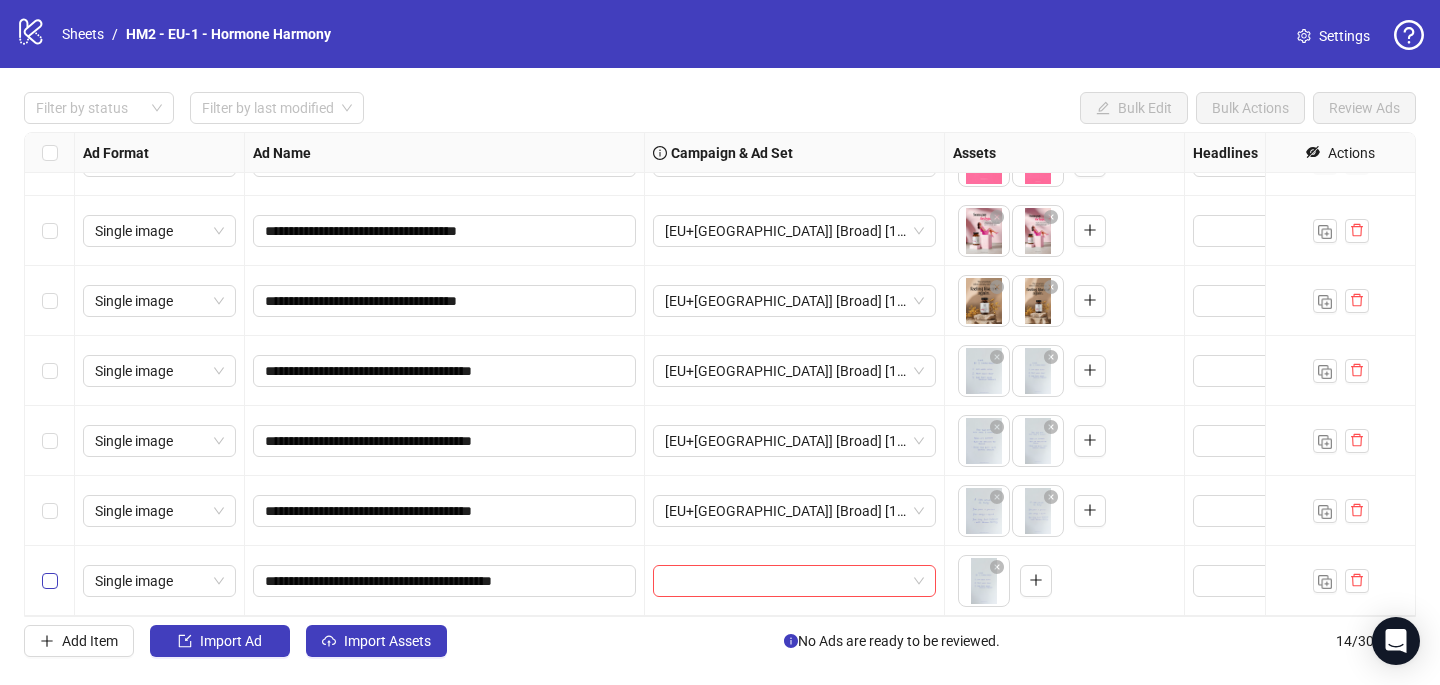 click at bounding box center (50, 581) 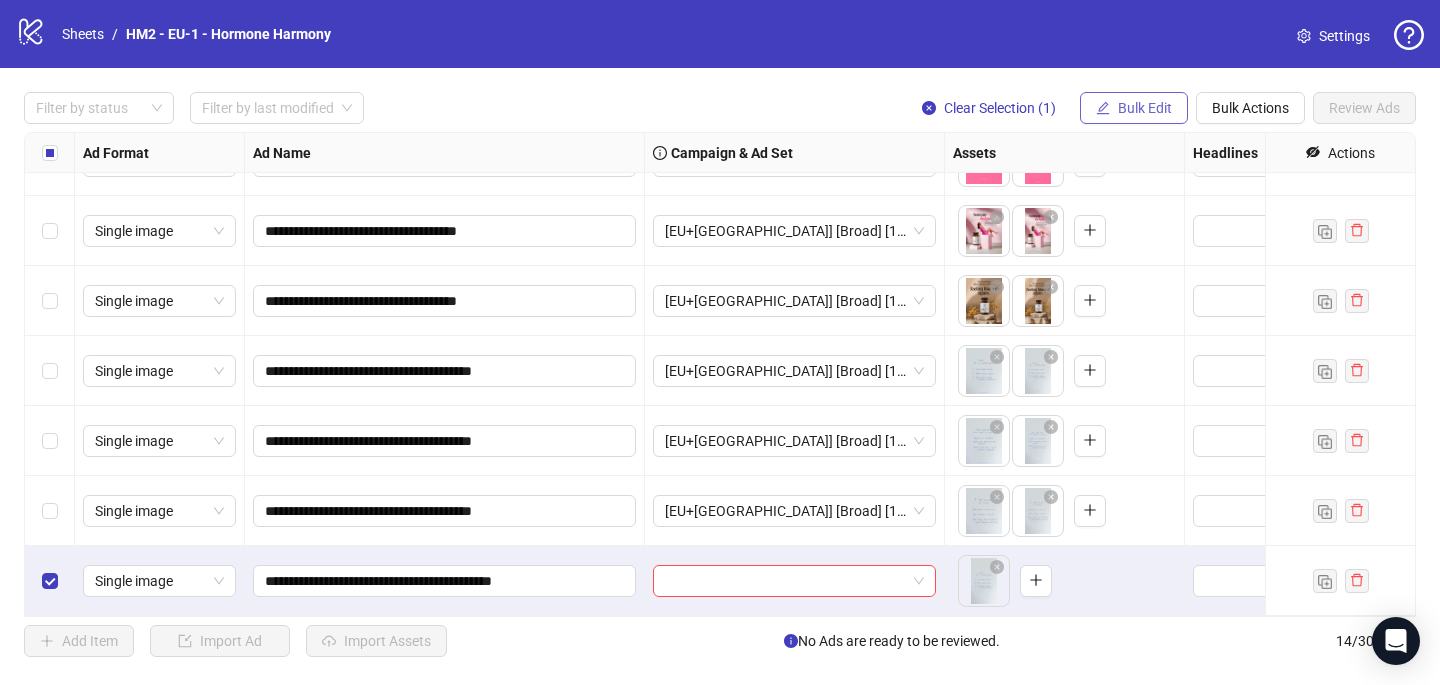 click on "Bulk Edit" at bounding box center (1145, 108) 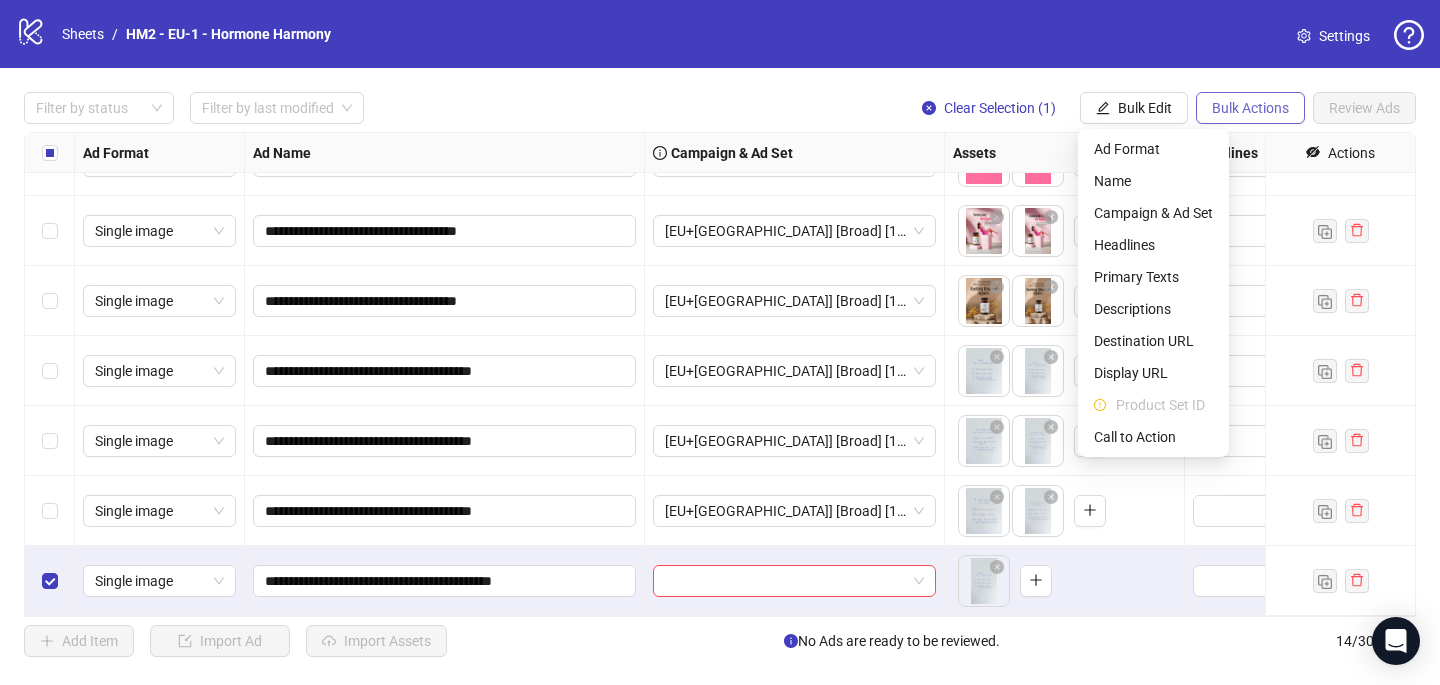 click on "Bulk Actions" at bounding box center (1250, 108) 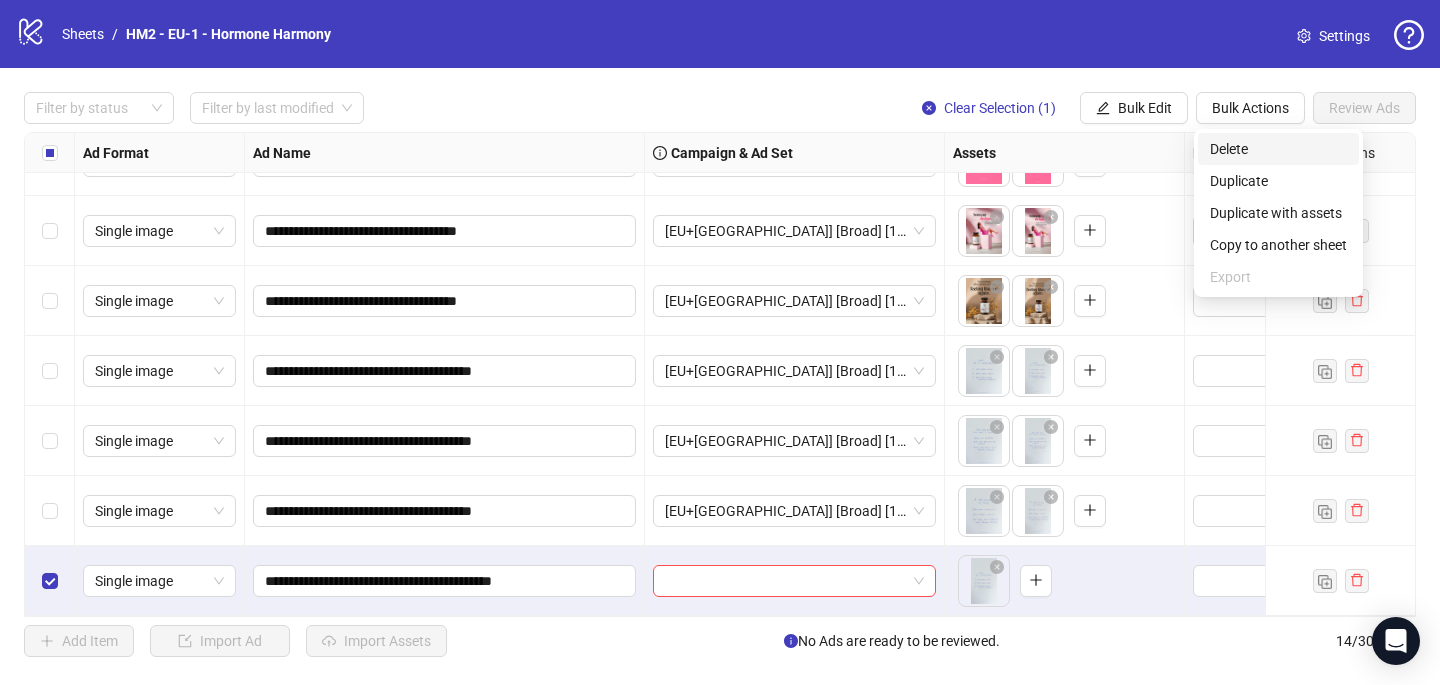 click on "Delete" at bounding box center (1278, 149) 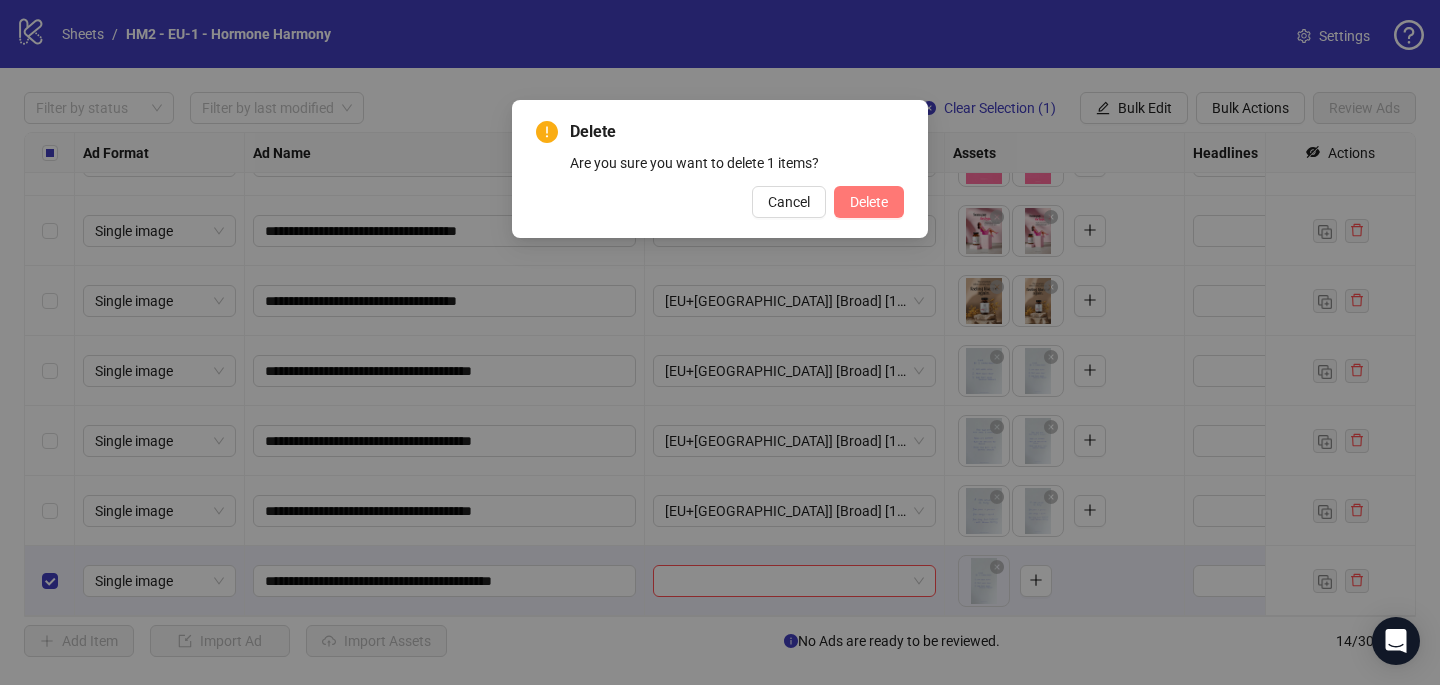 click on "Delete" at bounding box center [869, 202] 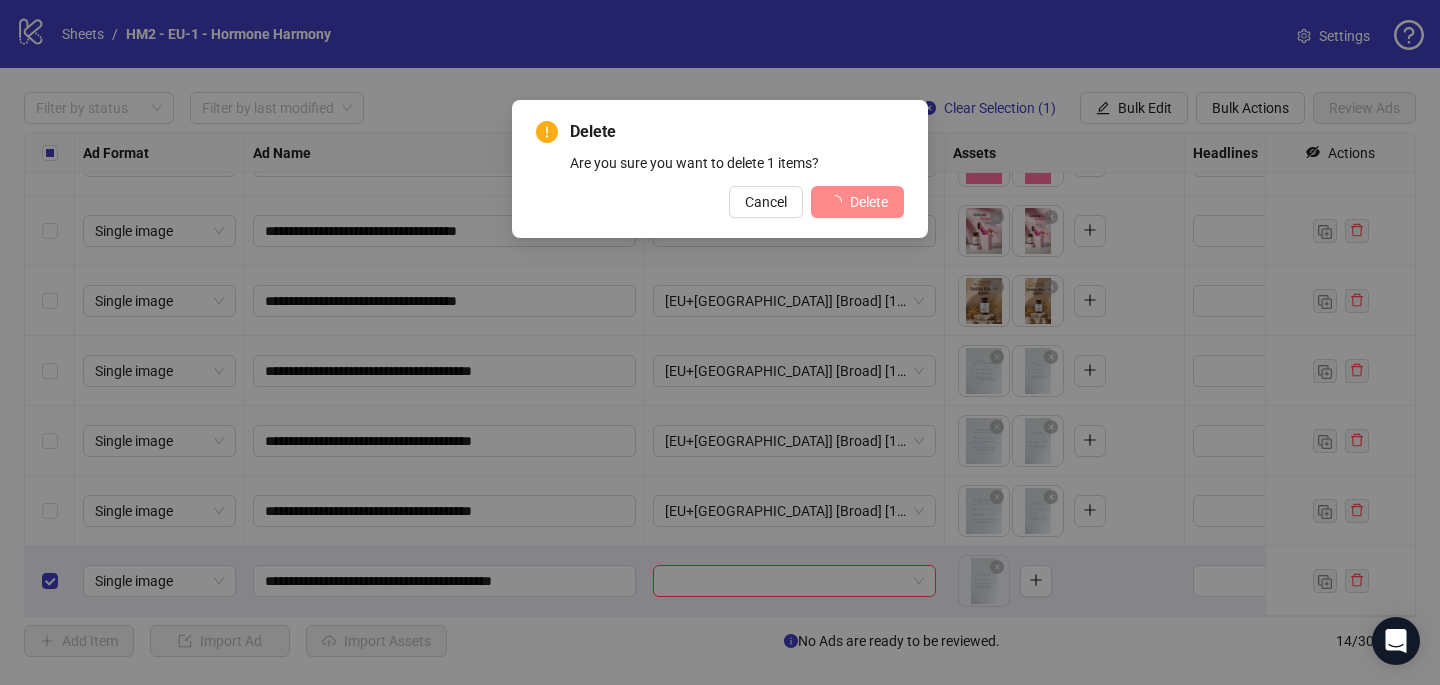 scroll, scrollTop: 467, scrollLeft: 0, axis: vertical 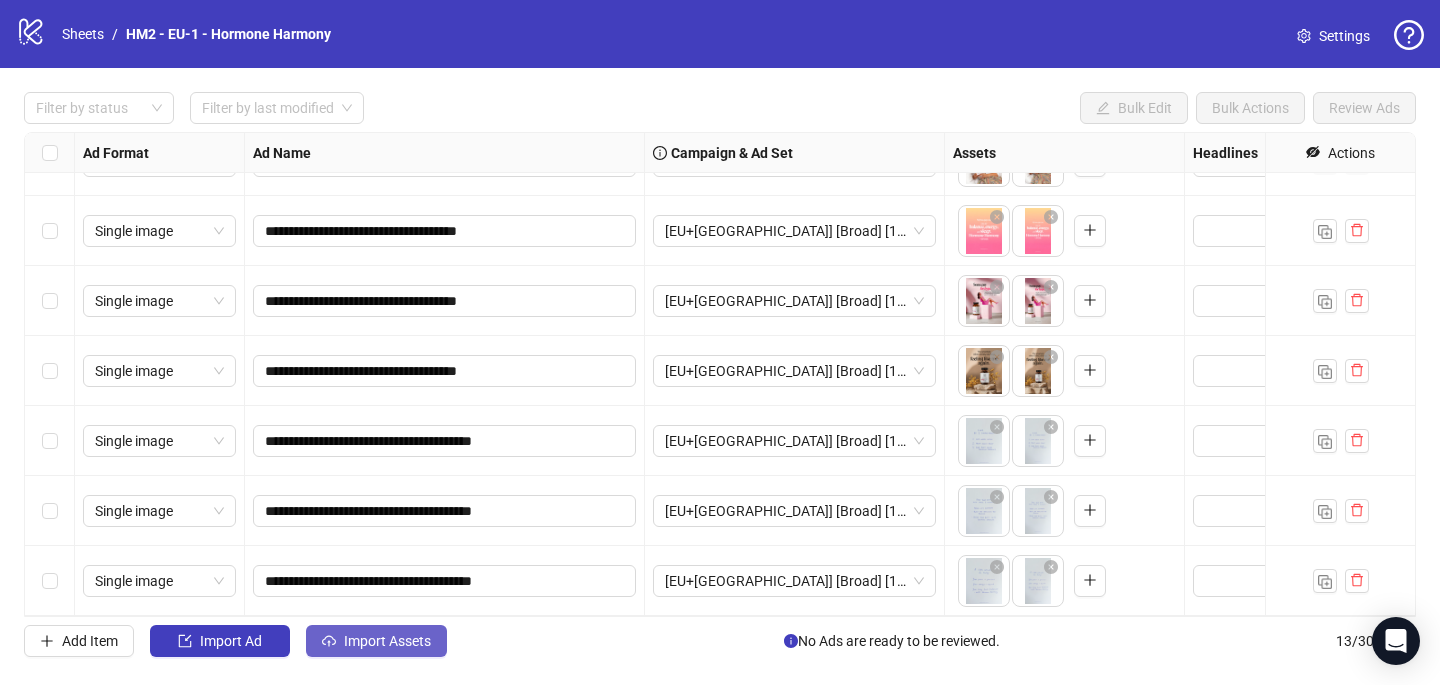 click on "Import Assets" at bounding box center [387, 641] 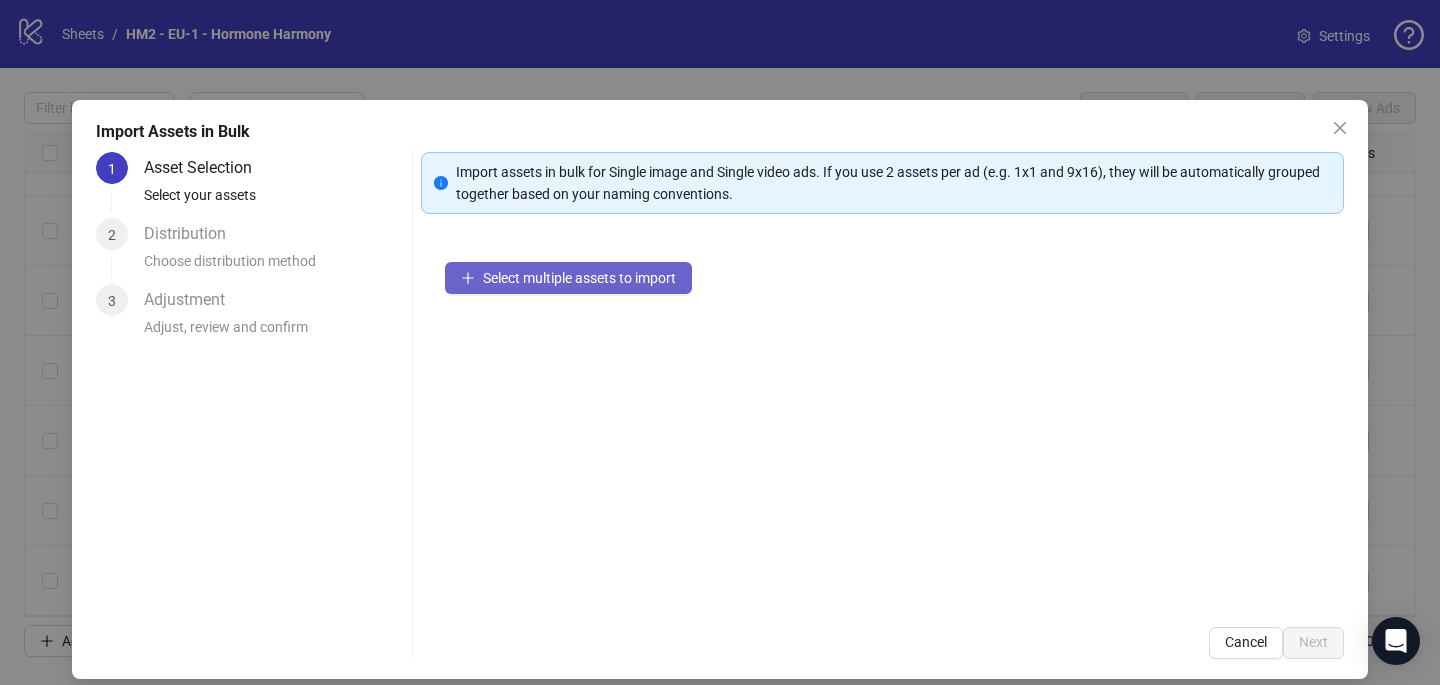 click on "Select multiple assets to import" at bounding box center [579, 278] 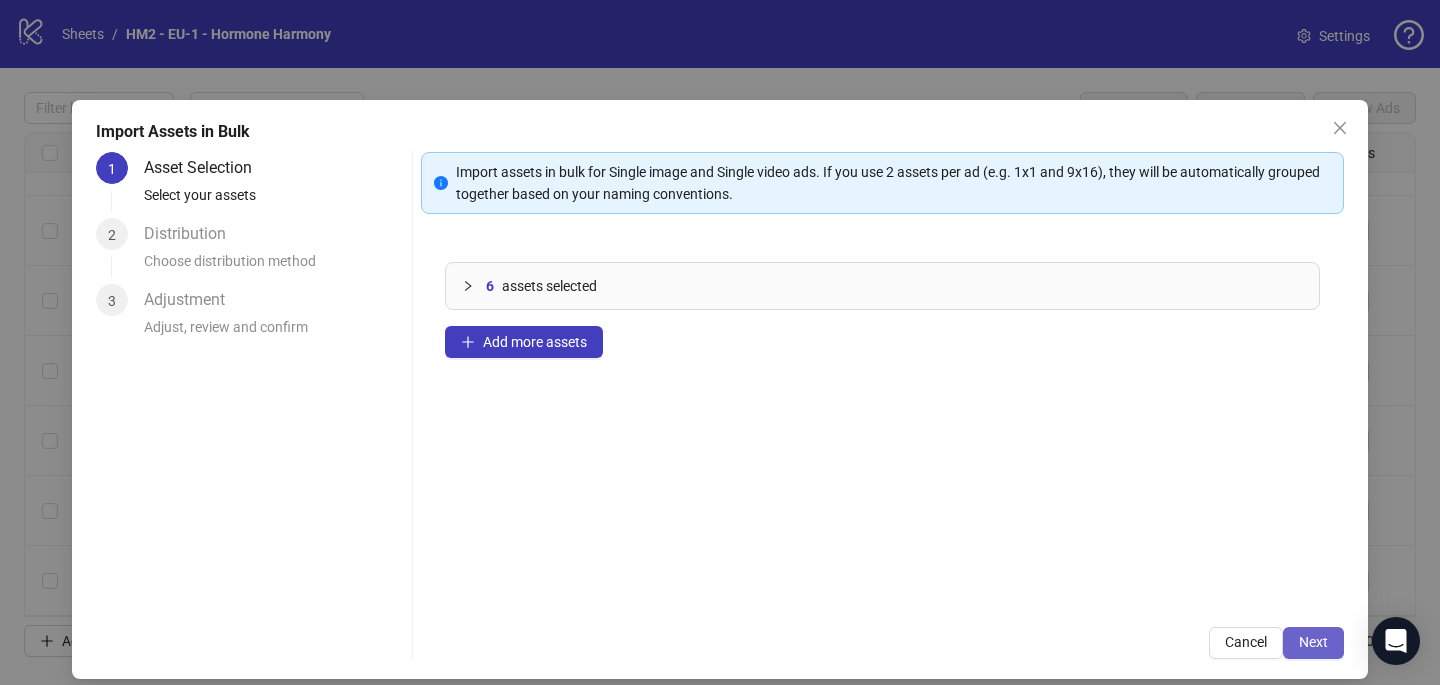 click on "Next" at bounding box center (1313, 642) 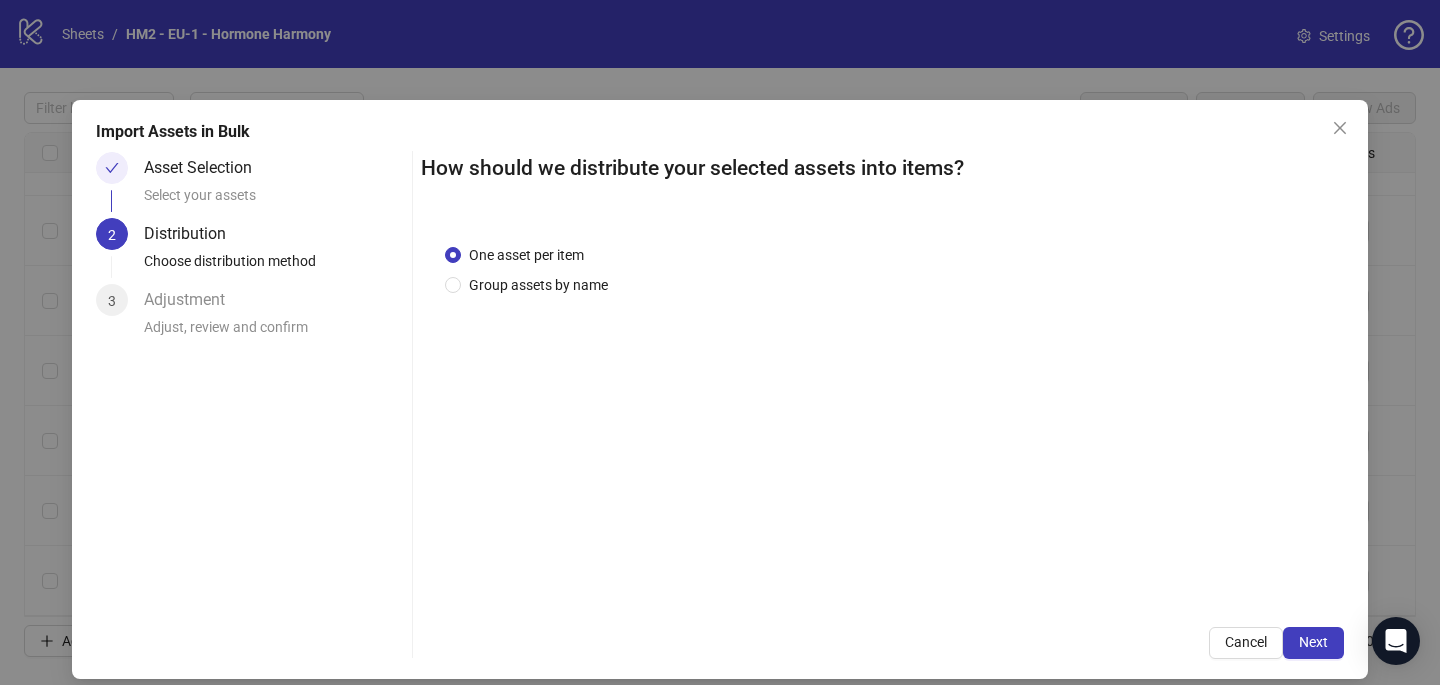 click on "One asset per item Group assets by name" at bounding box center [882, 411] 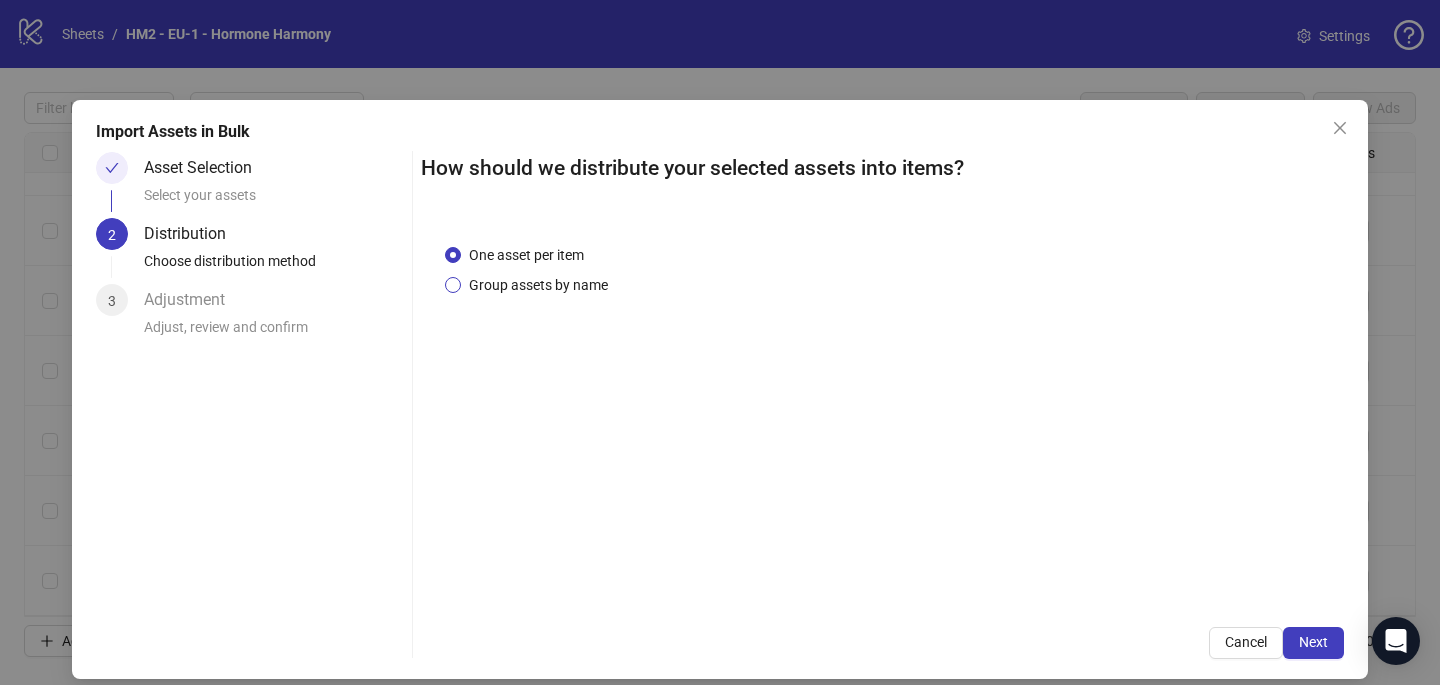 click on "Group assets by name" at bounding box center (538, 285) 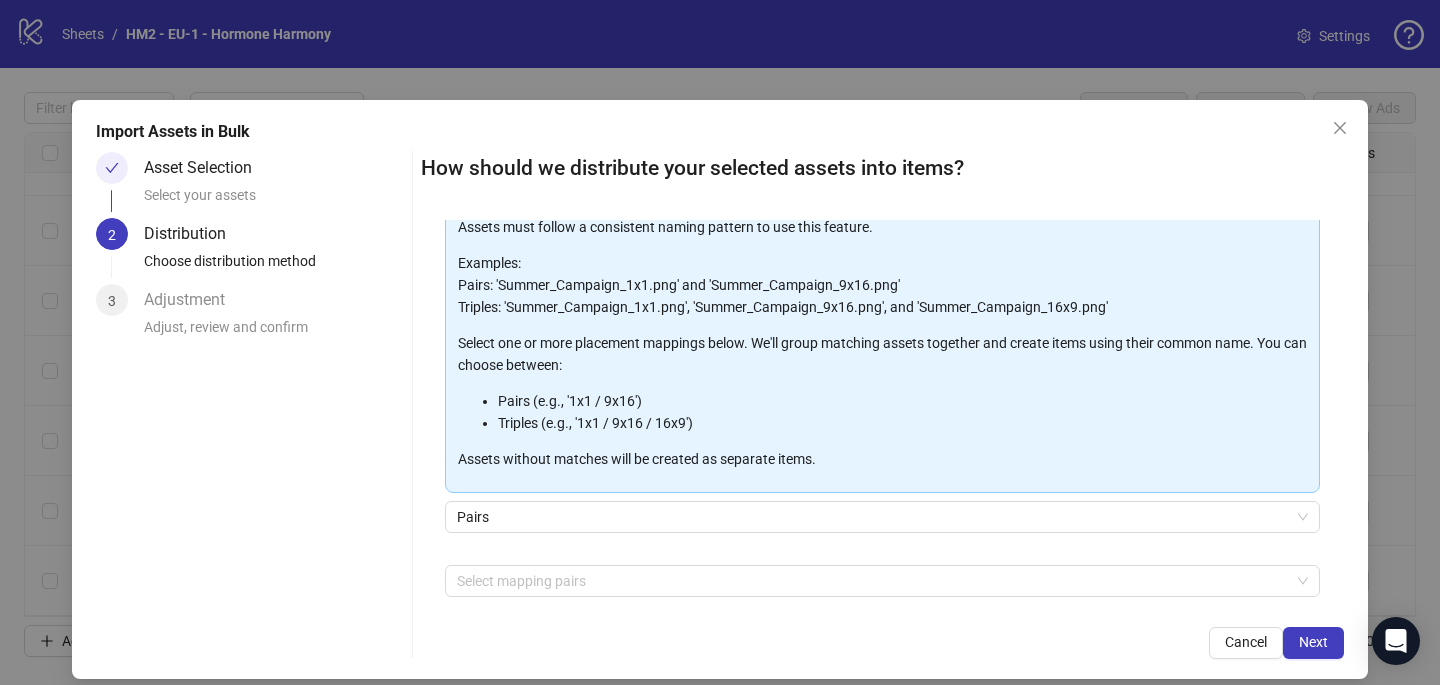 scroll, scrollTop: 203, scrollLeft: 0, axis: vertical 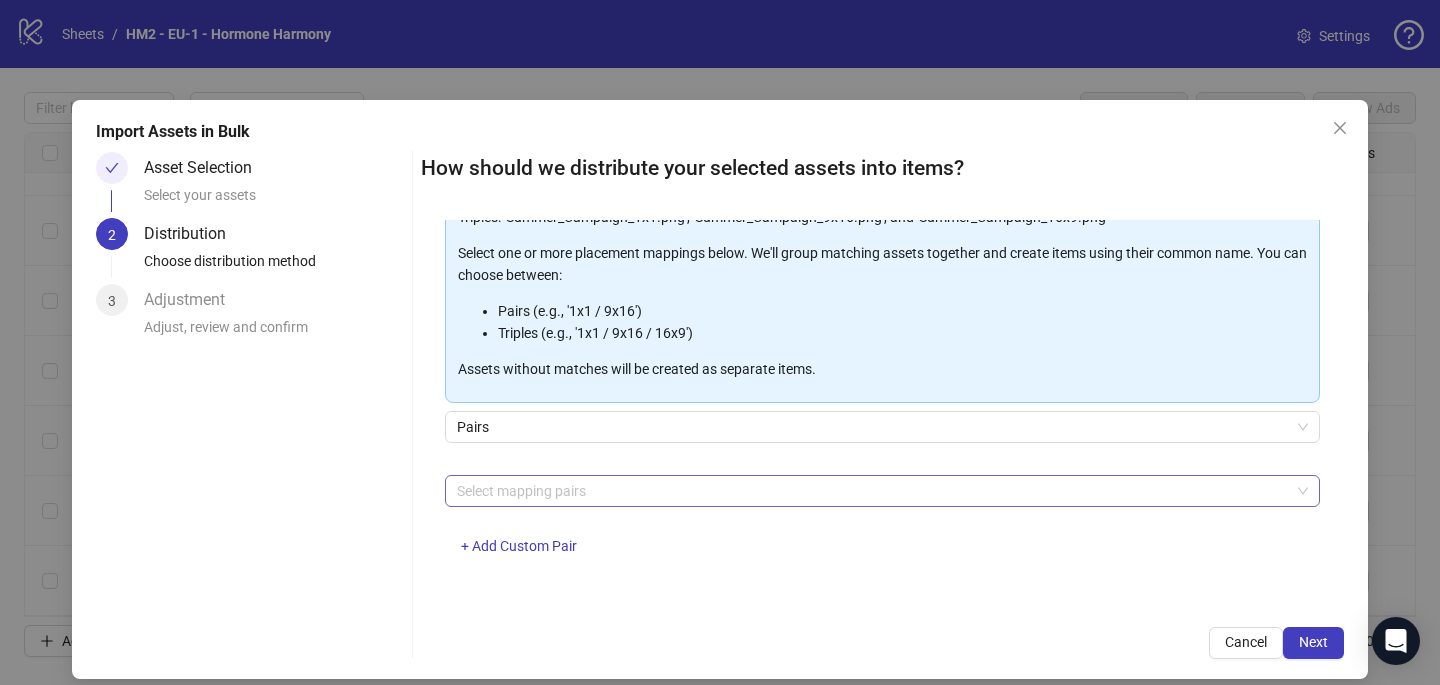 click at bounding box center (872, 491) 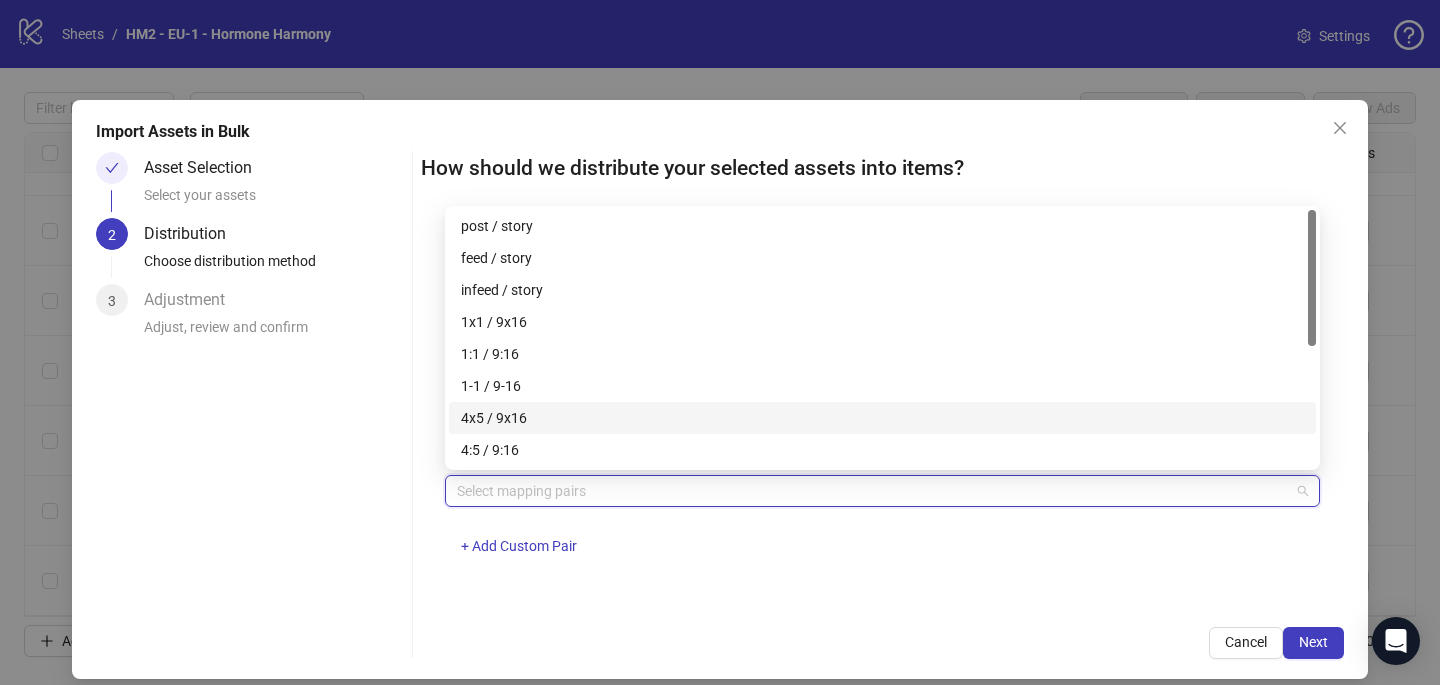 click on "4x5 / 9x16" at bounding box center (882, 418) 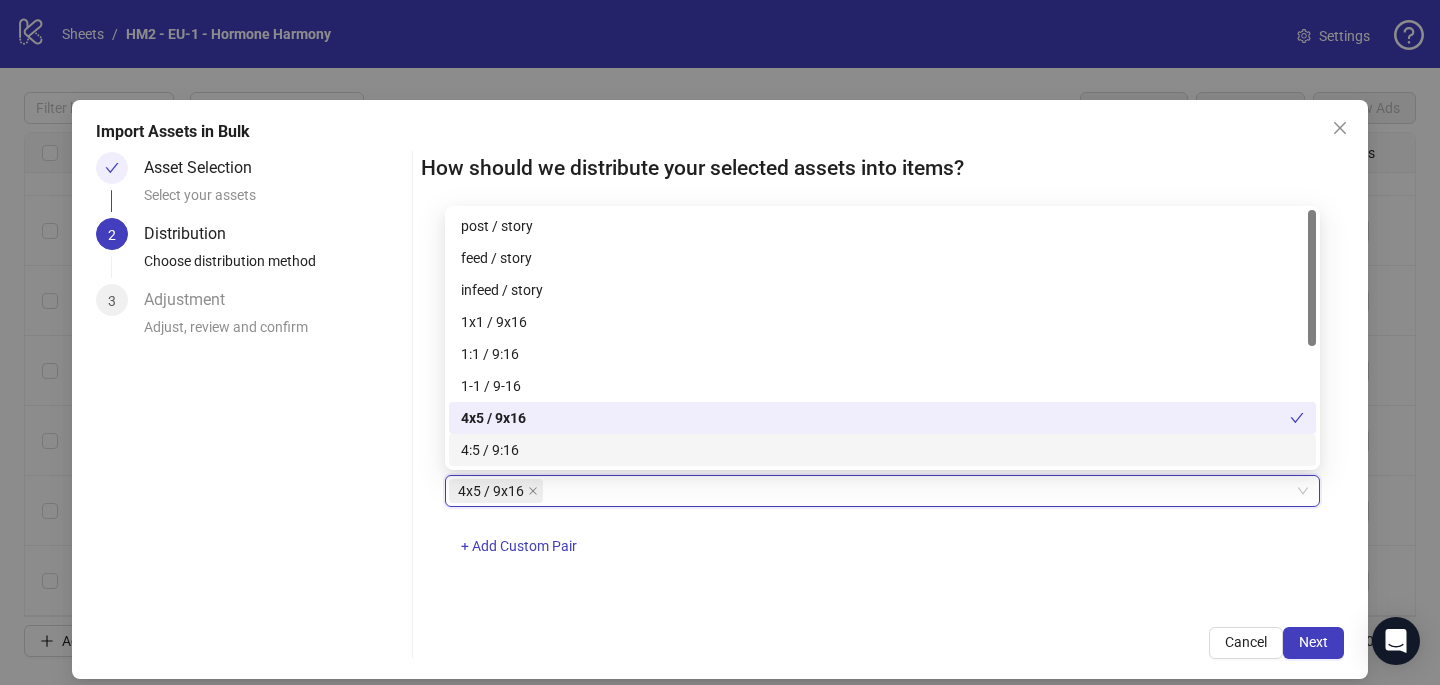 click on "How should we distribute your selected assets into items? One asset per item Group assets by name Assets must follow a consistent naming pattern to use this feature. Examples: Pairs: 'Summer_Campaign_1x1.png' and 'Summer_Campaign_9x16.png' Triples: 'Summer_Campaign_1x1.png', 'Summer_Campaign_9x16.png', and 'Summer_Campaign_16x9.png' Select one or more placement mappings below. We'll group matching assets together and create items using their common name. You can choose between: Pairs (e.g., '1x1 / 9x16') Triples (e.g., '1x1 / 9x16 / 16x9') Assets without matches will be created as separate items. Pairs 4x5 / 9x16 4x5 / 9x16   + Add Custom Pair Cancel Next" at bounding box center (882, 405) 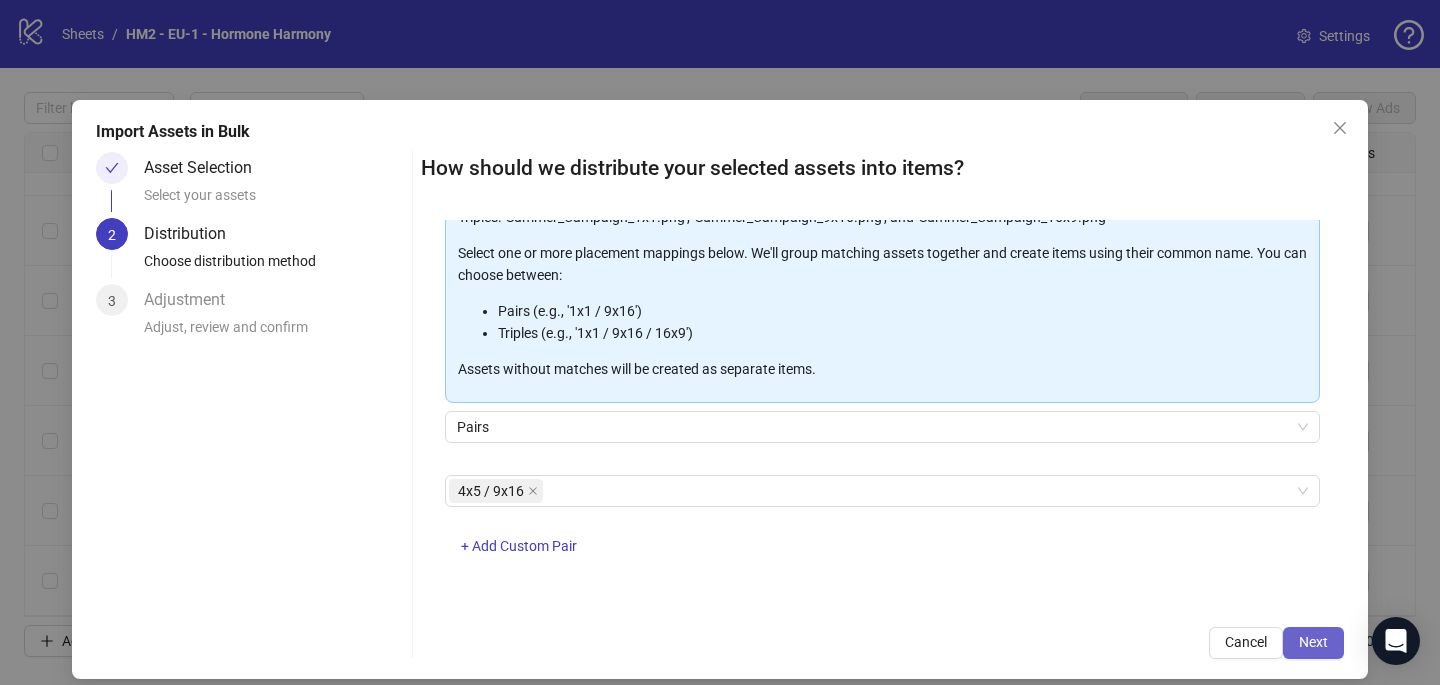 click on "Next" at bounding box center (1313, 643) 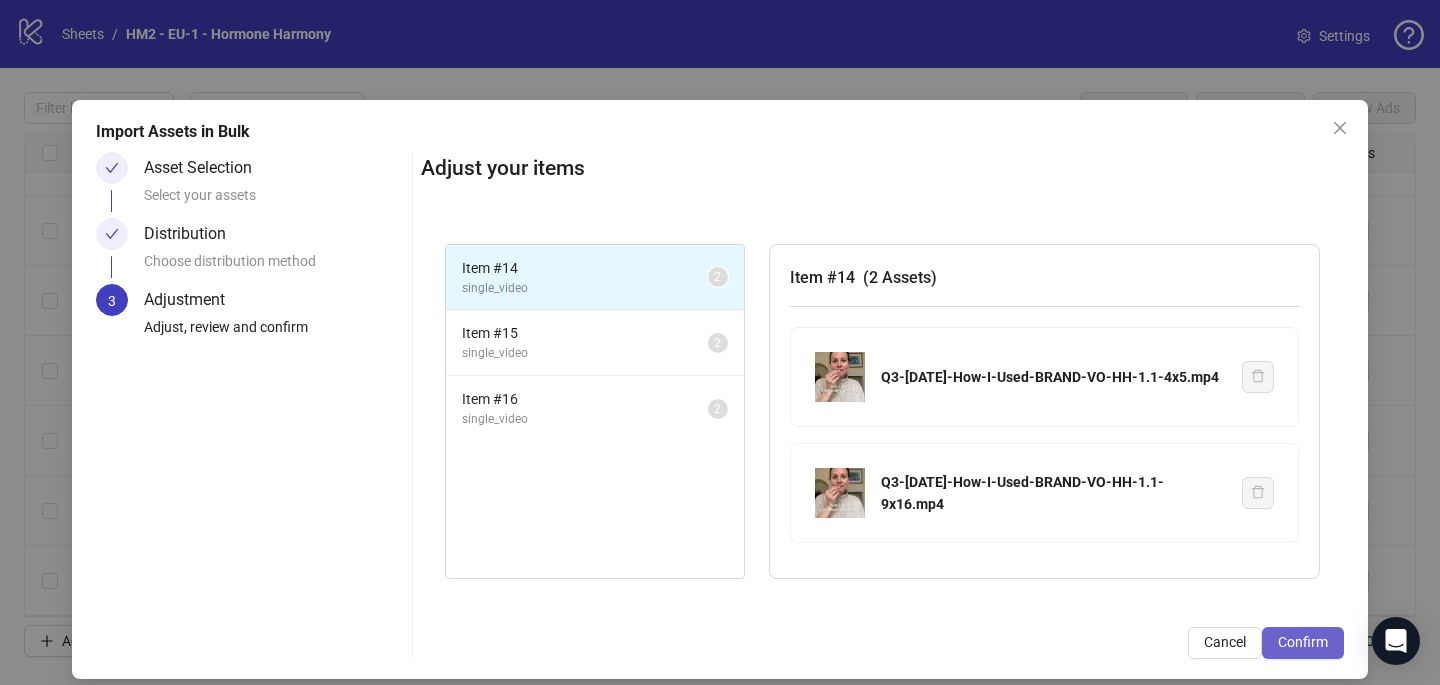 click on "Confirm" at bounding box center (1303, 642) 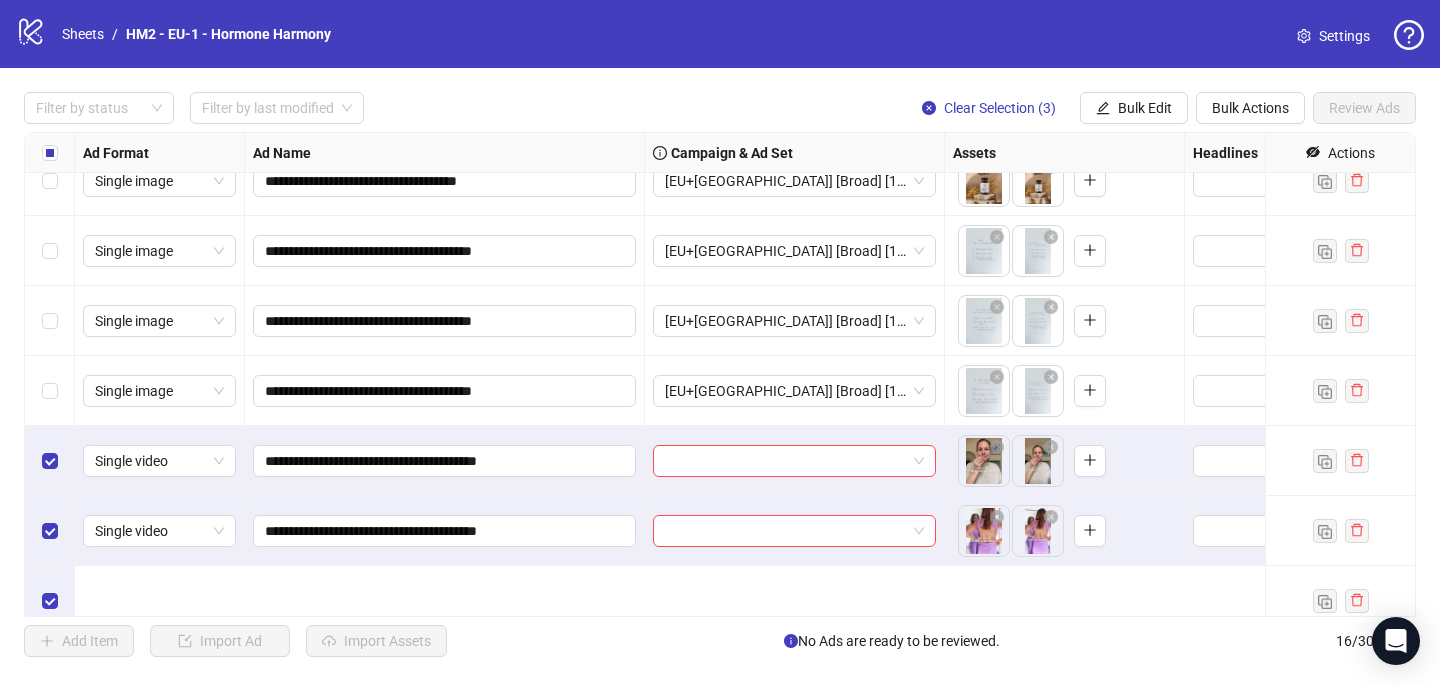 scroll, scrollTop: 677, scrollLeft: 0, axis: vertical 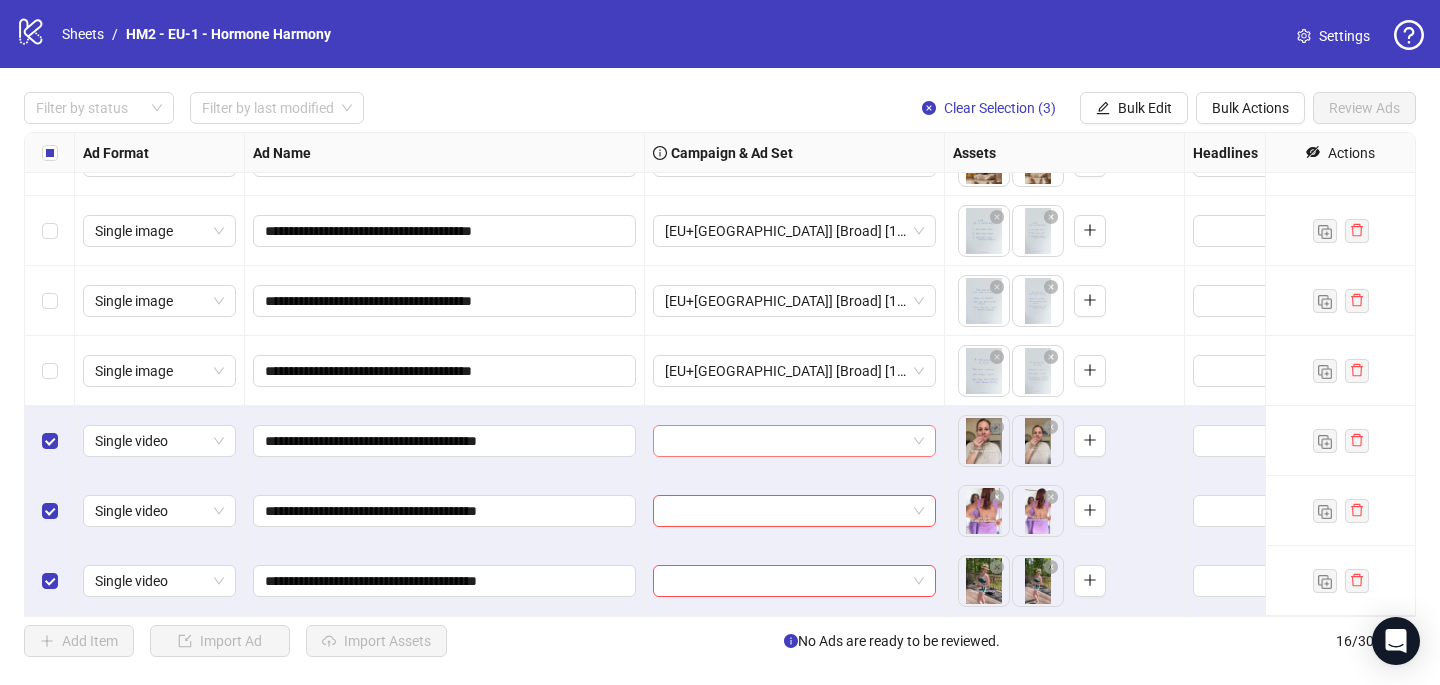 click at bounding box center [785, 441] 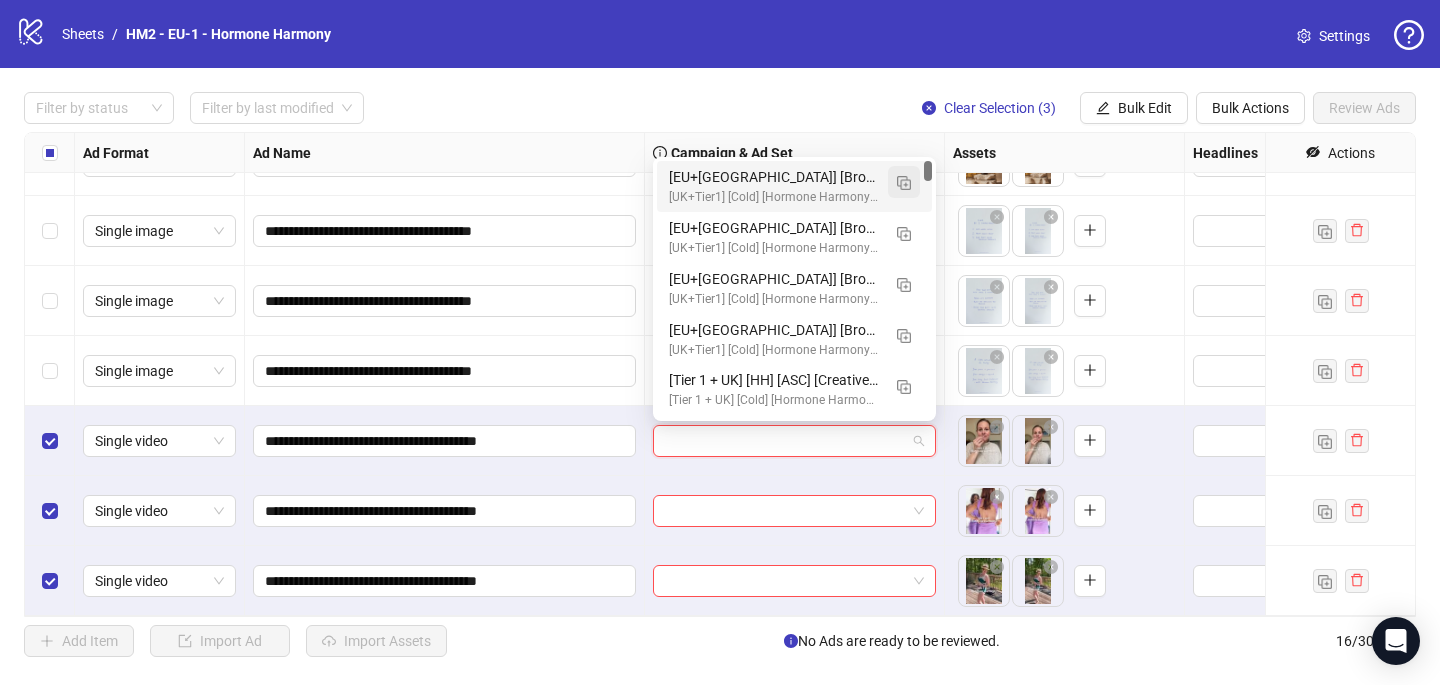click at bounding box center [904, 182] 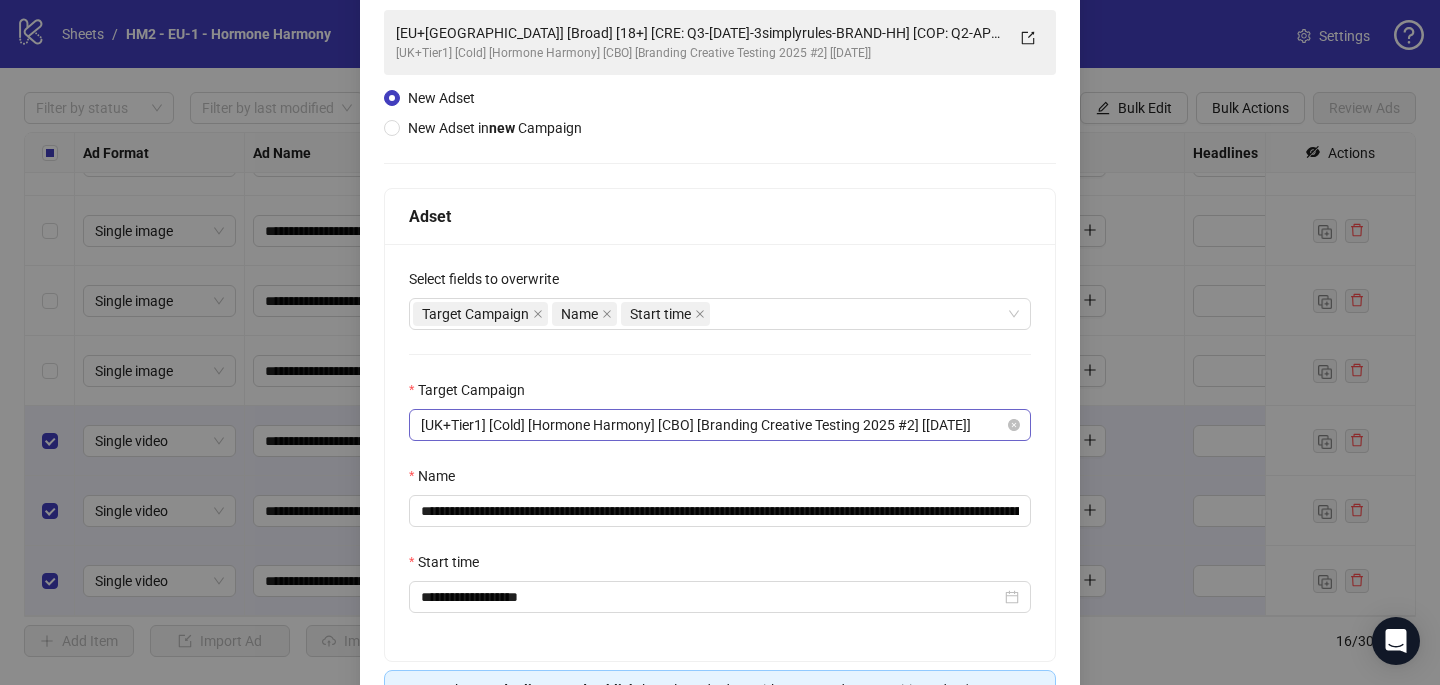 scroll, scrollTop: 278, scrollLeft: 0, axis: vertical 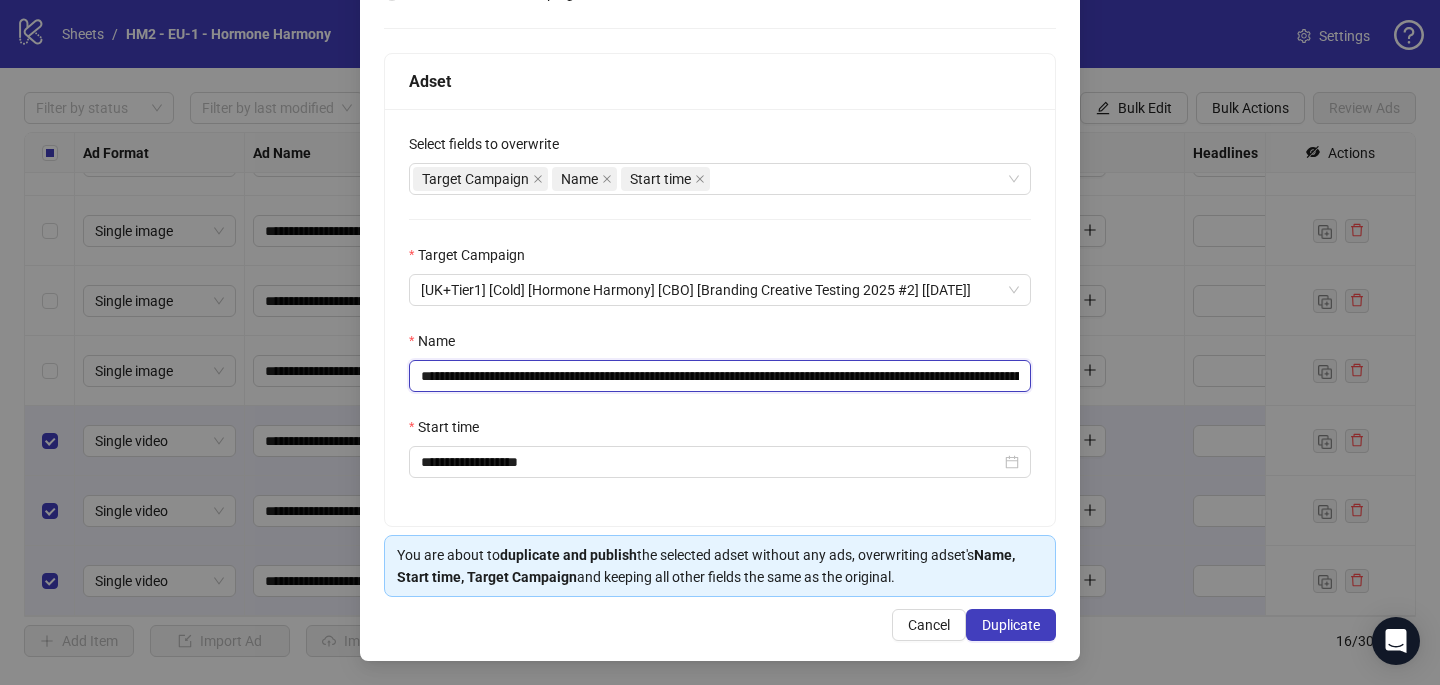 drag, startPoint x: 852, startPoint y: 378, endPoint x: 605, endPoint y: 368, distance: 247.20235 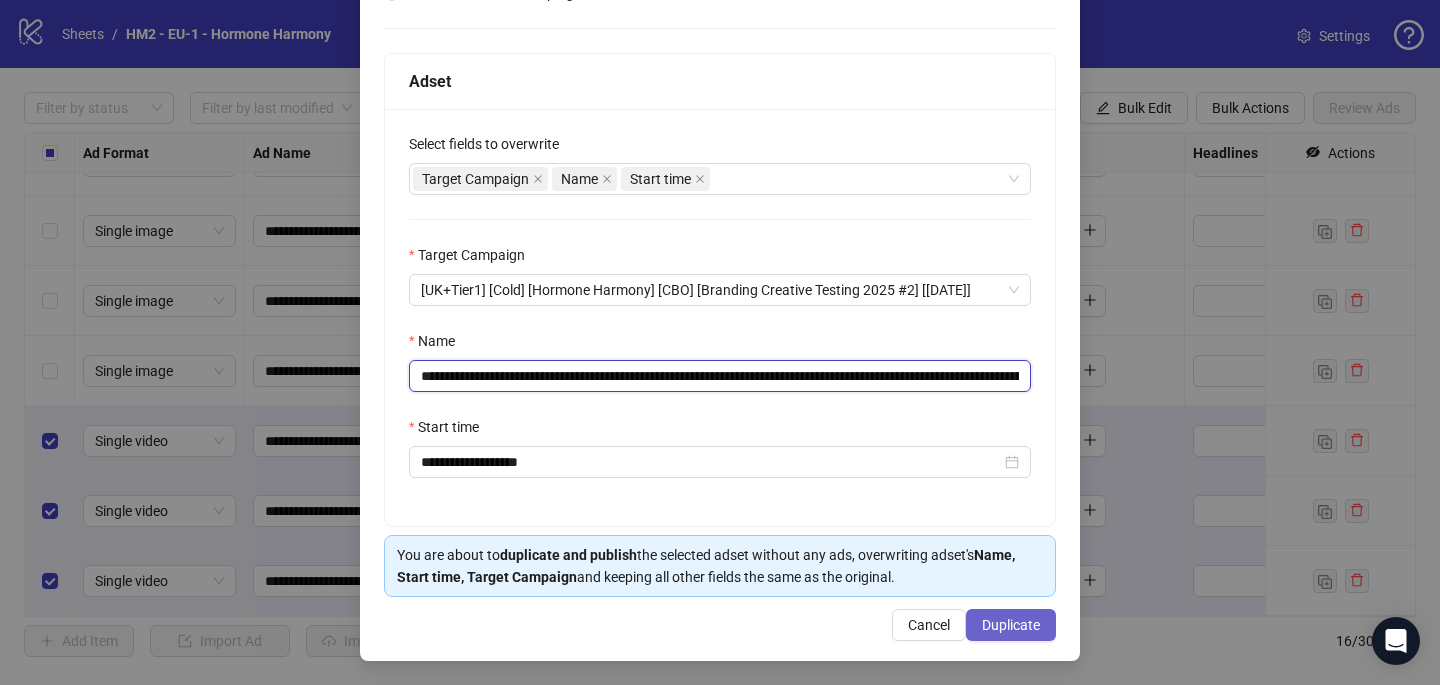type on "**********" 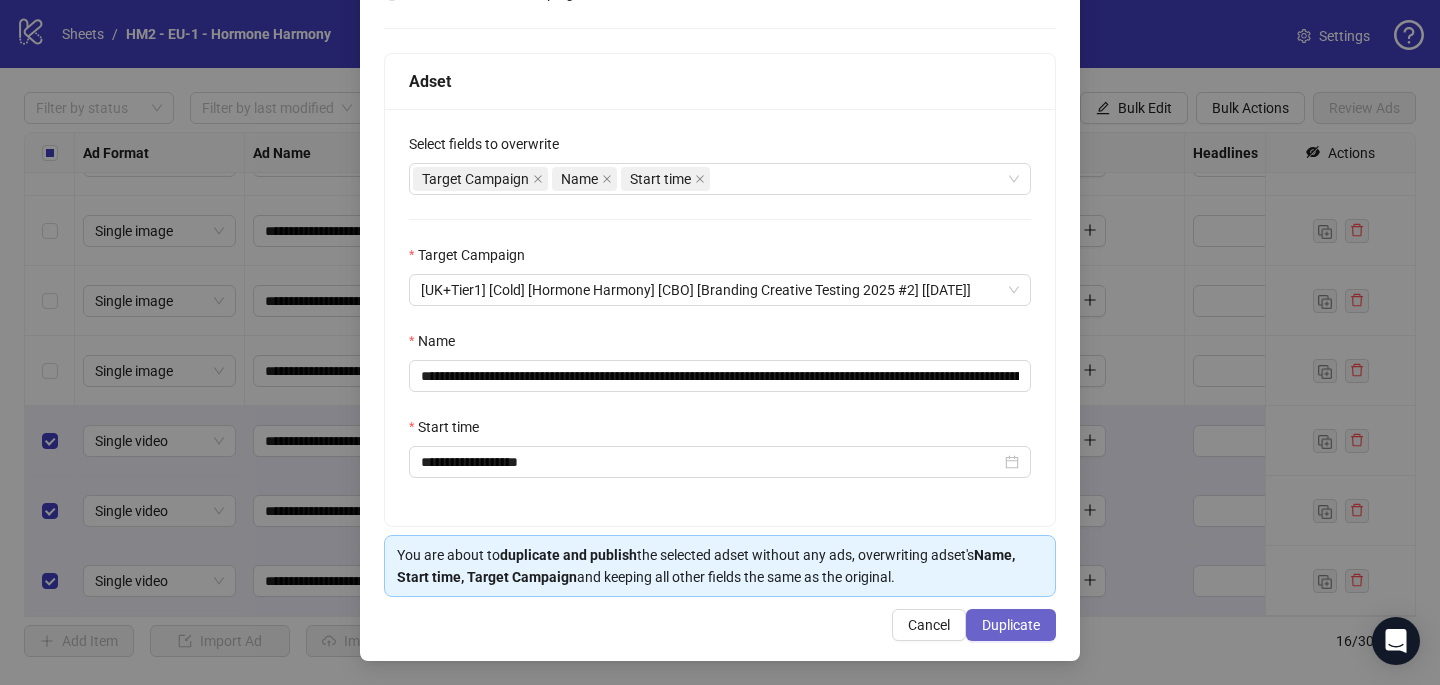 click on "Duplicate" at bounding box center [1011, 625] 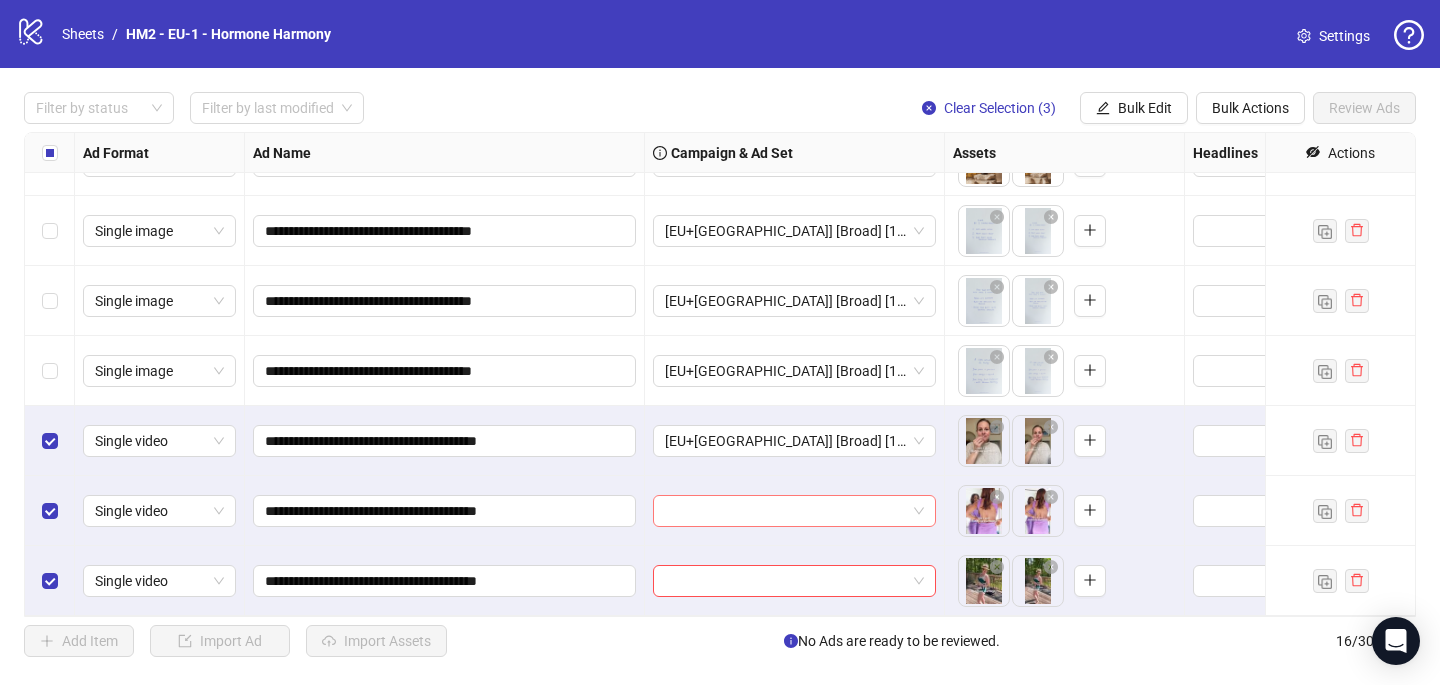 click at bounding box center (785, 511) 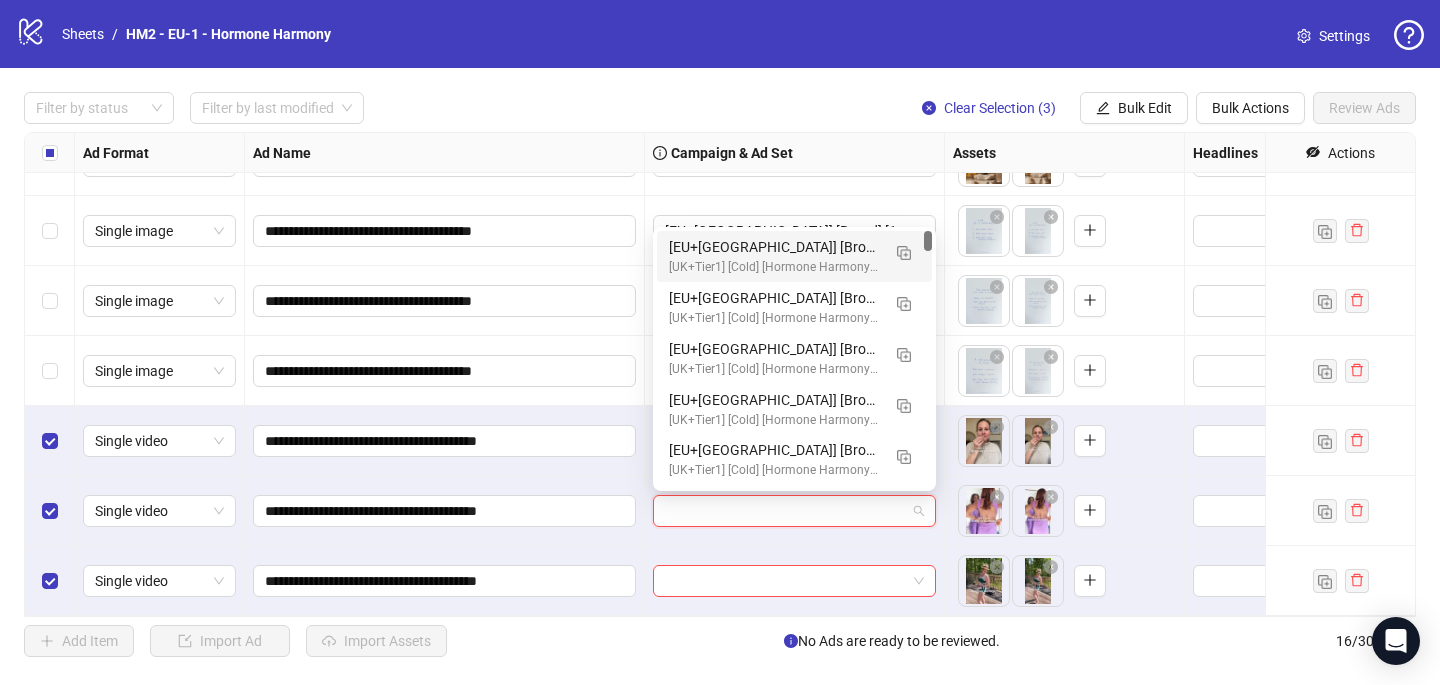 click on "[EU+[GEOGRAPHIC_DATA]] [Broad] [18+] [CRE:  Q3-[DATE]-How-I-Used-BRAND-VO-HH] [COP: Q2-APR-04-FigureBack-BRAND-HH] [[DATE]] (copy) (copy) (copy) (copy)" at bounding box center [774, 247] 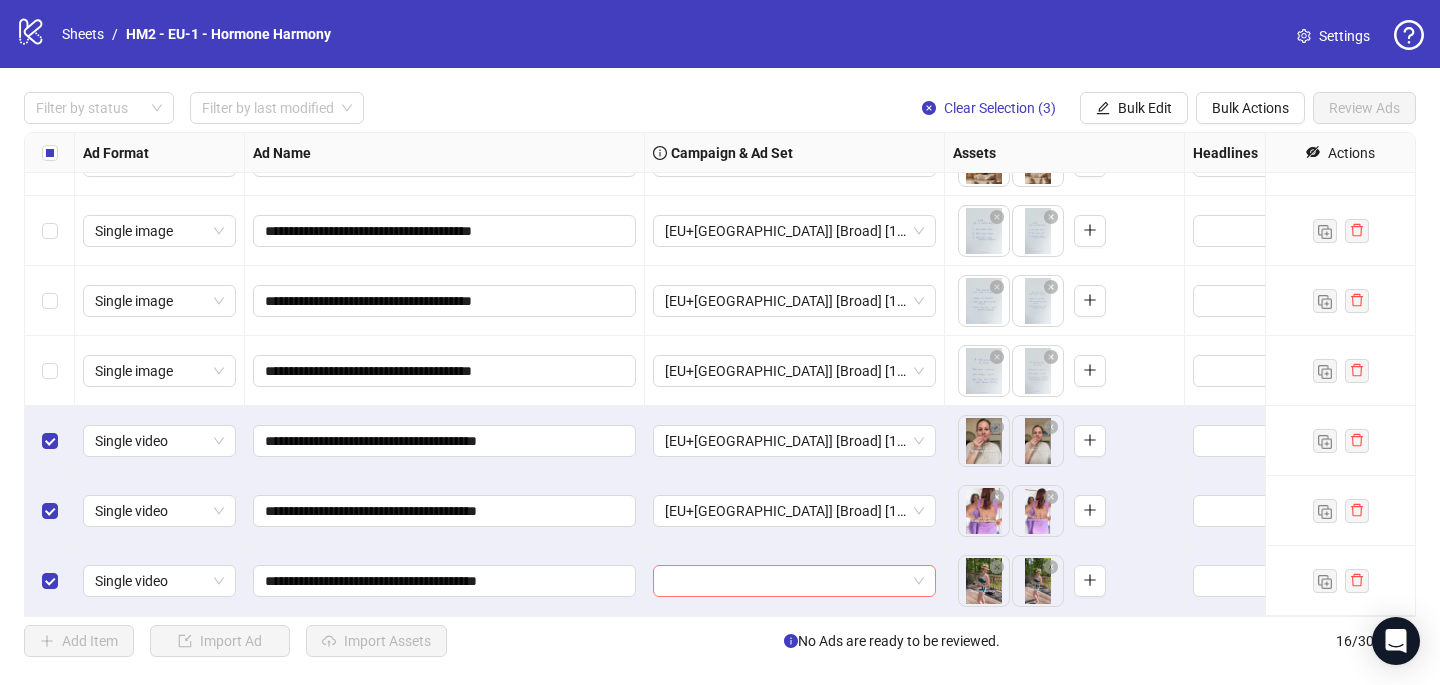 click at bounding box center [785, 581] 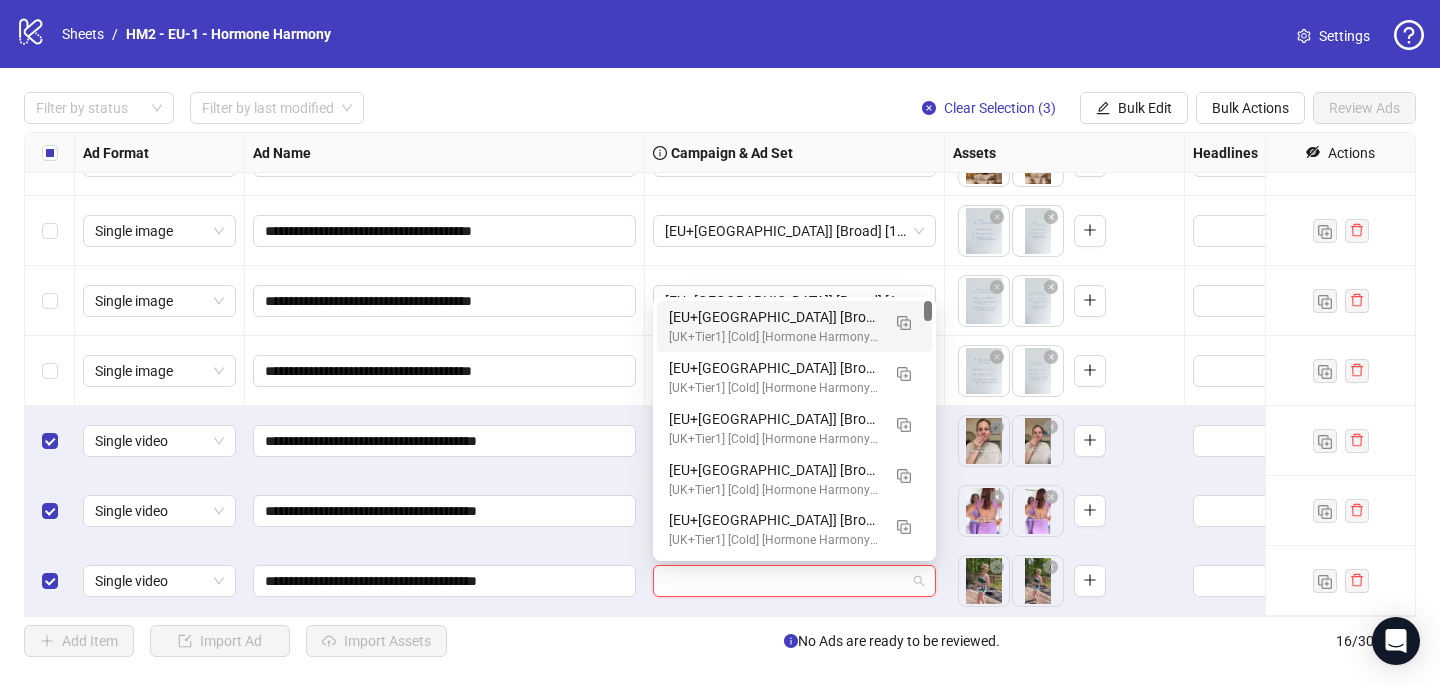click on "[EU+[GEOGRAPHIC_DATA]] [Broad] [18+] [CRE:  Q3-[DATE]-How-I-Used-BRAND-VO-HH] [COP: Q2-APR-04-FigureBack-BRAND-HH] [[DATE]] (copy) (copy) (copy) (copy)" at bounding box center (774, 317) 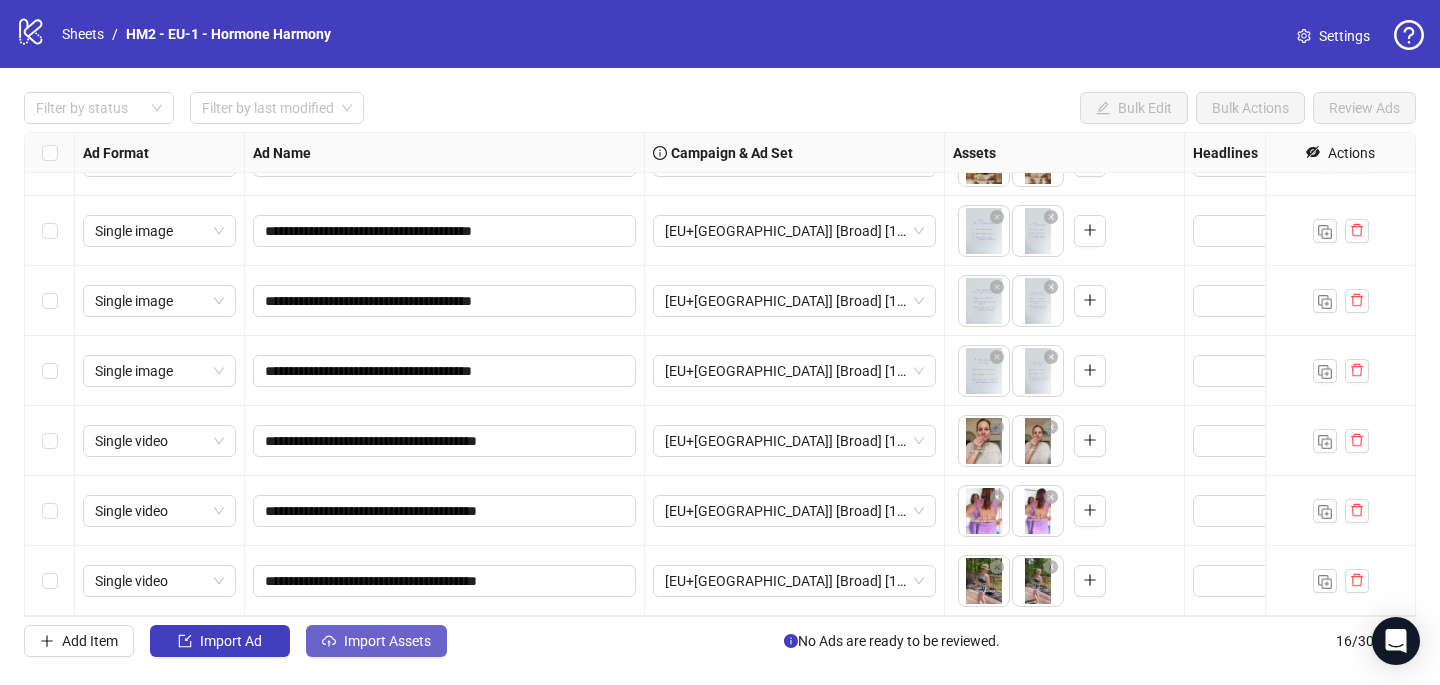 click on "Import Assets" at bounding box center [387, 641] 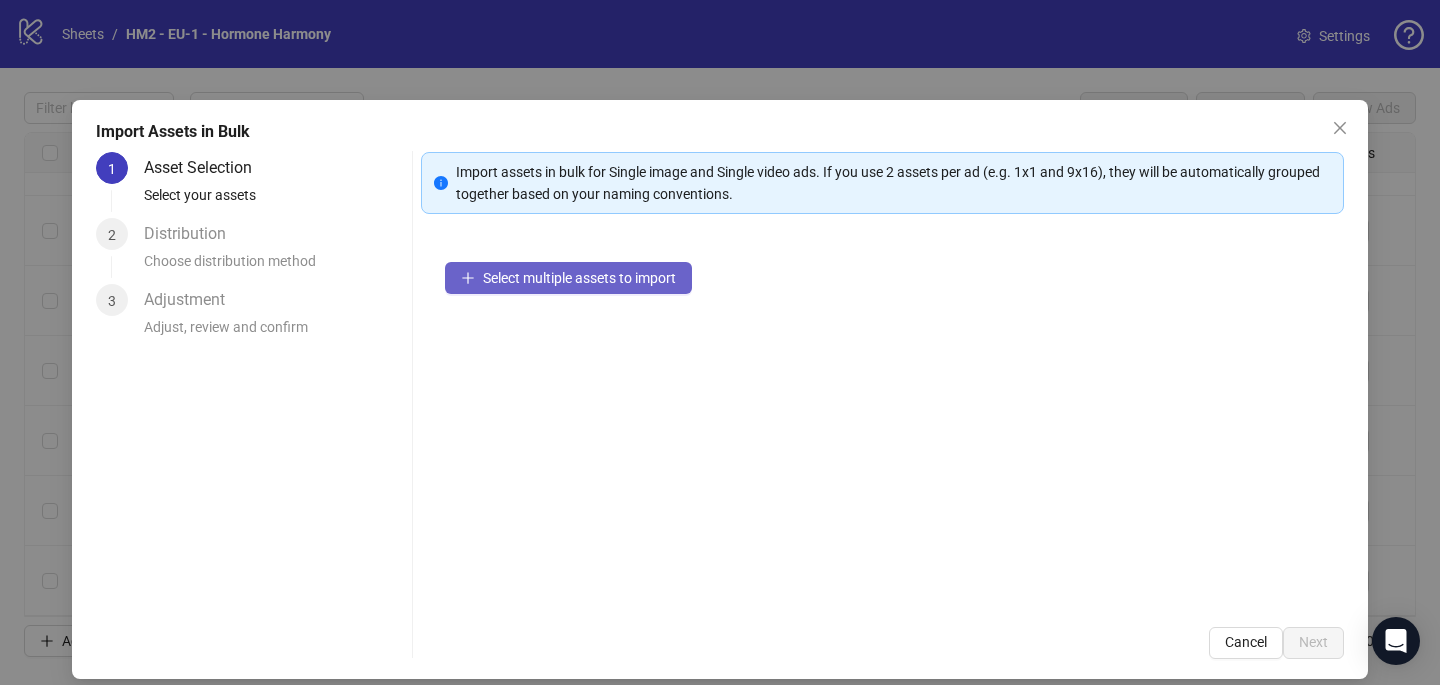 click on "Select multiple assets to import" at bounding box center [579, 278] 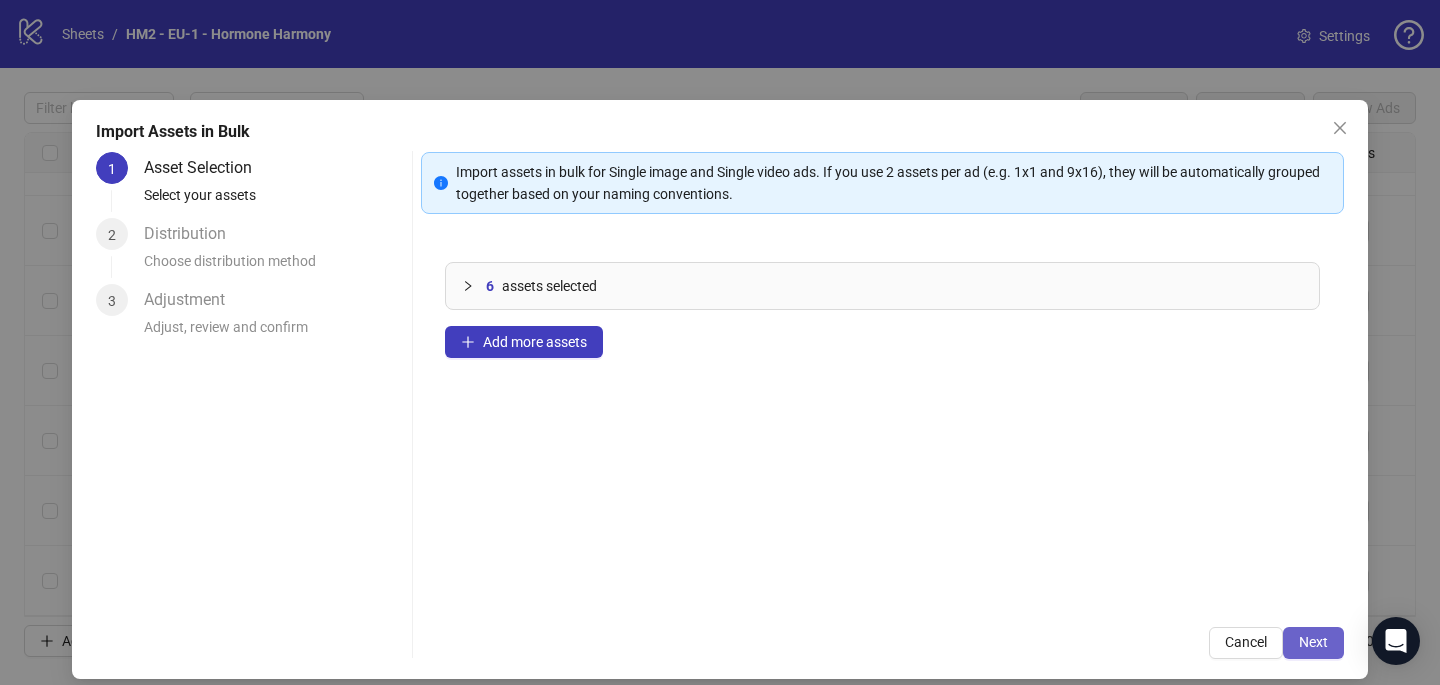 click on "Next" at bounding box center (1313, 643) 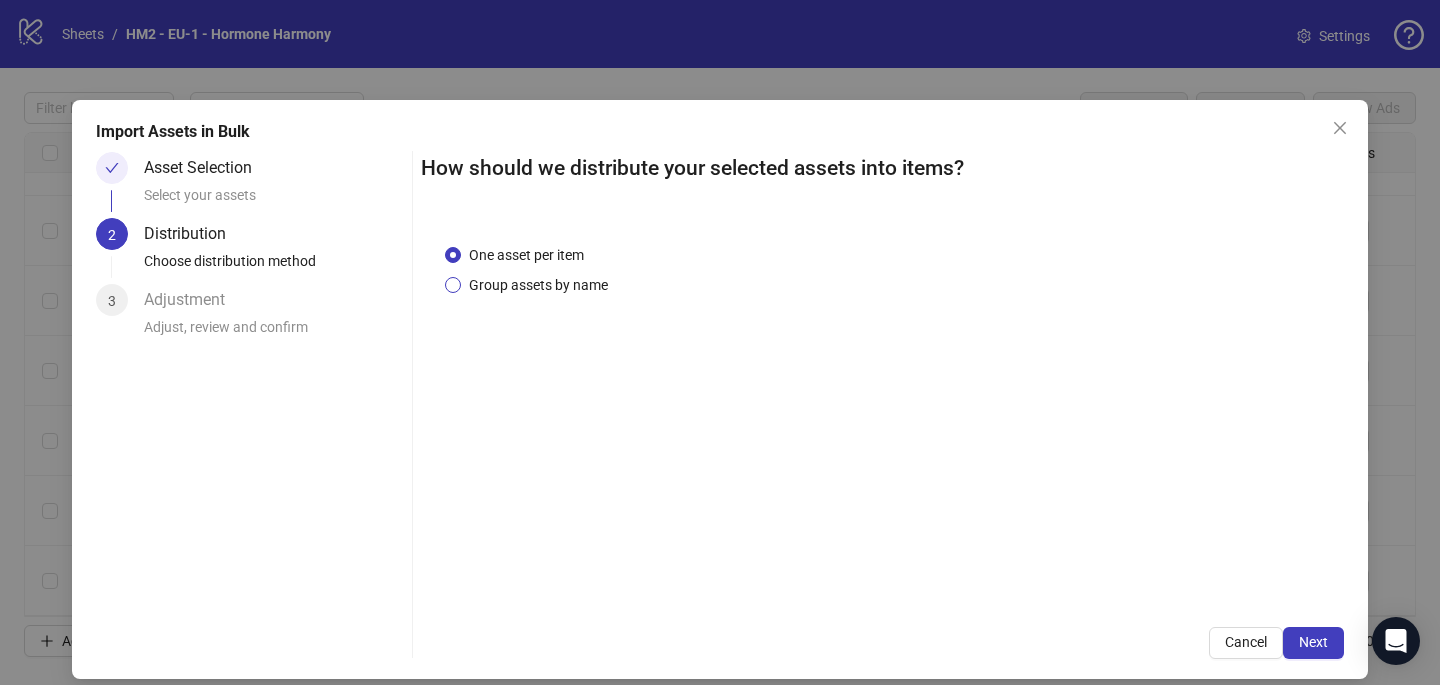click on "Group assets by name" at bounding box center (538, 285) 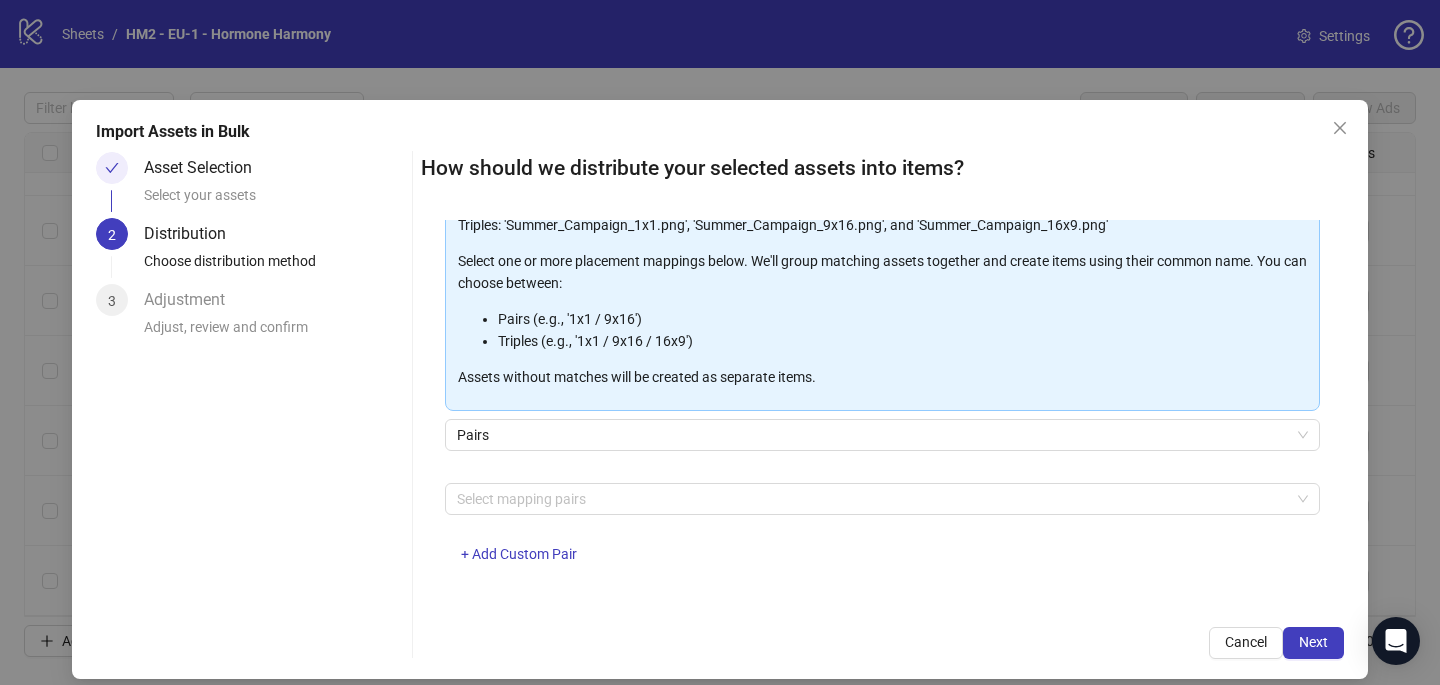 scroll, scrollTop: 203, scrollLeft: 0, axis: vertical 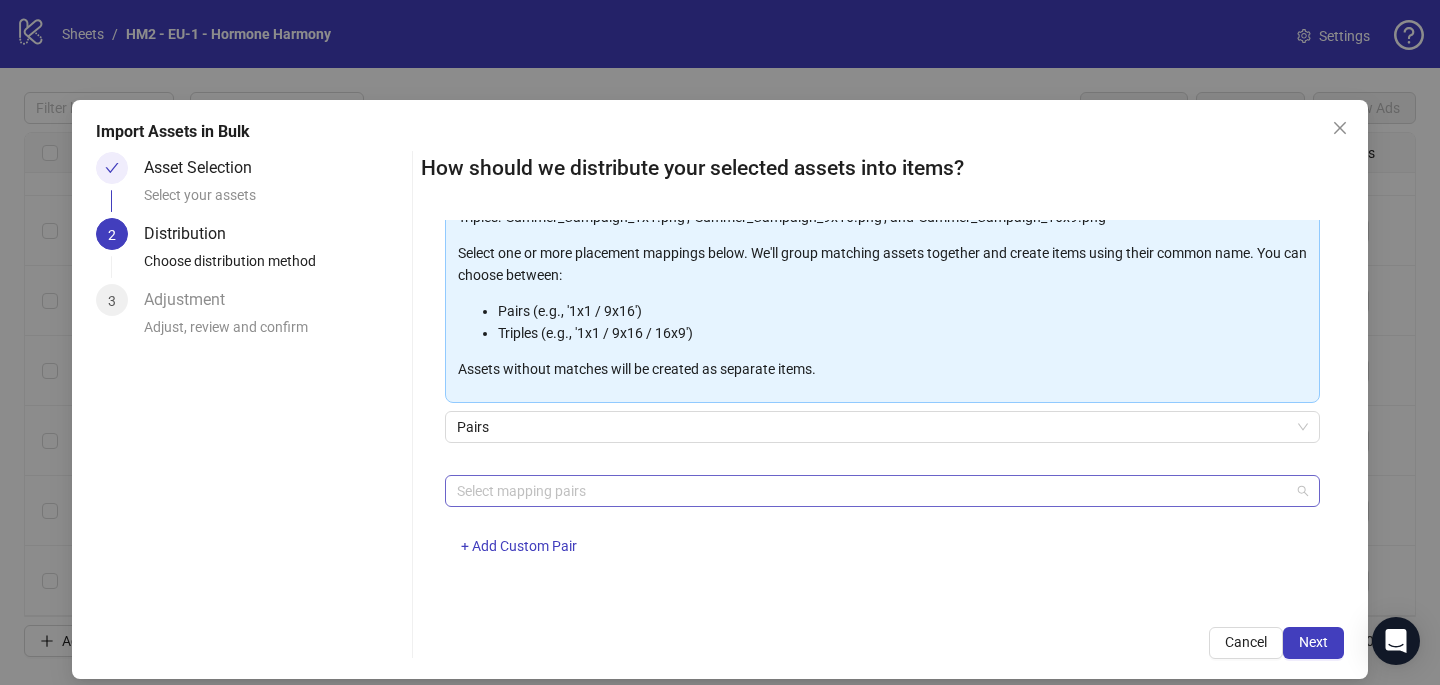 click at bounding box center [872, 491] 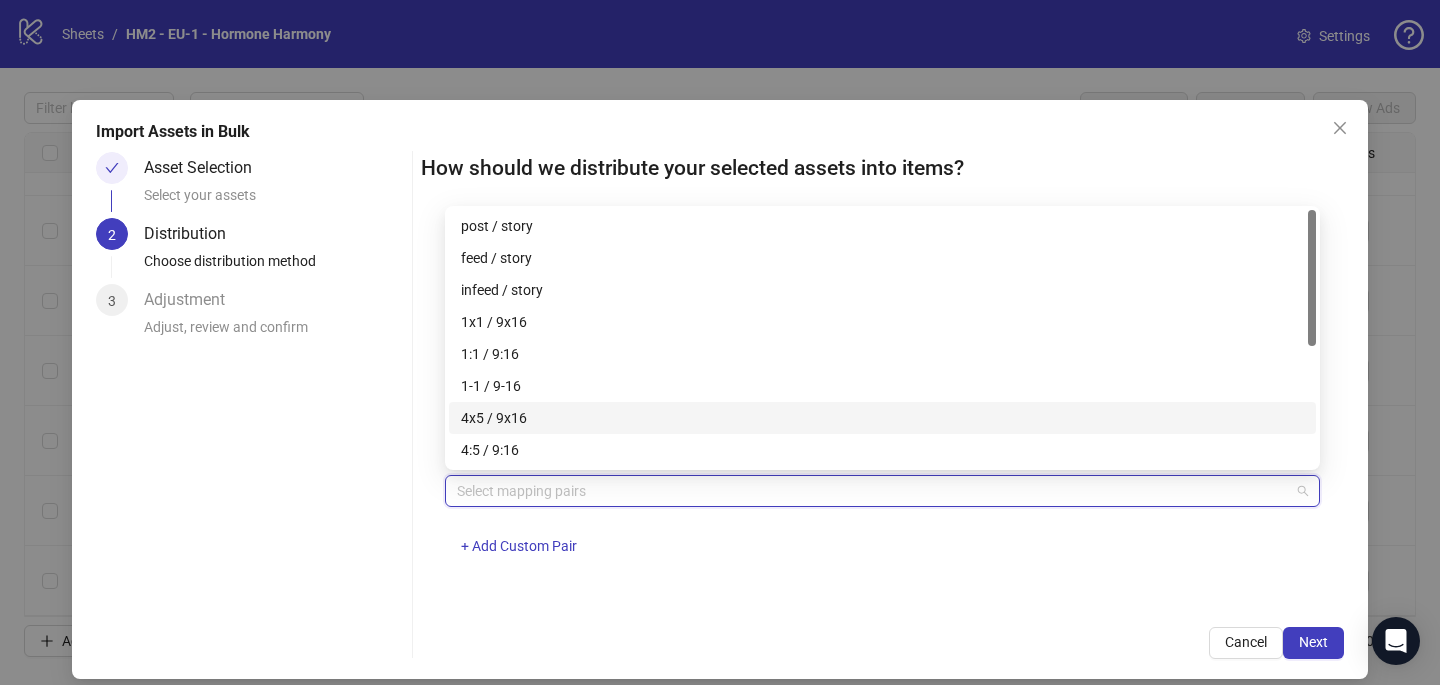 click on "4x5 / 9x16" at bounding box center [882, 418] 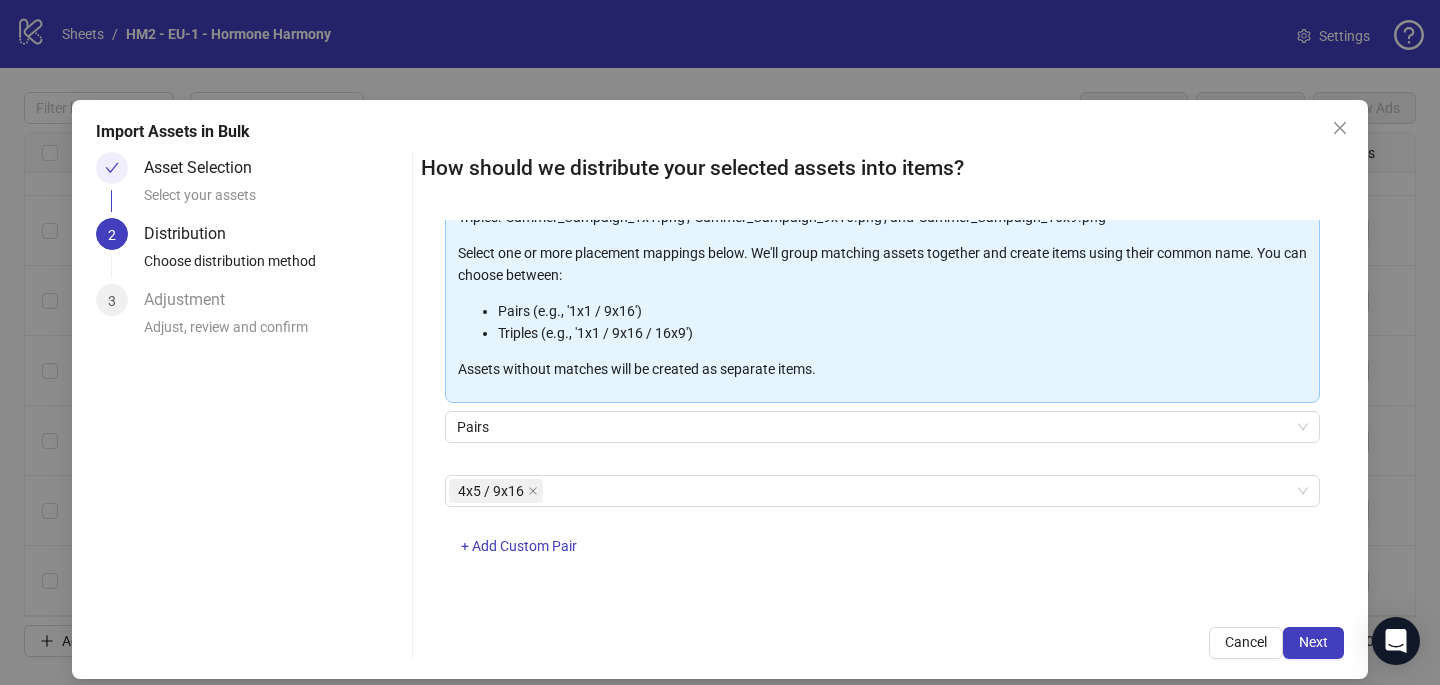 click on "Cancel Next" at bounding box center [882, 643] 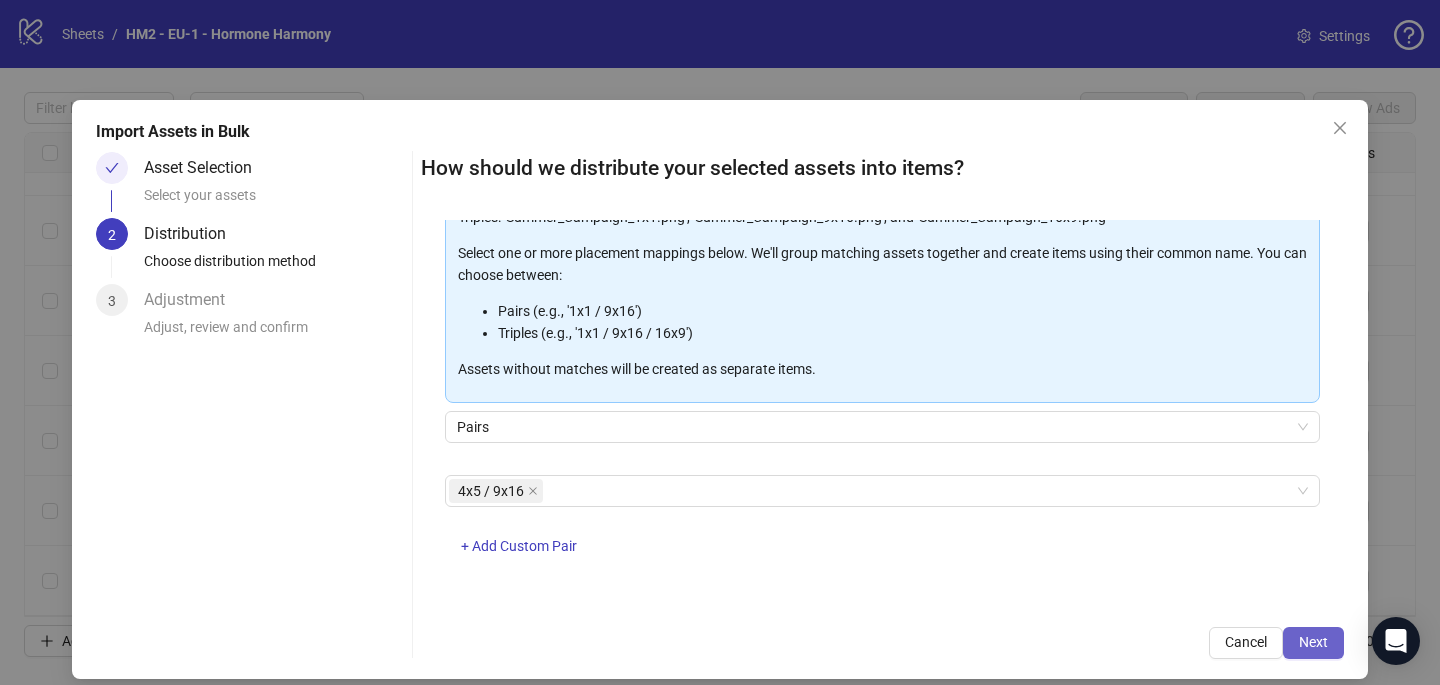 click on "Next" at bounding box center (1313, 643) 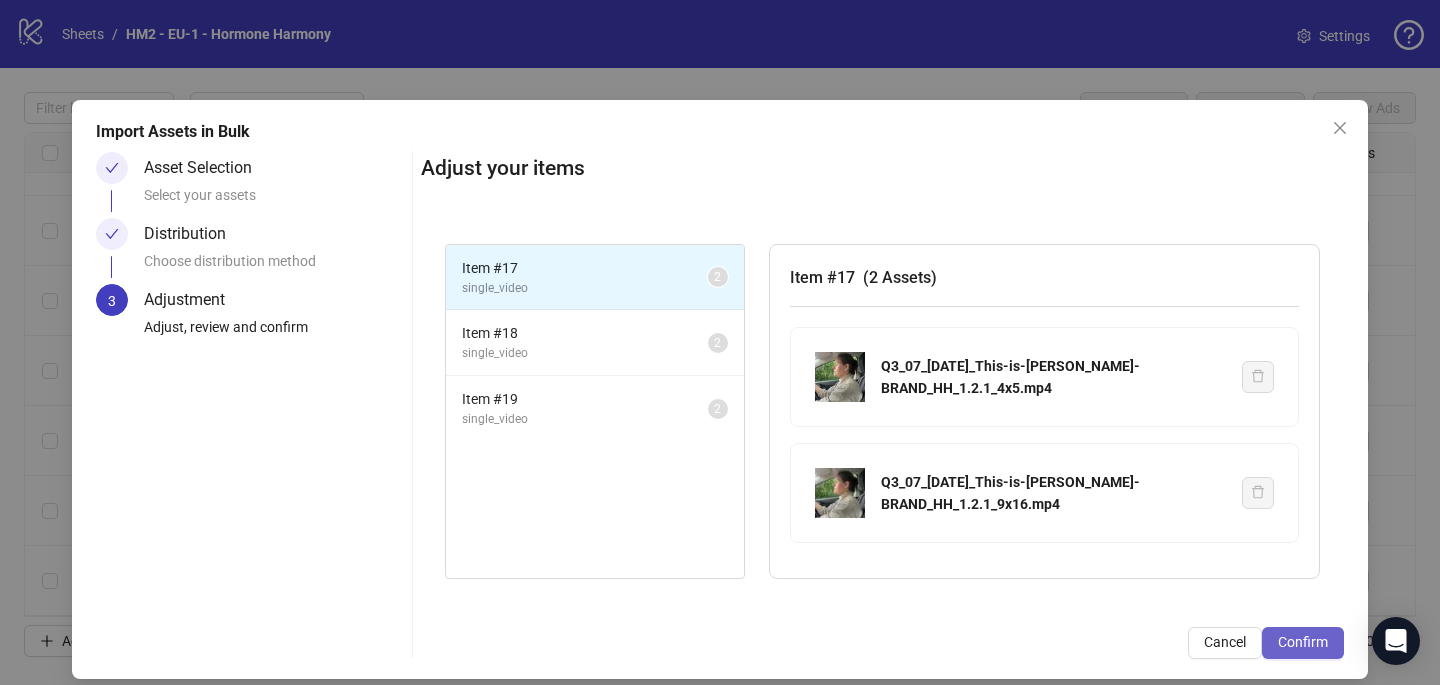 click on "Confirm" at bounding box center [1303, 642] 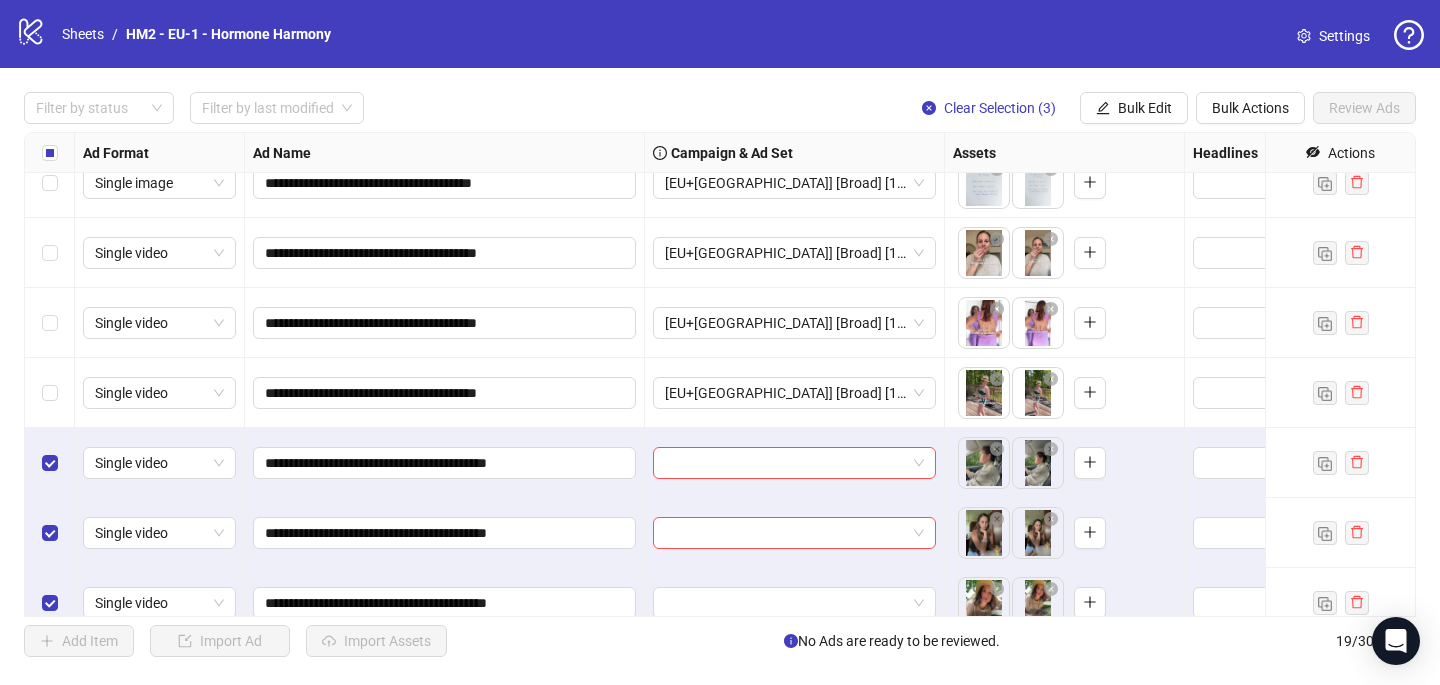 scroll, scrollTop: 887, scrollLeft: 0, axis: vertical 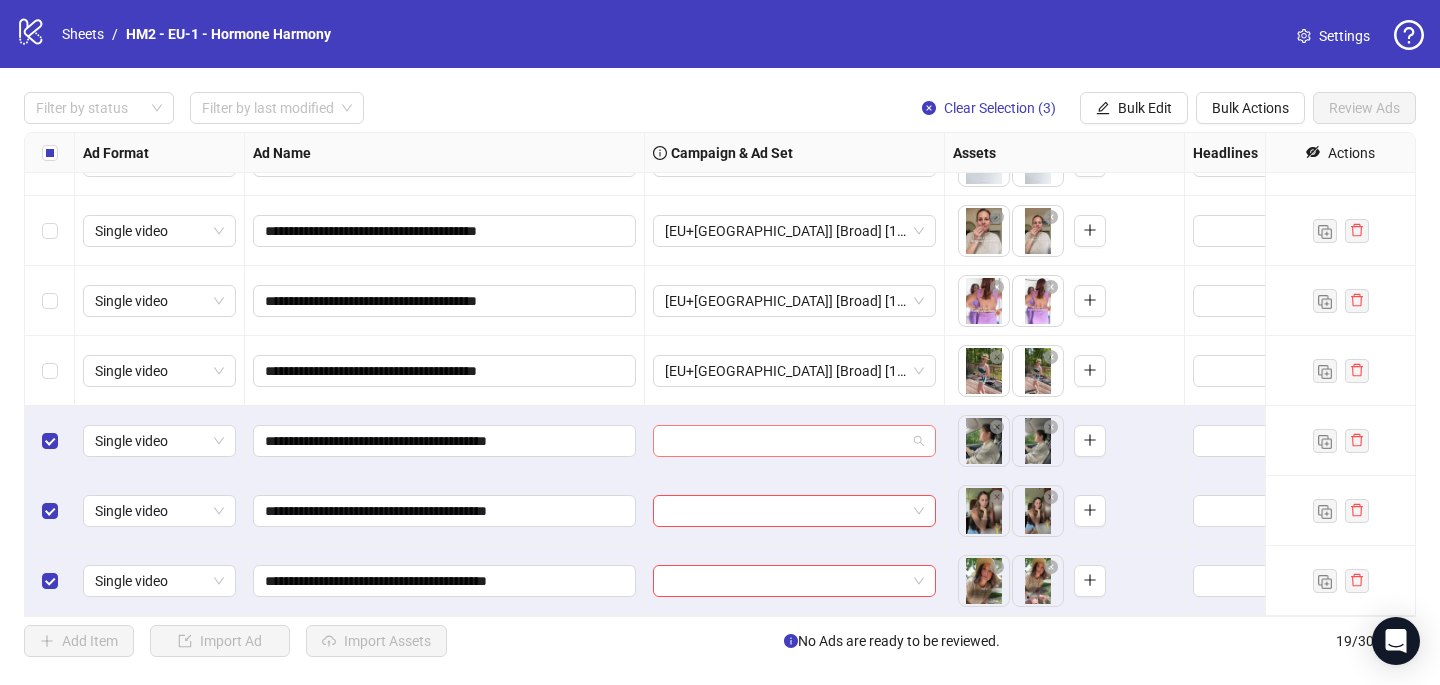 click at bounding box center [785, 441] 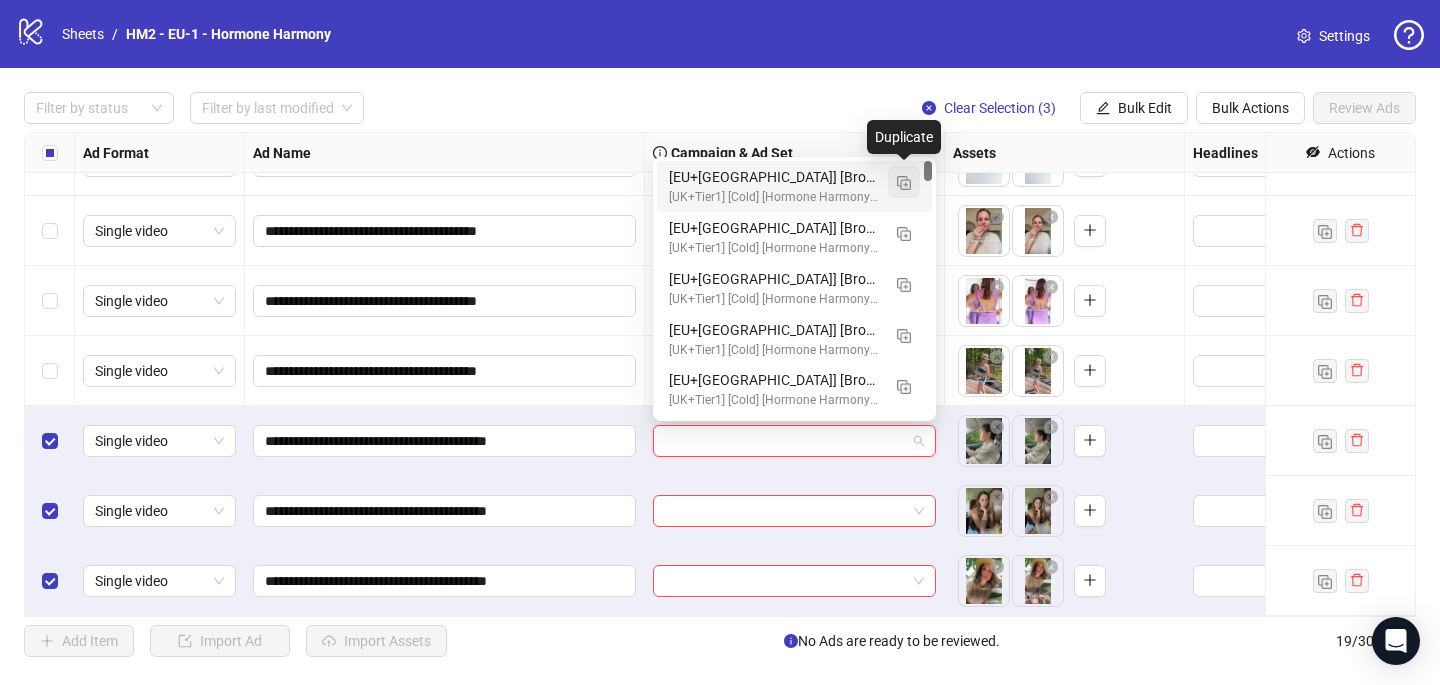 click at bounding box center (904, 183) 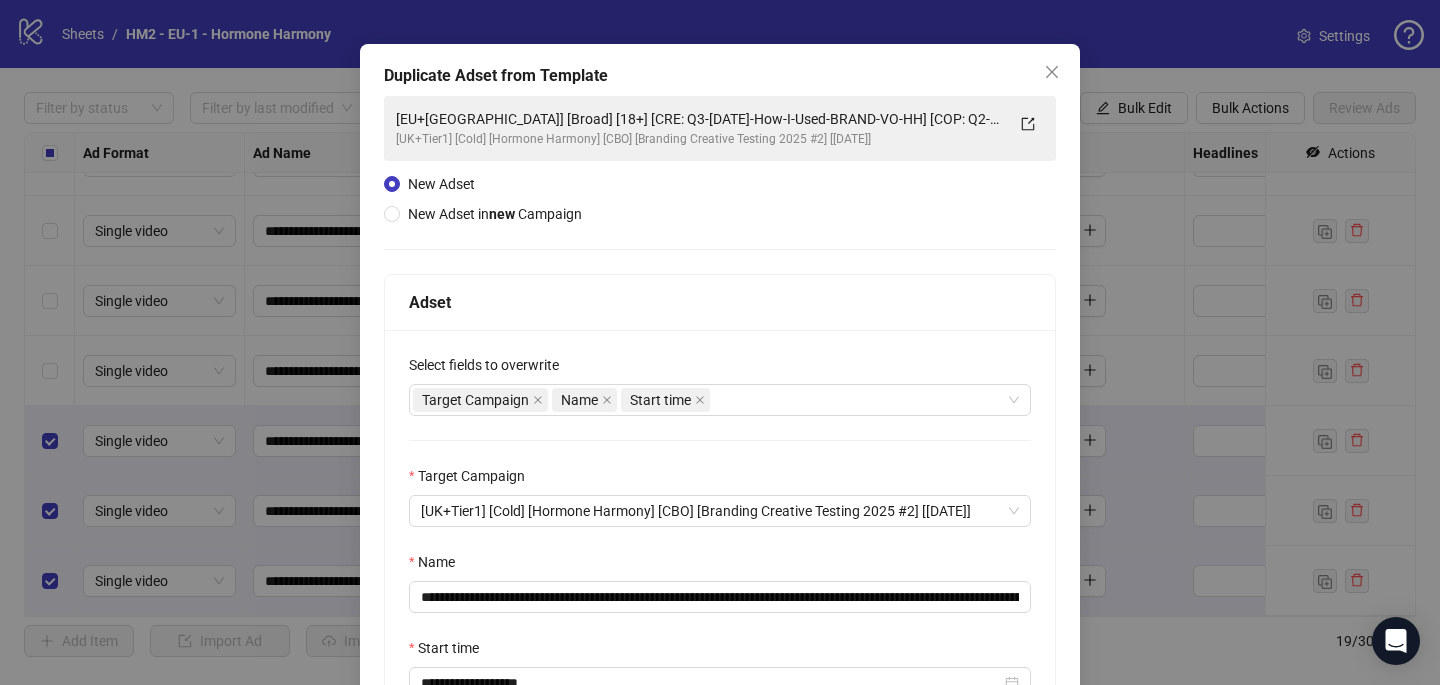 scroll, scrollTop: 89, scrollLeft: 0, axis: vertical 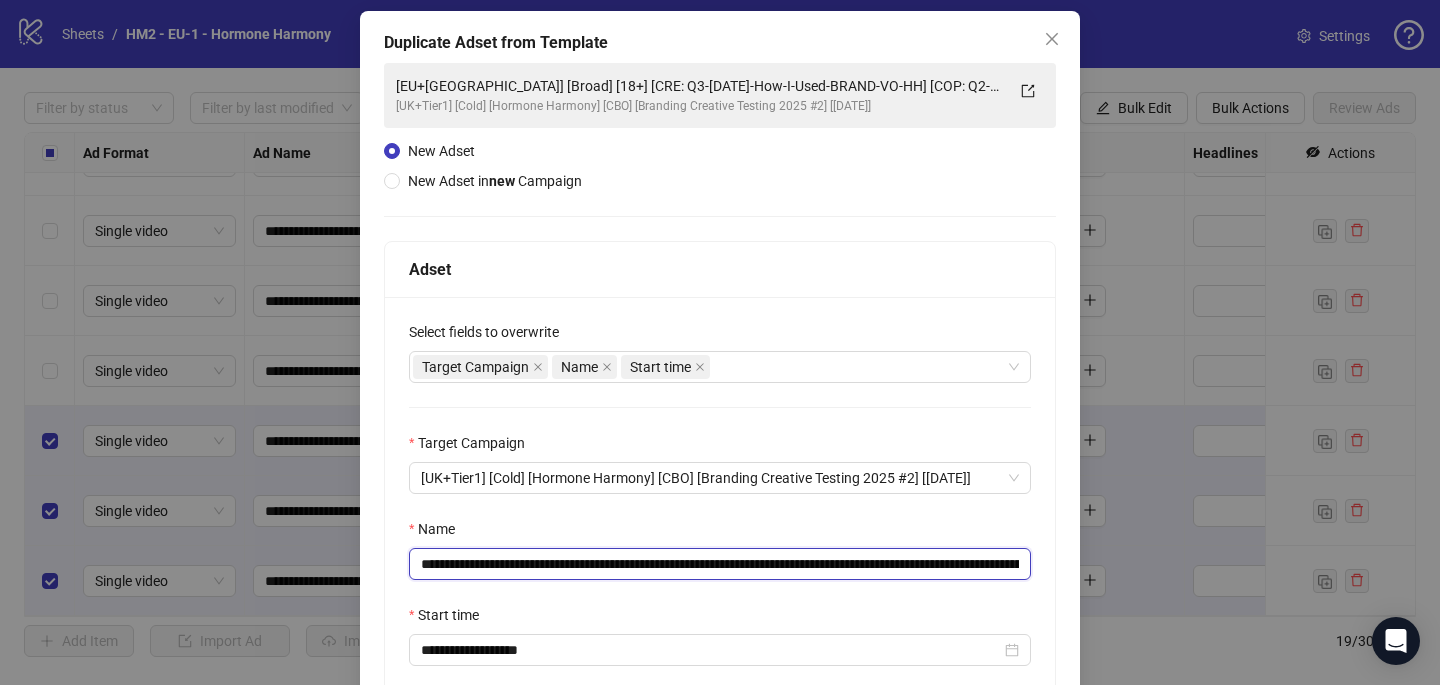drag, startPoint x: 865, startPoint y: 565, endPoint x: 595, endPoint y: 558, distance: 270.09073 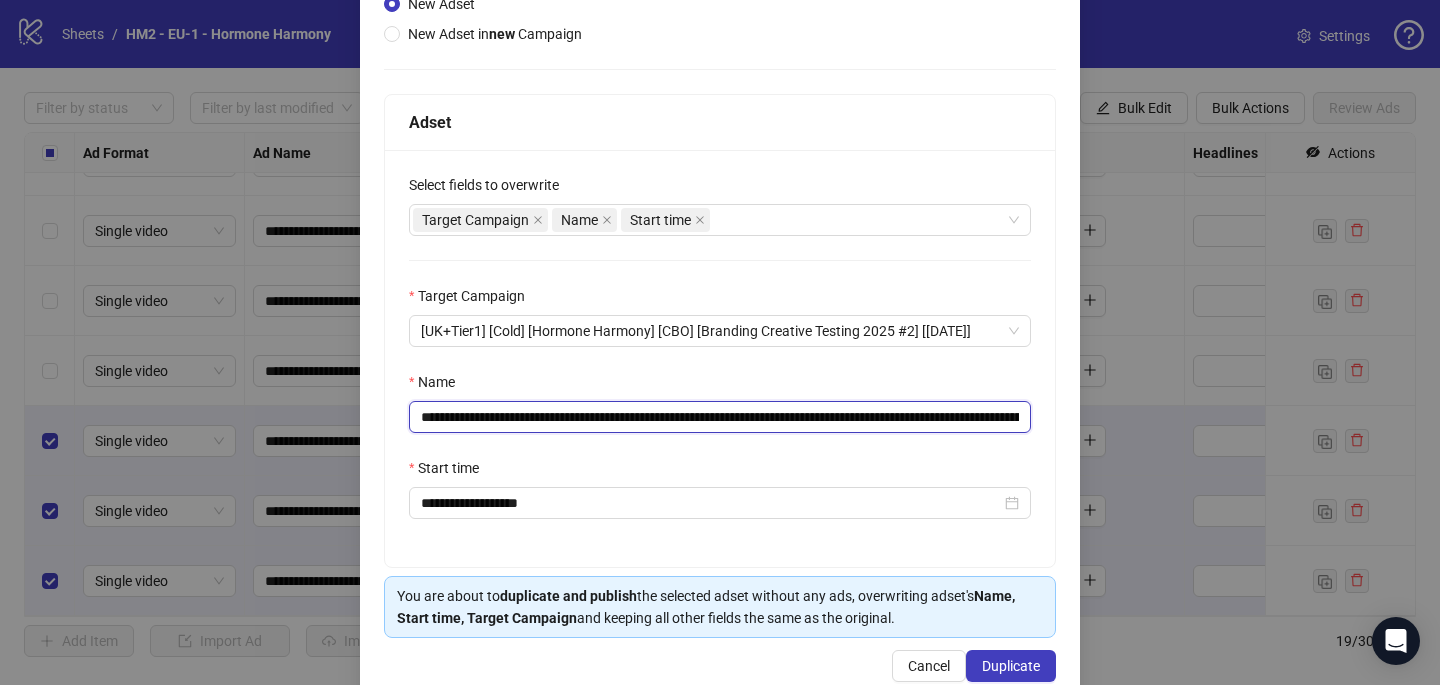 scroll, scrollTop: 278, scrollLeft: 0, axis: vertical 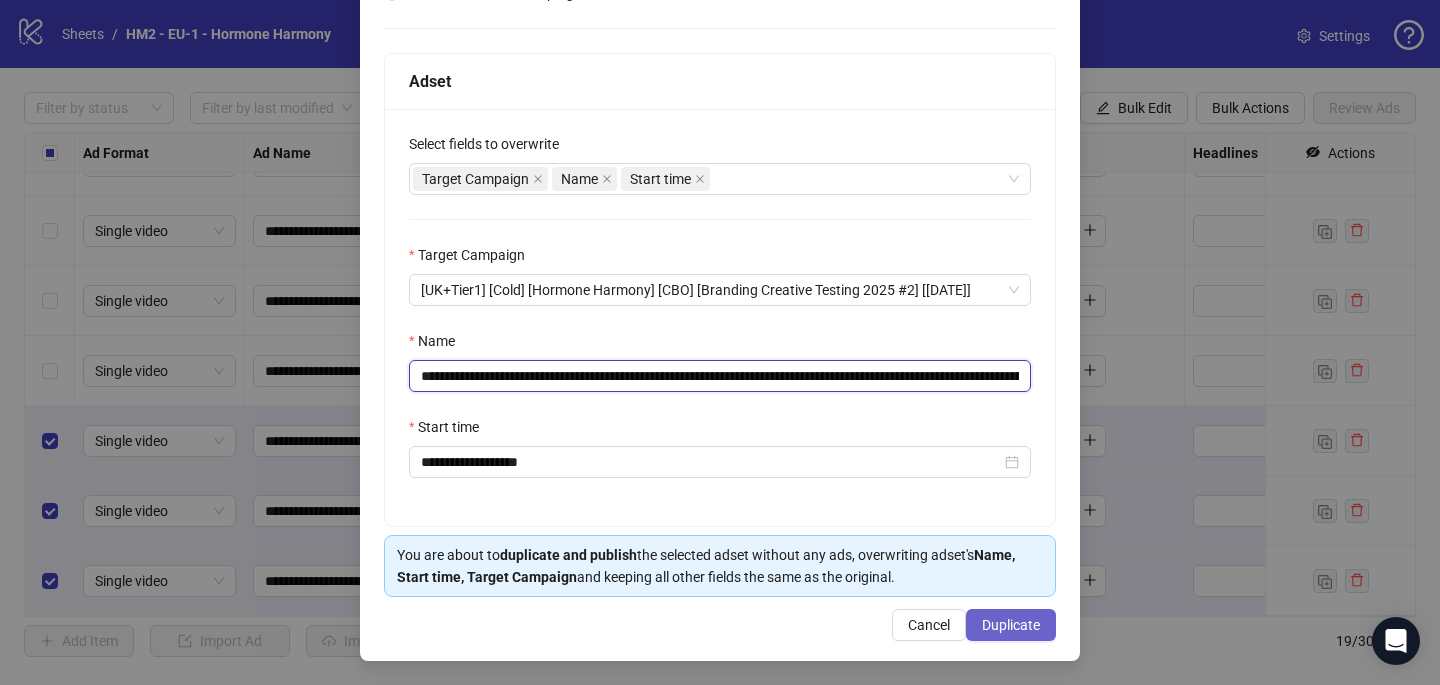 type on "**********" 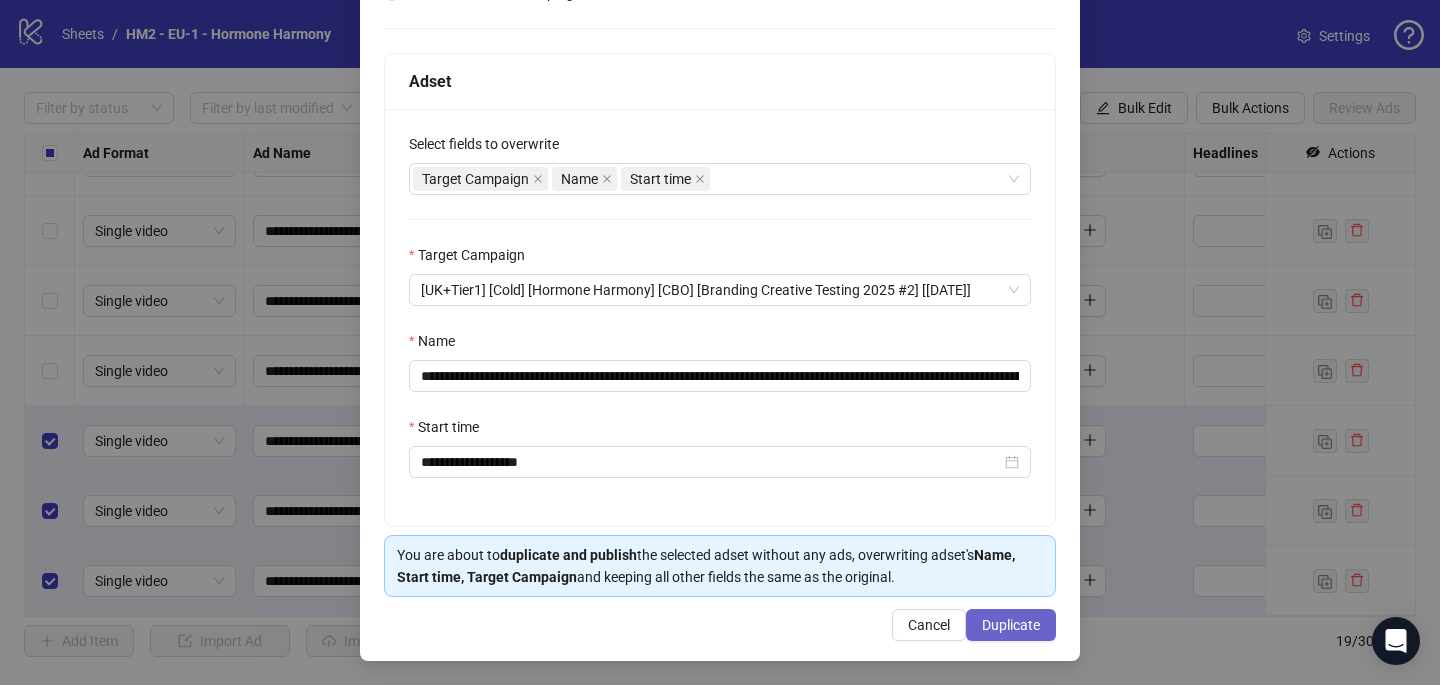 click on "Duplicate" at bounding box center [1011, 625] 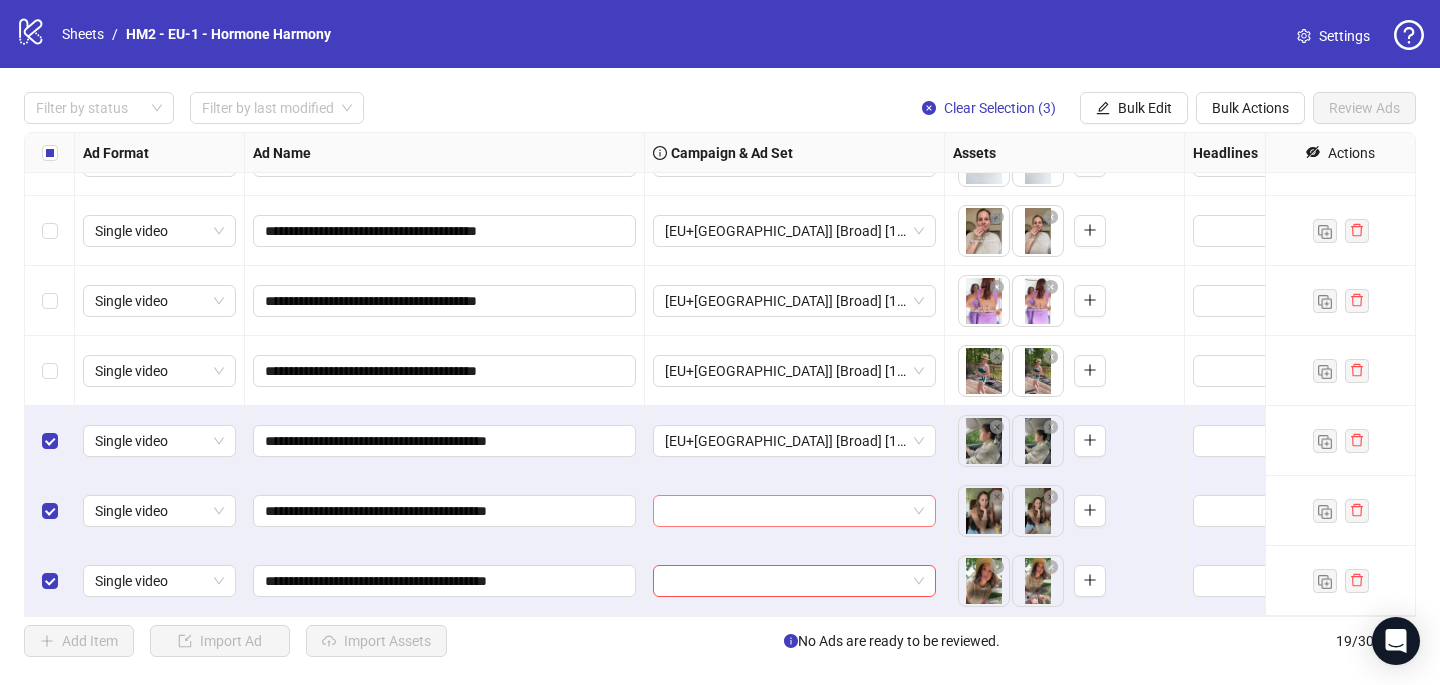 click at bounding box center [785, 511] 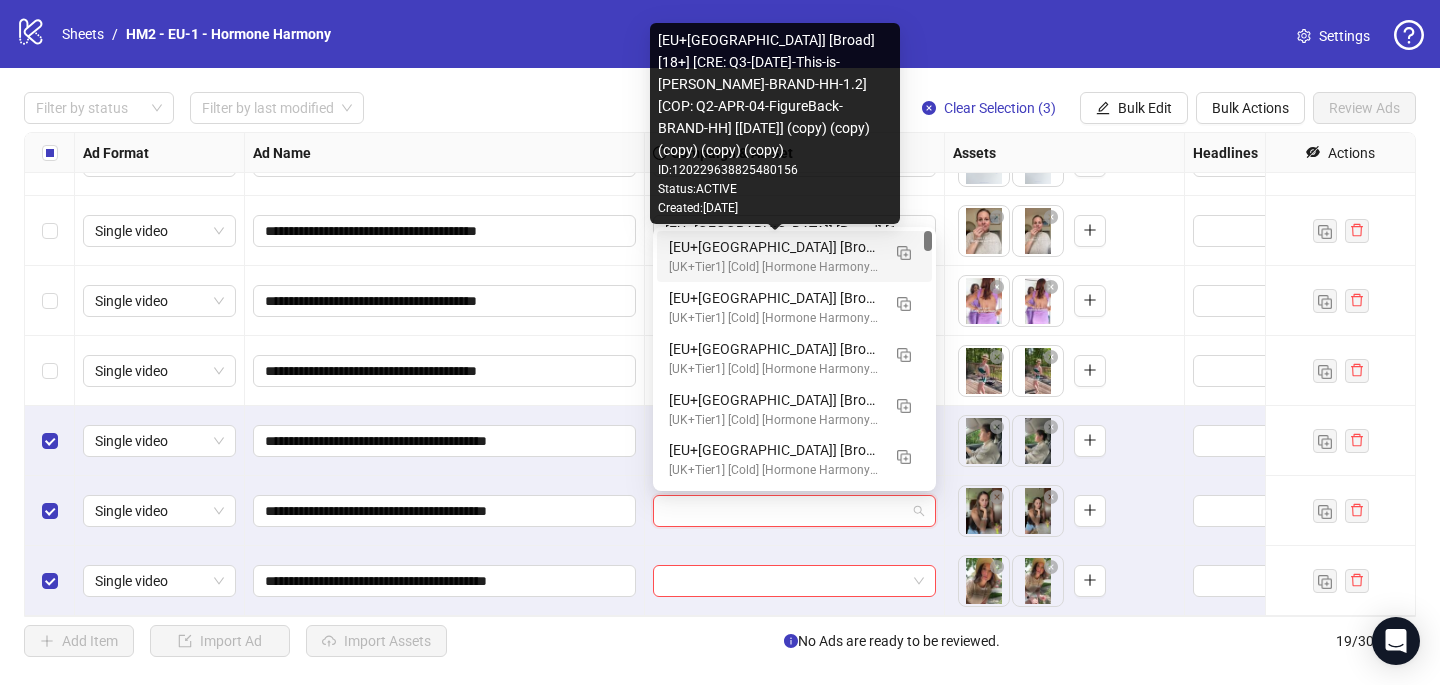 click on "[EU+[GEOGRAPHIC_DATA]] [Broad] [18+] [CRE:  Q3-[DATE]-This-is-[PERSON_NAME]-BRAND-HH-1.2] [COP: Q2-APR-04-FigureBack-BRAND-HH] [[DATE]] (copy) (copy) (copy) (copy) (copy)" at bounding box center [774, 247] 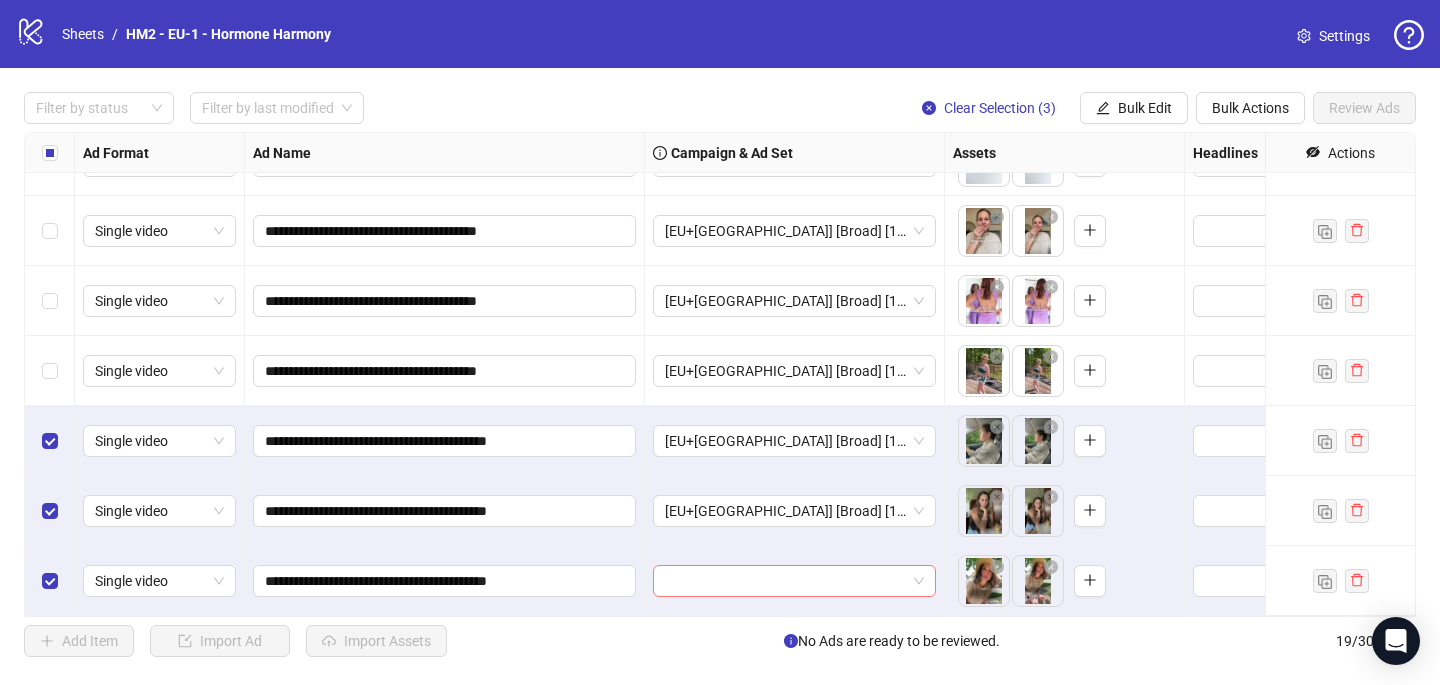 click at bounding box center (785, 581) 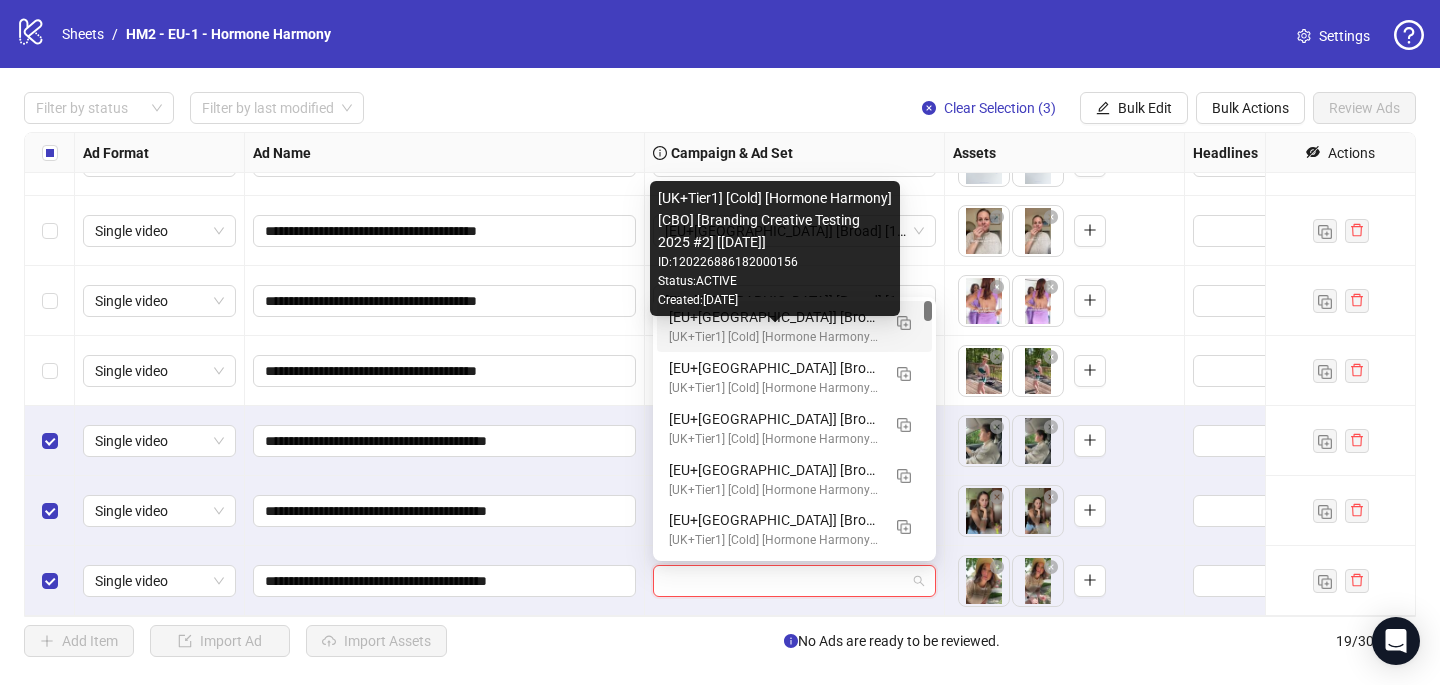 click on "[UK+Tier1] [Cold] [Hormone Harmony] [CBO] [Branding Creative Testing 2025 #2] [[DATE]]" at bounding box center (774, 337) 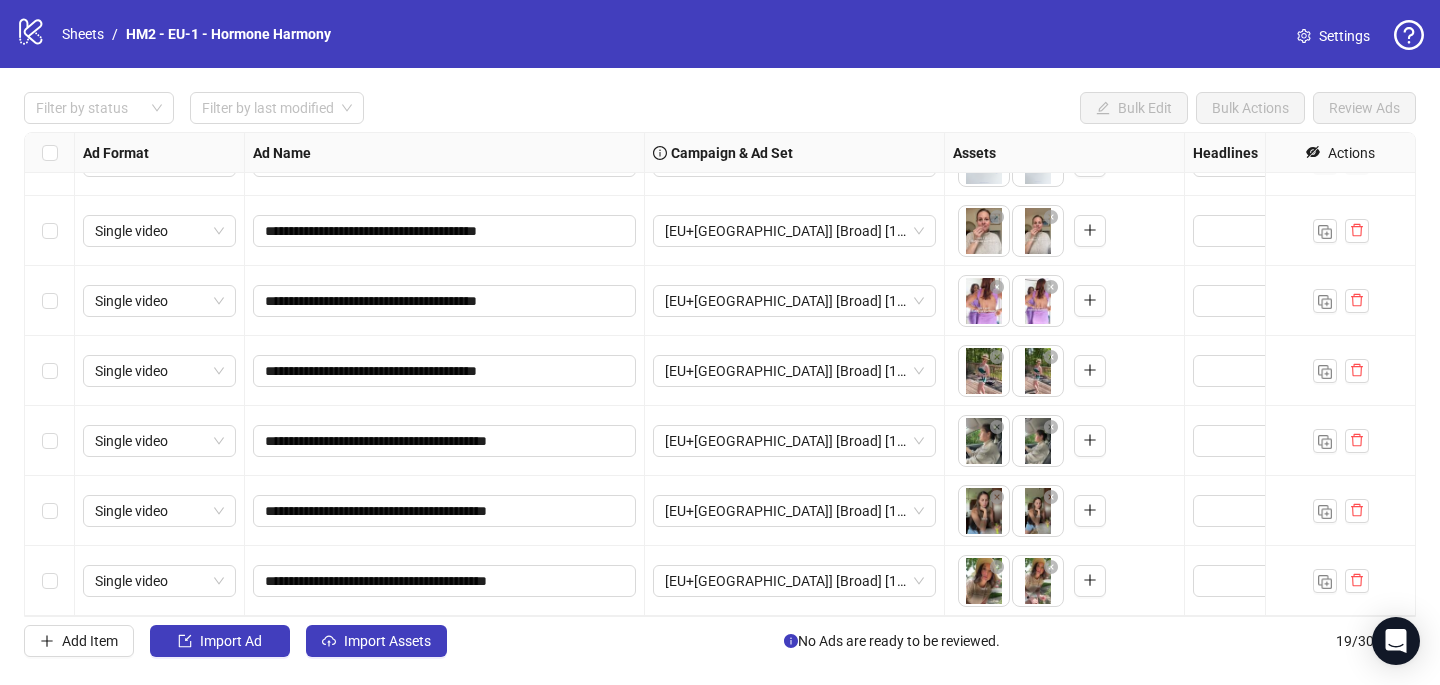 click on "**********" at bounding box center (720, 374) 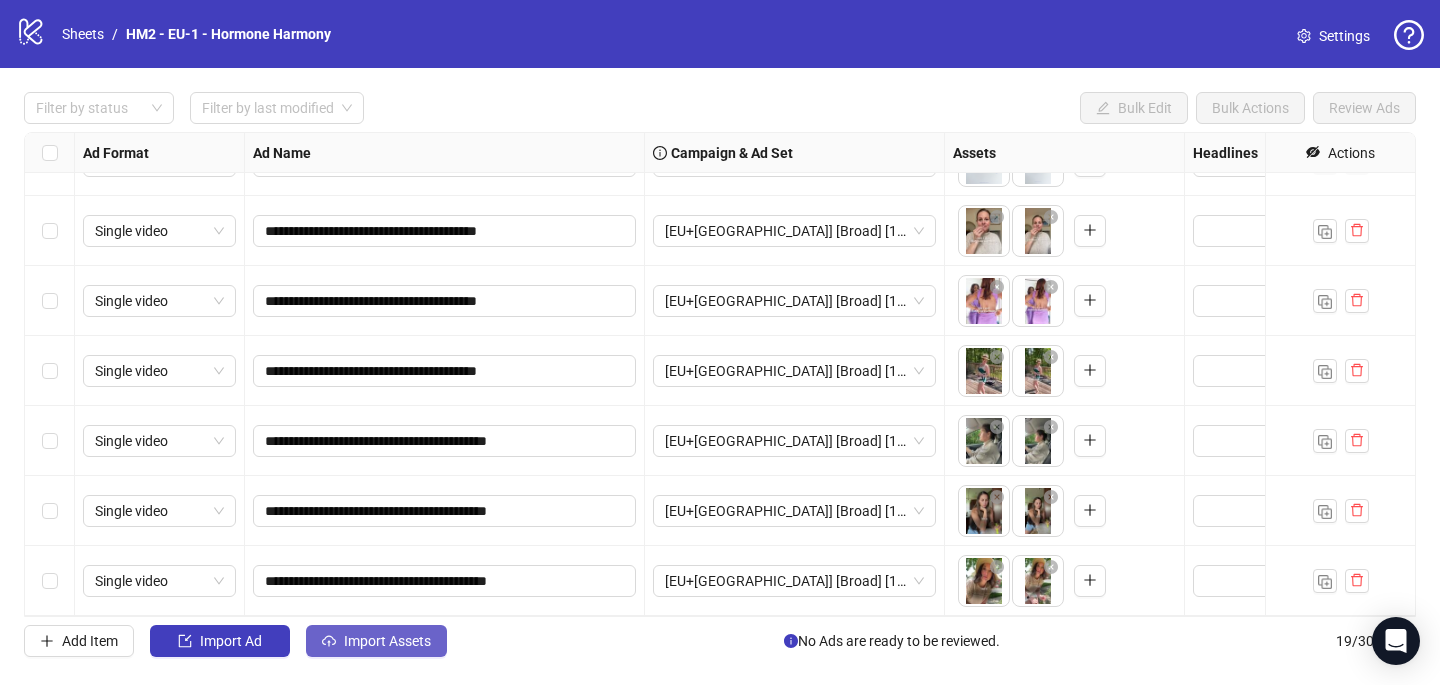 click on "Import Assets" at bounding box center (387, 641) 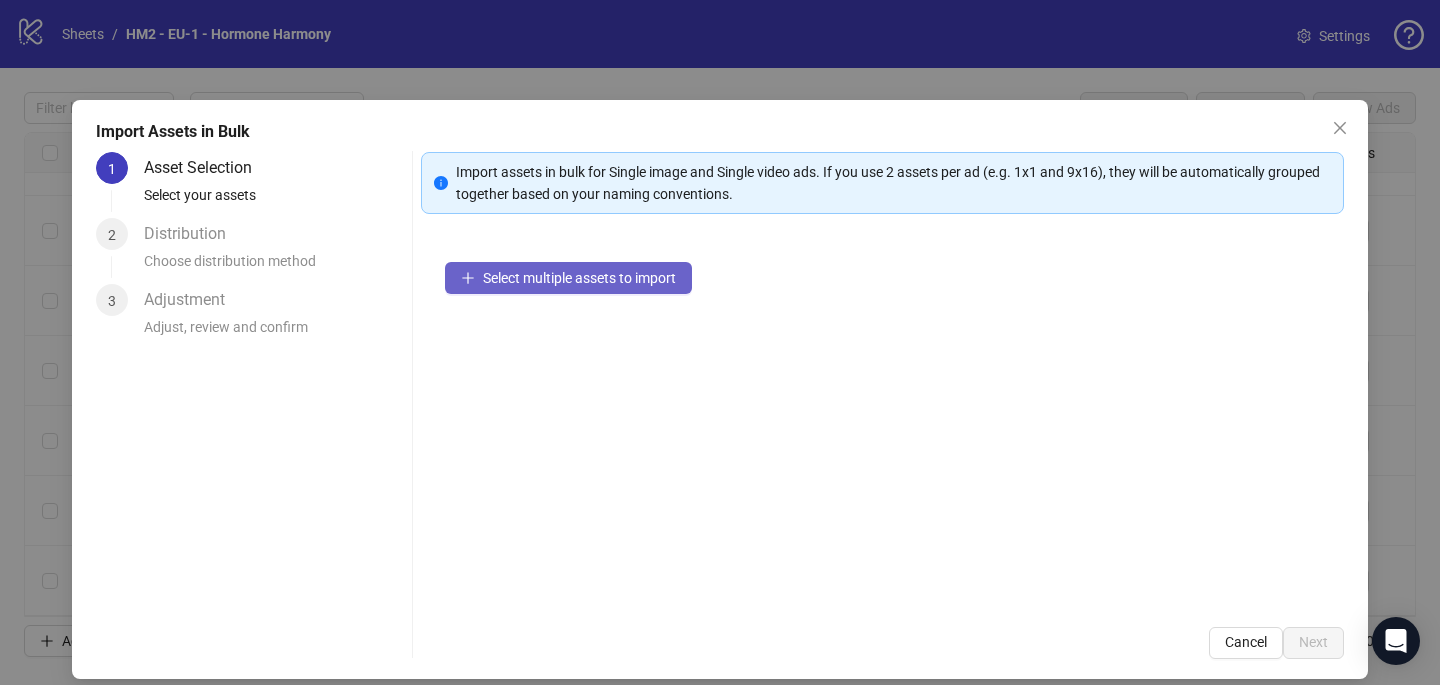 click on "Select multiple assets to import" at bounding box center (568, 278) 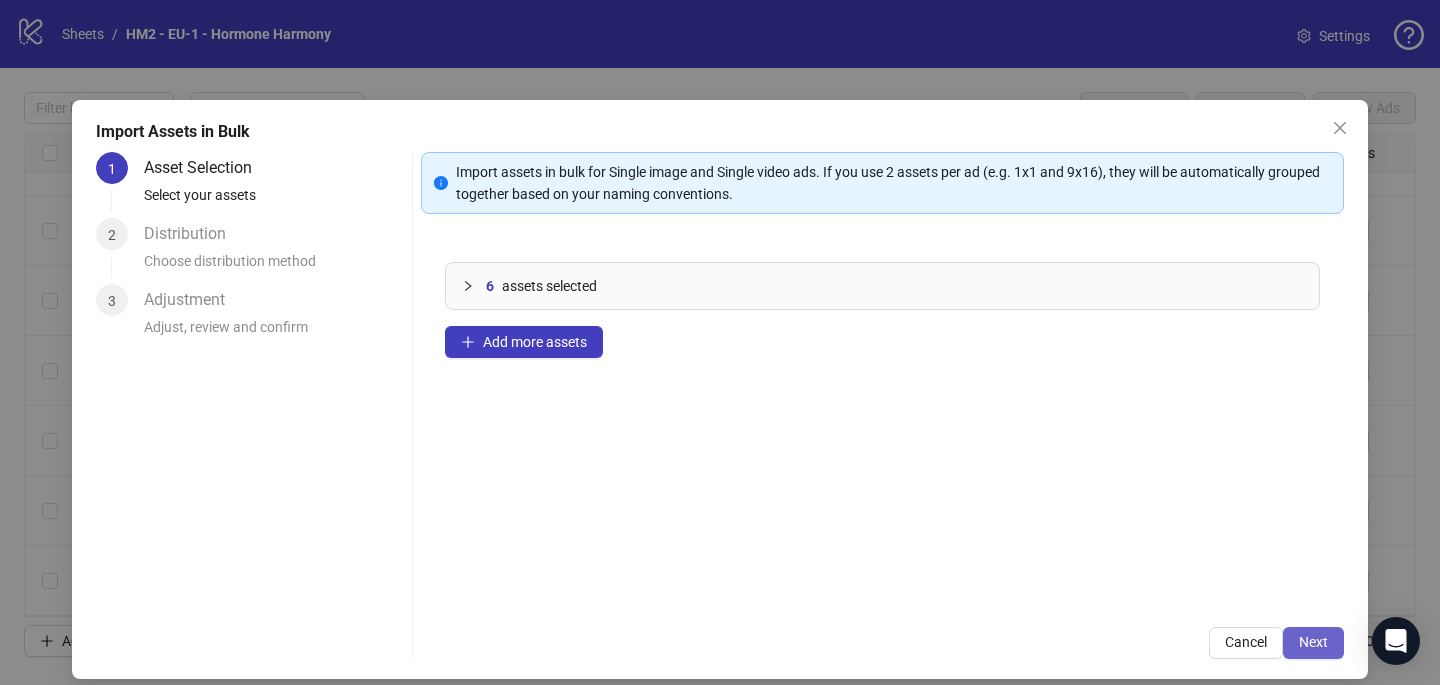 click on "Next" at bounding box center (1313, 643) 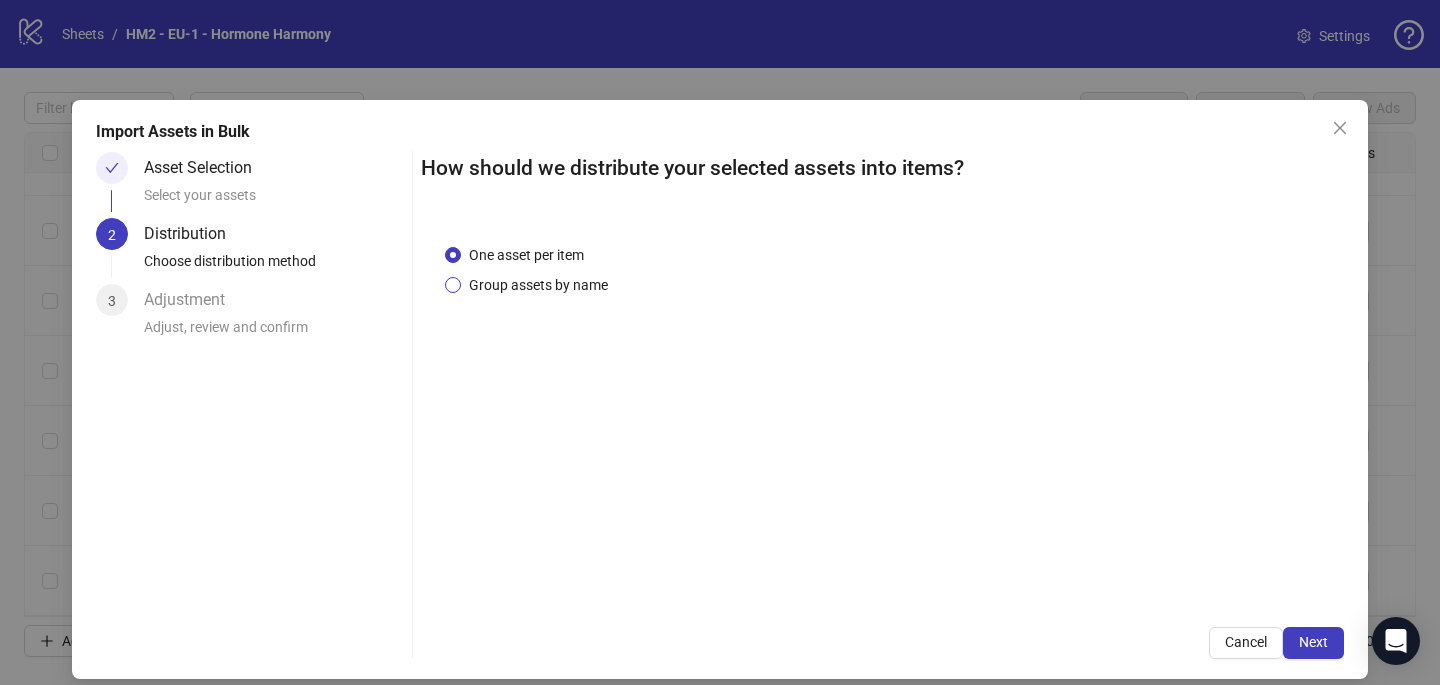 click on "Group assets by name" at bounding box center [538, 285] 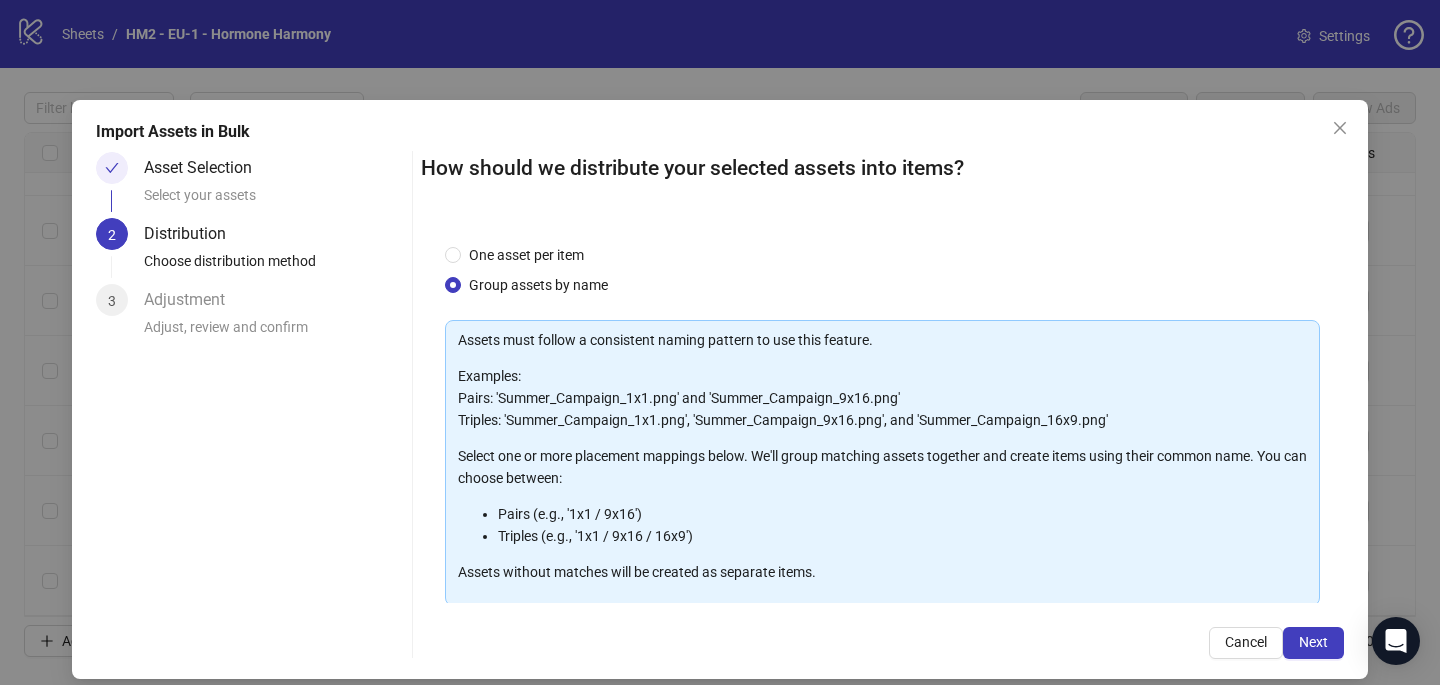 scroll, scrollTop: 203, scrollLeft: 0, axis: vertical 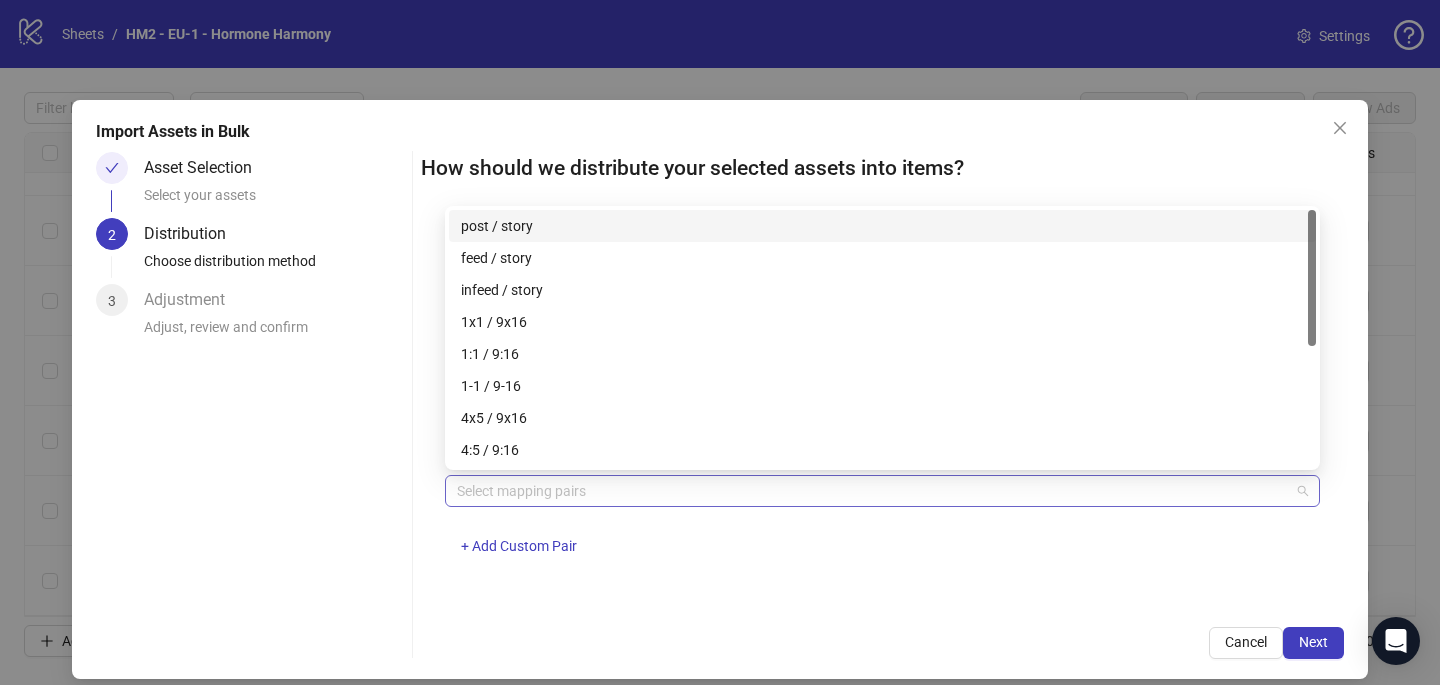 click at bounding box center [872, 491] 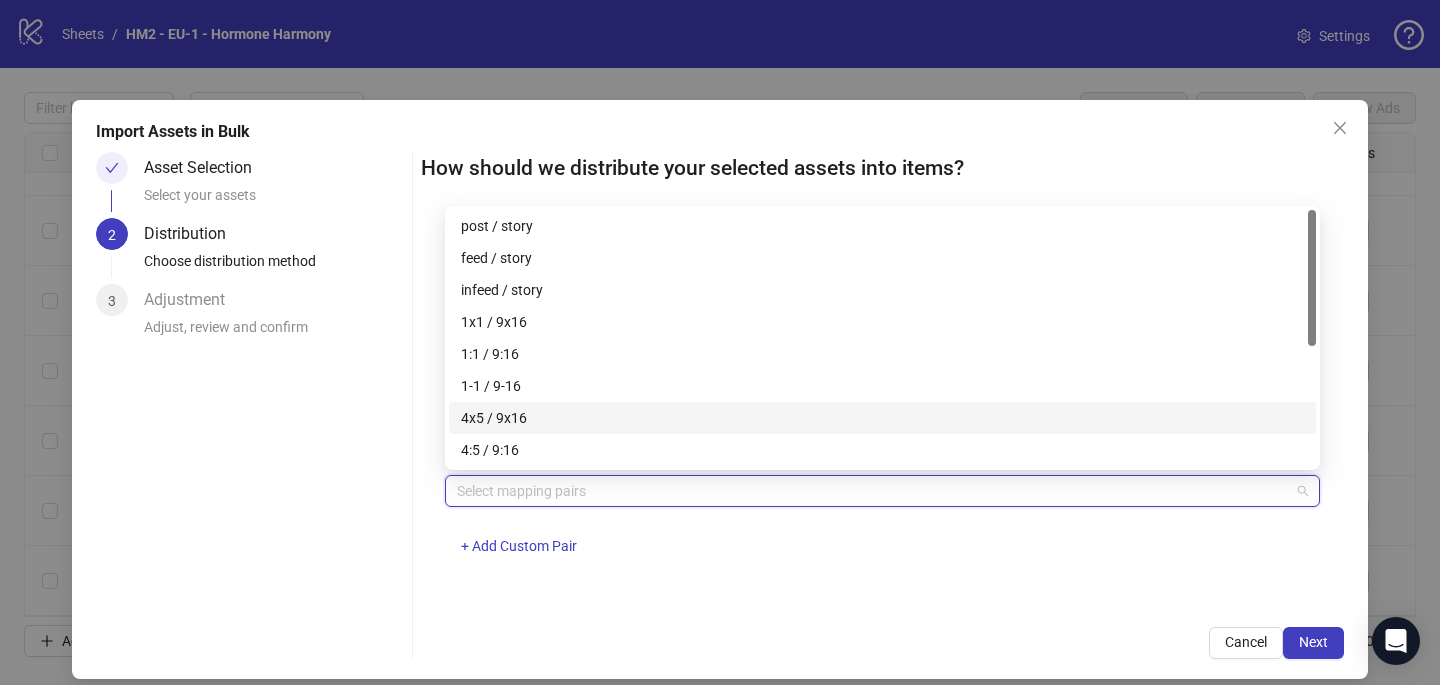 click on "4x5 / 9x16" at bounding box center [882, 418] 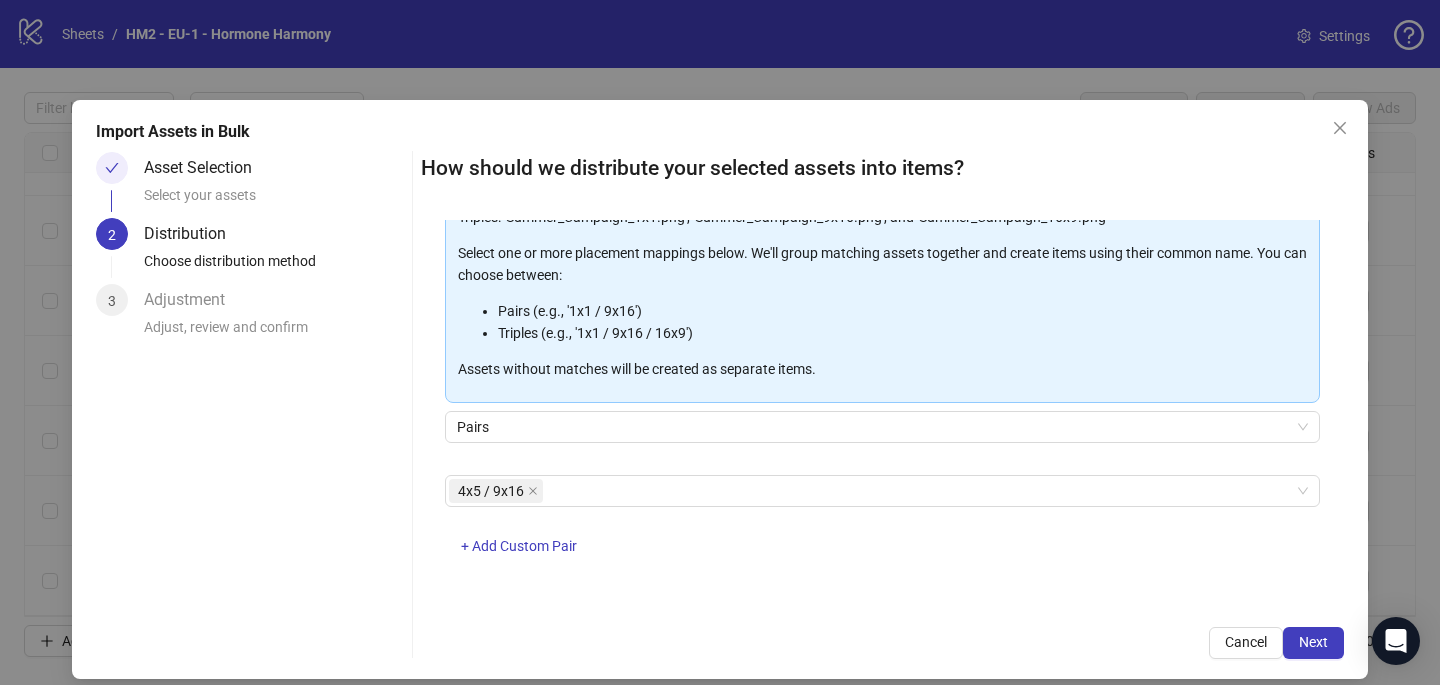 click on "How should we distribute your selected assets into items? One asset per item Group assets by name Assets must follow a consistent naming pattern to use this feature. Examples: Pairs: 'Summer_Campaign_1x1.png' and 'Summer_Campaign_9x16.png' Triples: 'Summer_Campaign_1x1.png', 'Summer_Campaign_9x16.png', and 'Summer_Campaign_16x9.png' Select one or more placement mappings below. We'll group matching assets together and create items using their common name. You can choose between: Pairs (e.g., '1x1 / 9x16') Triples (e.g., '1x1 / 9x16 / 16x9') Assets without matches will be created as separate items. Pairs 4x5 / 9x16   + Add Custom Pair Cancel Next" at bounding box center (882, 405) 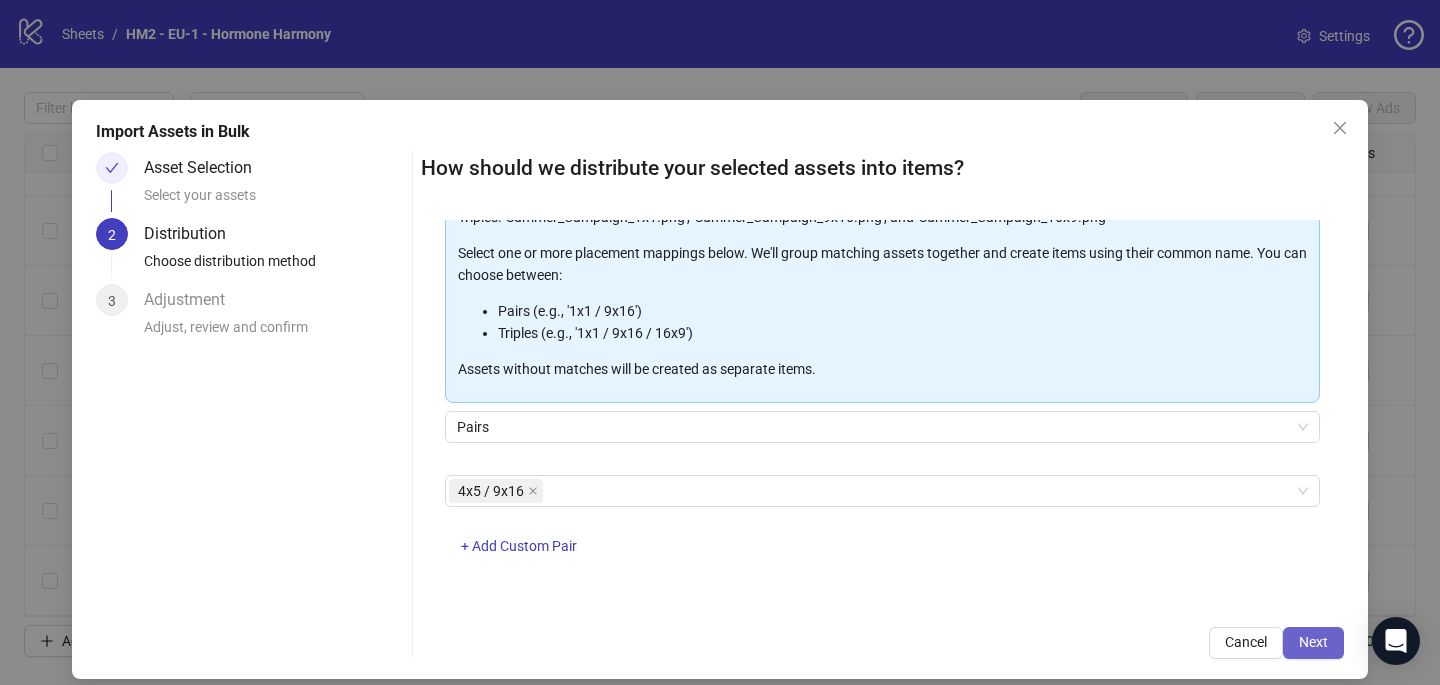 click on "Next" at bounding box center (1313, 643) 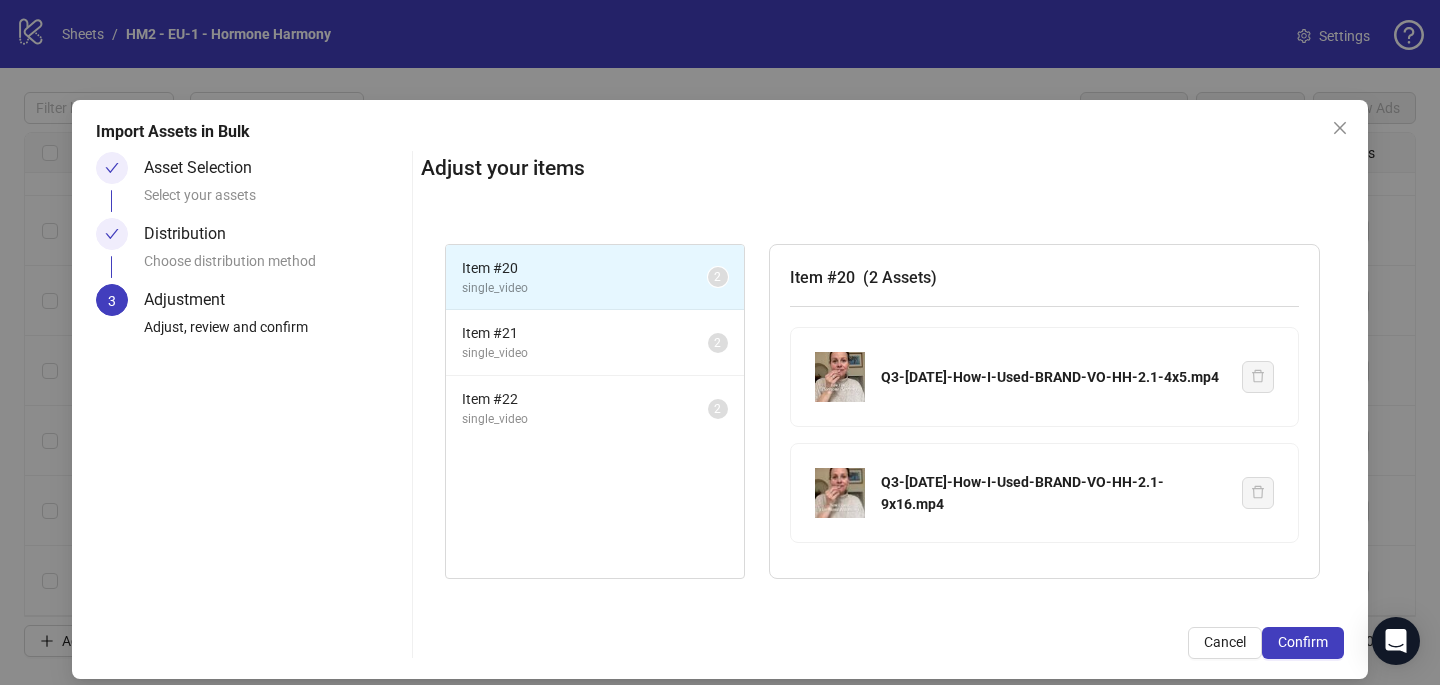 click on "Confirm" at bounding box center [1303, 643] 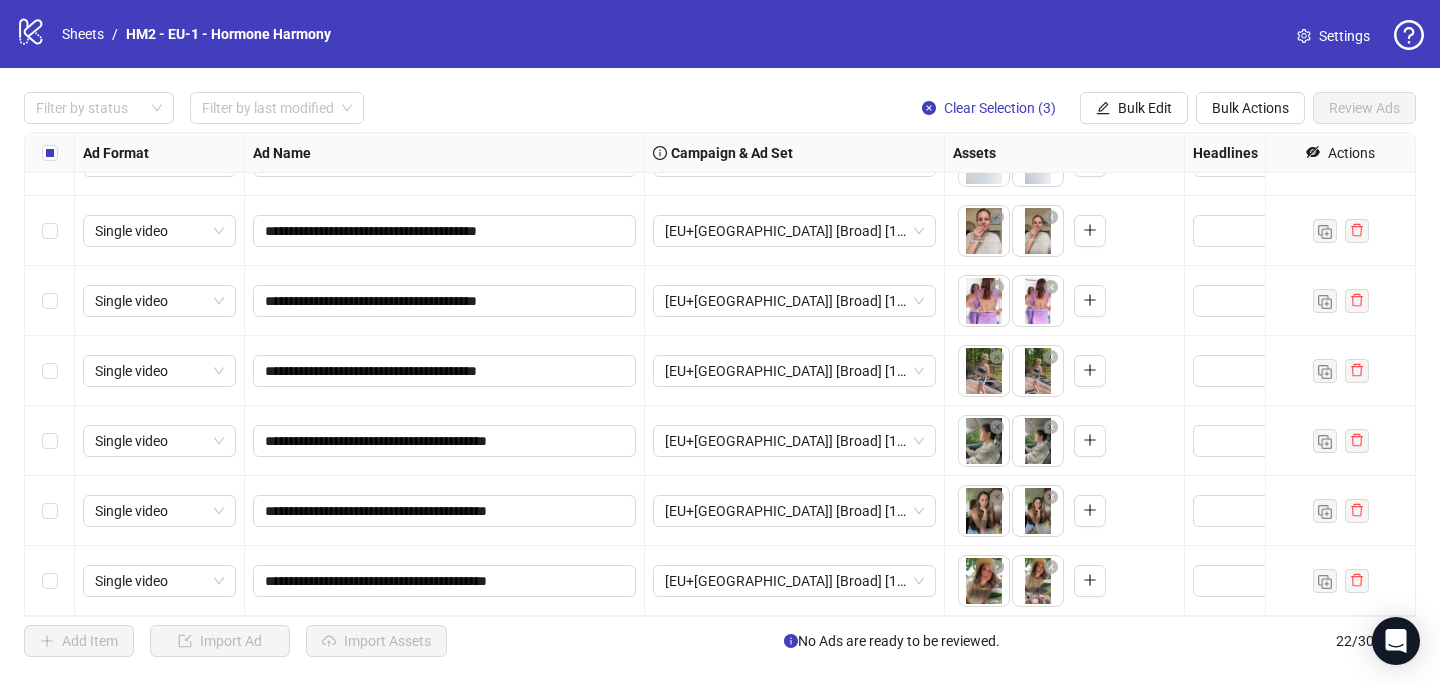 scroll, scrollTop: 1097, scrollLeft: 0, axis: vertical 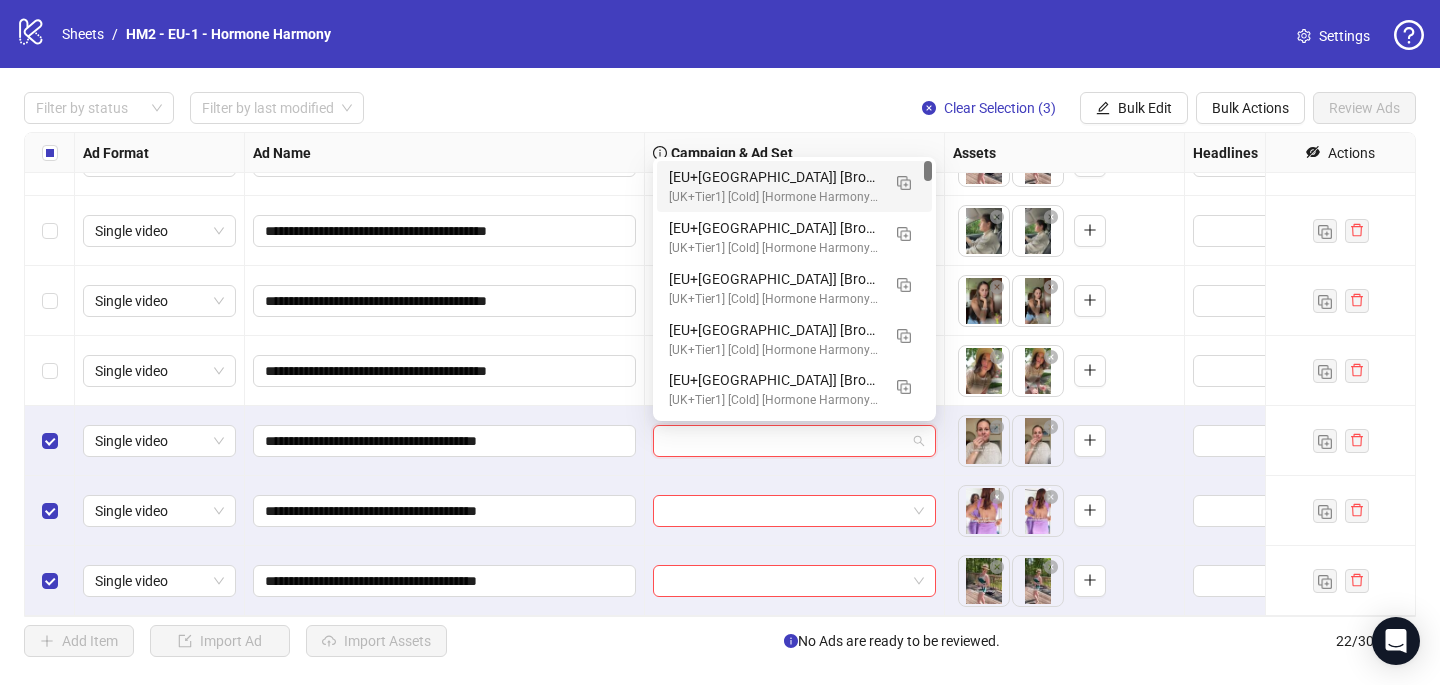 click at bounding box center (785, 441) 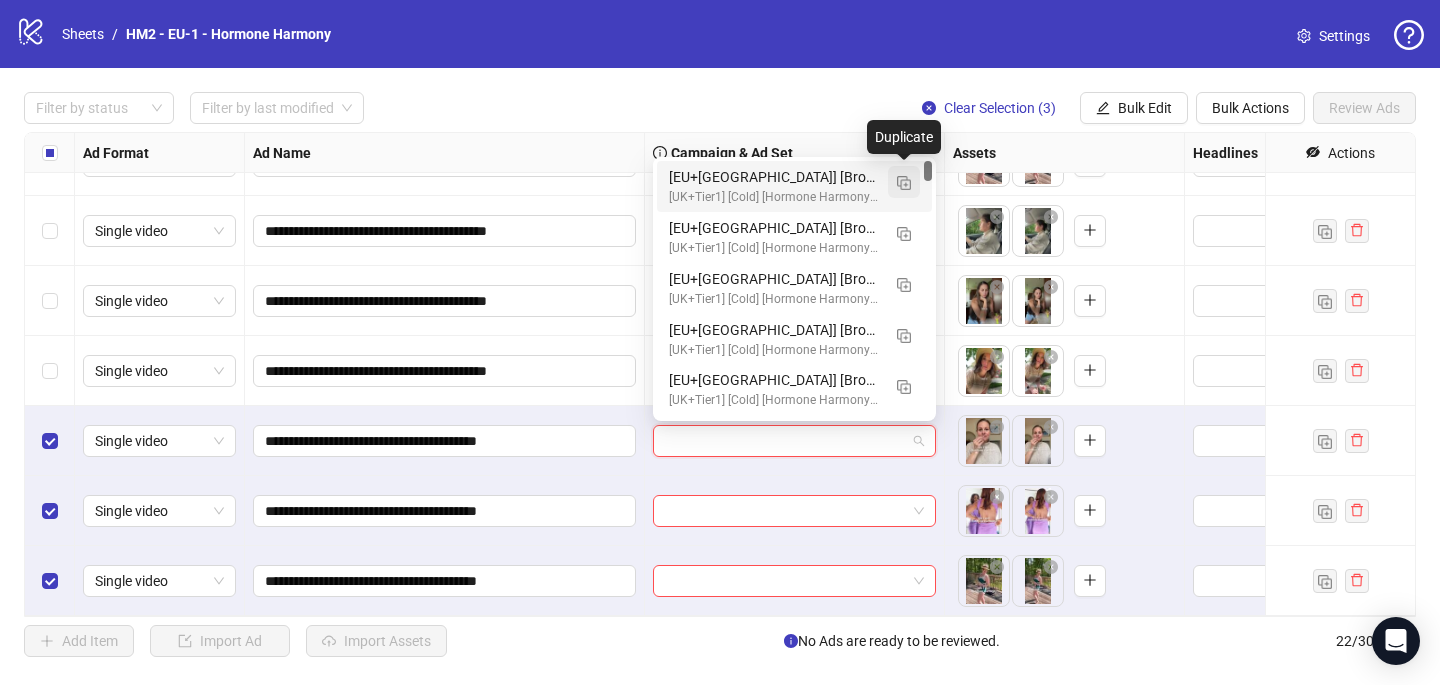 click at bounding box center (904, 183) 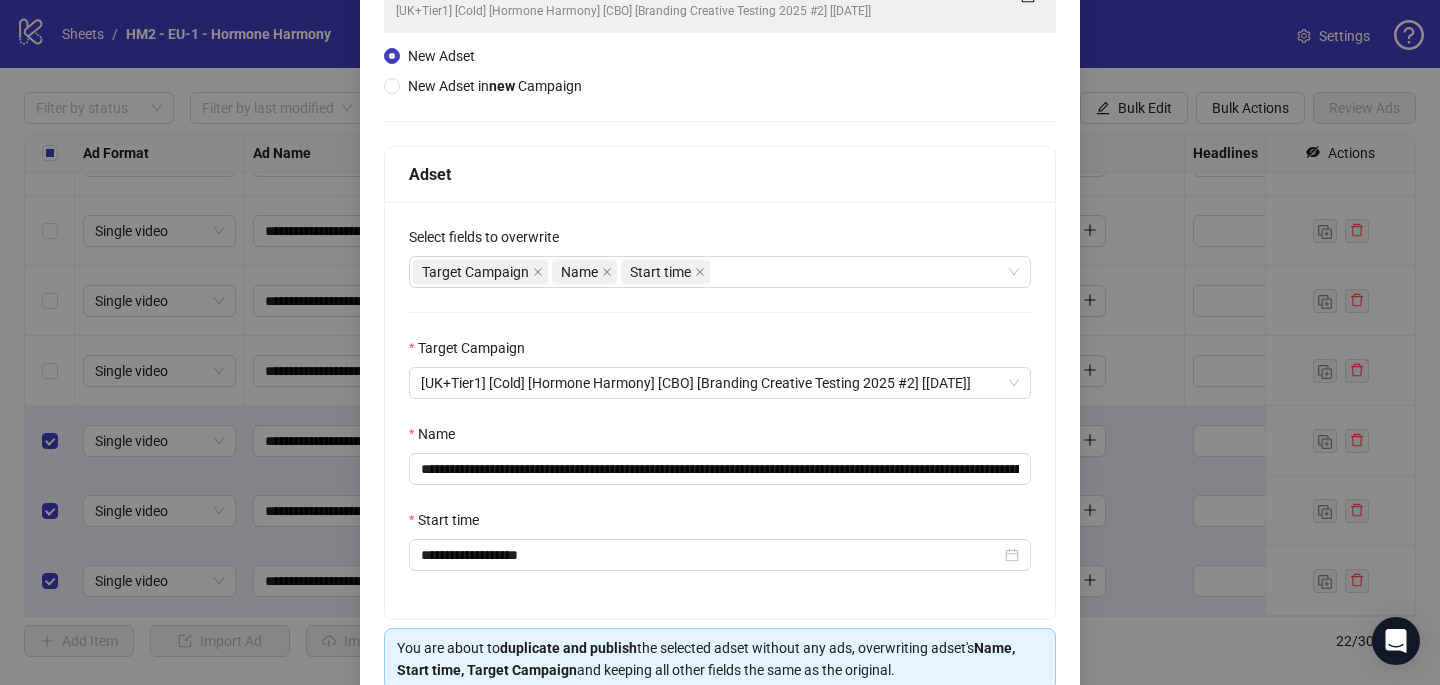 scroll, scrollTop: 261, scrollLeft: 0, axis: vertical 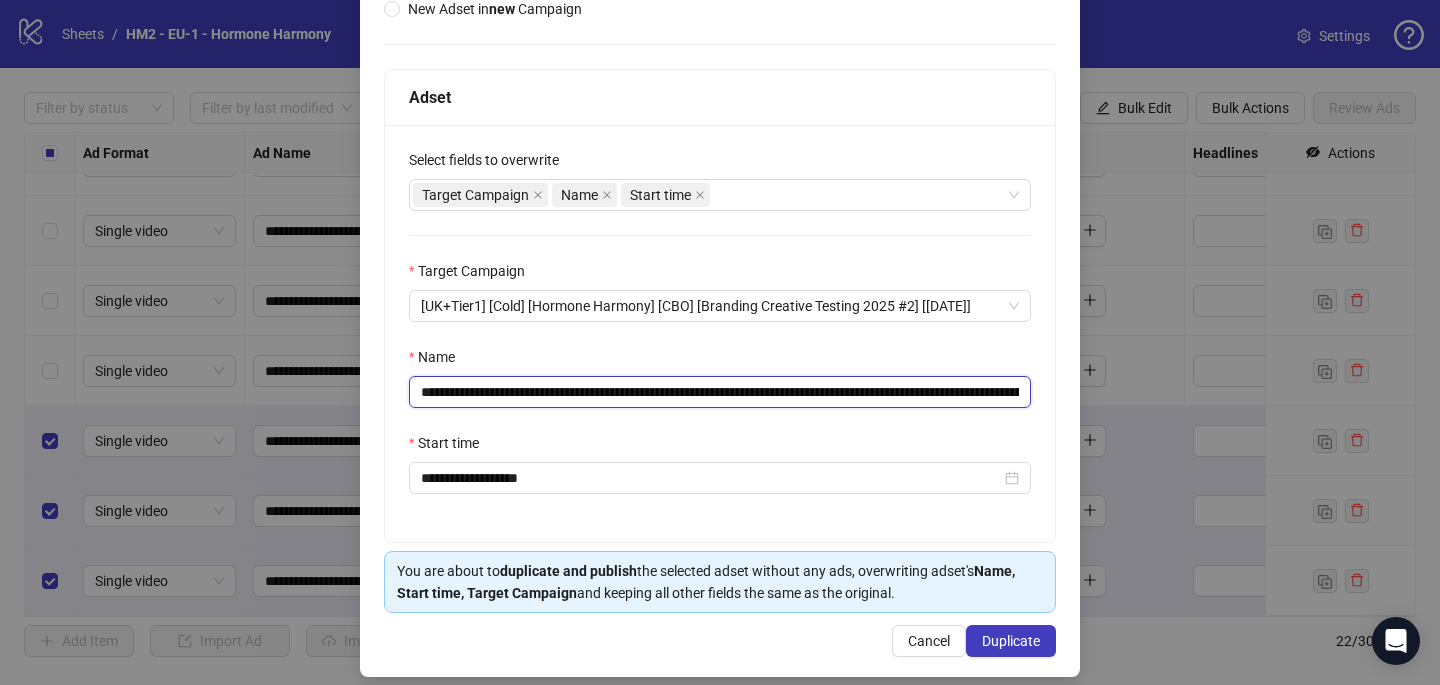 drag, startPoint x: 875, startPoint y: 387, endPoint x: 602, endPoint y: 389, distance: 273.00732 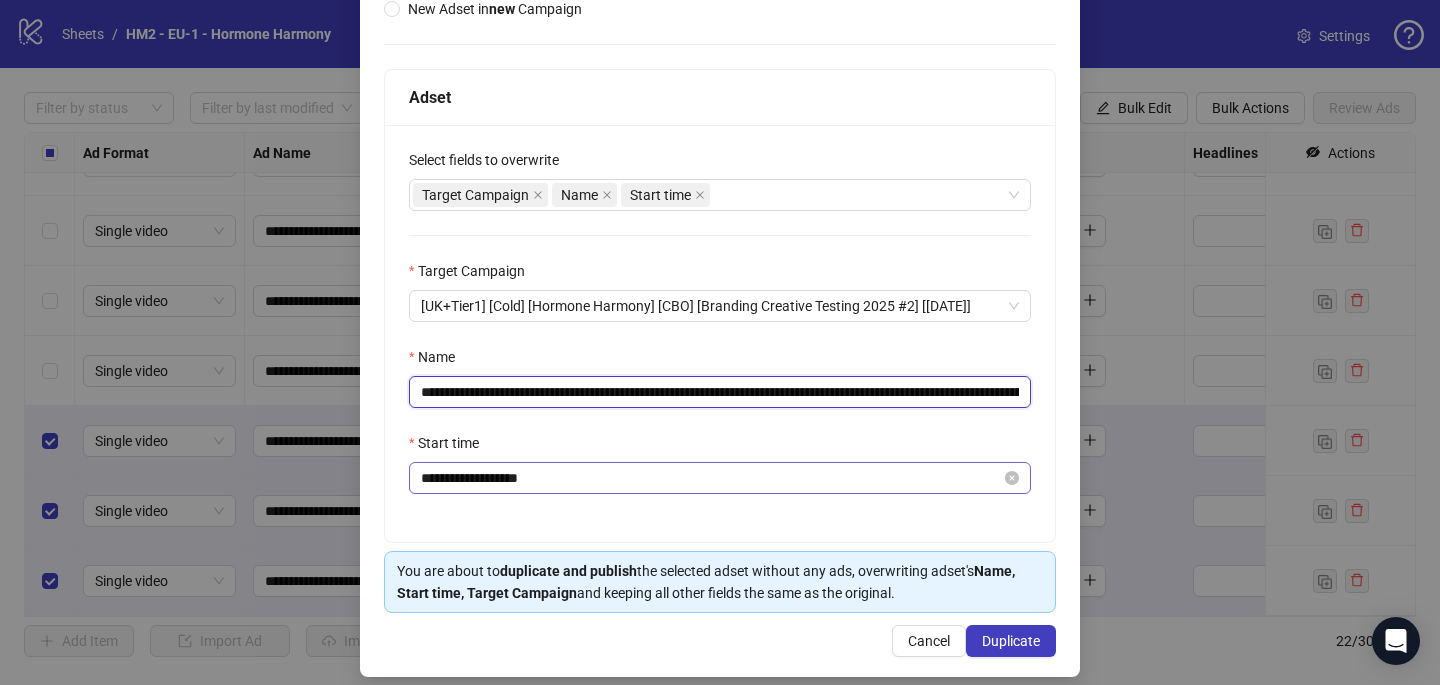 scroll, scrollTop: 278, scrollLeft: 0, axis: vertical 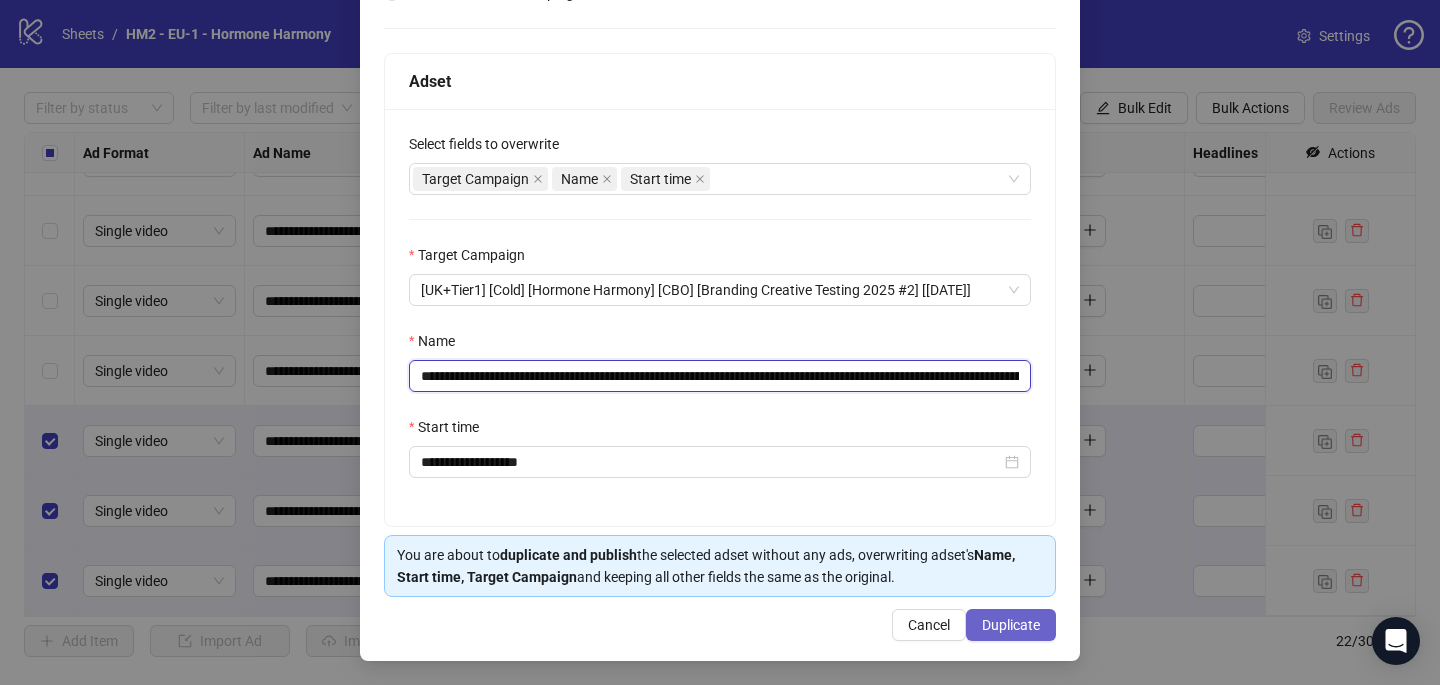 type on "**********" 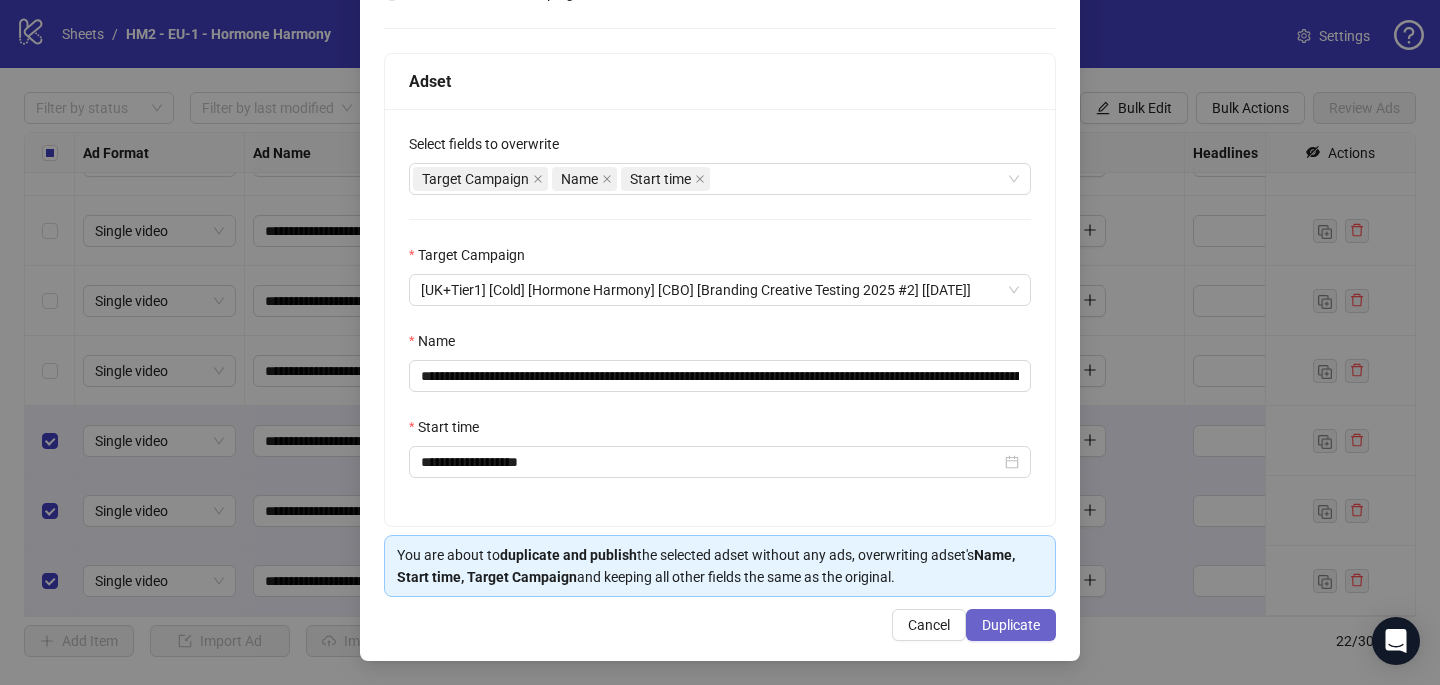 click on "Duplicate" at bounding box center (1011, 625) 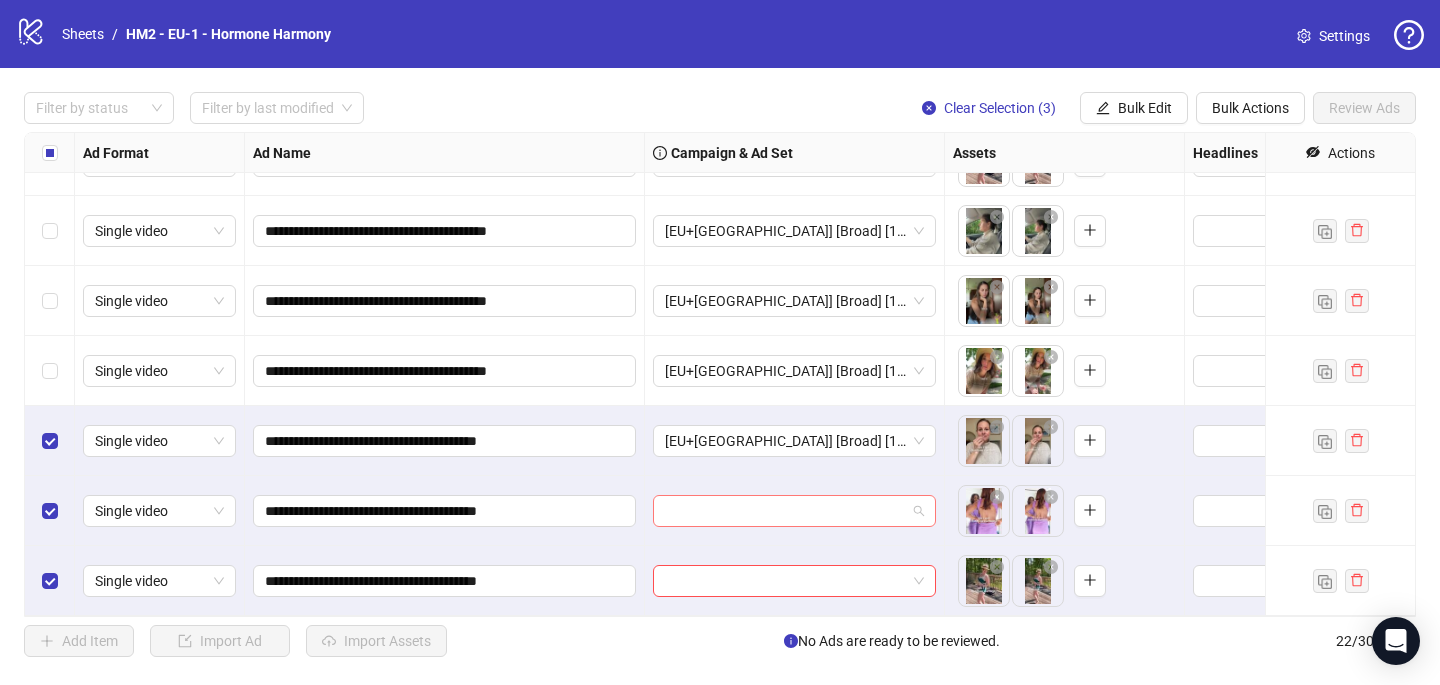 click at bounding box center [785, 511] 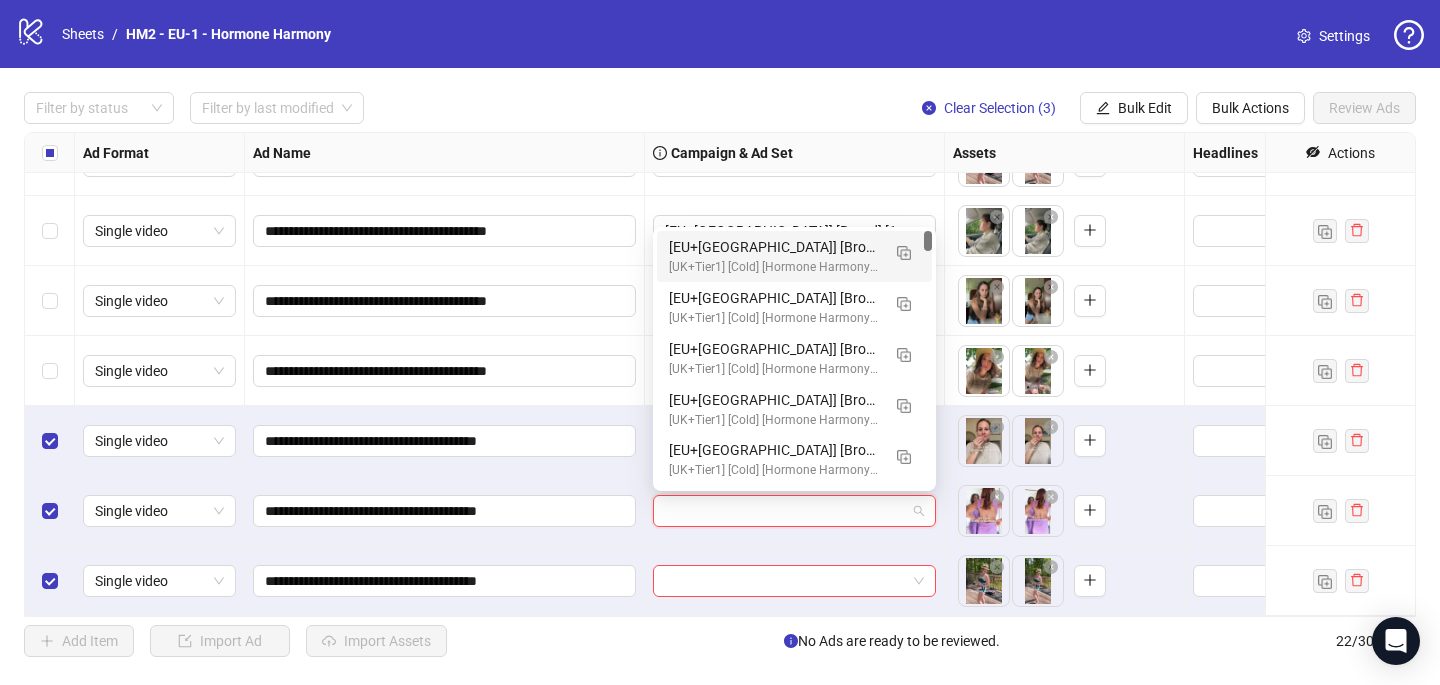 click on "[EU+[GEOGRAPHIC_DATA]] [Broad] [18+] [CRE:  Q3-[DATE]-How-I-Used-BRAND-VO-HH-2] [COP: Q2-APR-04-FigureBack-BRAND-HH] [[DATE]] (copy) (copy) (copy) (copy) (copy) (copy)" at bounding box center (774, 247) 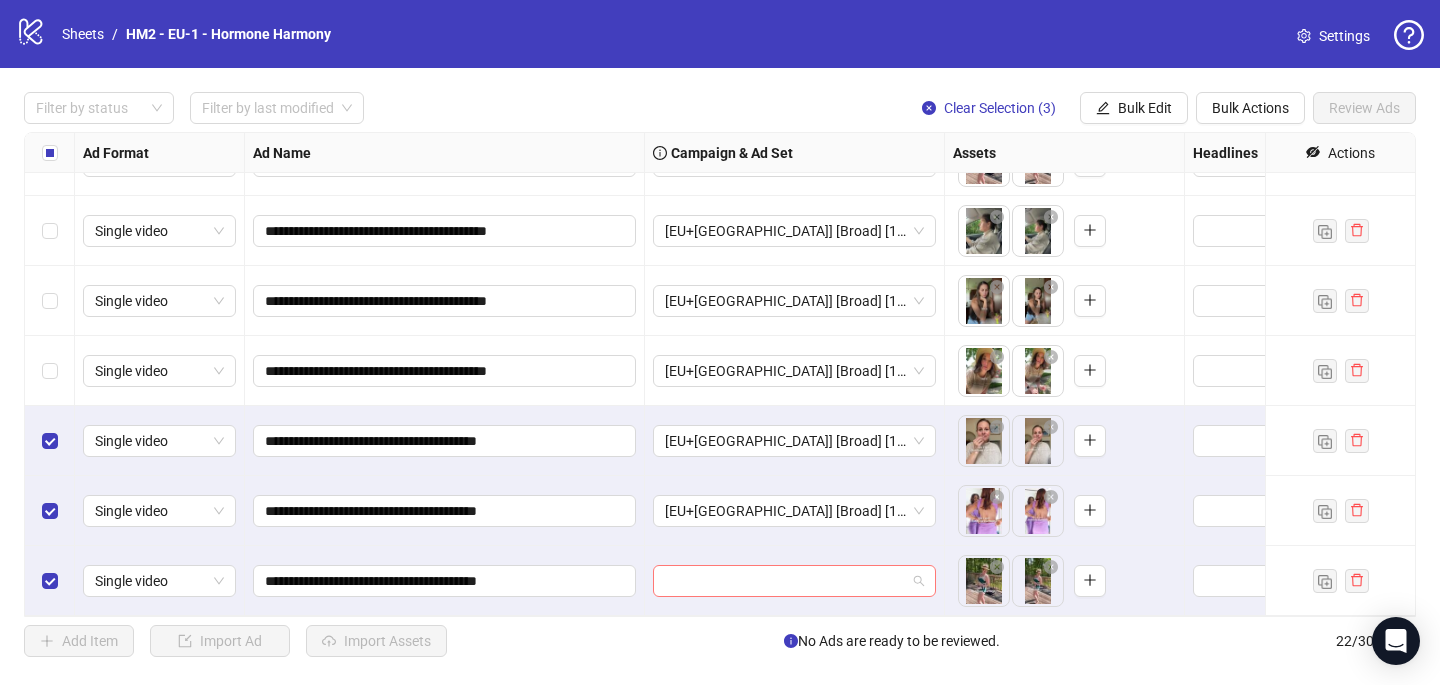 click at bounding box center [785, 581] 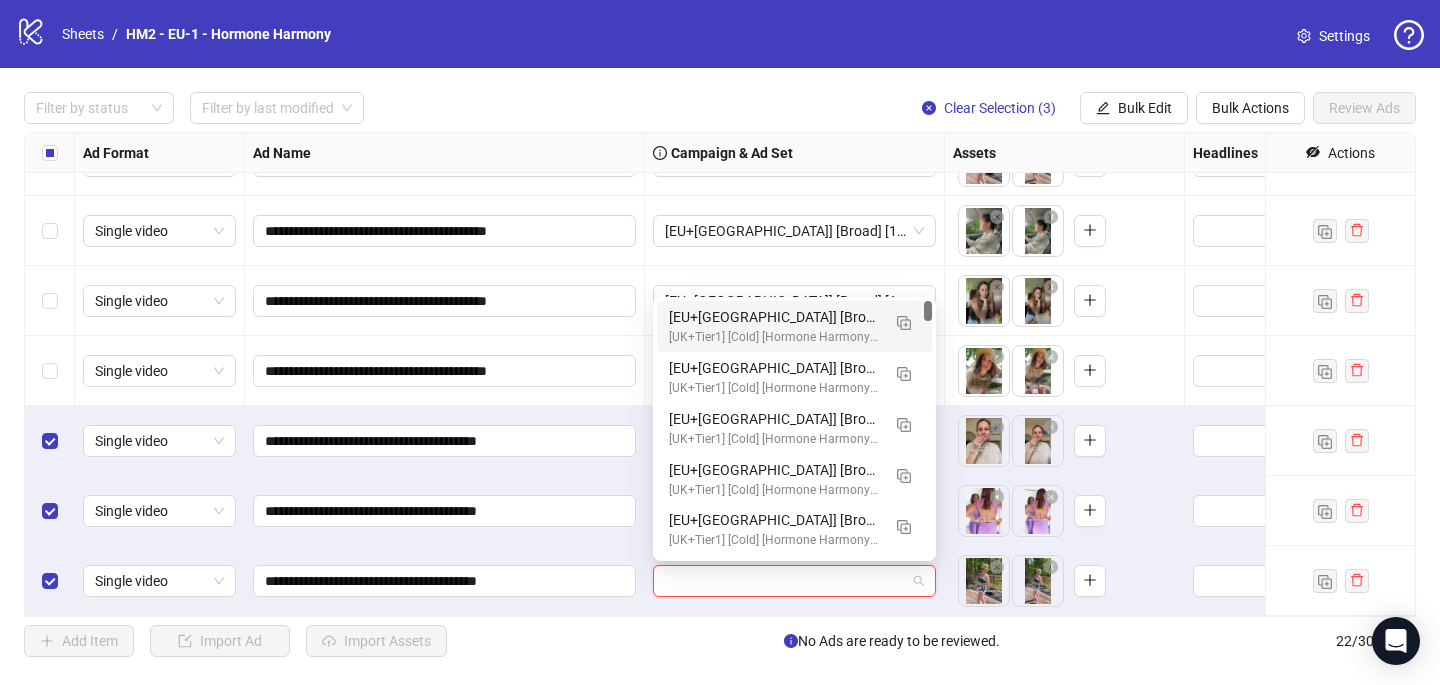 click on "[EU+[GEOGRAPHIC_DATA]] [Broad] [18+] [CRE:  Q3-[DATE]-How-I-Used-BRAND-VO-HH-2] [COP: Q2-APR-04-FigureBack-BRAND-HH] [[DATE]] (copy) (copy) (copy) (copy) (copy) (copy) [UK+Tier1] [Cold] [Hormone Harmony] [CBO] [Branding Creative Testing 2025 #2] [[DATE]]" at bounding box center (794, 326) 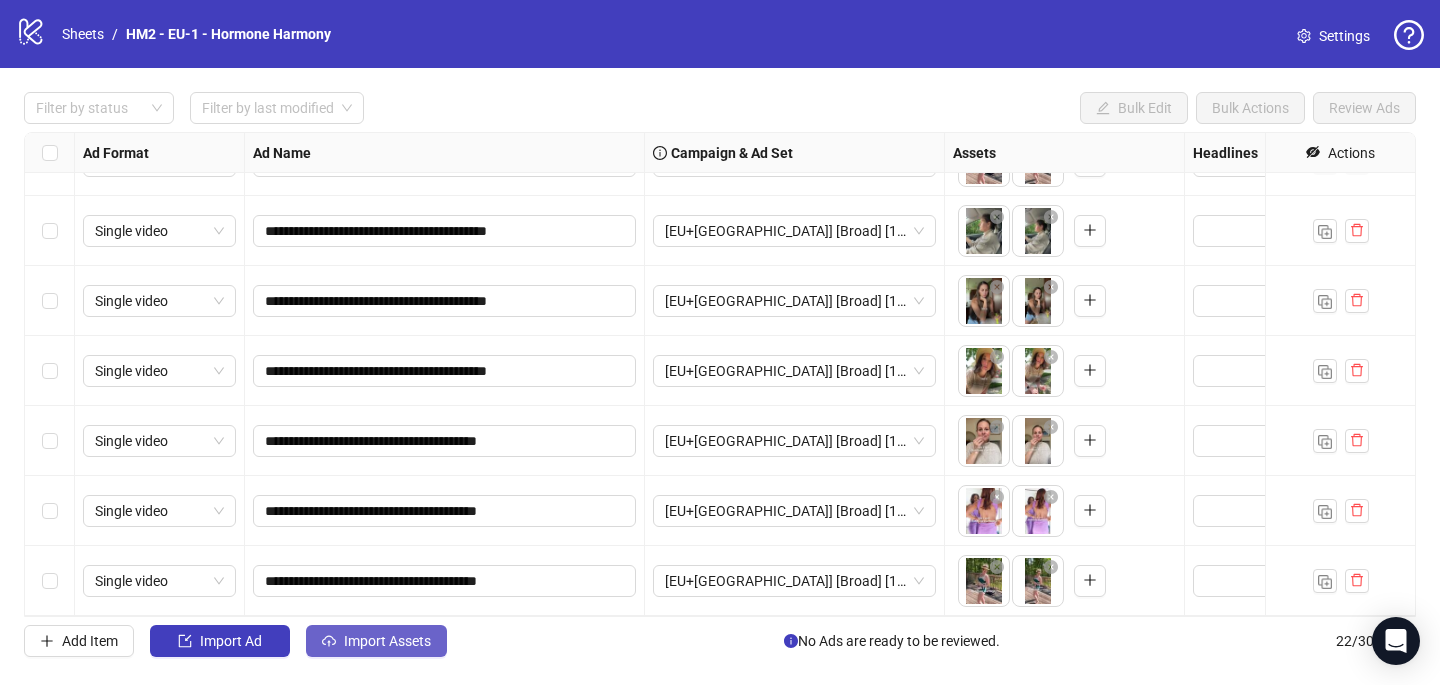 click on "Import Assets" at bounding box center [387, 641] 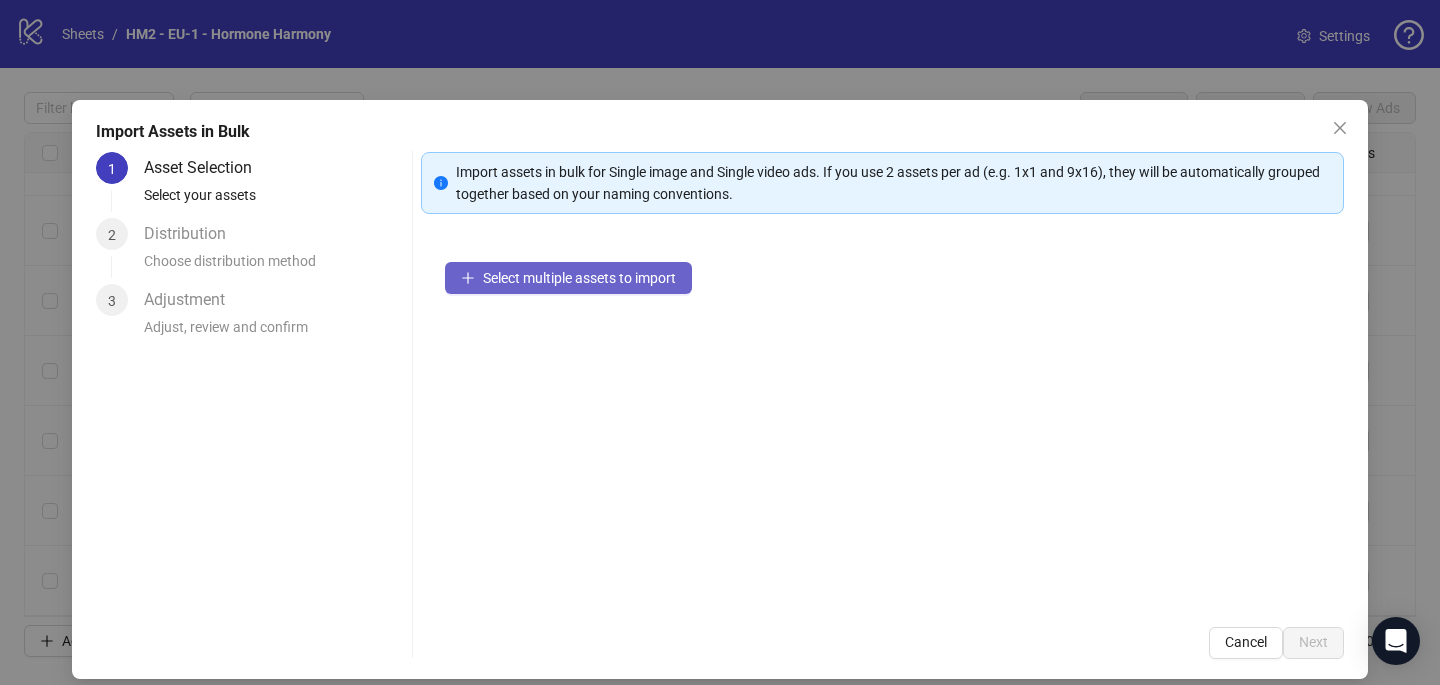 click on "Select multiple assets to import" at bounding box center (579, 278) 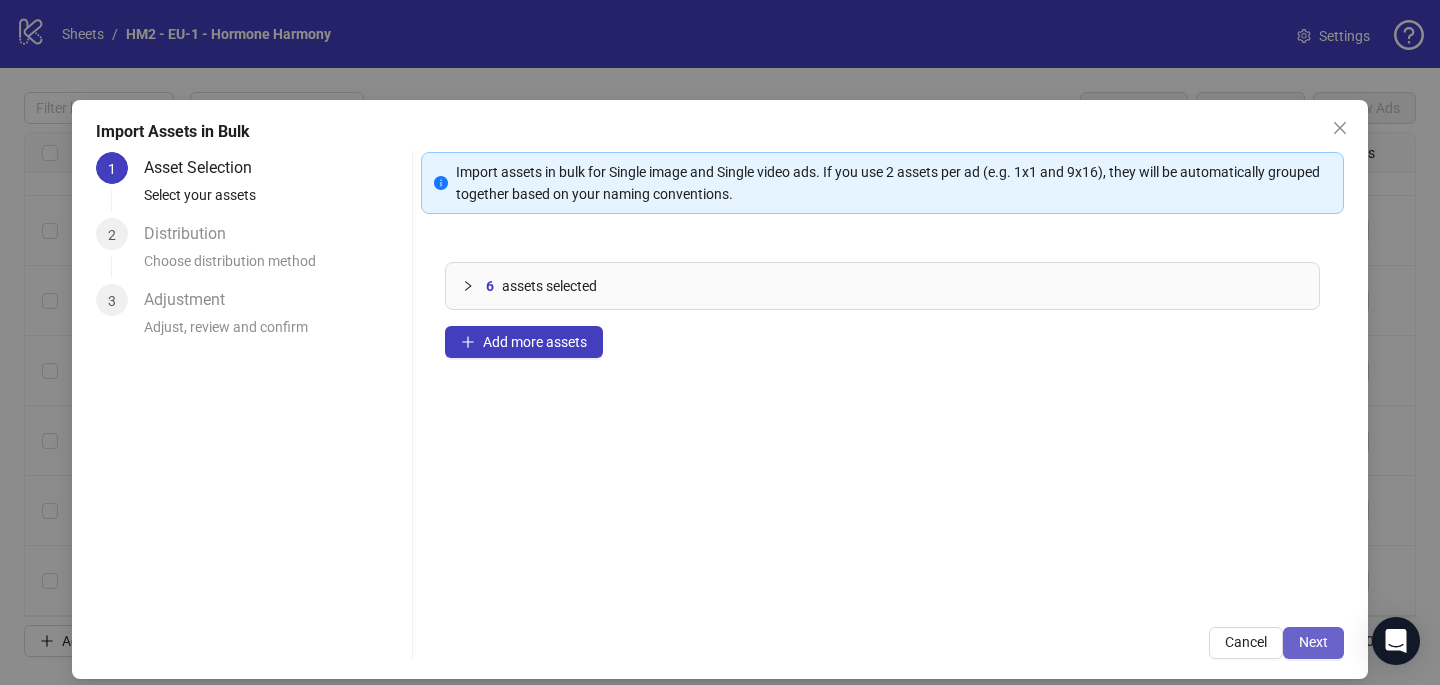 click on "Next" at bounding box center (1313, 642) 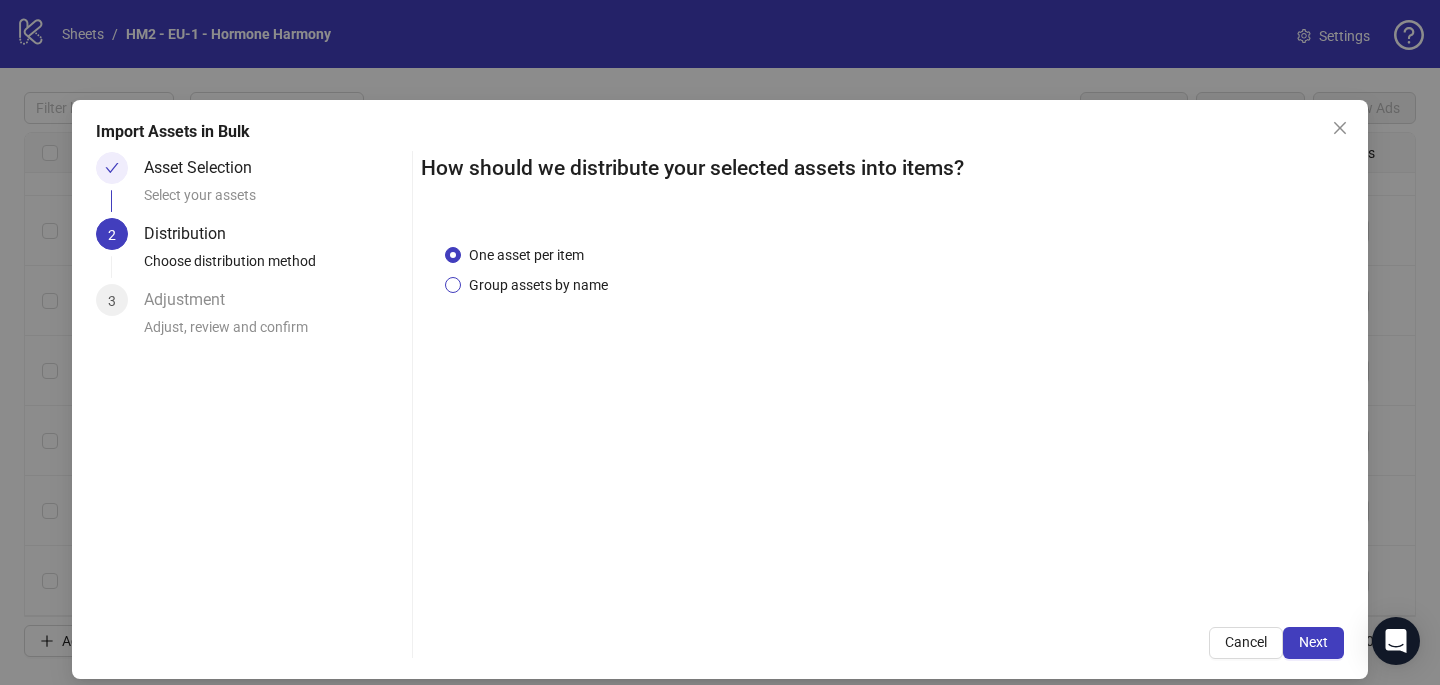 click on "Group assets by name" at bounding box center (538, 285) 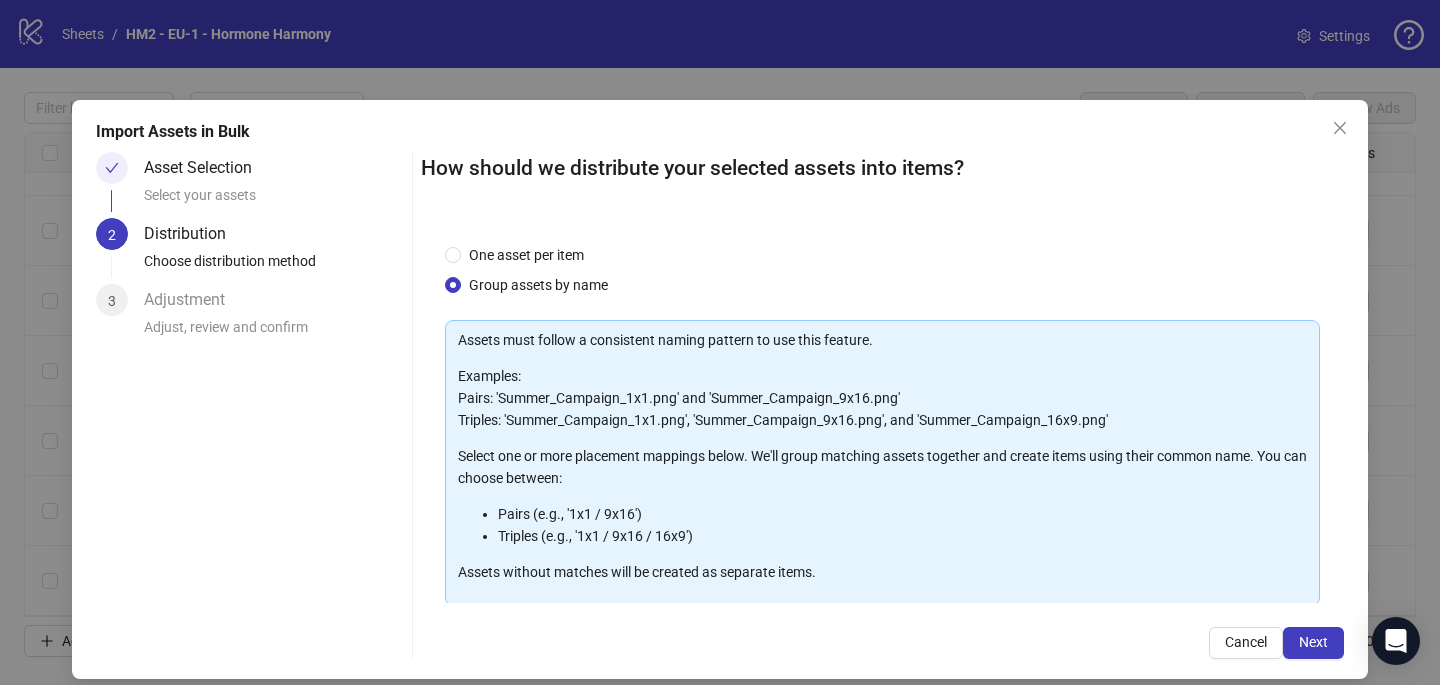 scroll, scrollTop: 203, scrollLeft: 0, axis: vertical 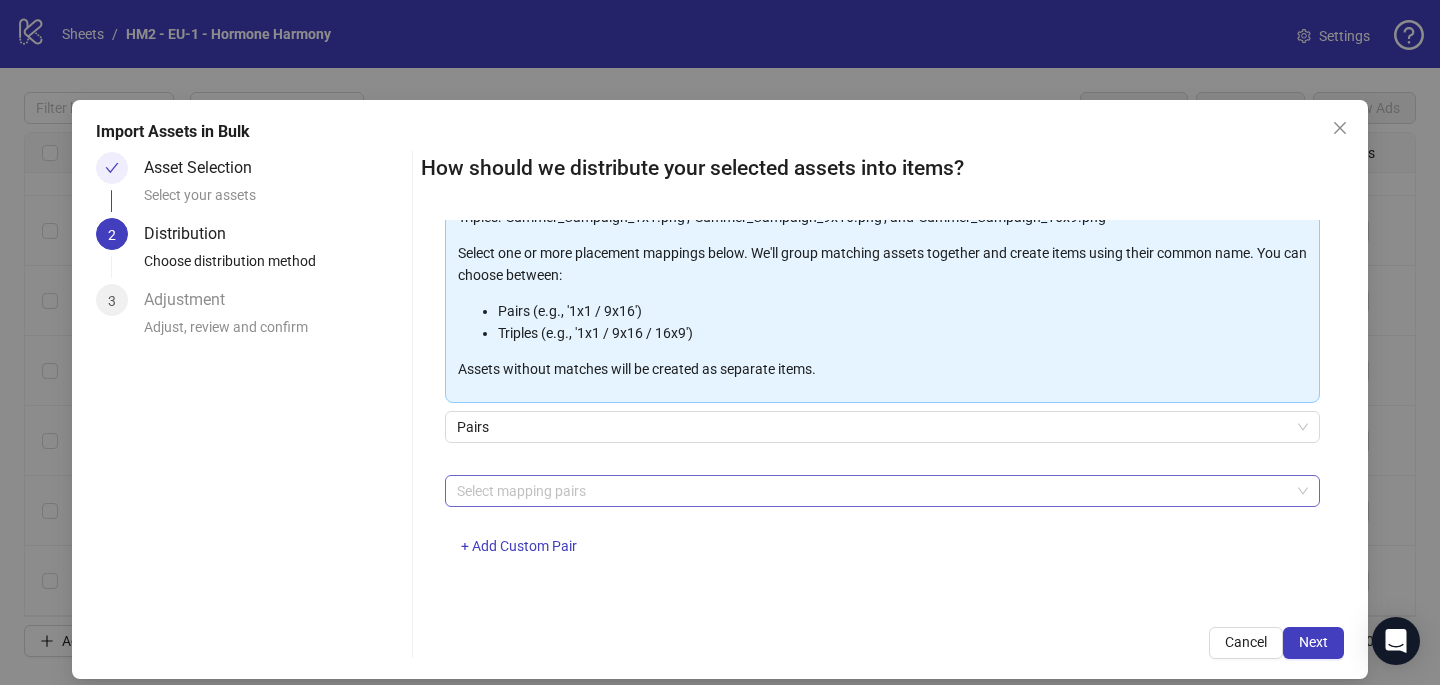 click at bounding box center [872, 491] 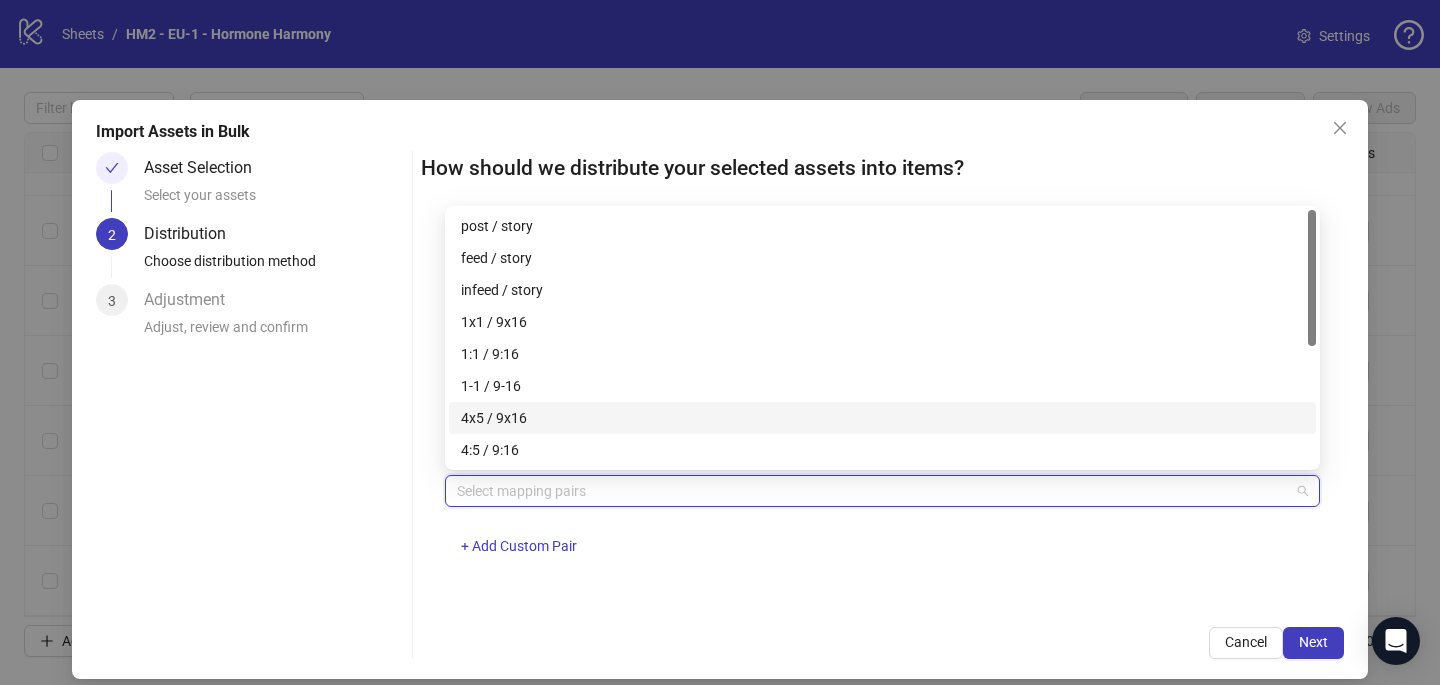 click on "4x5 / 9x16" at bounding box center (882, 418) 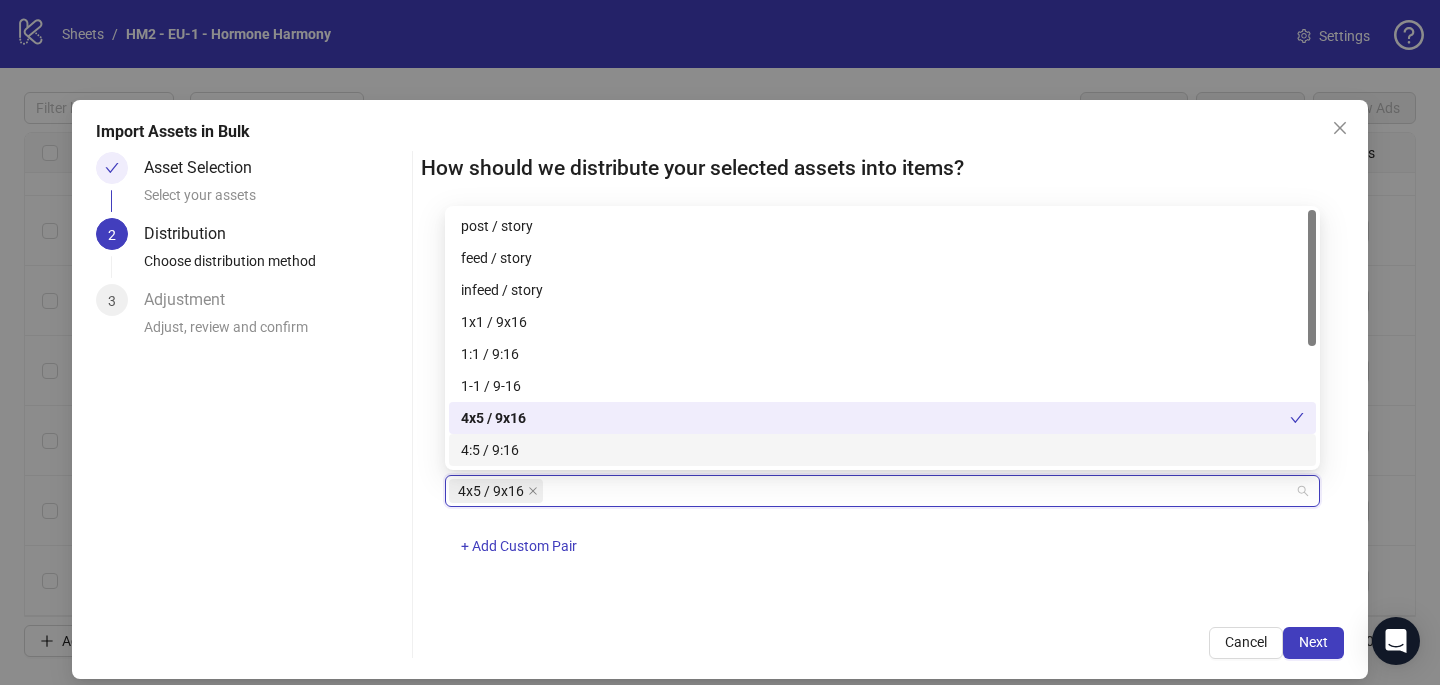 click on "4x5 / 9x16   + Add Custom Pair" at bounding box center (882, 527) 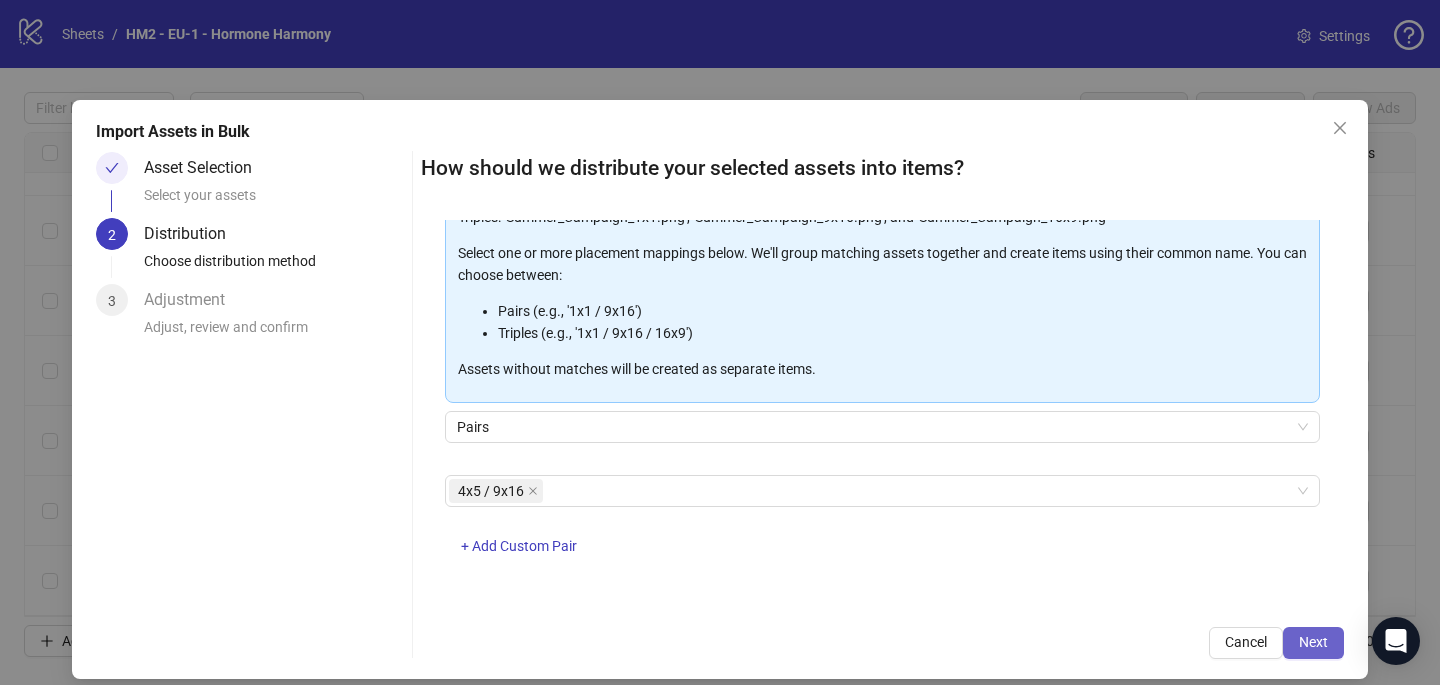 click on "Next" at bounding box center (1313, 643) 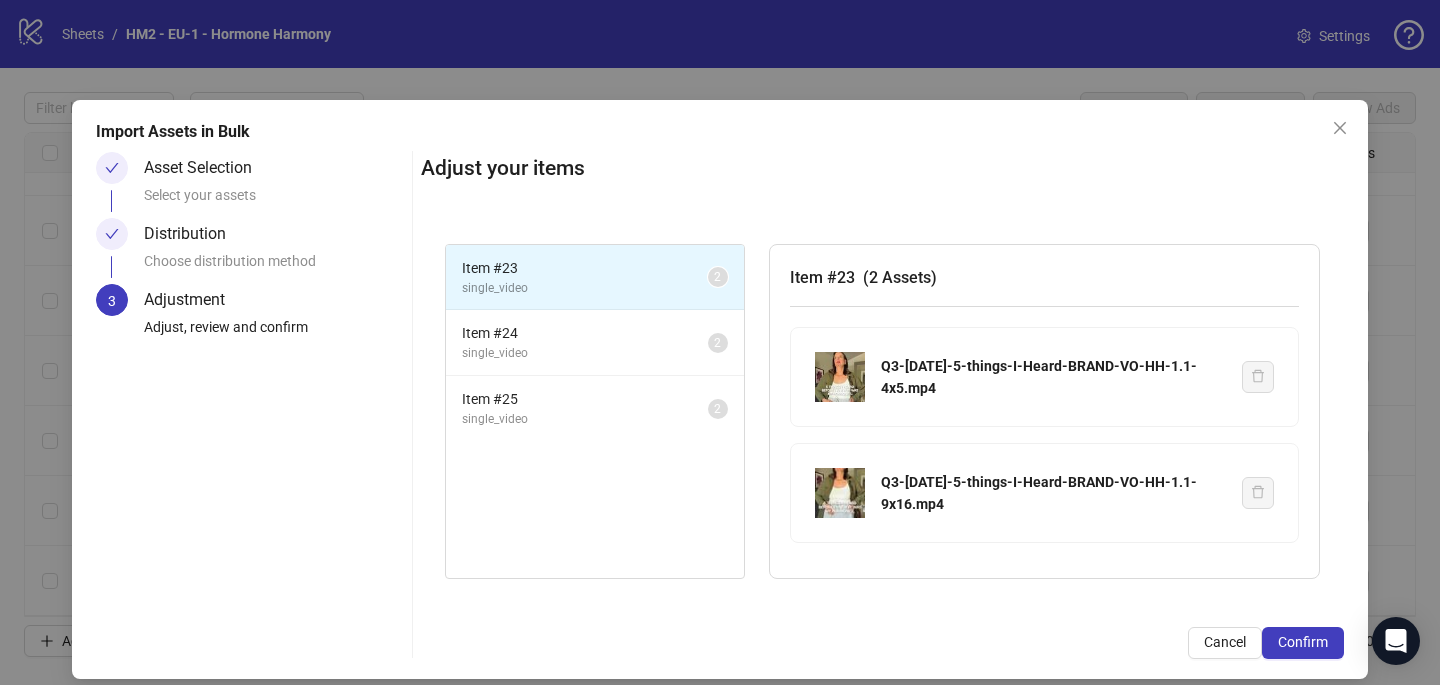 click on "Confirm" at bounding box center [1303, 643] 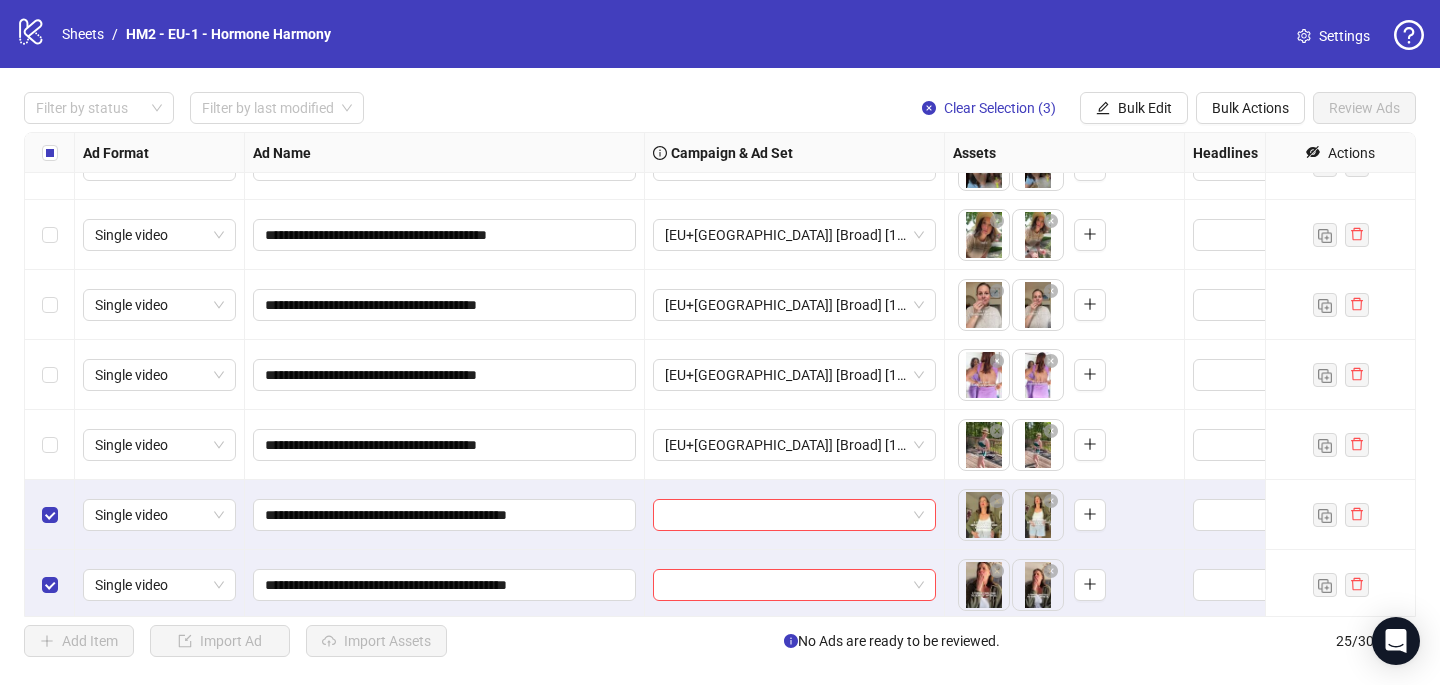 scroll, scrollTop: 1307, scrollLeft: 0, axis: vertical 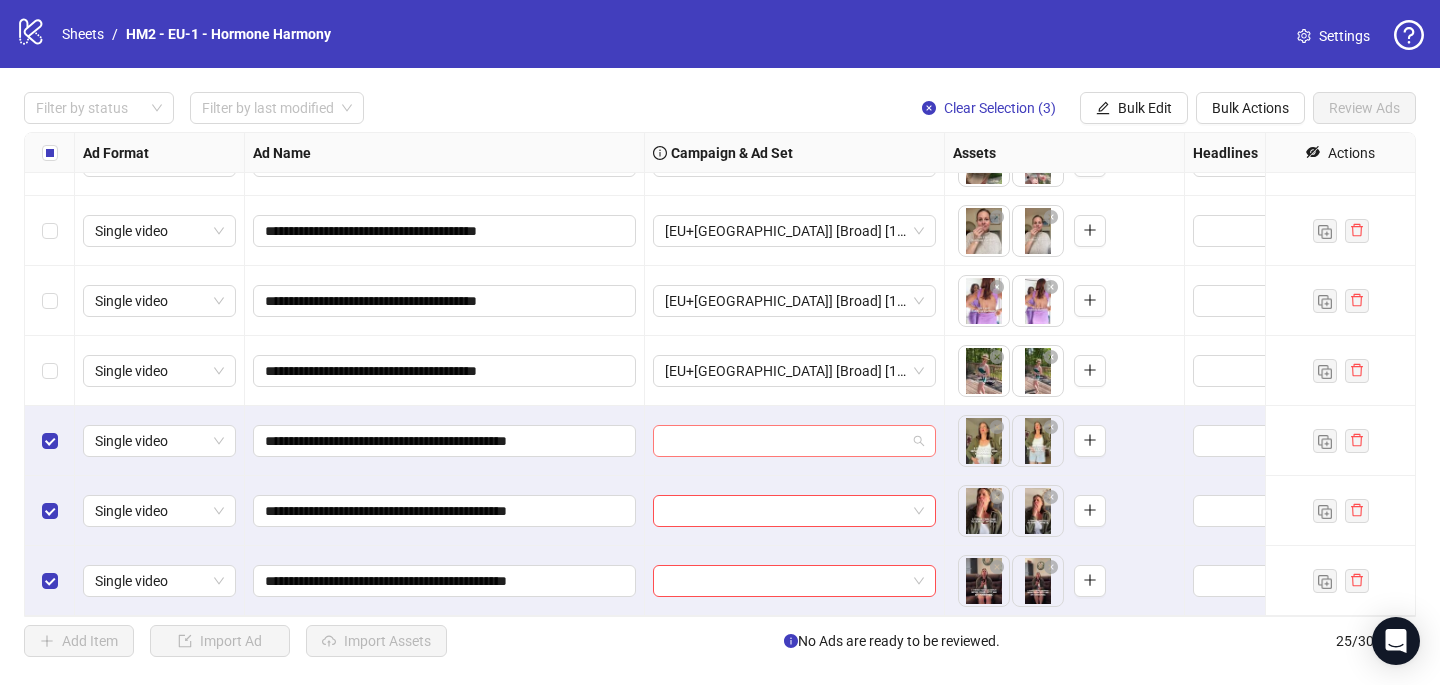 click at bounding box center (785, 441) 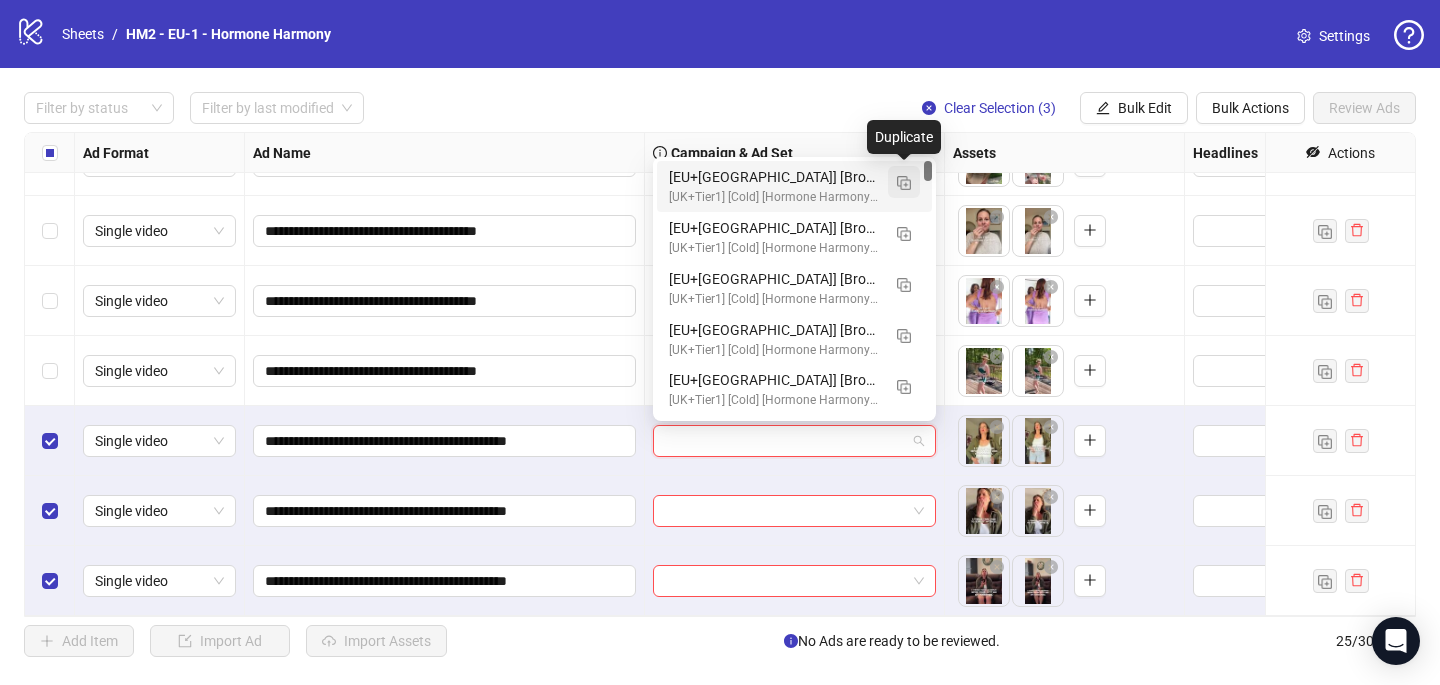click at bounding box center [904, 183] 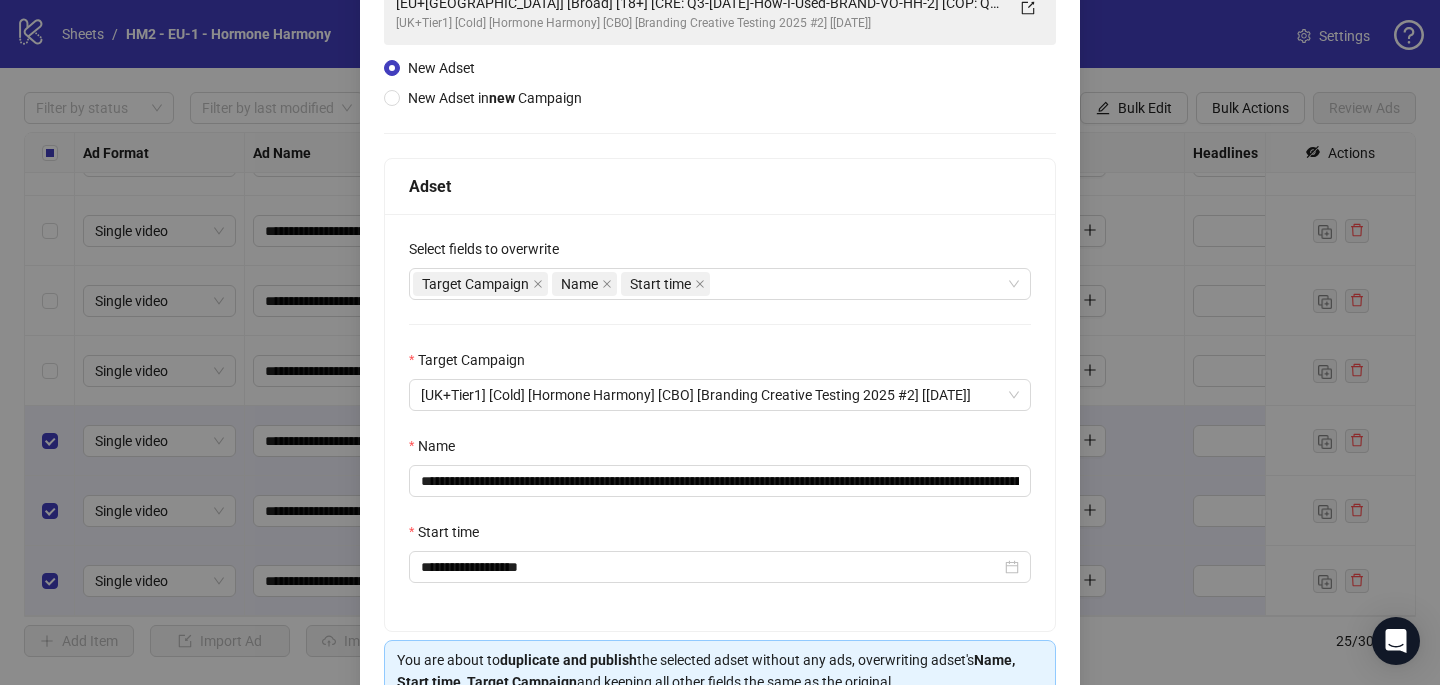 scroll, scrollTop: 221, scrollLeft: 0, axis: vertical 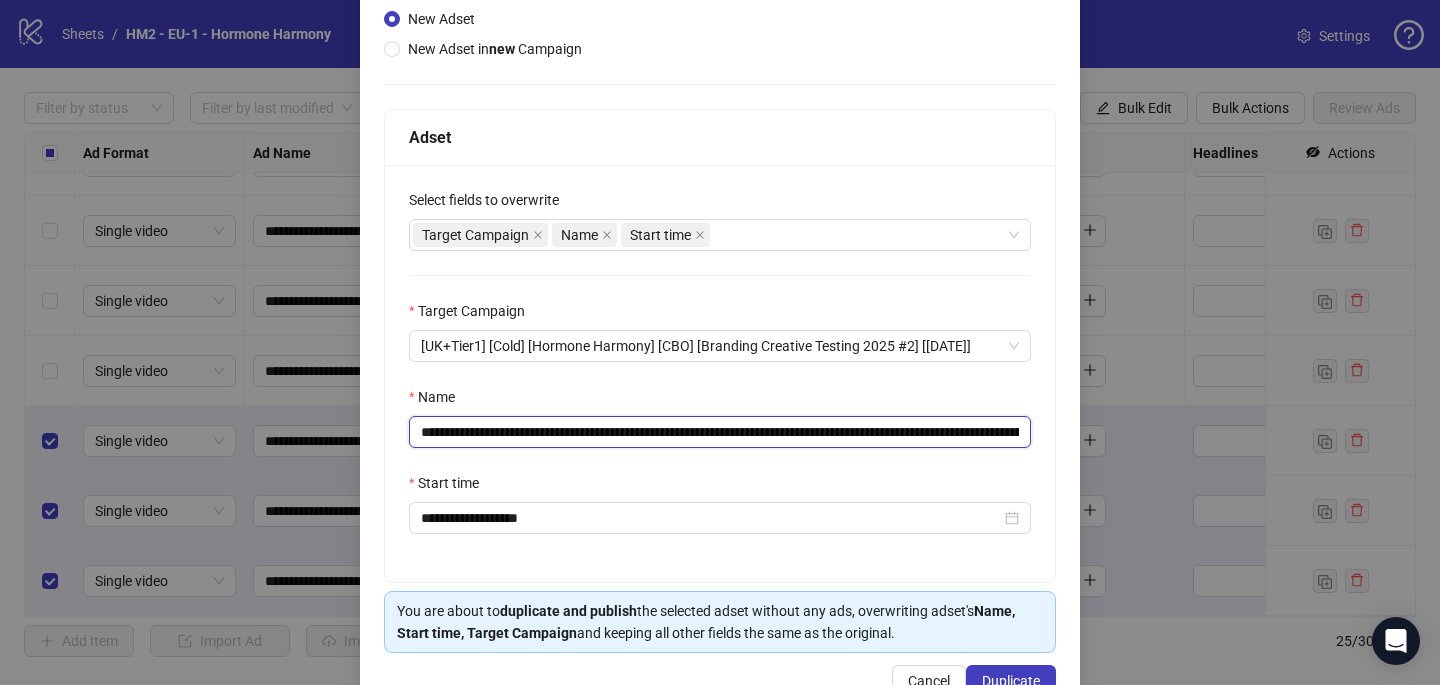 drag, startPoint x: 880, startPoint y: 433, endPoint x: 598, endPoint y: 430, distance: 282.01596 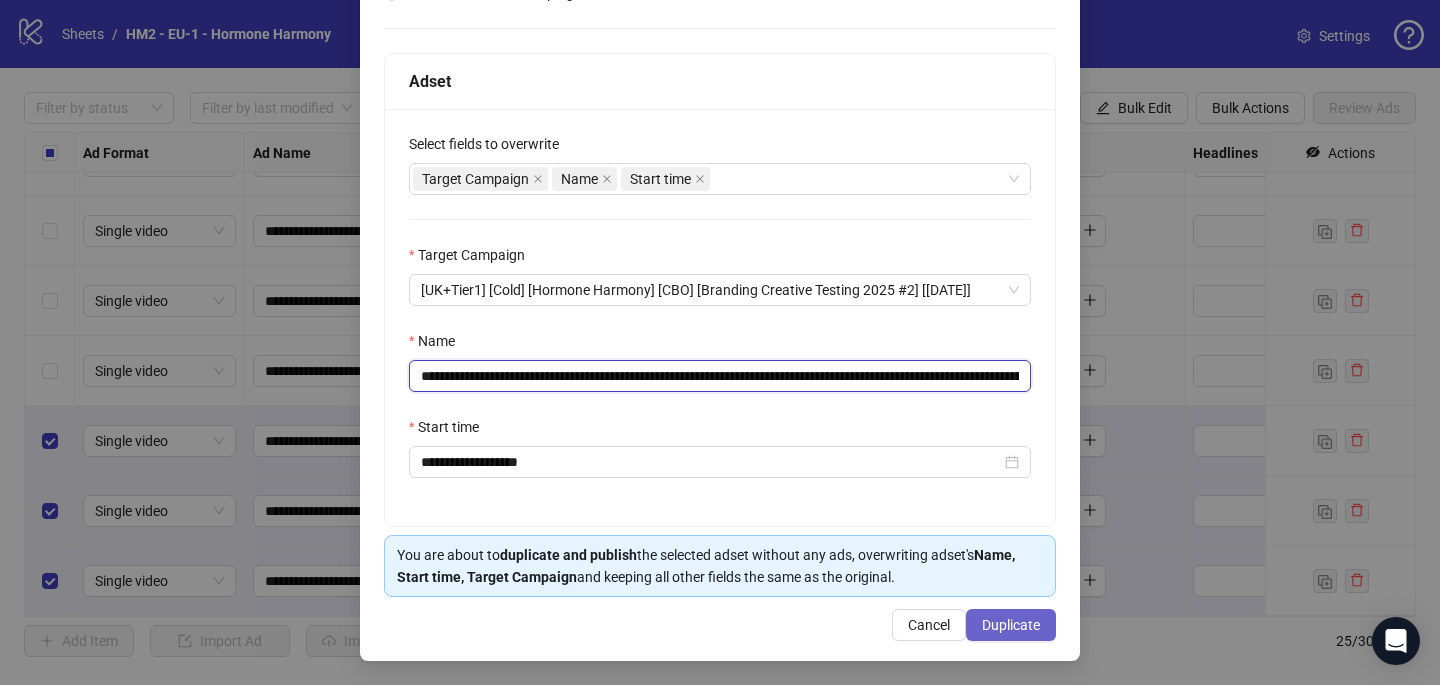 type on "**********" 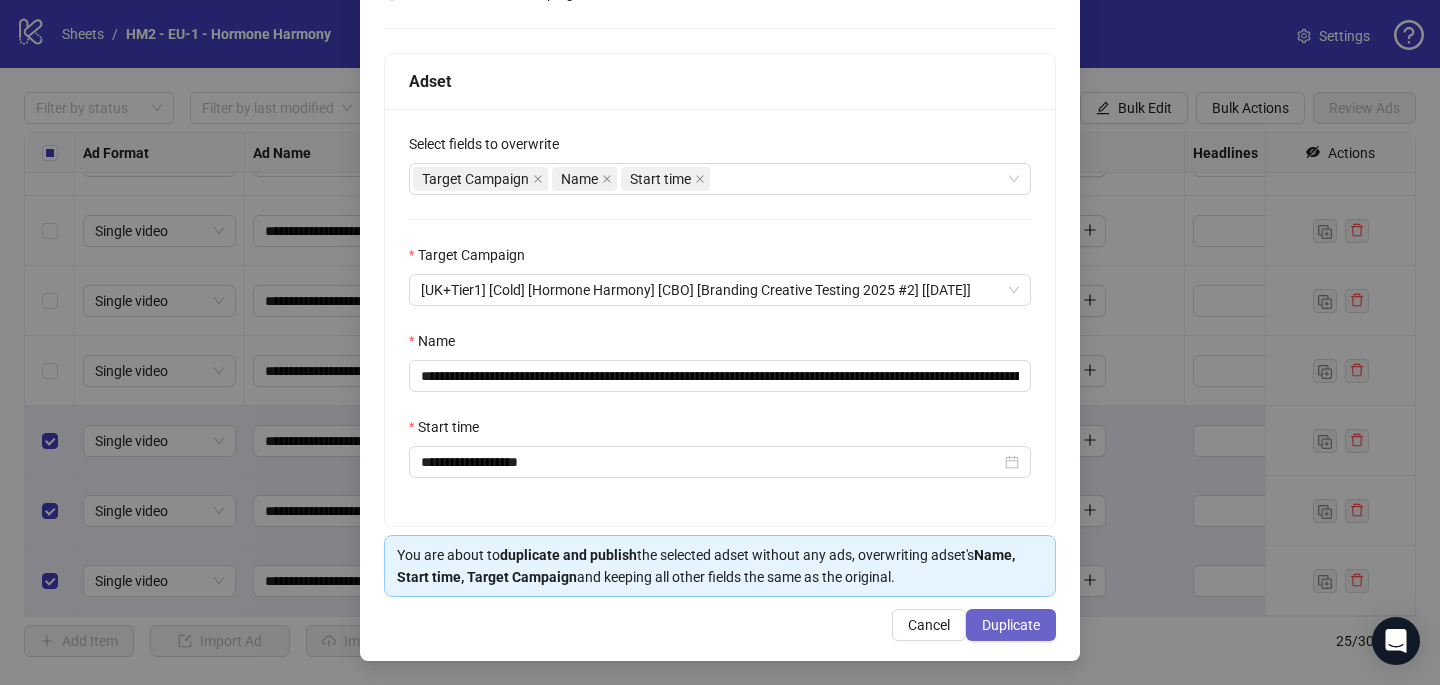 click on "Duplicate" at bounding box center (1011, 625) 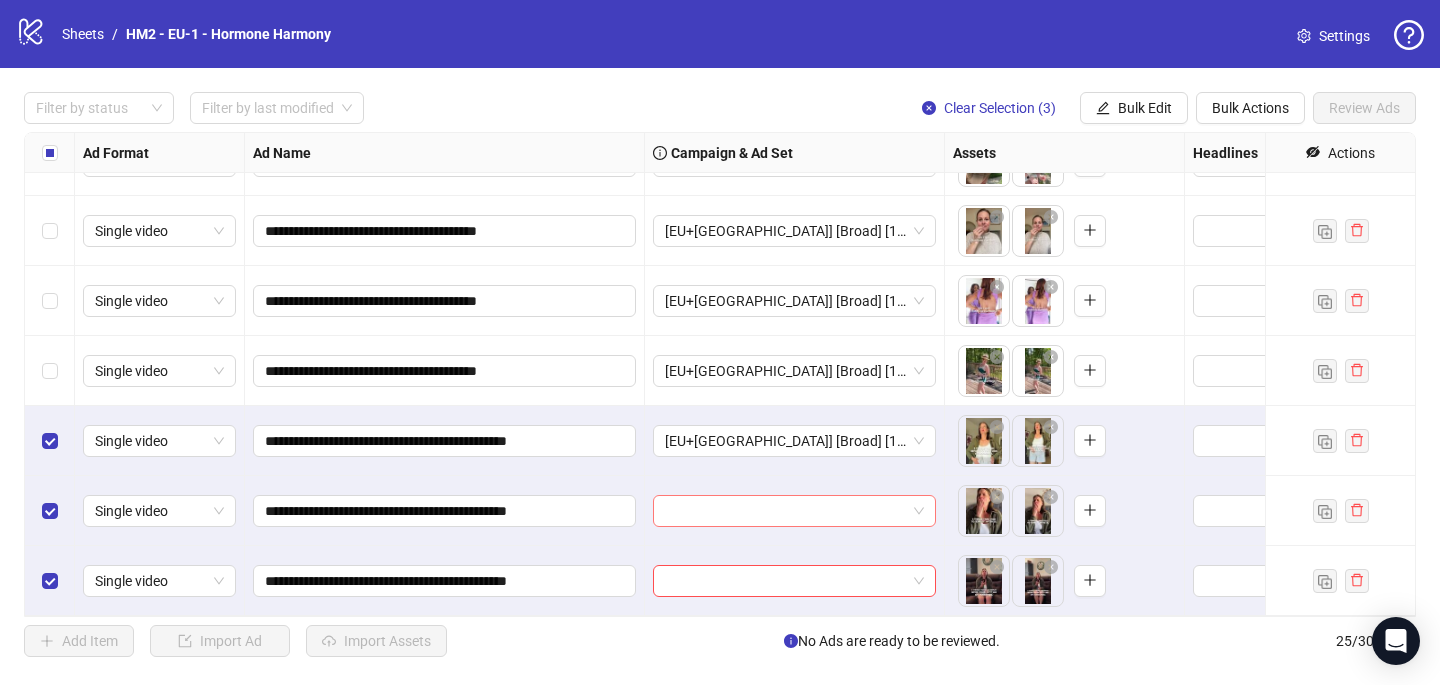 click at bounding box center (785, 511) 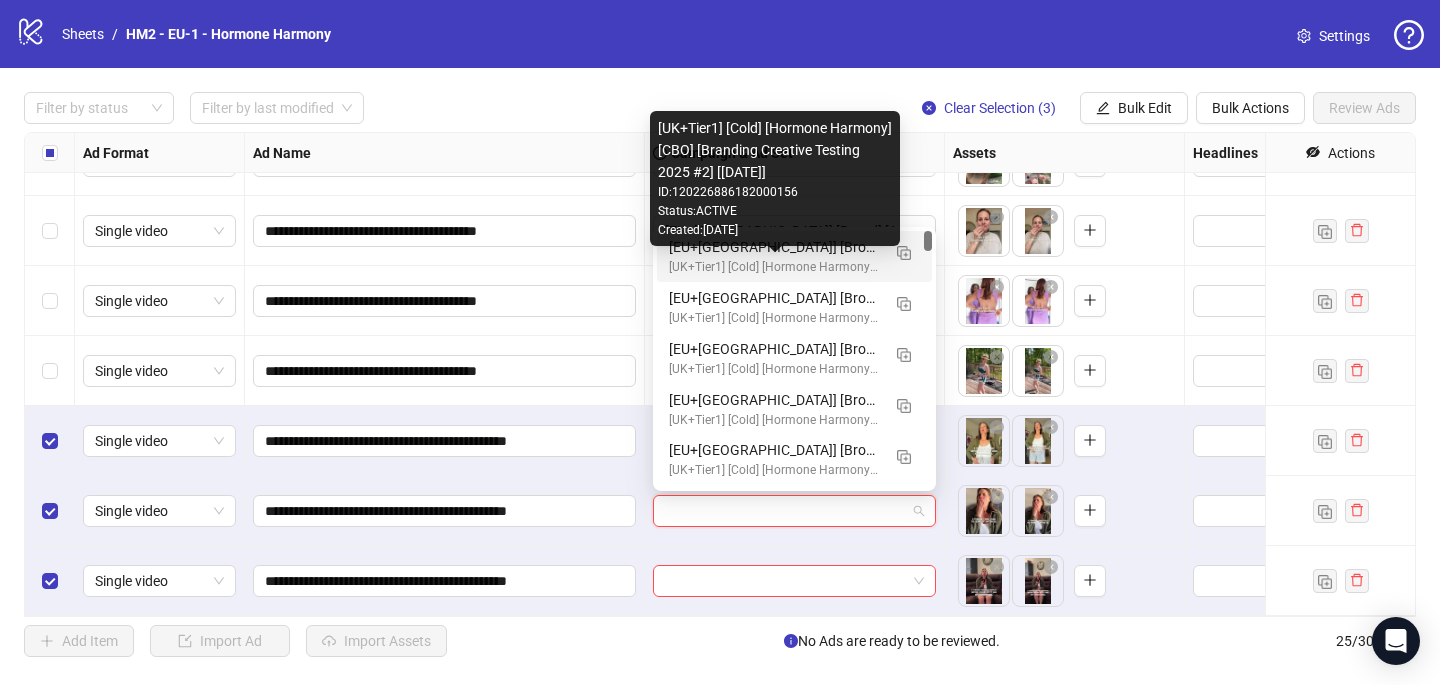 click on "[UK+Tier1] [Cold] [Hormone Harmony] [CBO] [Branding Creative Testing 2025 #2] [[DATE]]" at bounding box center (774, 267) 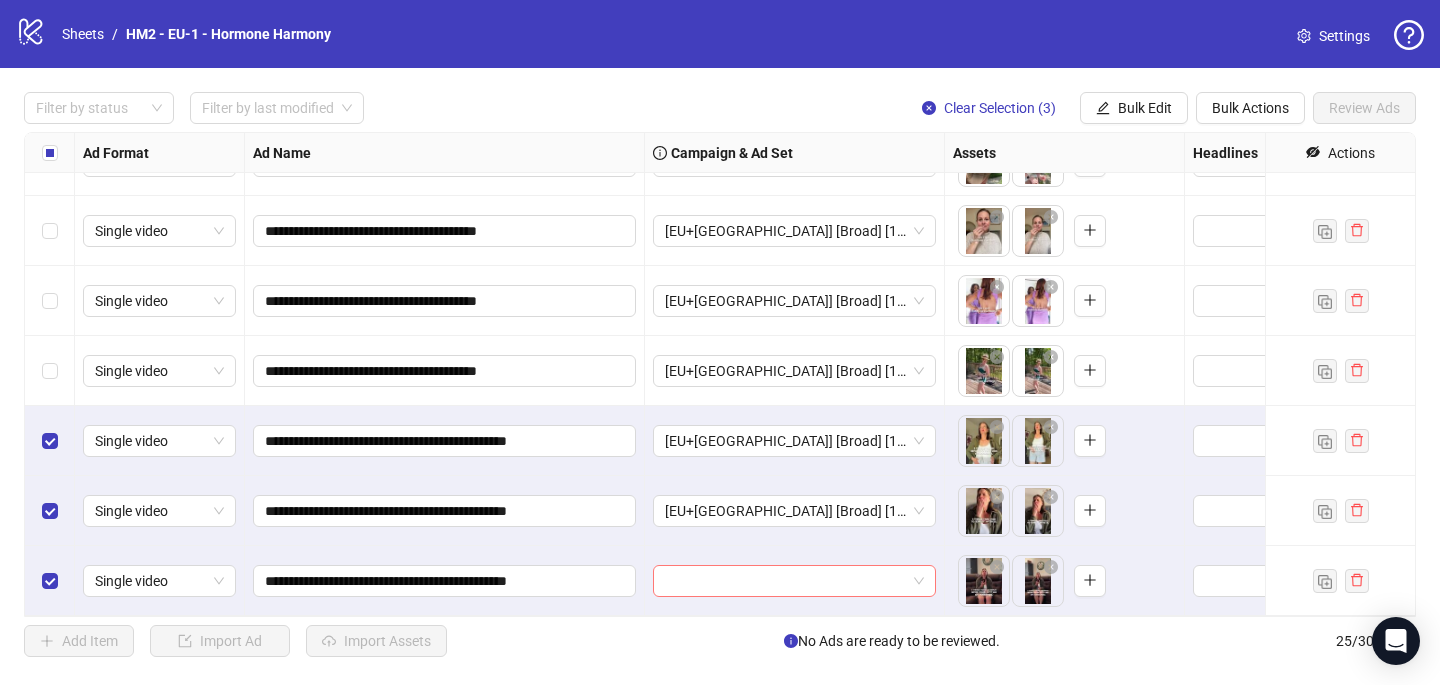 click at bounding box center [785, 581] 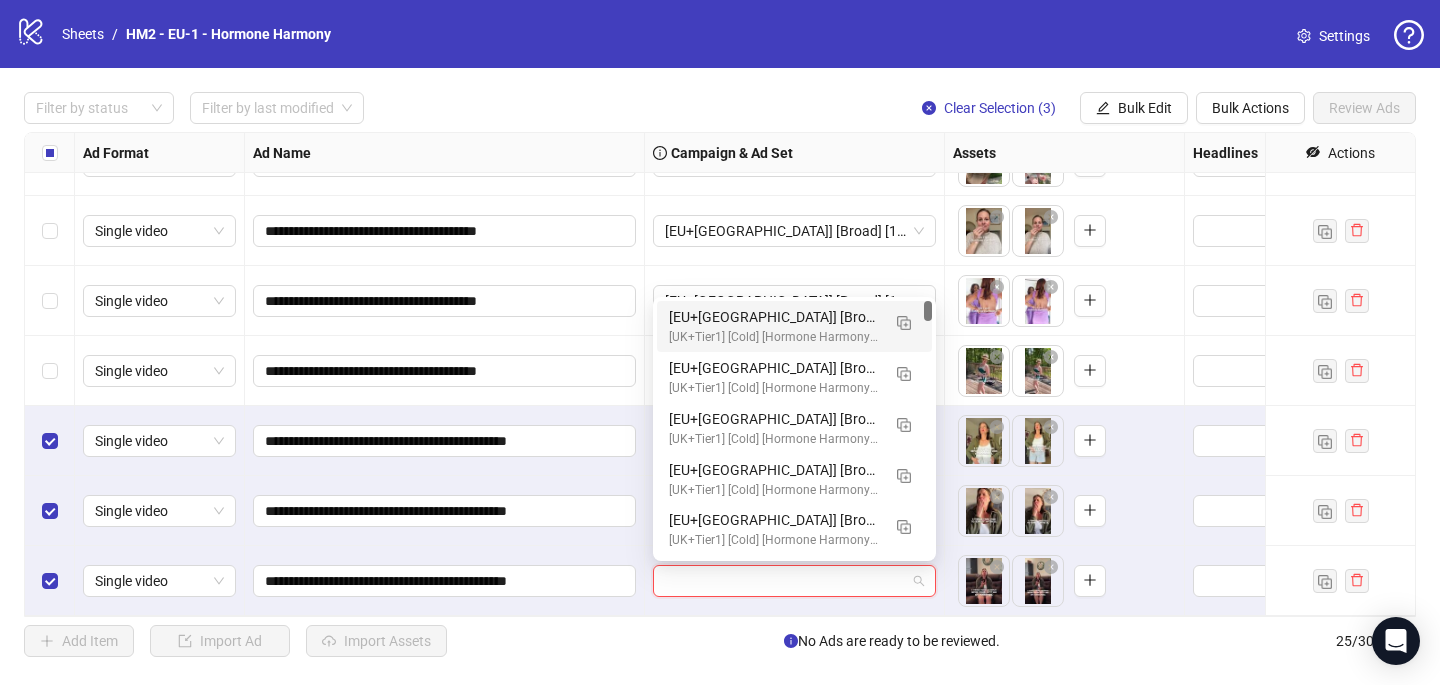 click on "[EU+[GEOGRAPHIC_DATA]] [Broad] [18+] [CRE:  Q3-[DATE]-5-things-I-Heard-BRAND-VO-HH] [COP: Q2-APR-04-FigureBack-BRAND-HH] [[DATE]] (copy) (copy) (copy) (copy) (copy) (copy) (copy)" at bounding box center (774, 317) 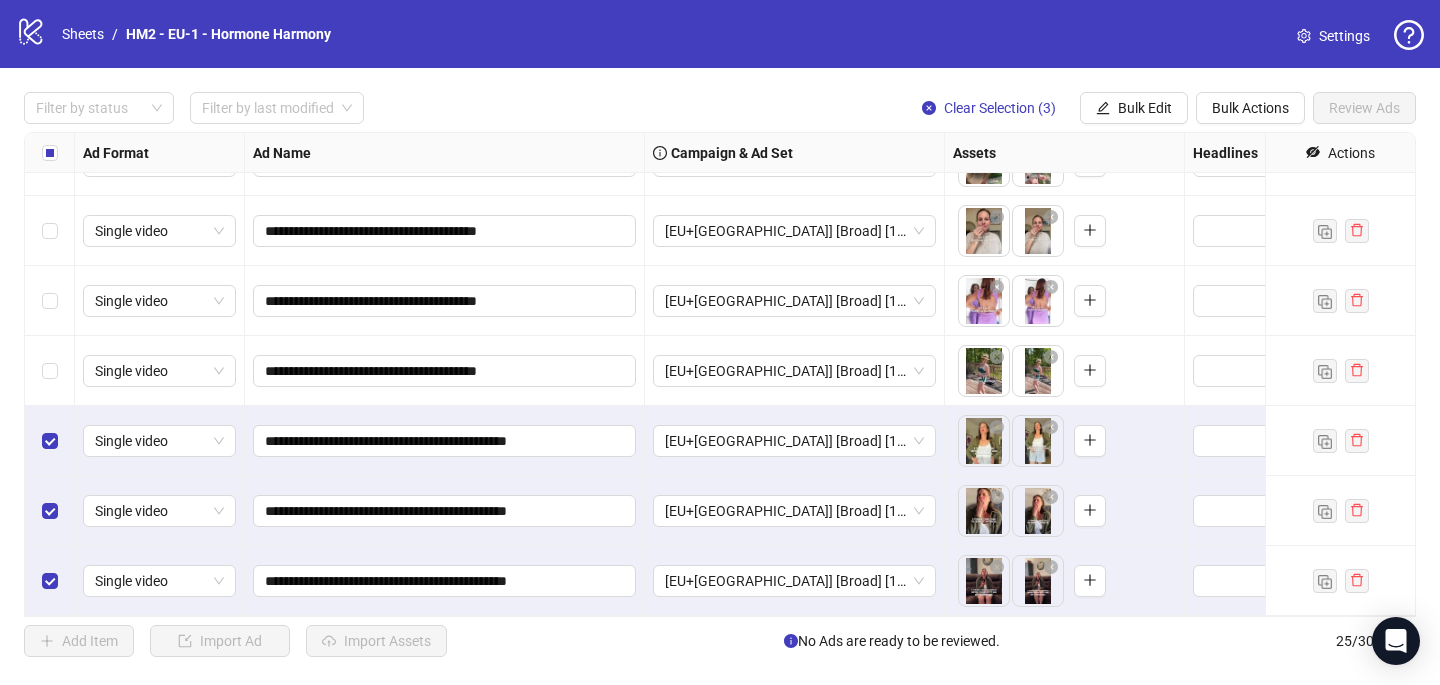 click at bounding box center (50, 153) 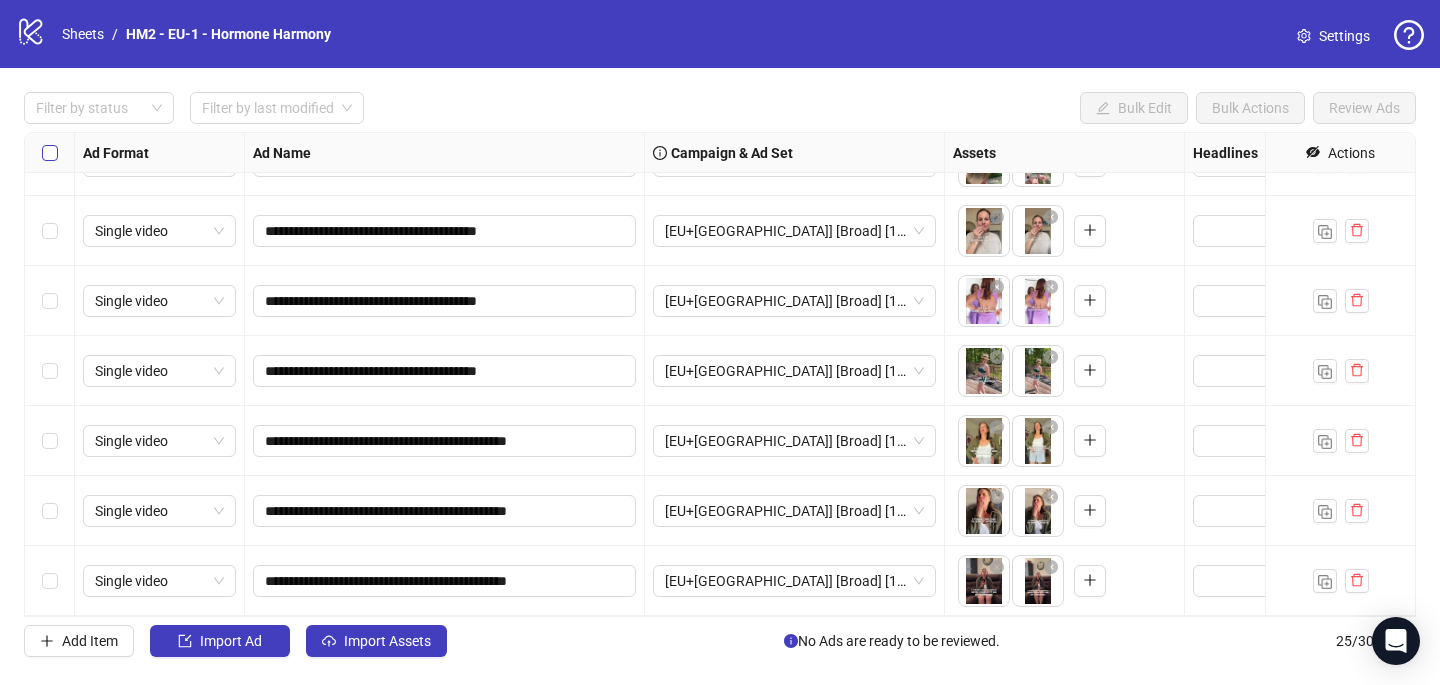 click at bounding box center [50, 153] 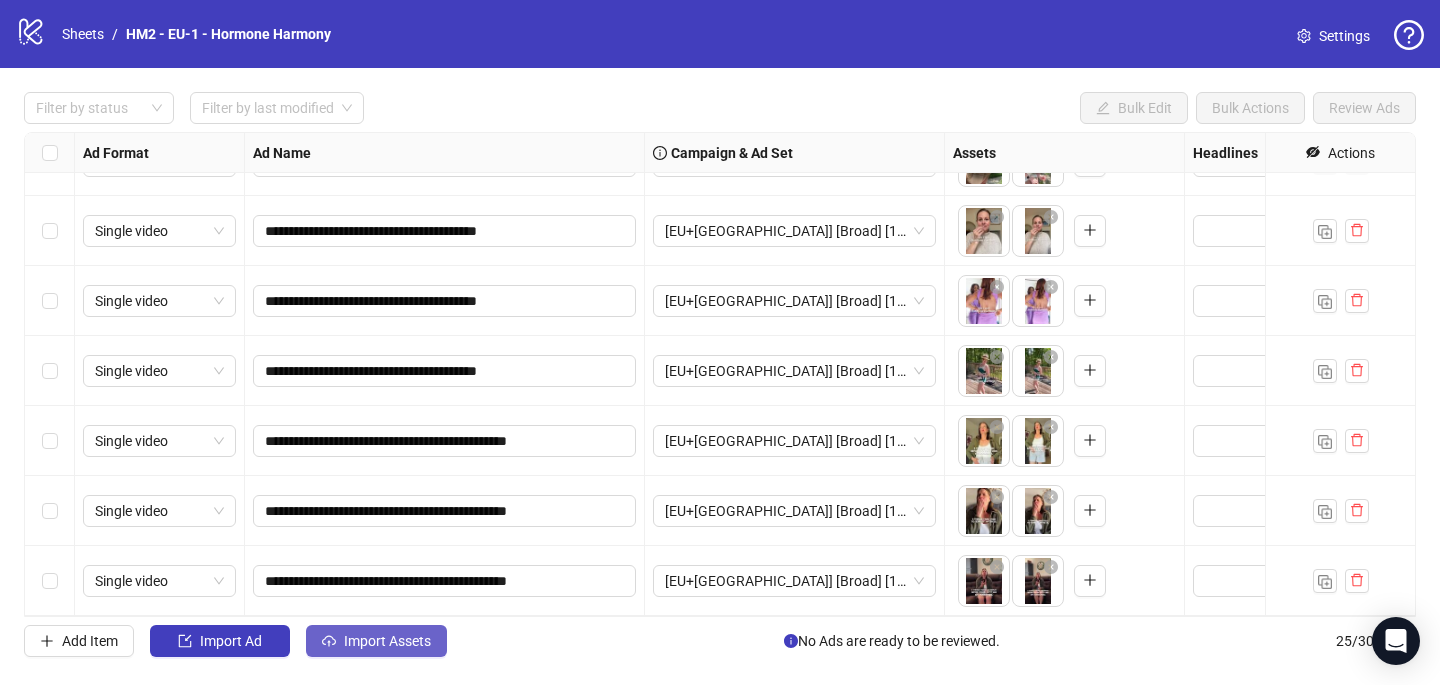 click on "Import Assets" at bounding box center (376, 641) 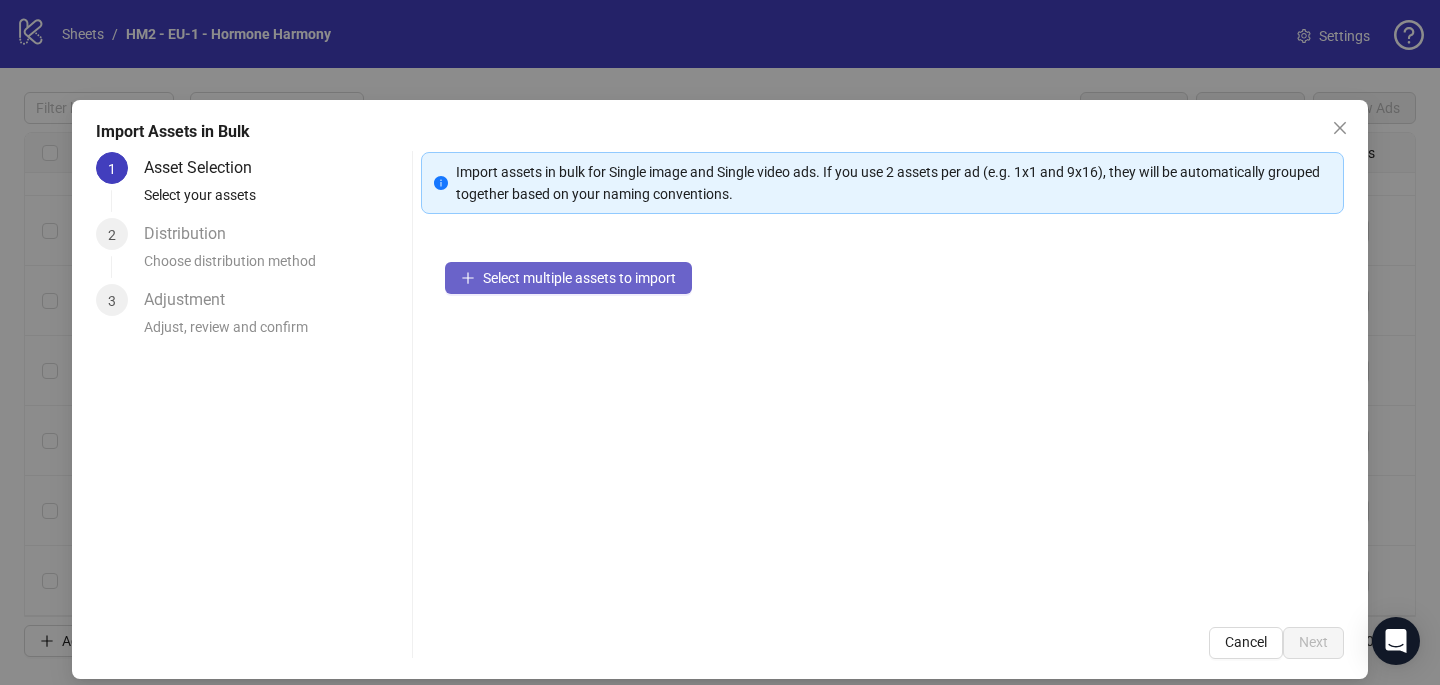 click on "Select multiple assets to import" at bounding box center (579, 278) 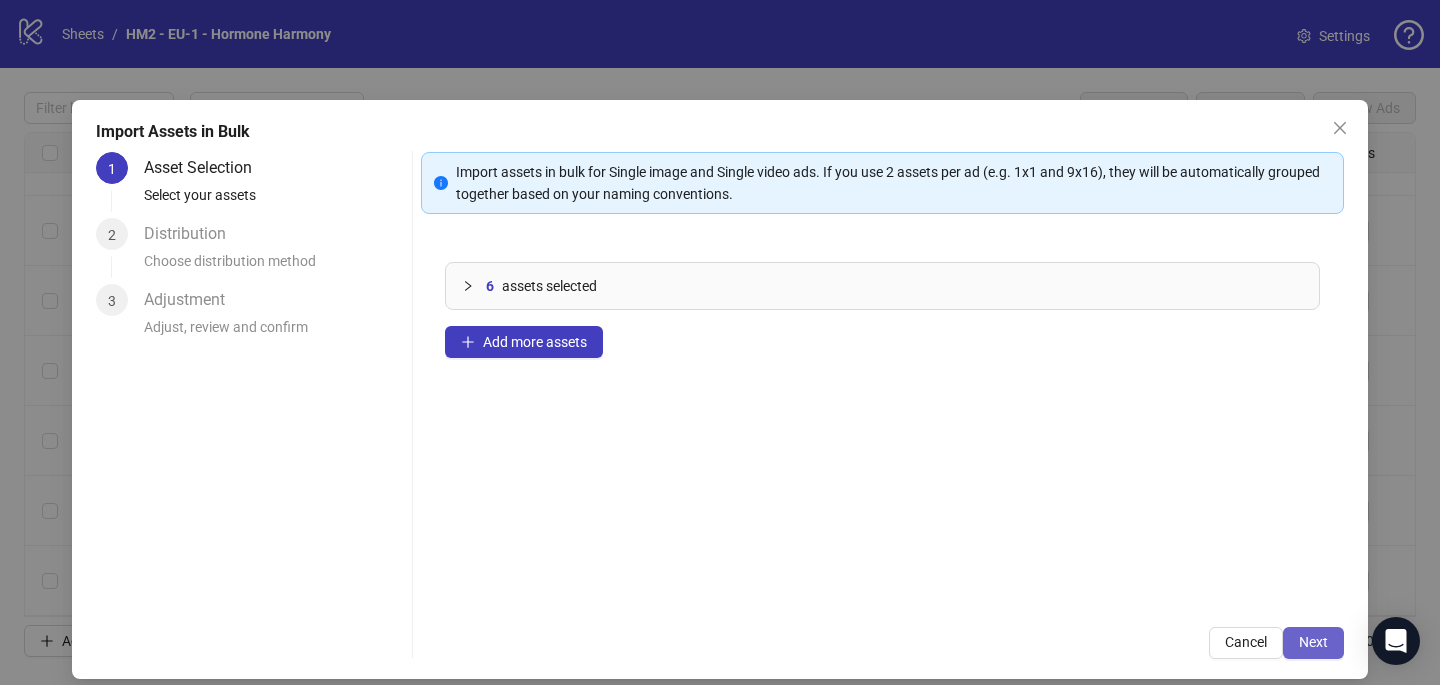 click on "Next" at bounding box center [1313, 643] 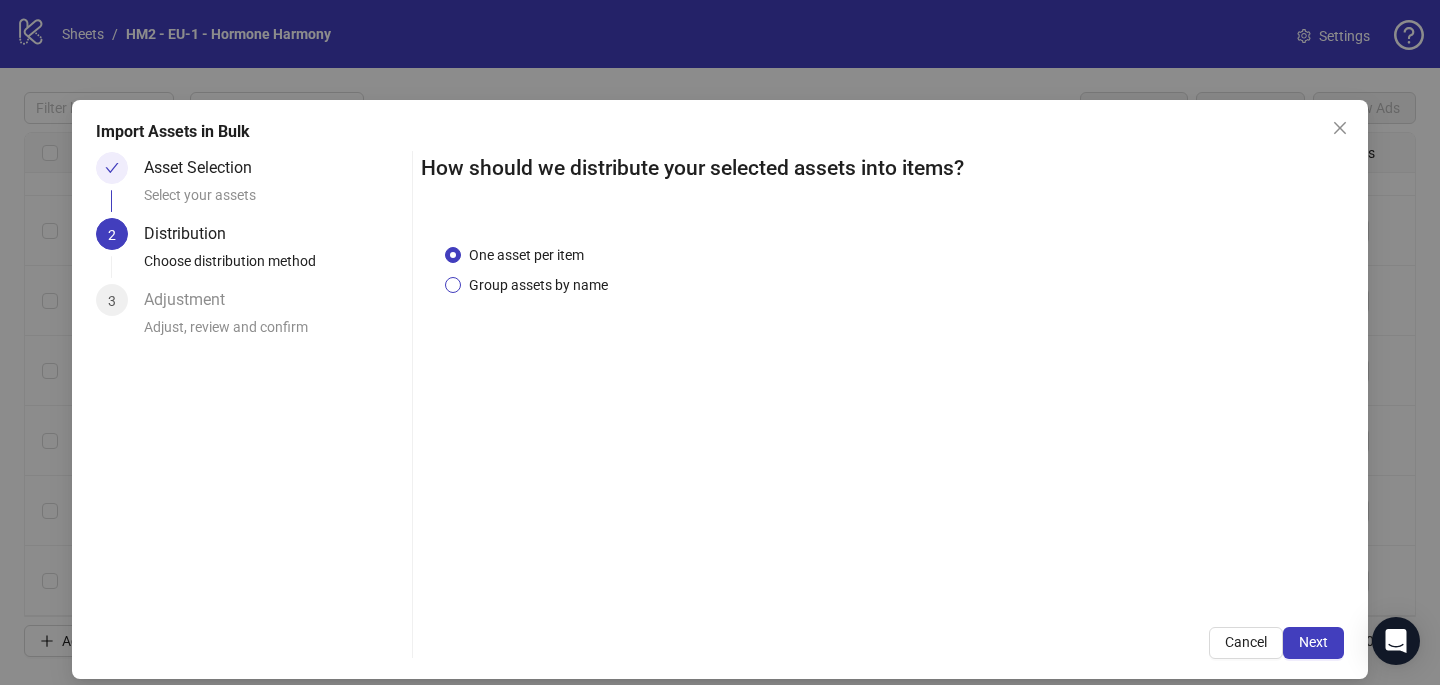 click on "Group assets by name" at bounding box center [538, 285] 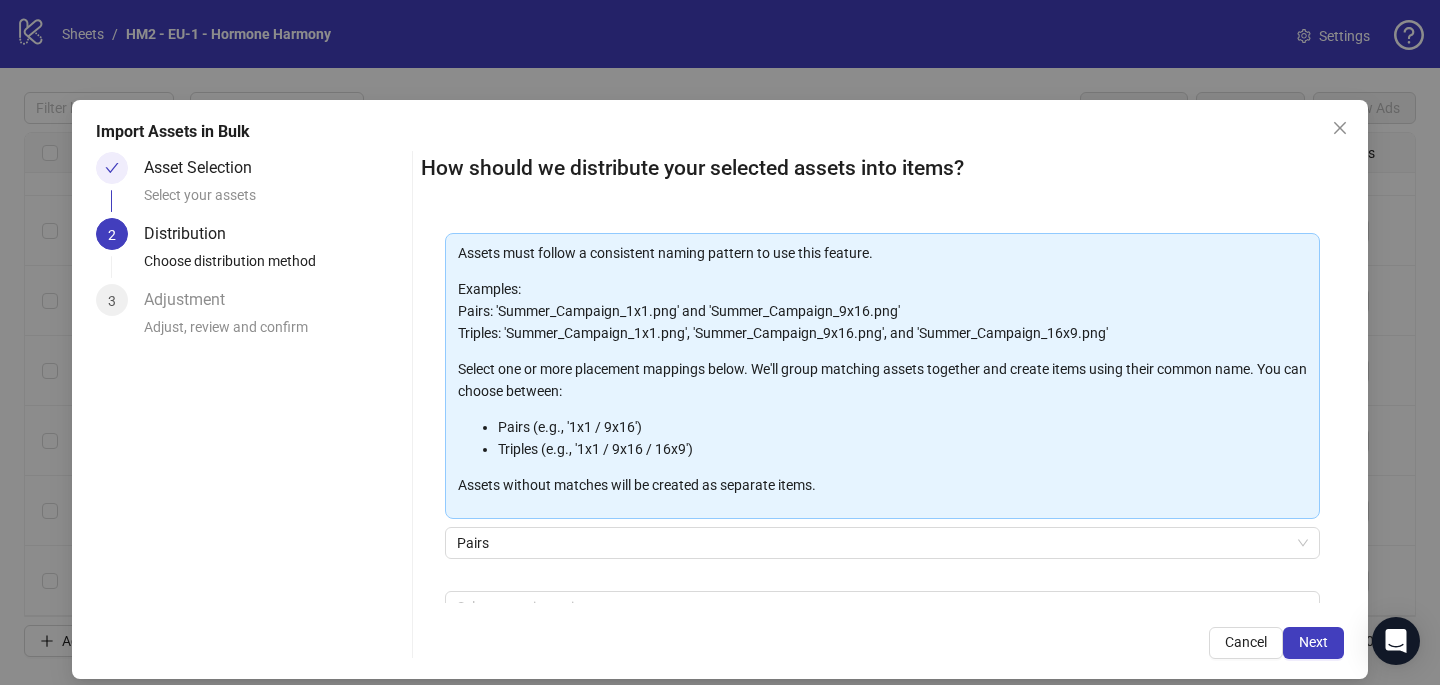 scroll, scrollTop: 203, scrollLeft: 0, axis: vertical 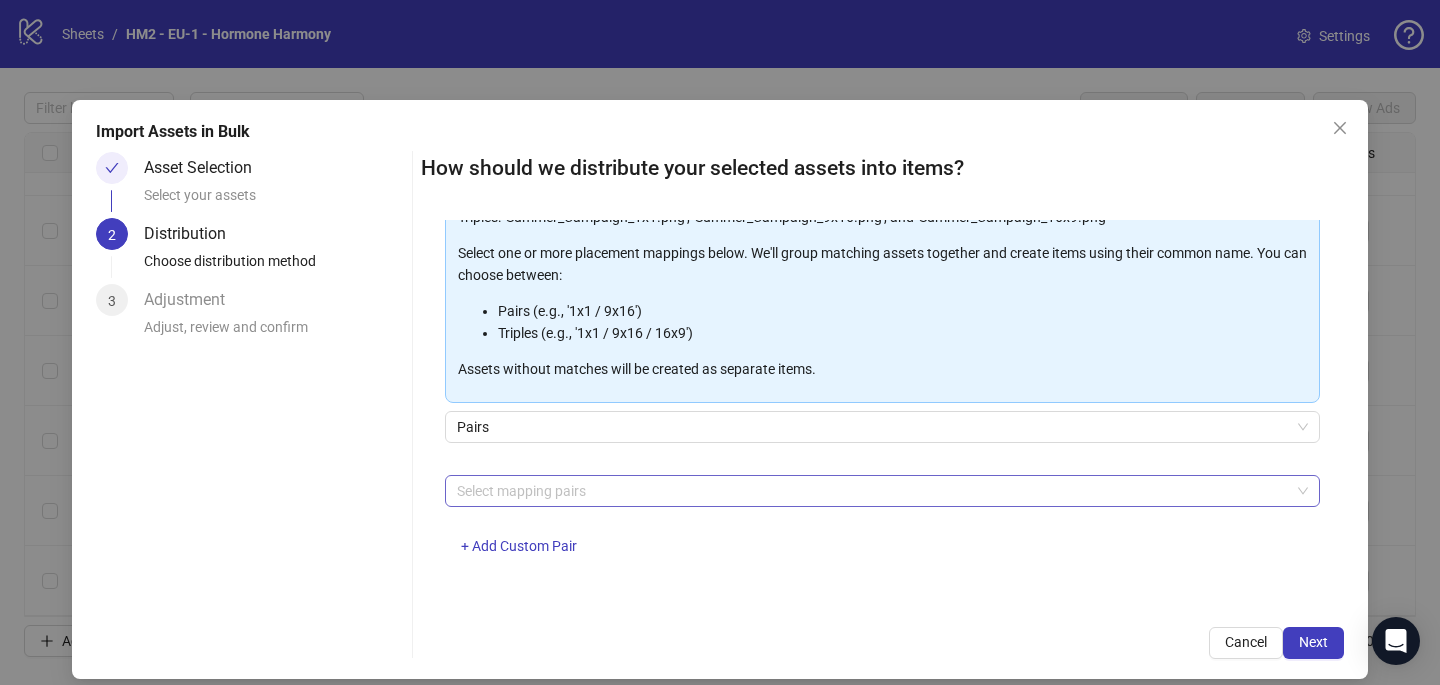 click at bounding box center [872, 491] 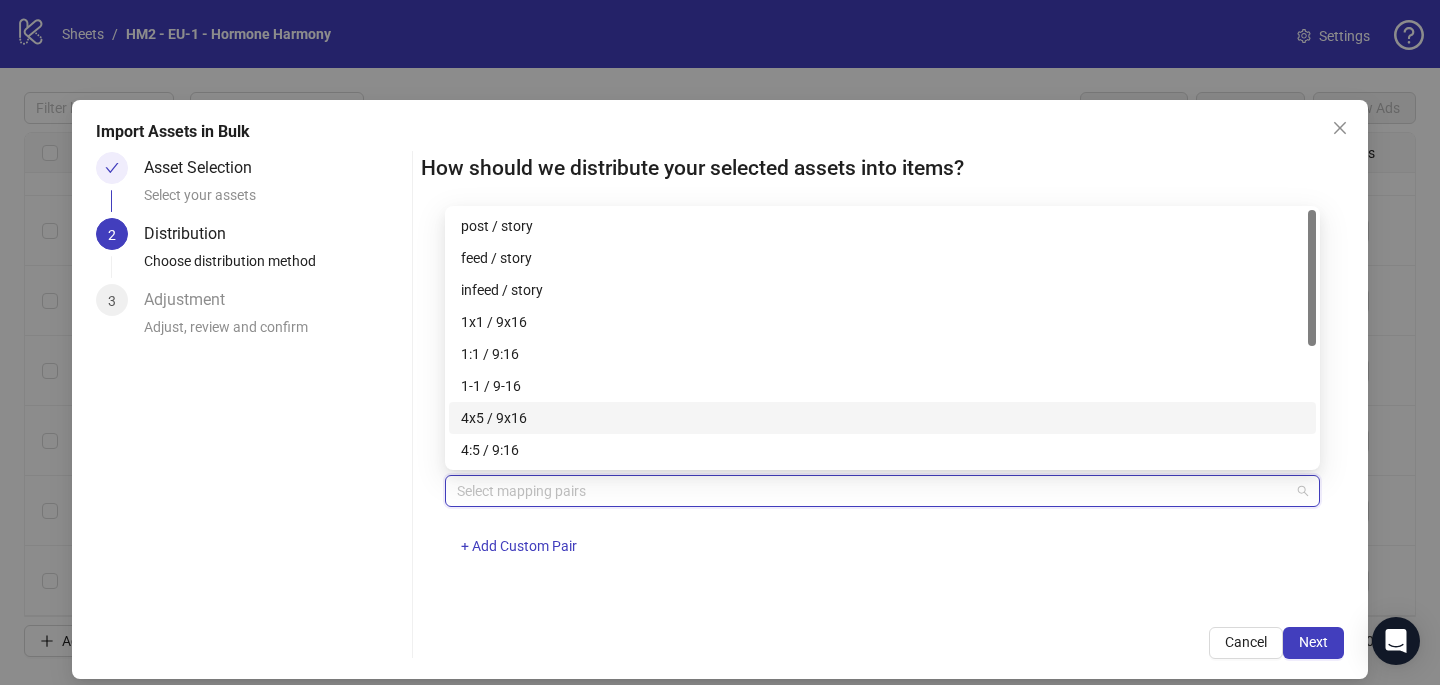 click on "4x5 / 9x16" at bounding box center [882, 418] 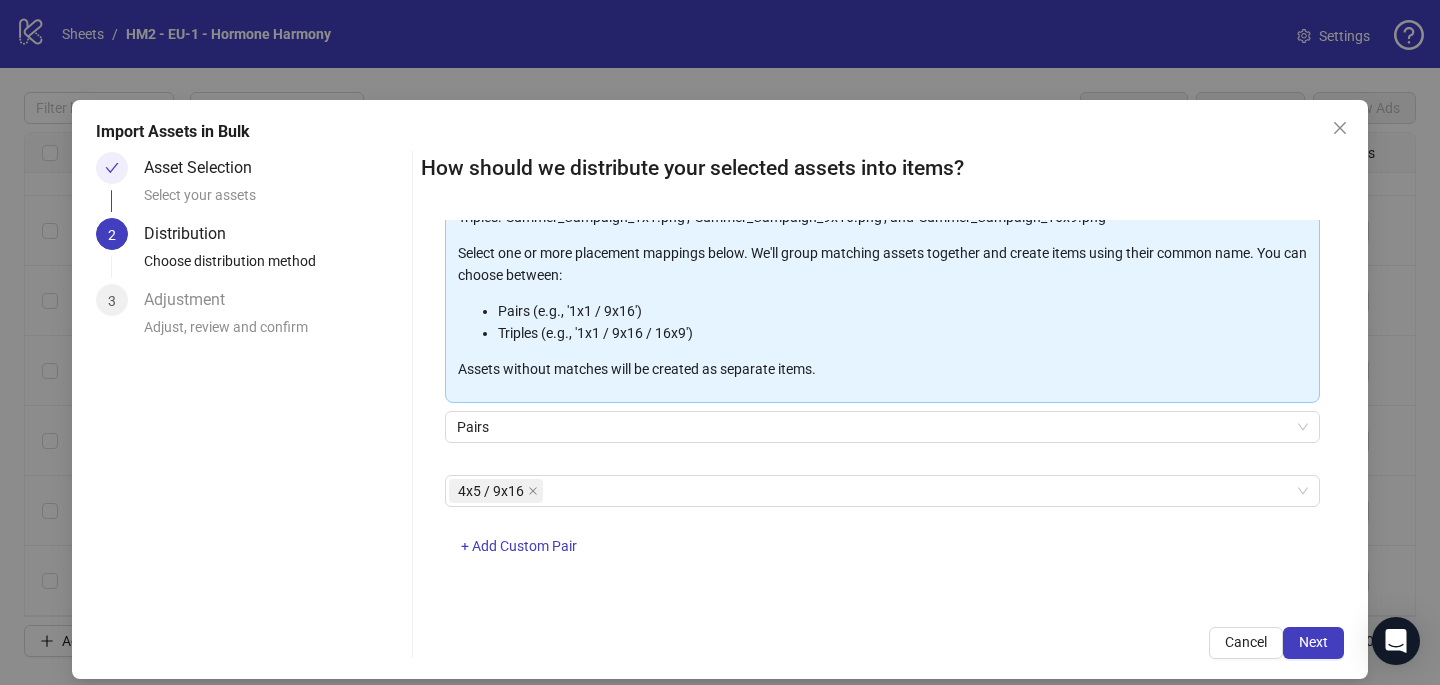 click on "One asset per item Group assets by name Assets must follow a consistent naming pattern to use this feature. Examples: Pairs: 'Summer_Campaign_1x1.png' and 'Summer_Campaign_9x16.png' Triples: 'Summer_Campaign_1x1.png', 'Summer_Campaign_9x16.png', and 'Summer_Campaign_16x9.png' Select one or more placement mappings below. We'll group matching assets together and create items using their common name. You can choose between: Pairs (e.g., '1x1 / 9x16') Triples (e.g., '1x1 / 9x16 / 16x9') Assets without matches will be created as separate items. Pairs 4x5 / 9x16   + Add Custom Pair" at bounding box center [882, 411] 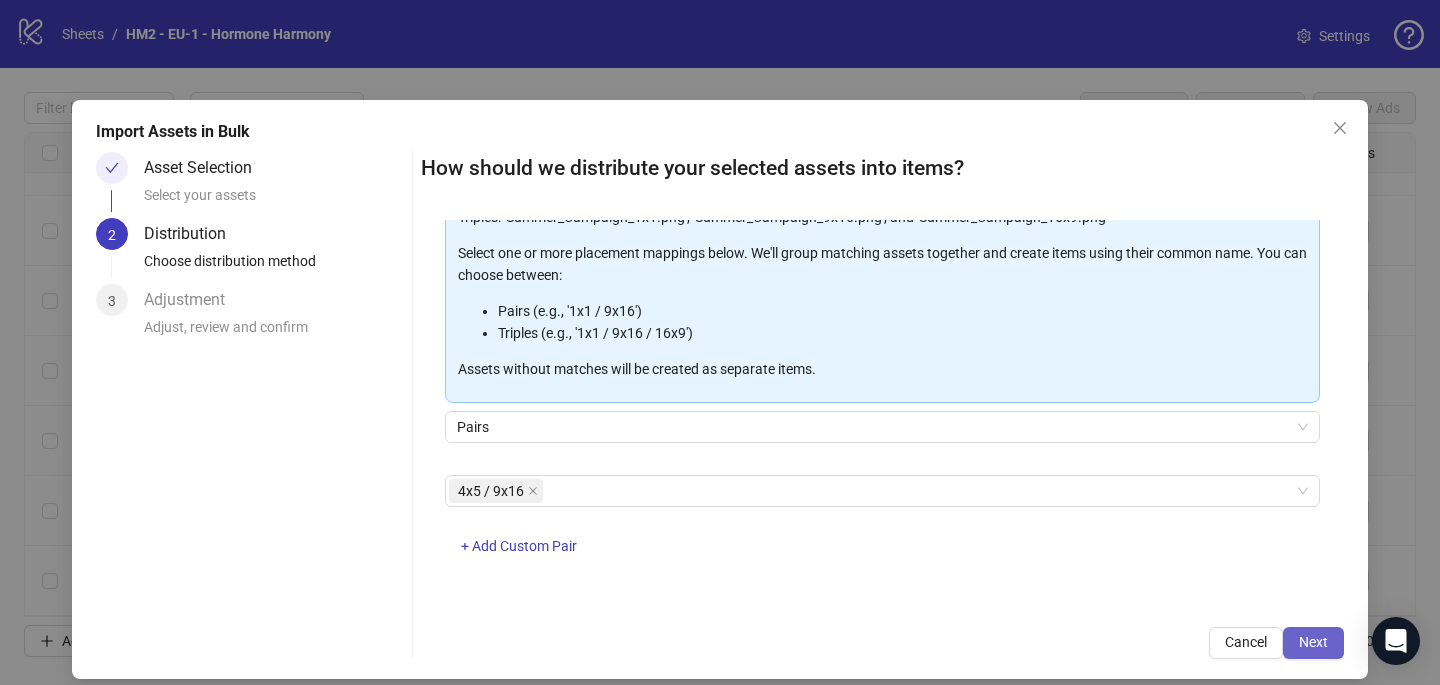 click on "Next" at bounding box center (1313, 642) 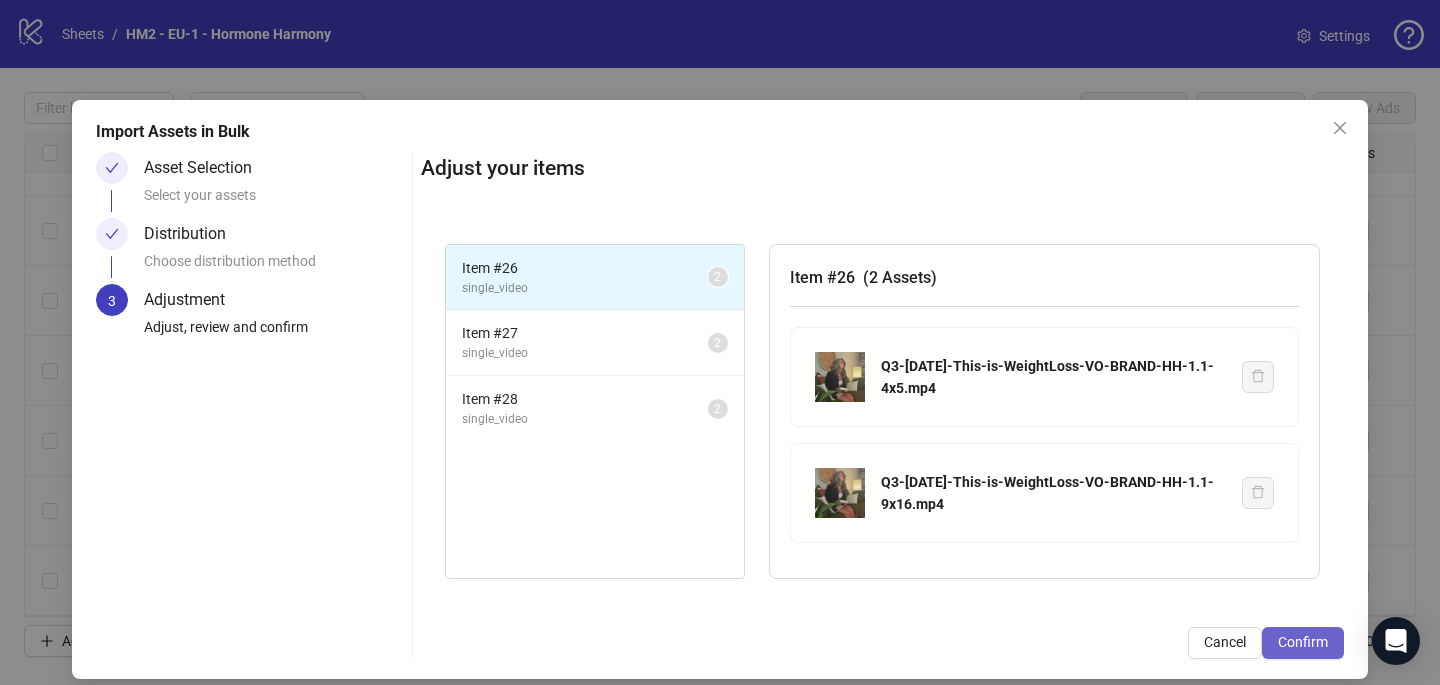 click on "Confirm" at bounding box center (1303, 643) 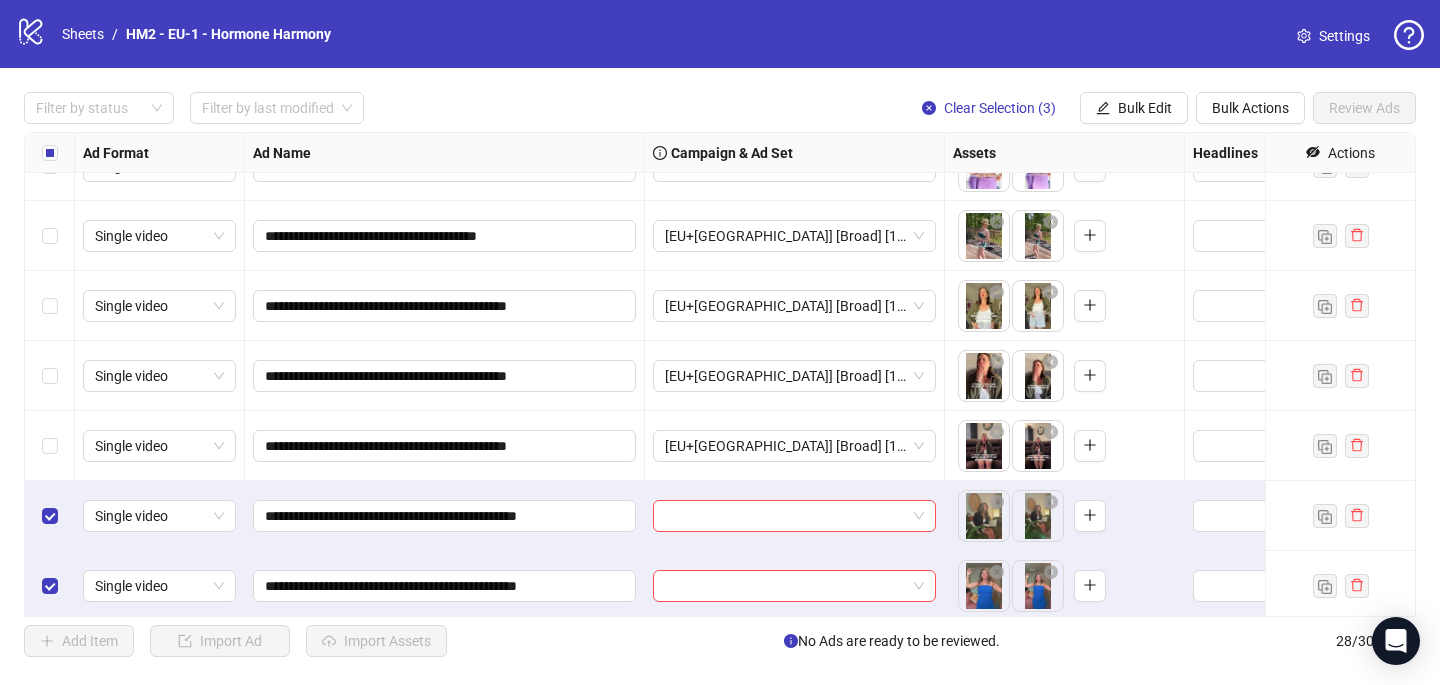scroll, scrollTop: 1517, scrollLeft: 0, axis: vertical 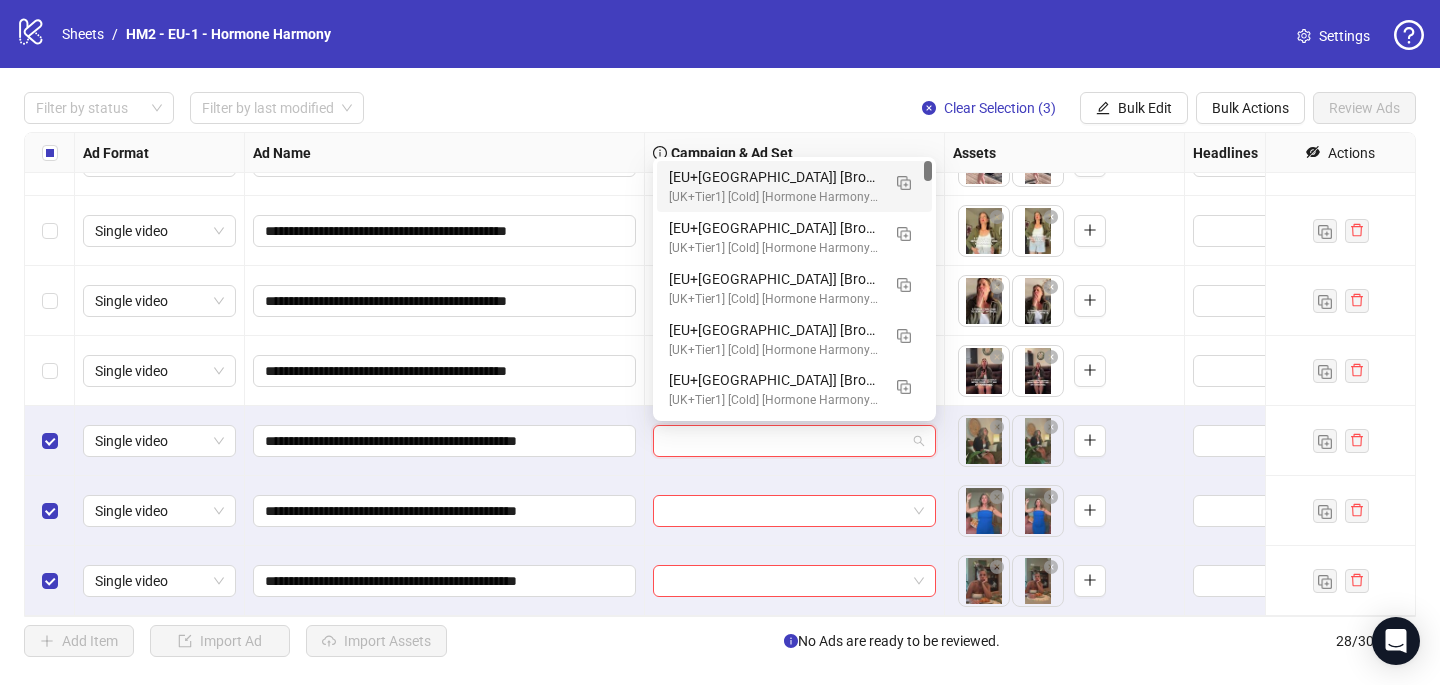 click at bounding box center (785, 441) 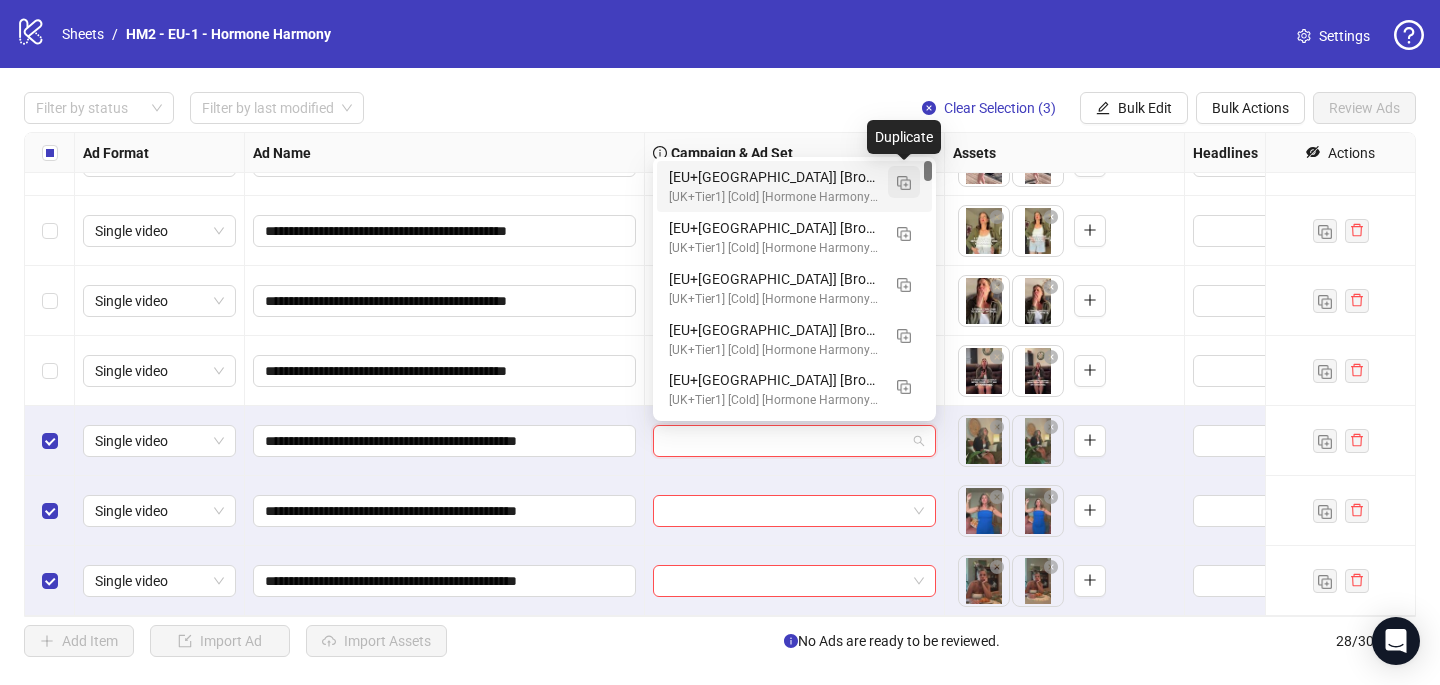 click at bounding box center (904, 183) 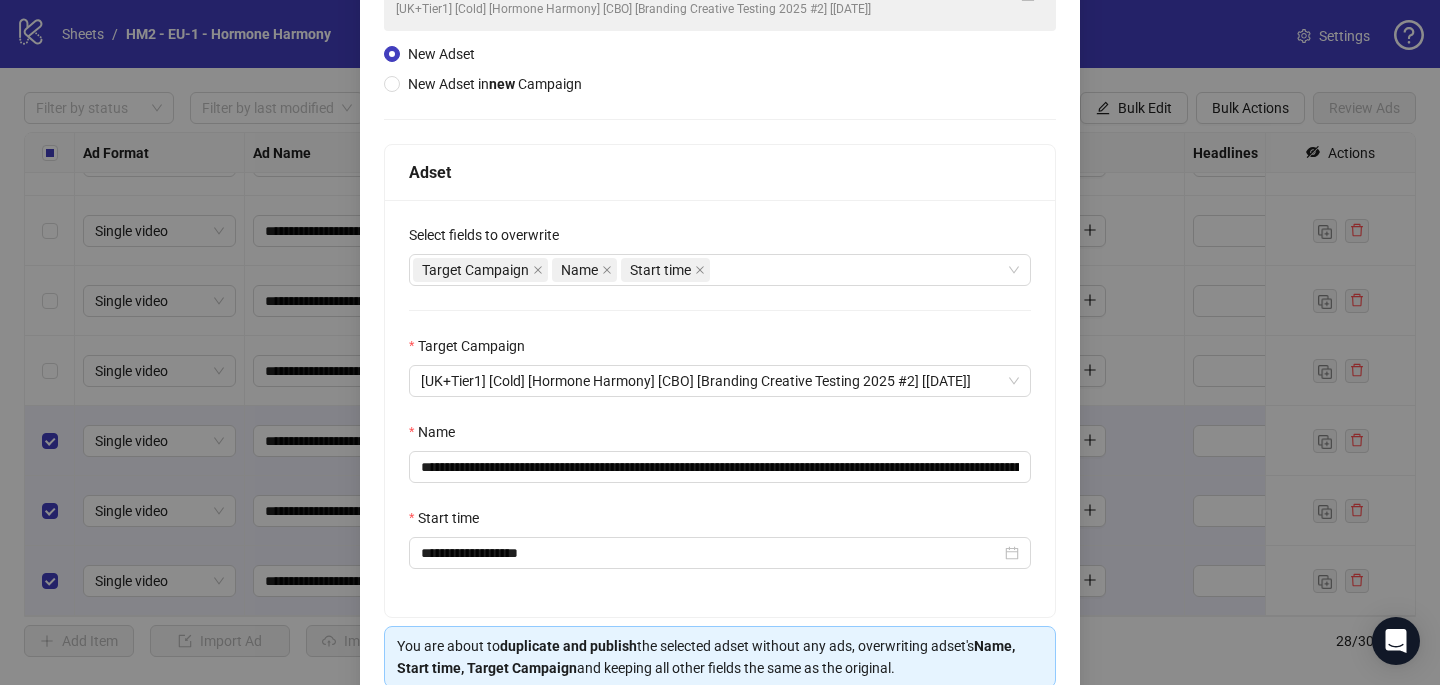 scroll, scrollTop: 207, scrollLeft: 0, axis: vertical 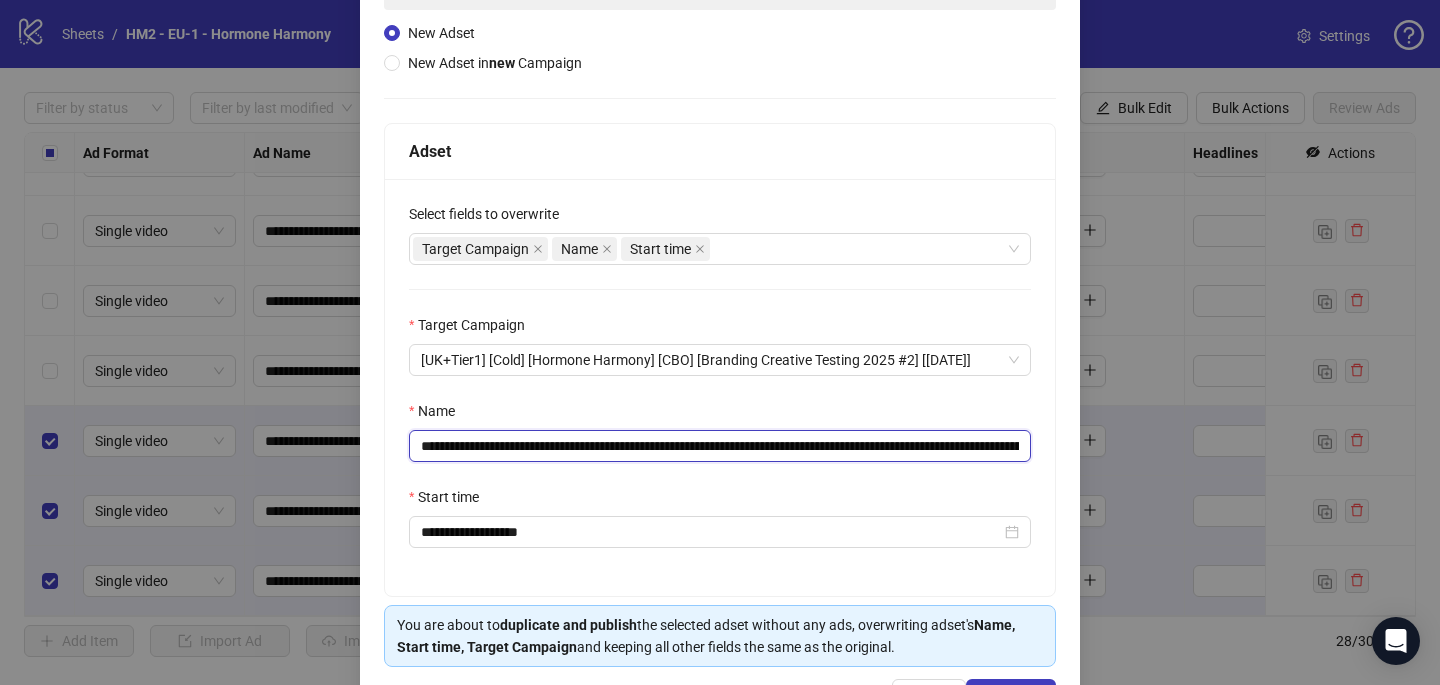drag, startPoint x: 897, startPoint y: 451, endPoint x: 596, endPoint y: 443, distance: 301.1063 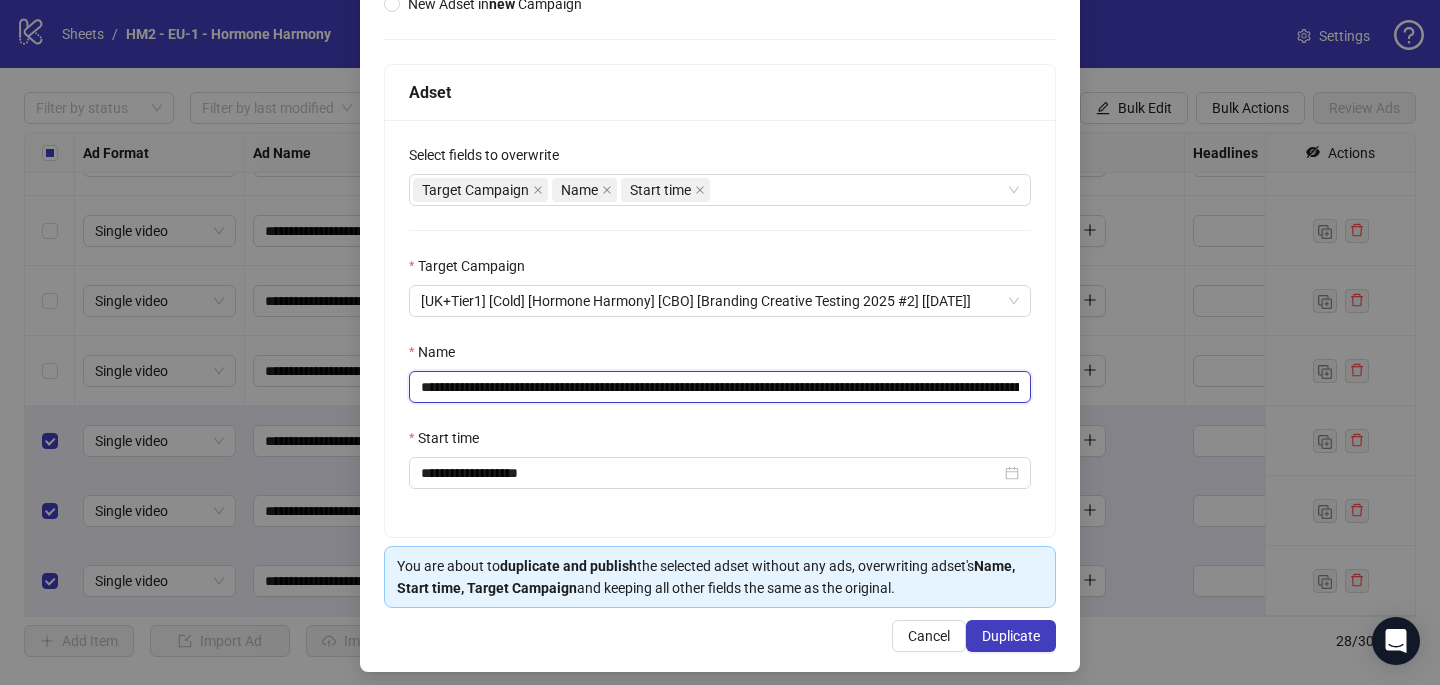 scroll, scrollTop: 278, scrollLeft: 0, axis: vertical 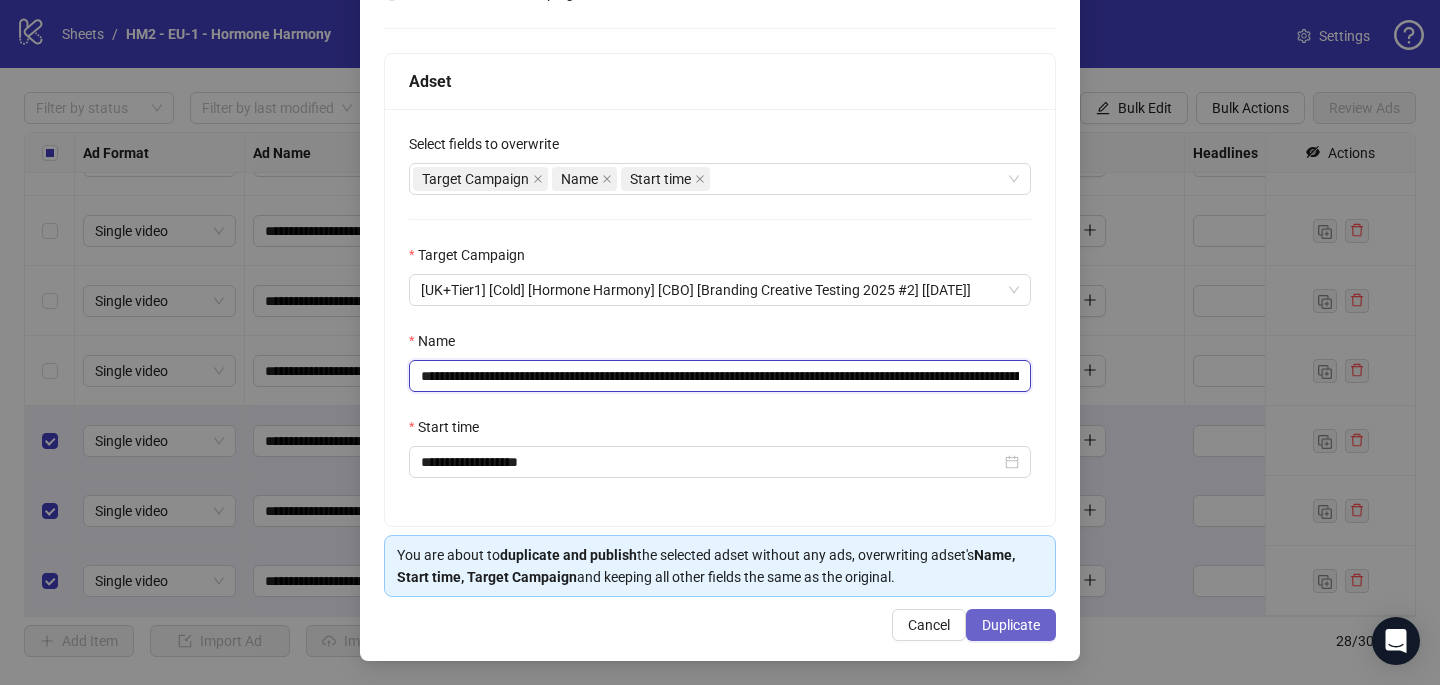 type on "**********" 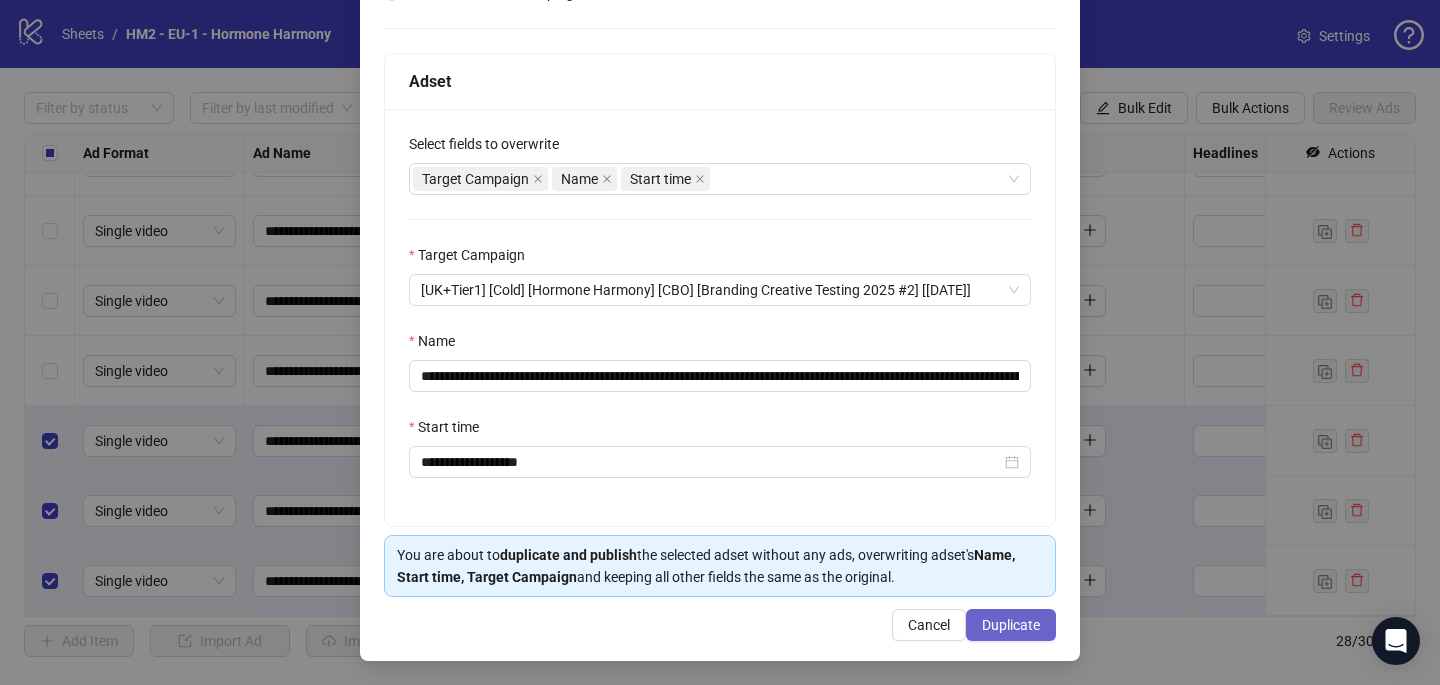 click on "Duplicate" at bounding box center (1011, 625) 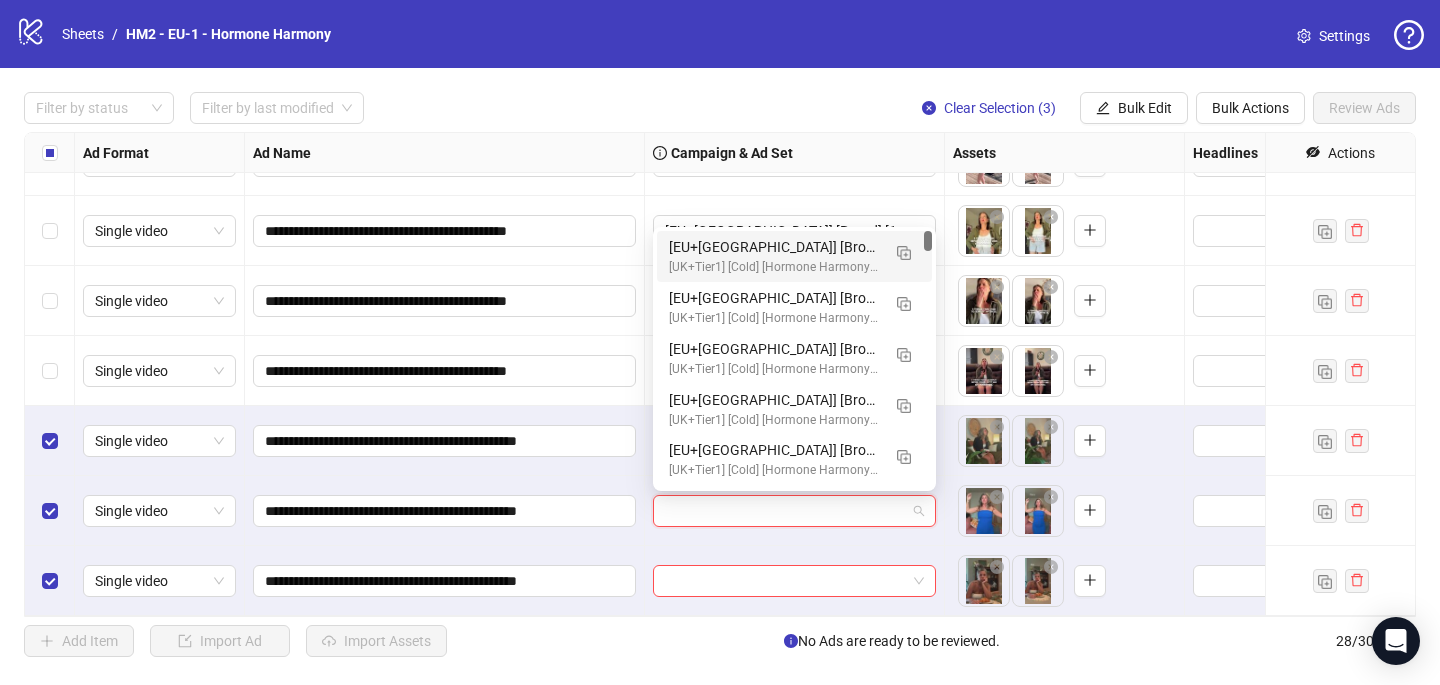 click at bounding box center [785, 511] 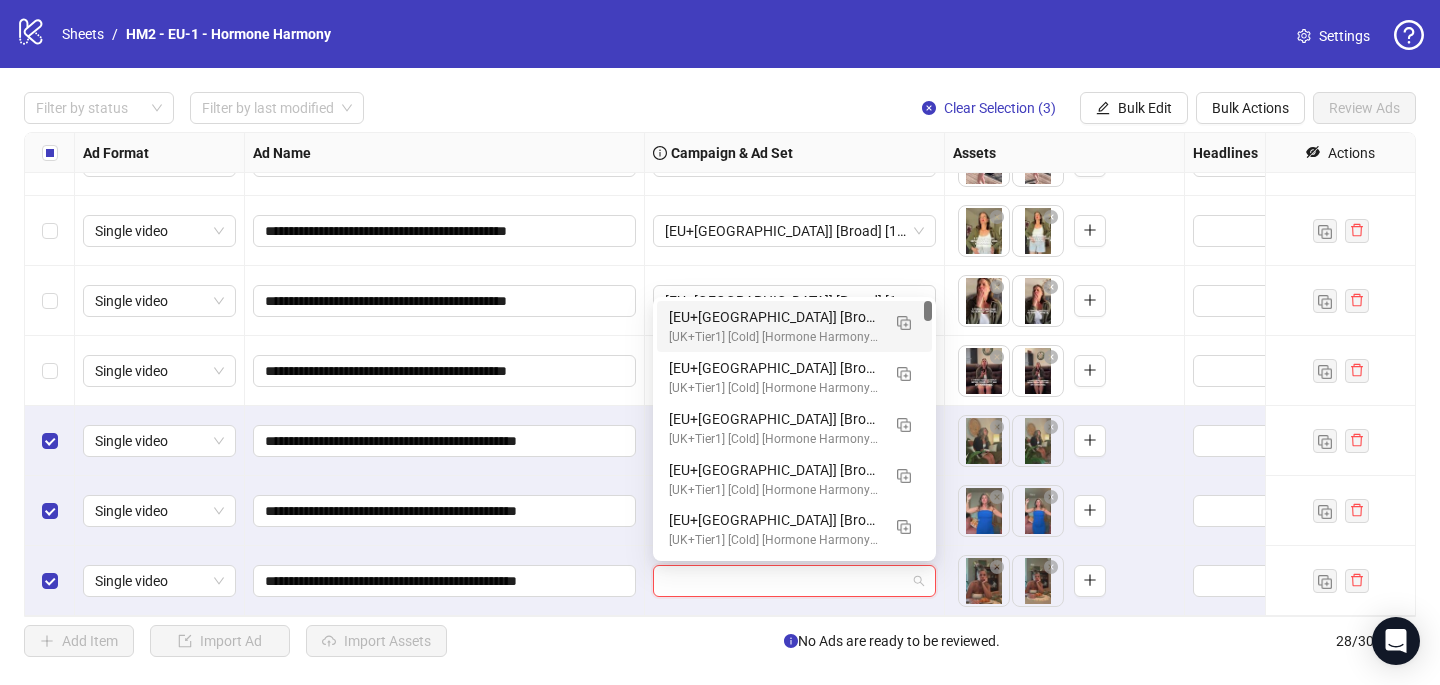 click at bounding box center (785, 581) 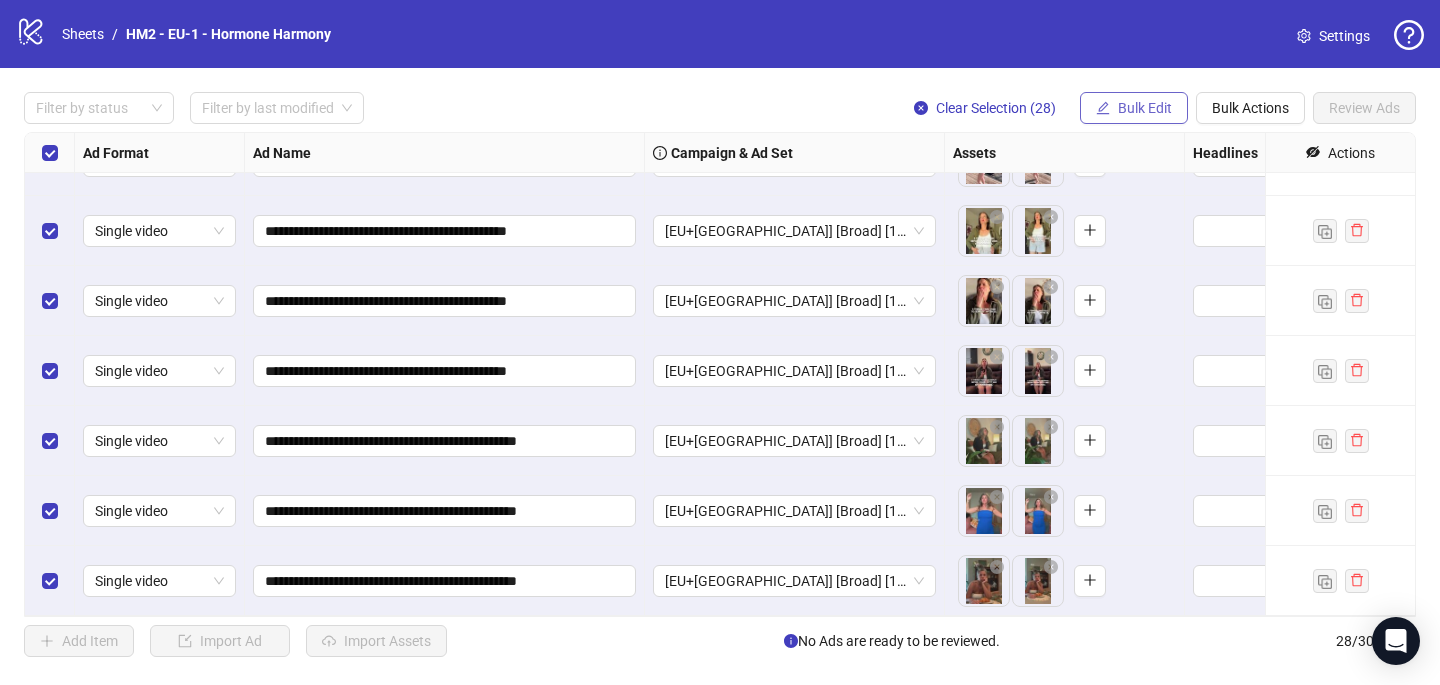 click on "Bulk Edit" at bounding box center (1145, 108) 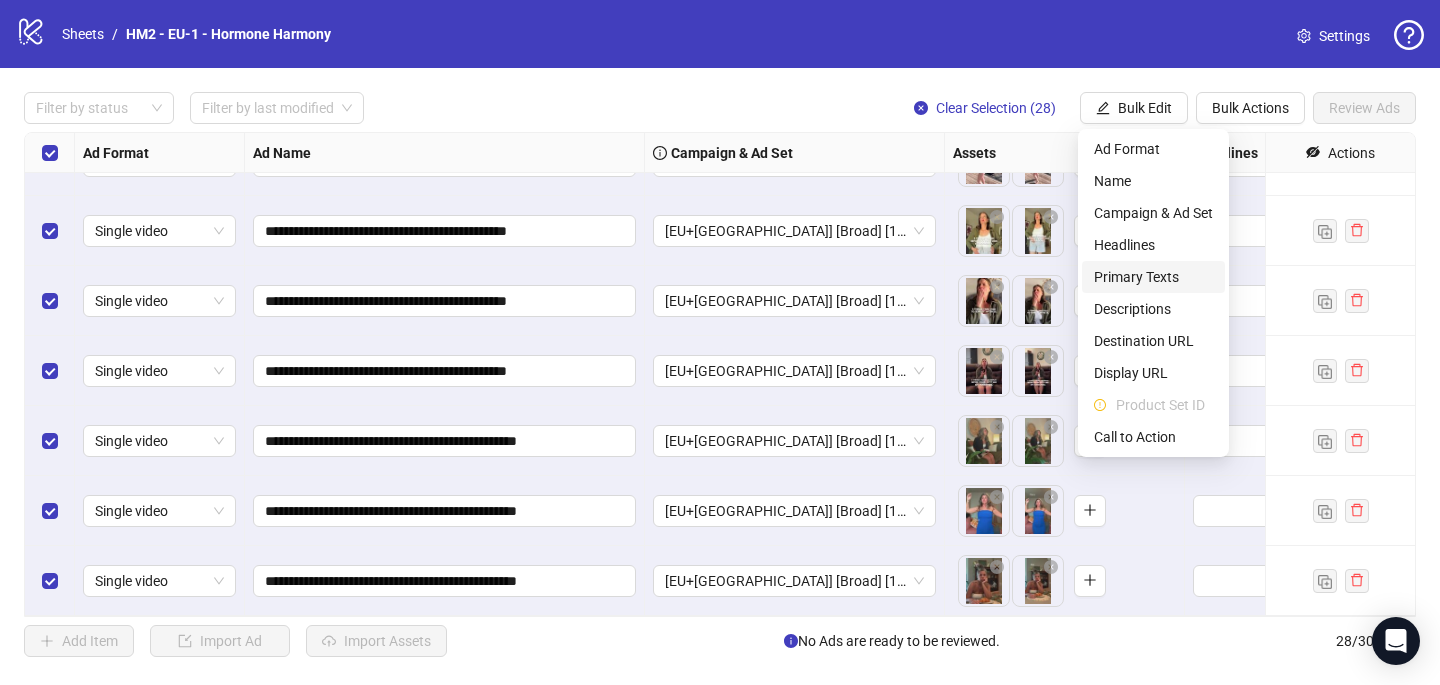 click on "Primary Texts" at bounding box center (1153, 277) 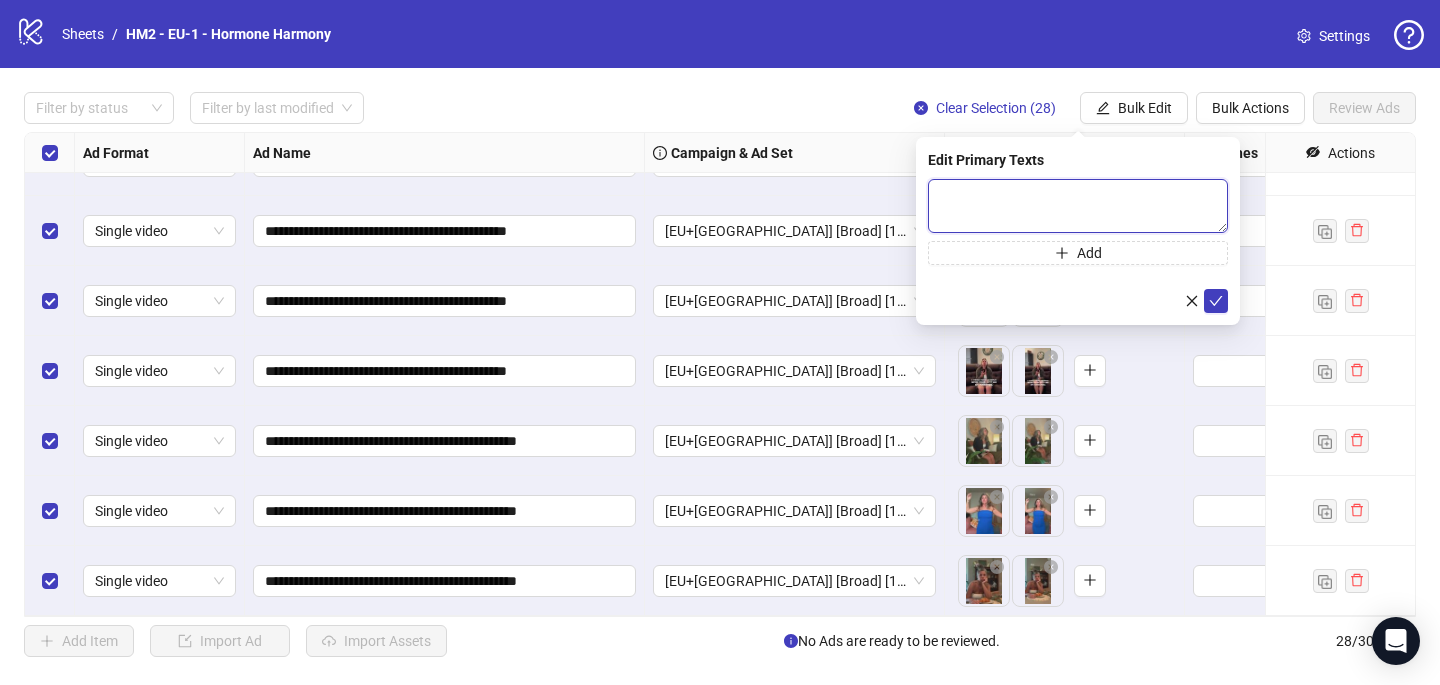 click at bounding box center (1078, 206) 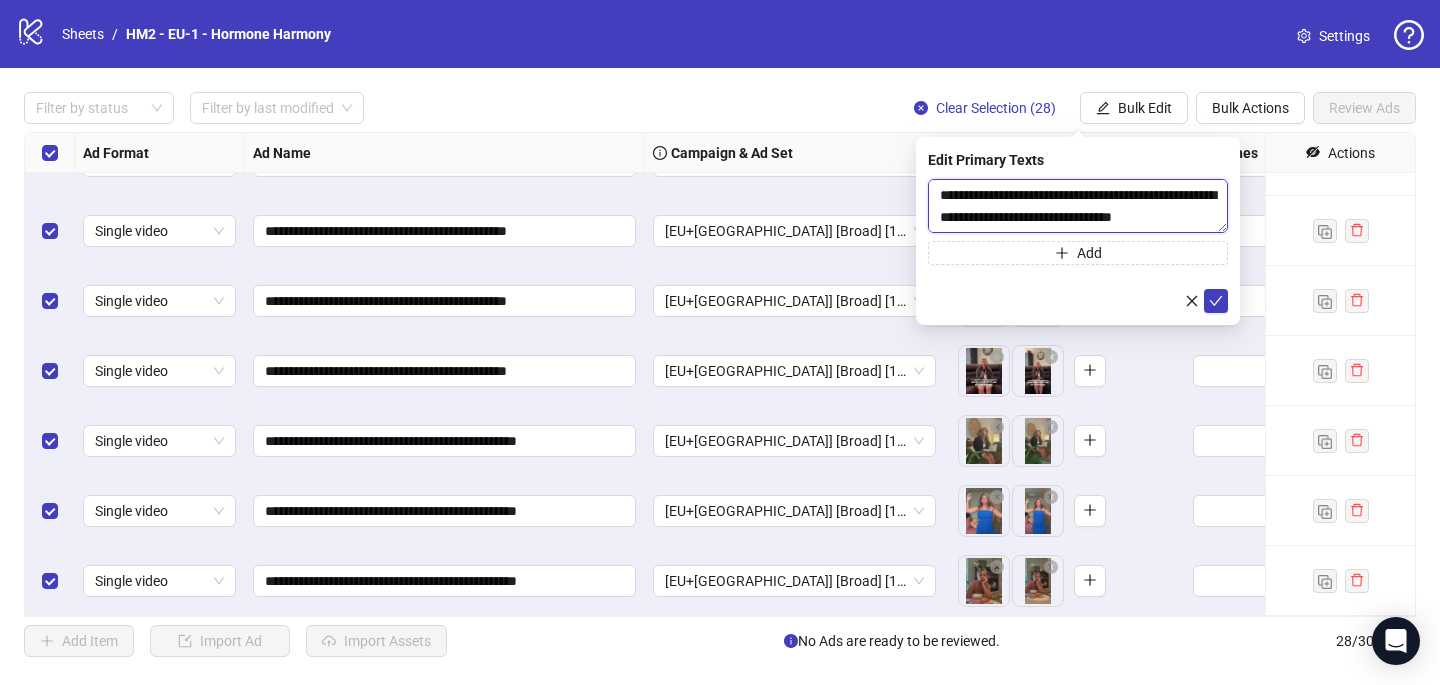 scroll, scrollTop: 675, scrollLeft: 0, axis: vertical 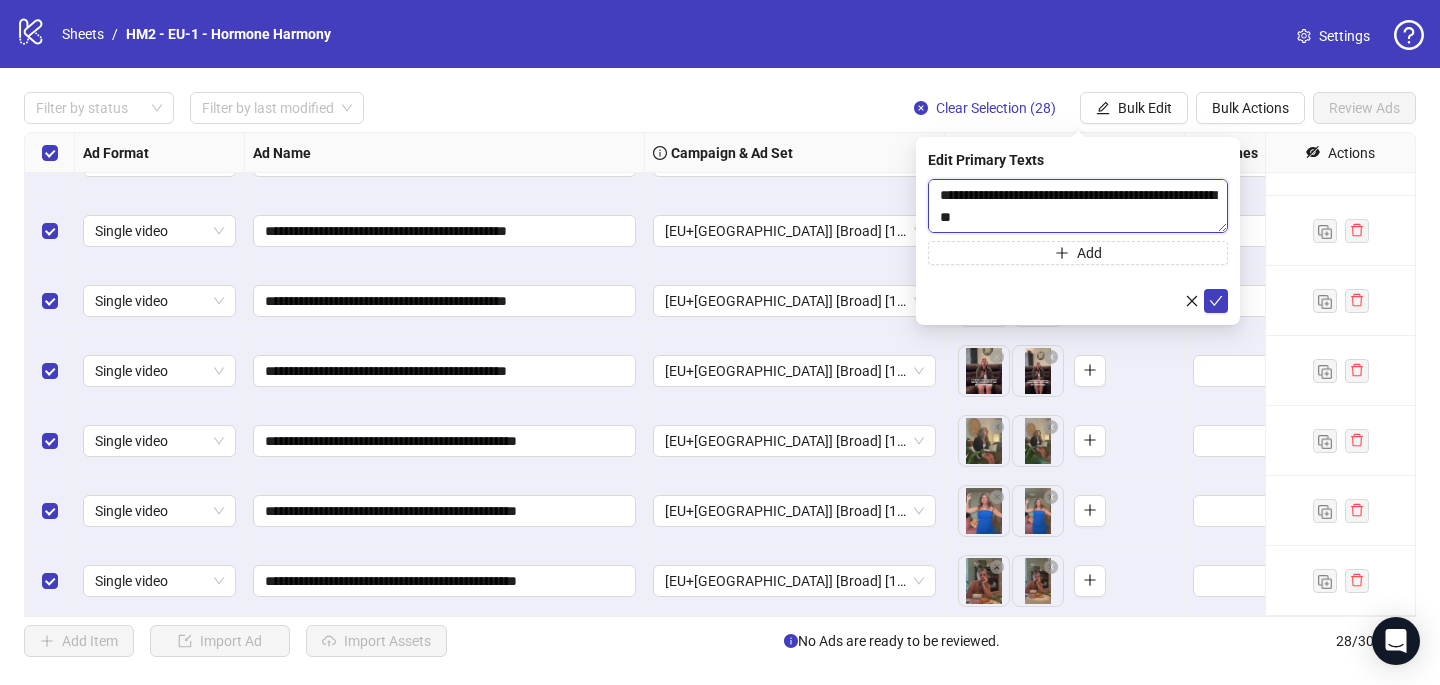 drag, startPoint x: 1080, startPoint y: 220, endPoint x: 931, endPoint y: 203, distance: 149.96666 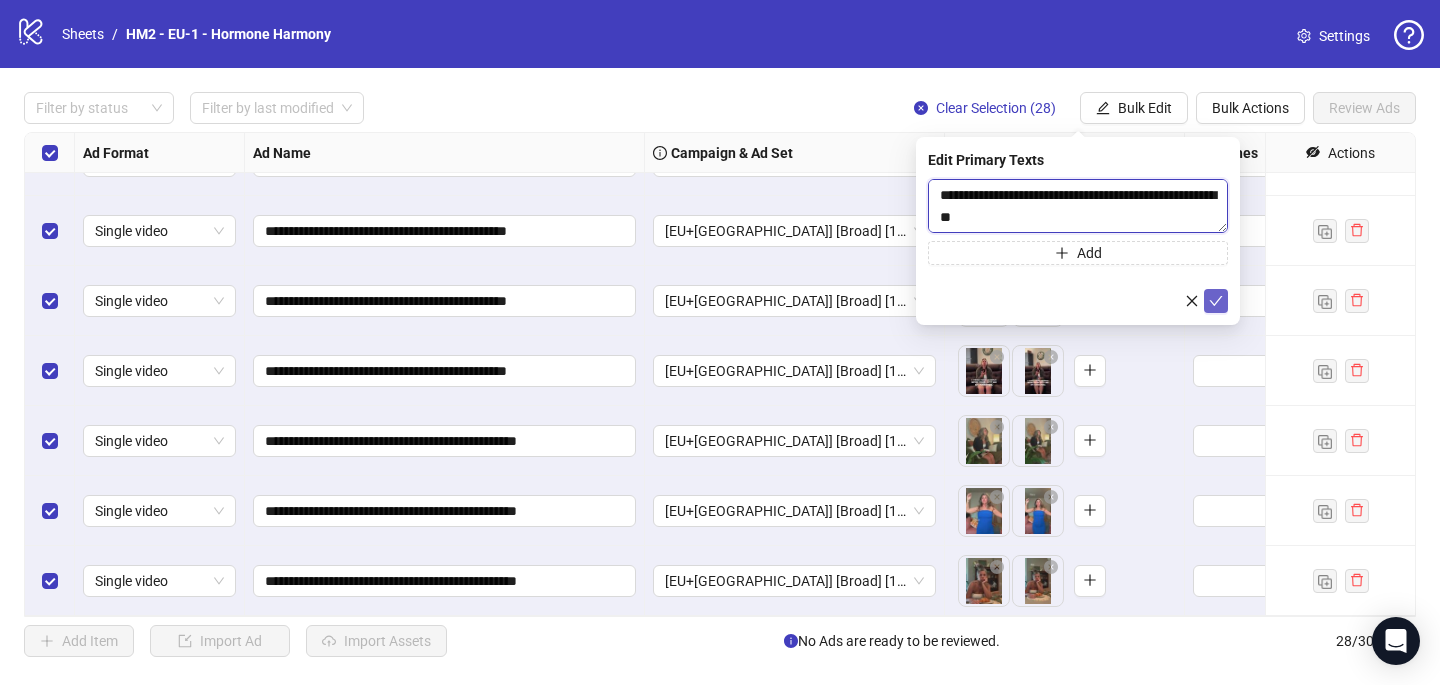type on "**********" 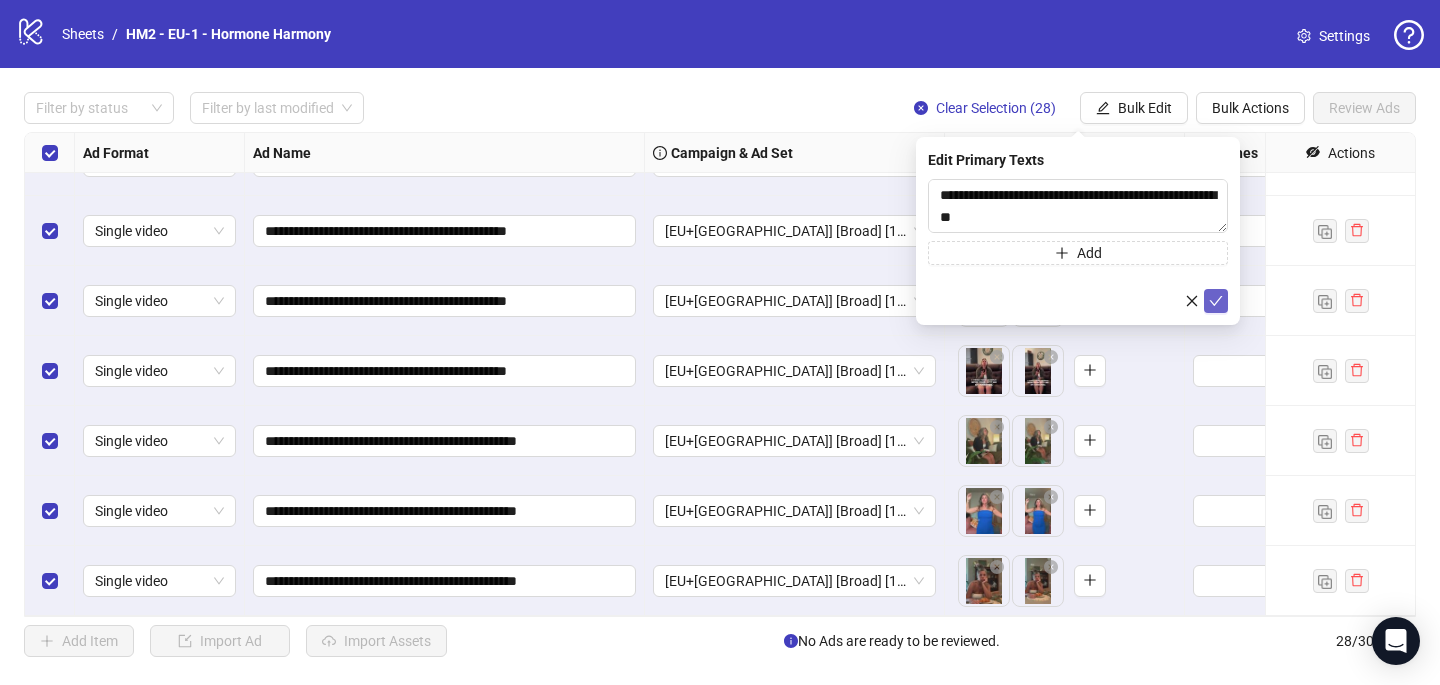 click 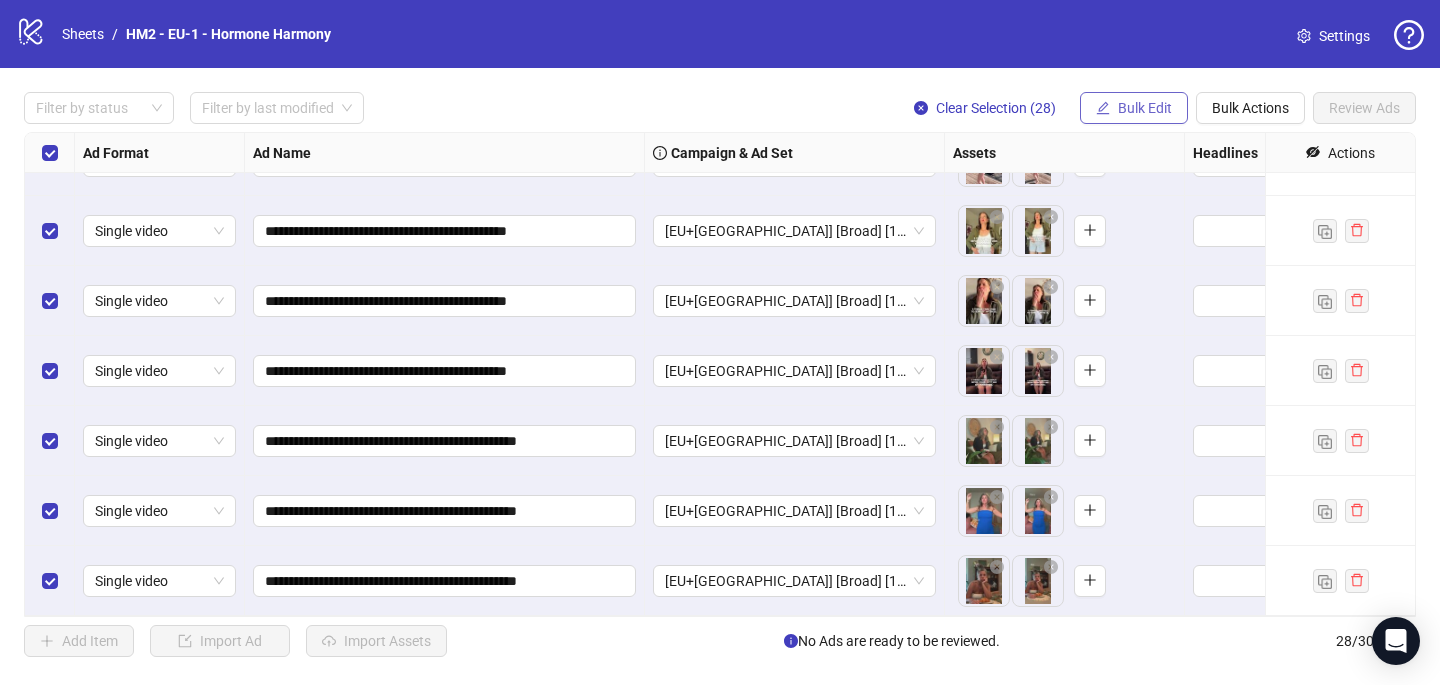 click on "Bulk Edit" at bounding box center [1145, 108] 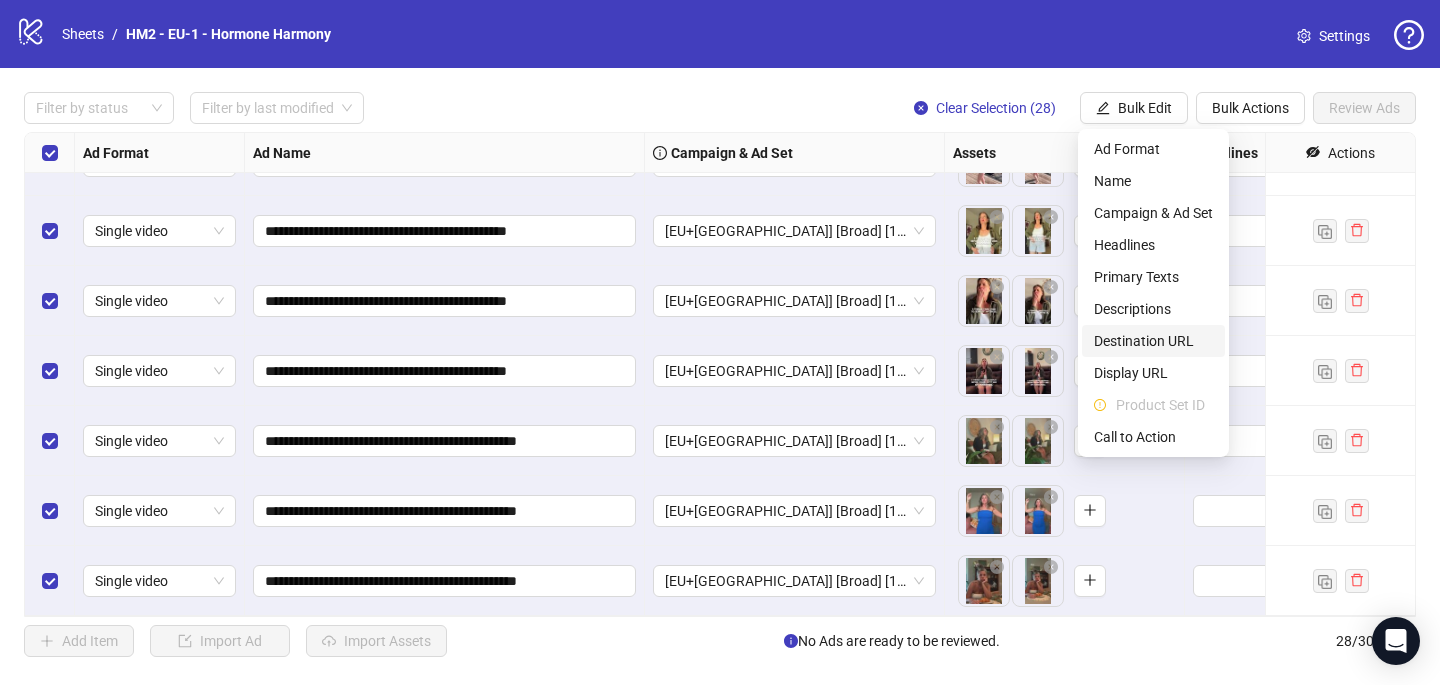 click on "Destination URL" at bounding box center [1153, 341] 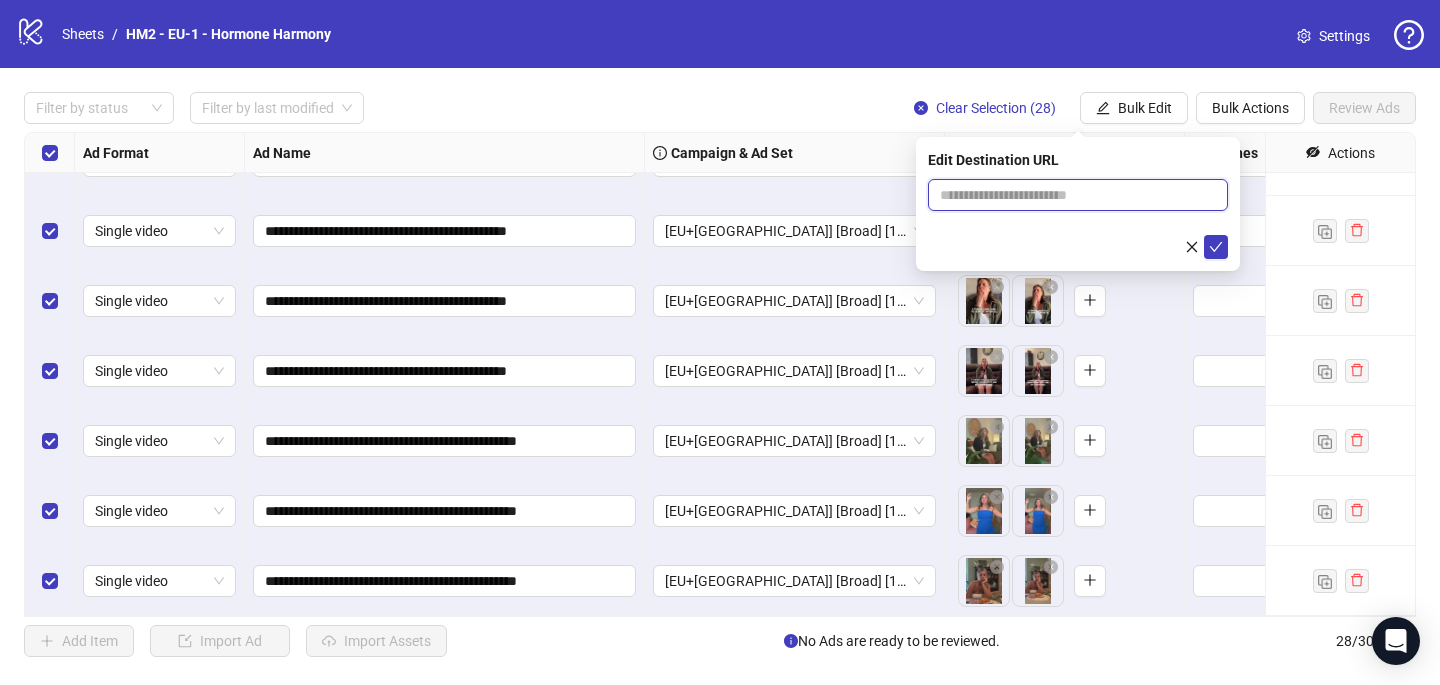 click at bounding box center (1070, 195) 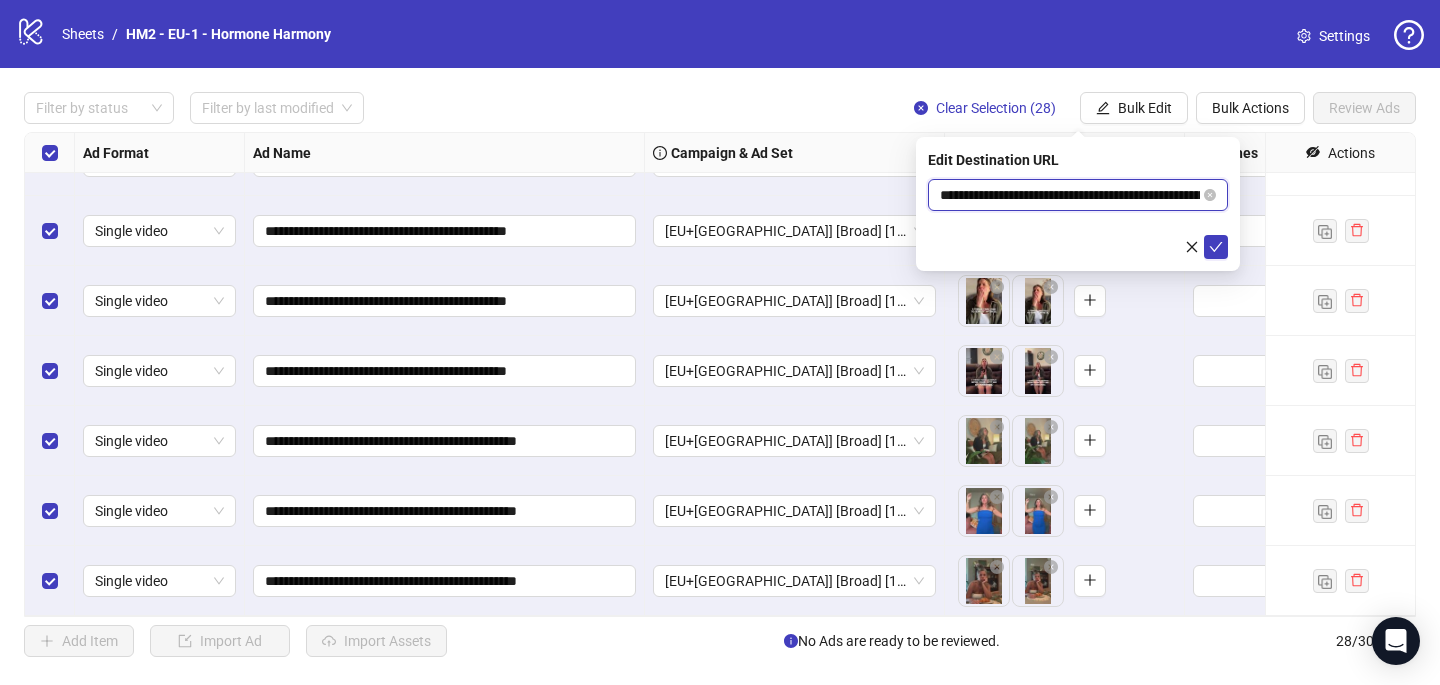 scroll, scrollTop: 0, scrollLeft: 145, axis: horizontal 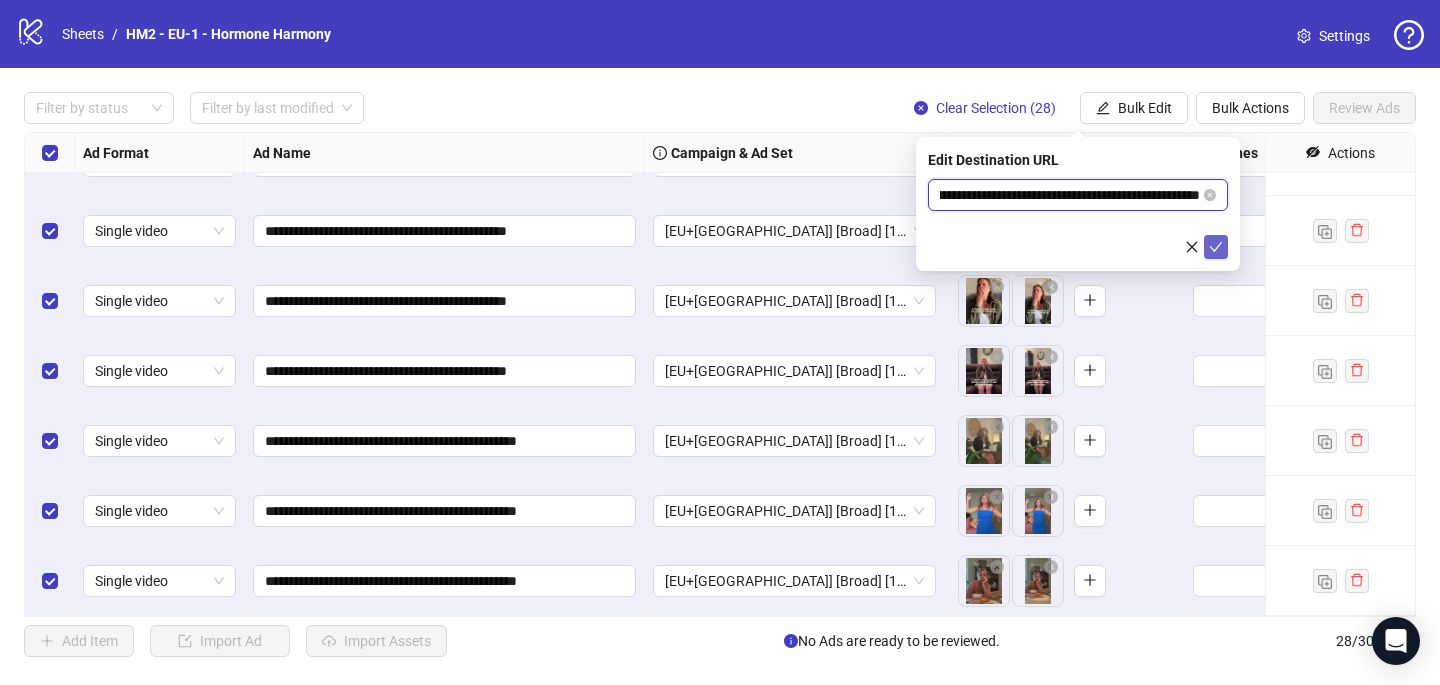 type on "**********" 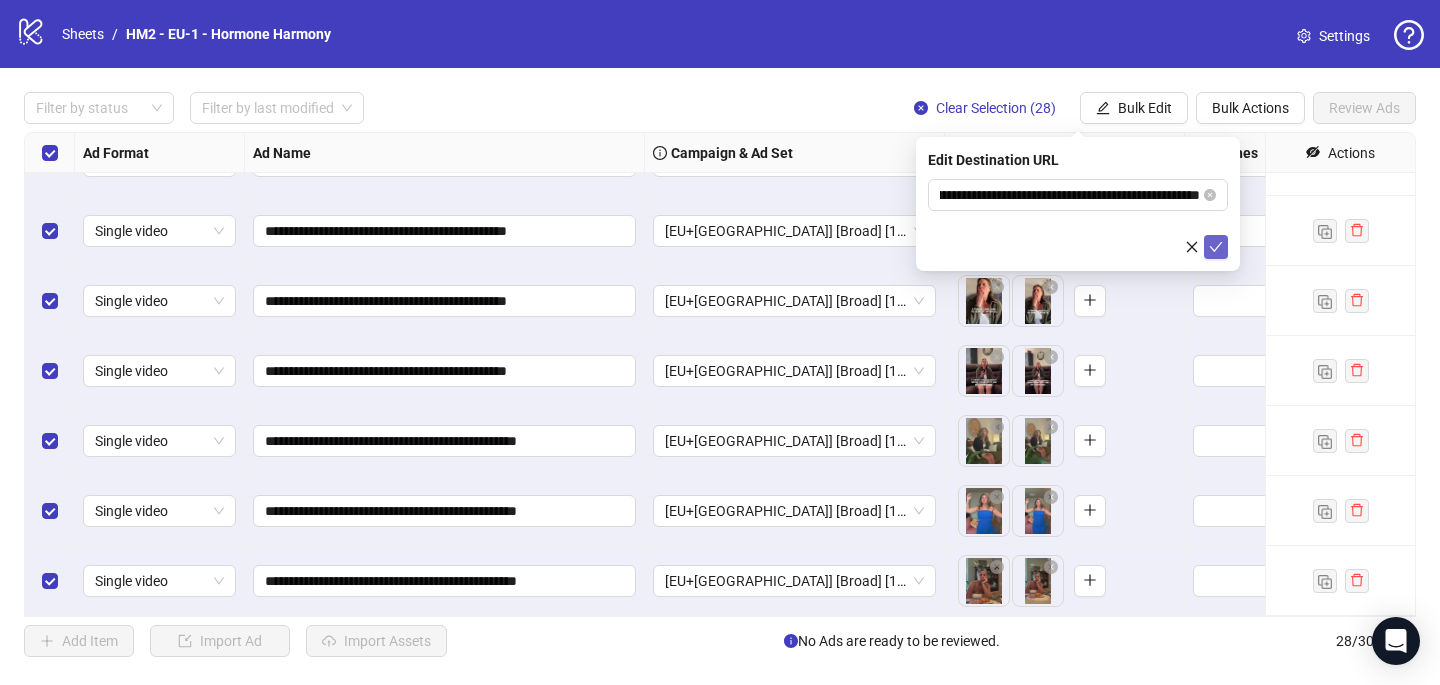 click 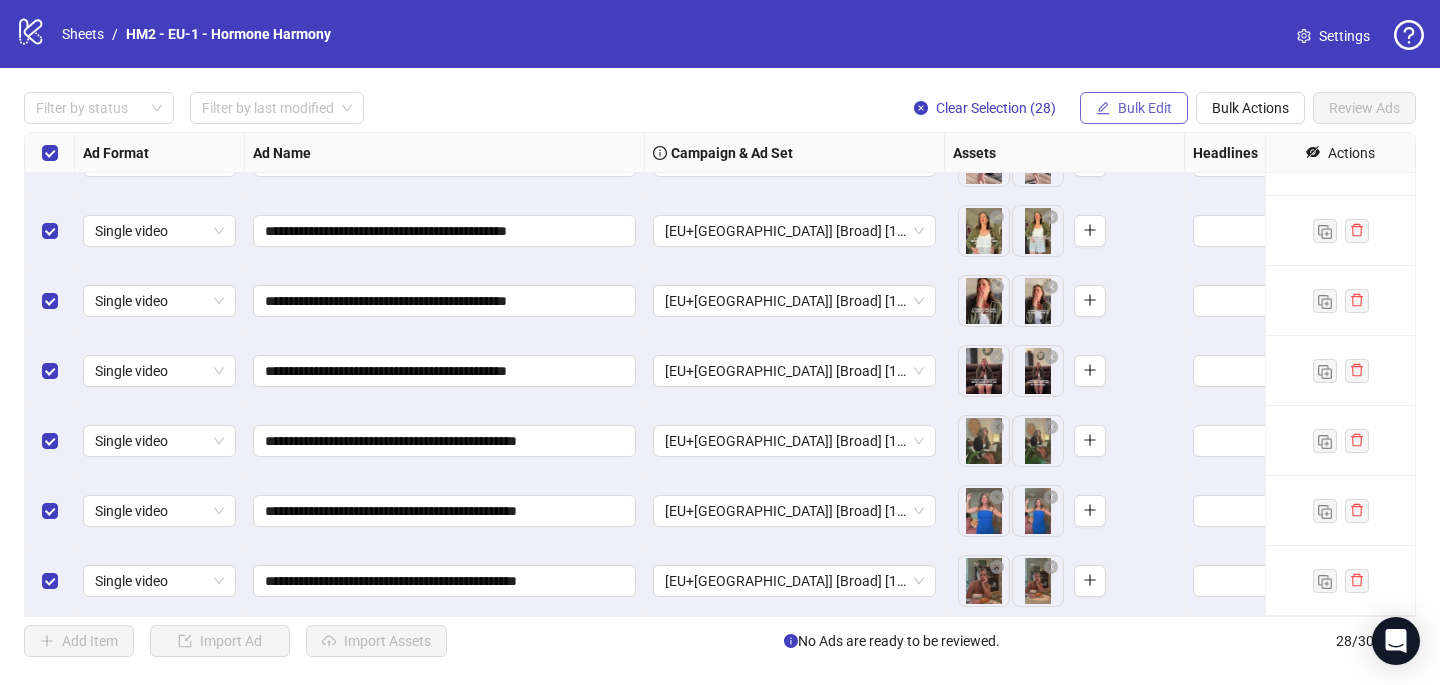 click on "Bulk Edit" at bounding box center (1145, 108) 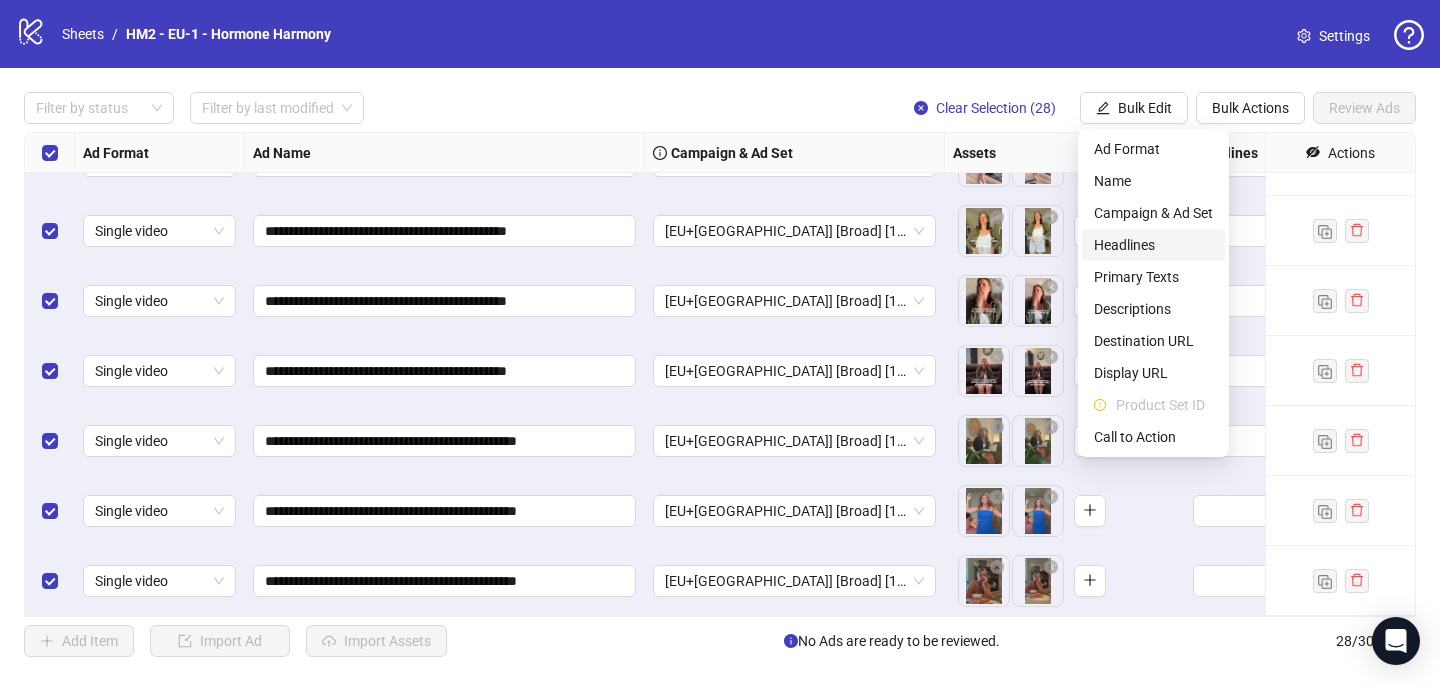 click on "Headlines" at bounding box center [1153, 245] 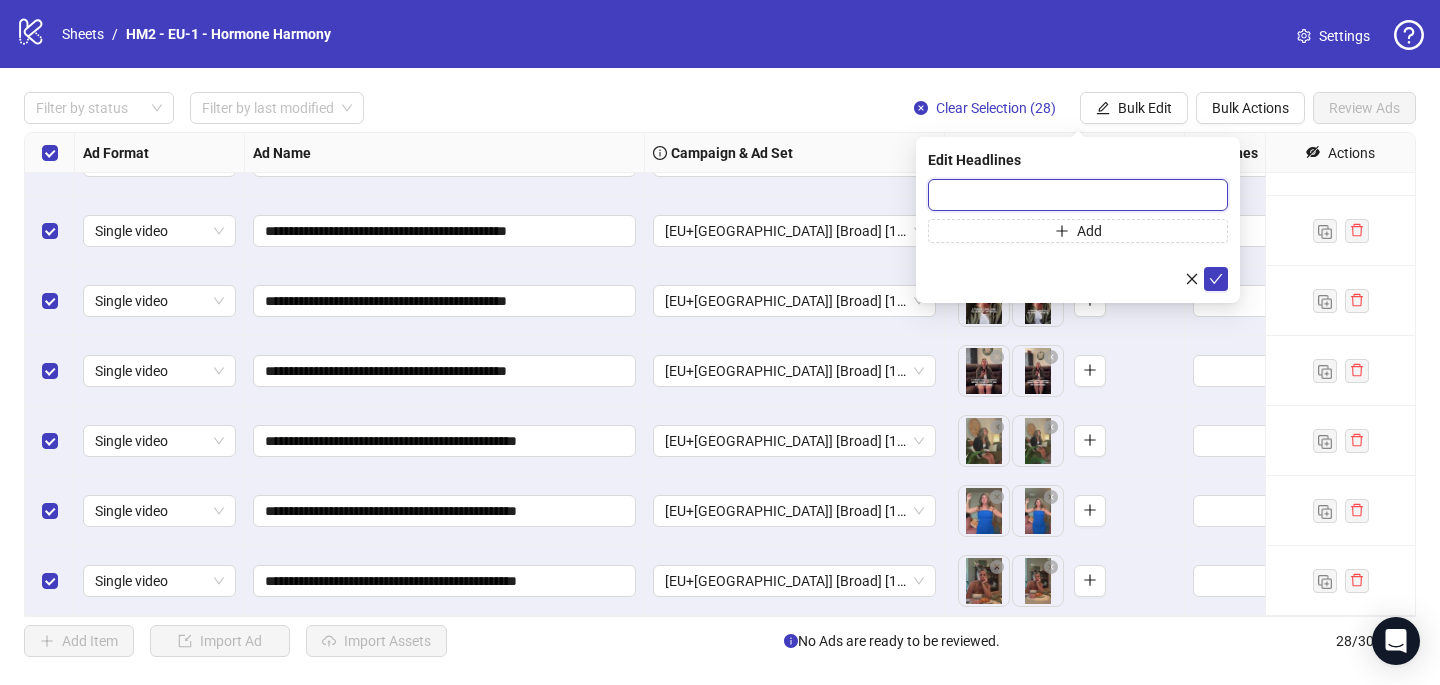 click at bounding box center (1078, 195) 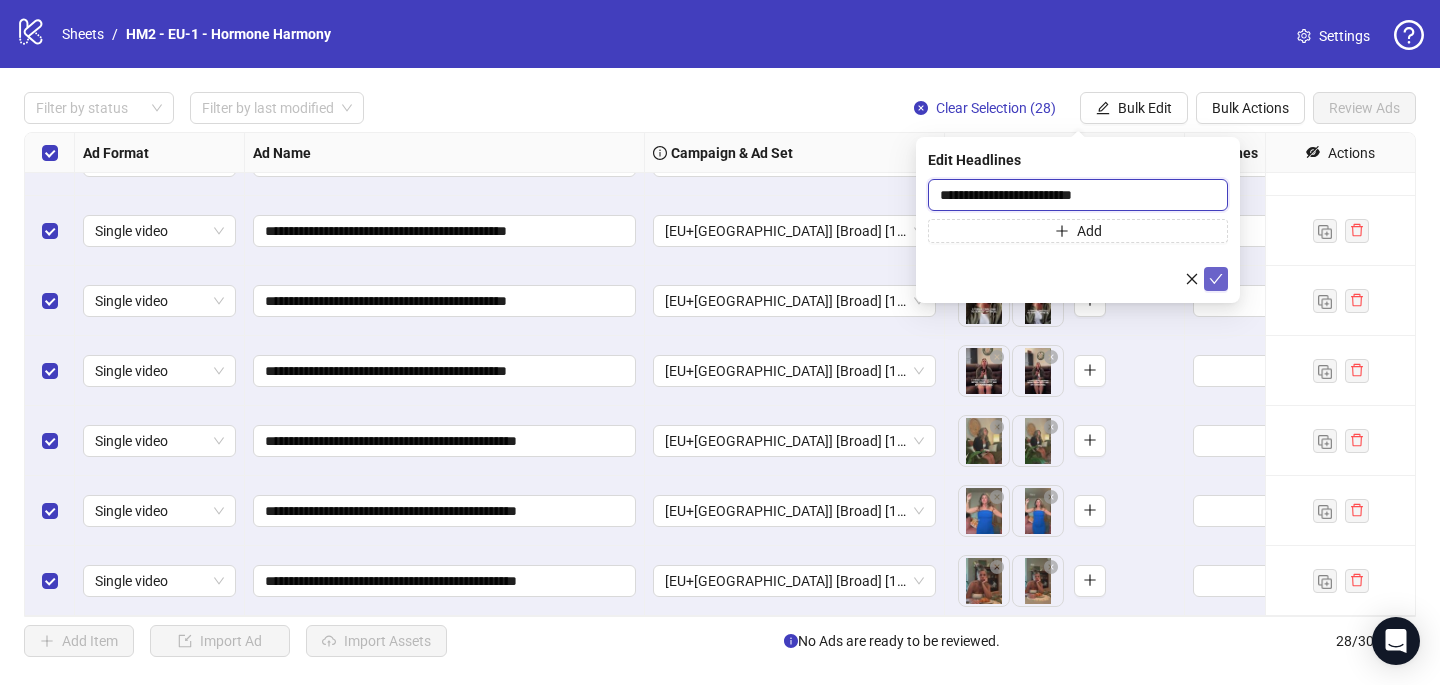 type on "**********" 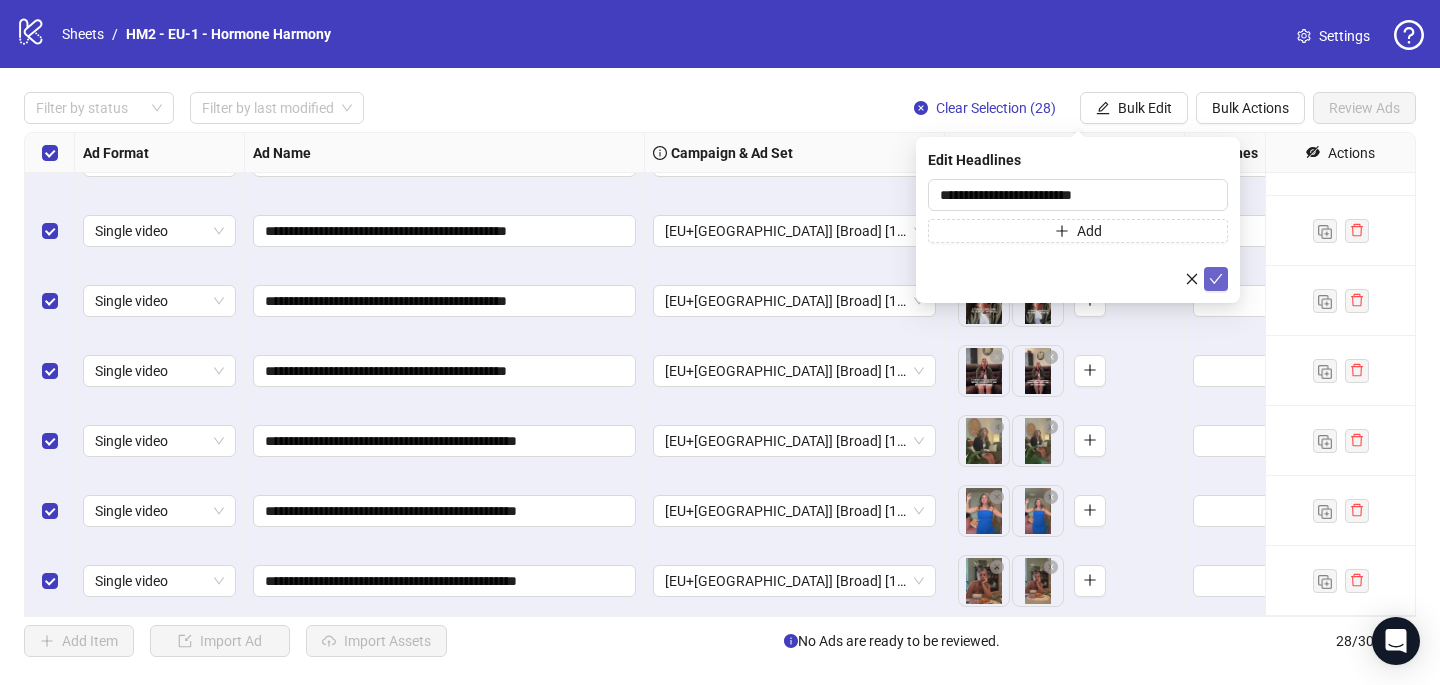 click 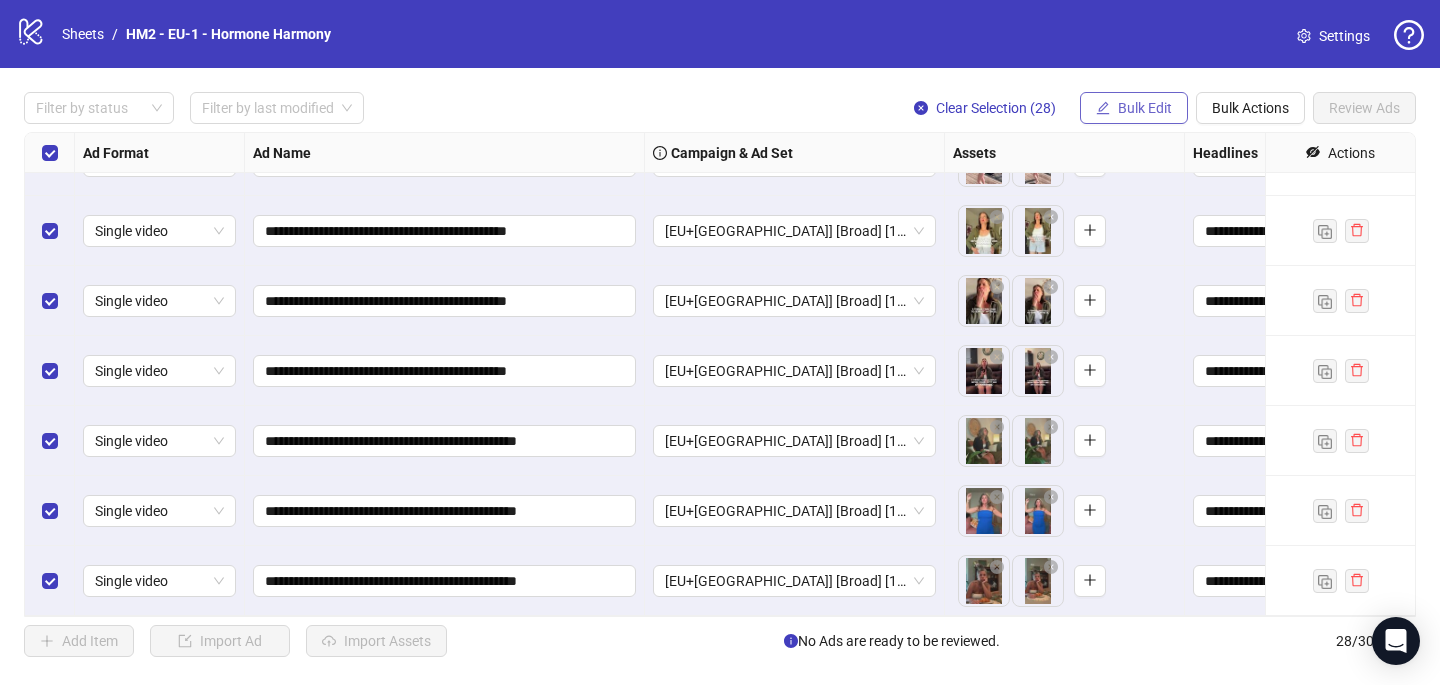 click on "Bulk Edit" at bounding box center [1145, 108] 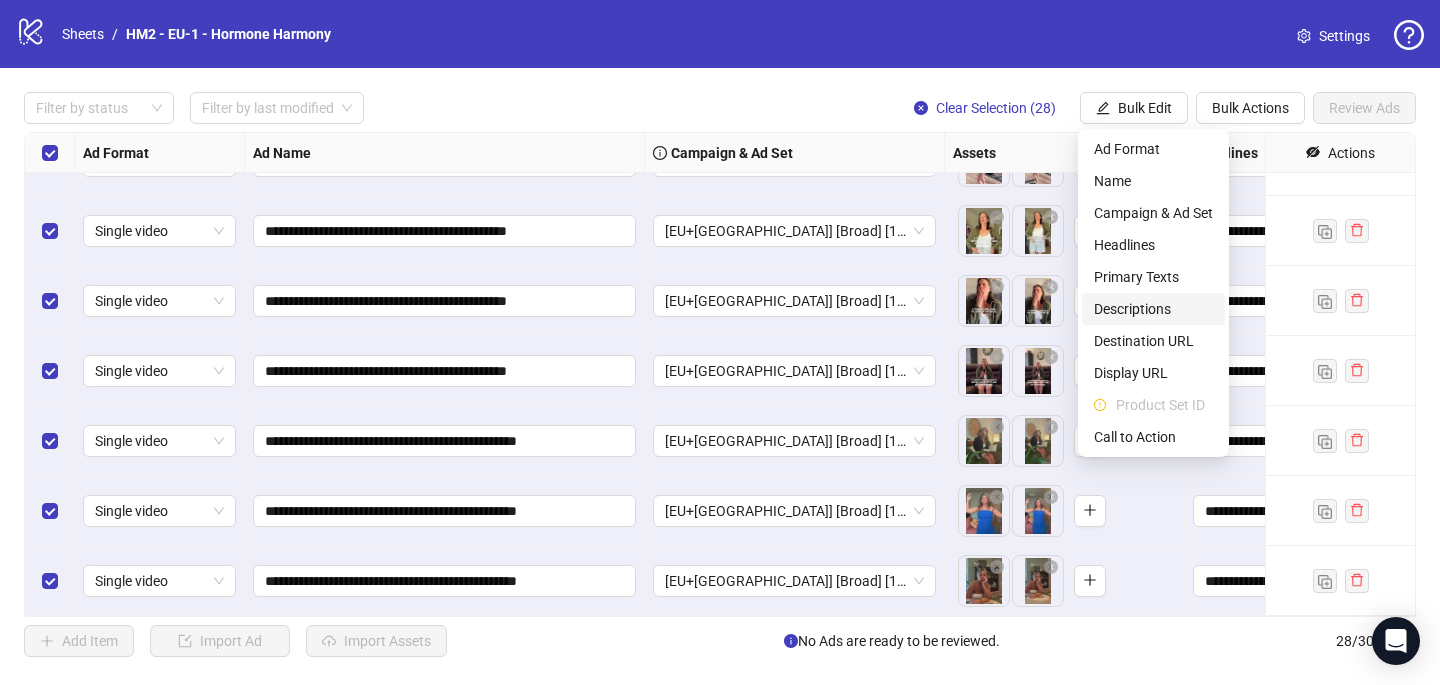 click on "Descriptions" at bounding box center [1153, 309] 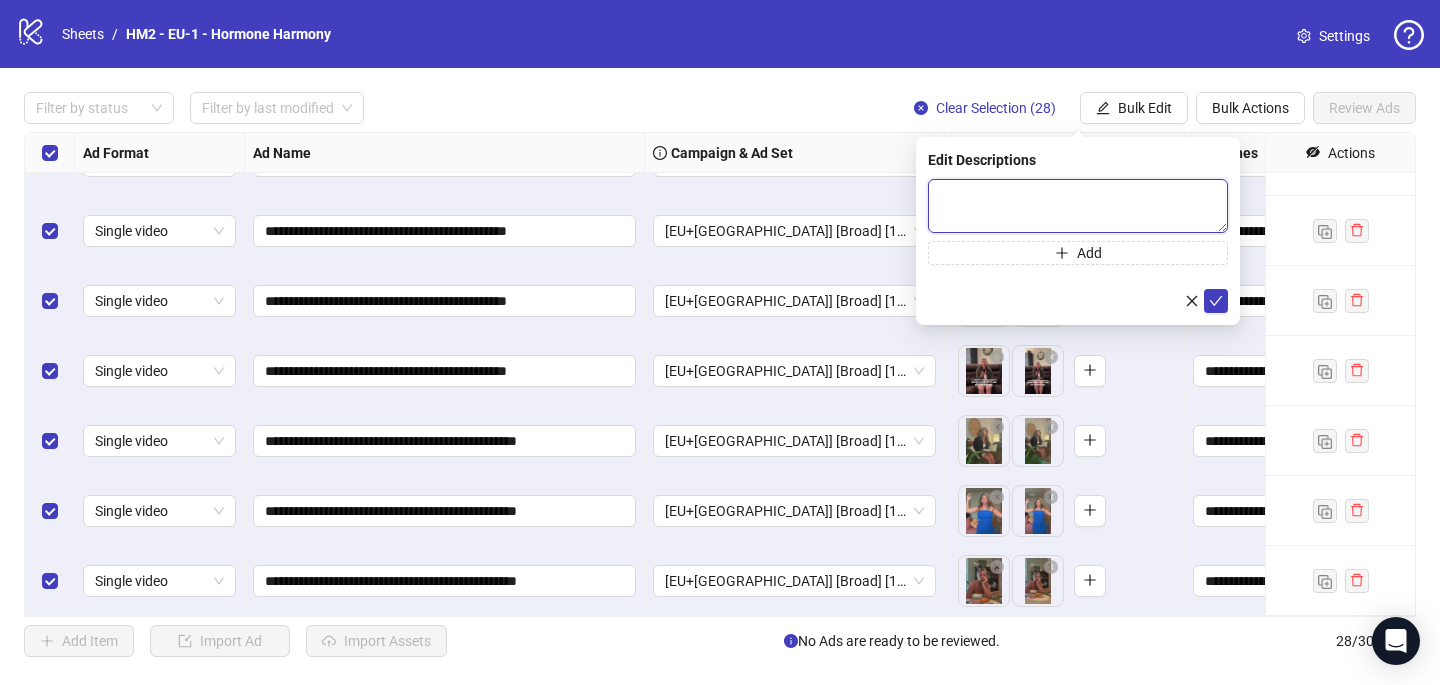 click at bounding box center [1078, 206] 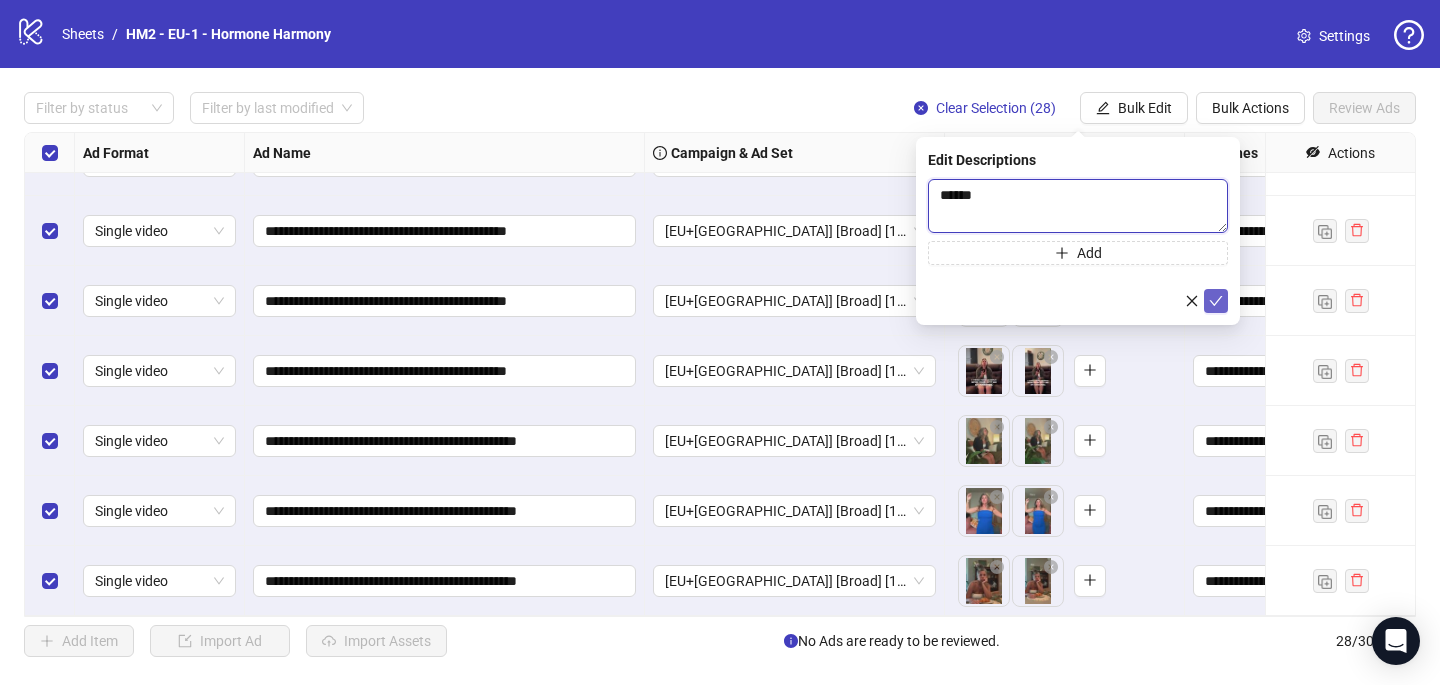type 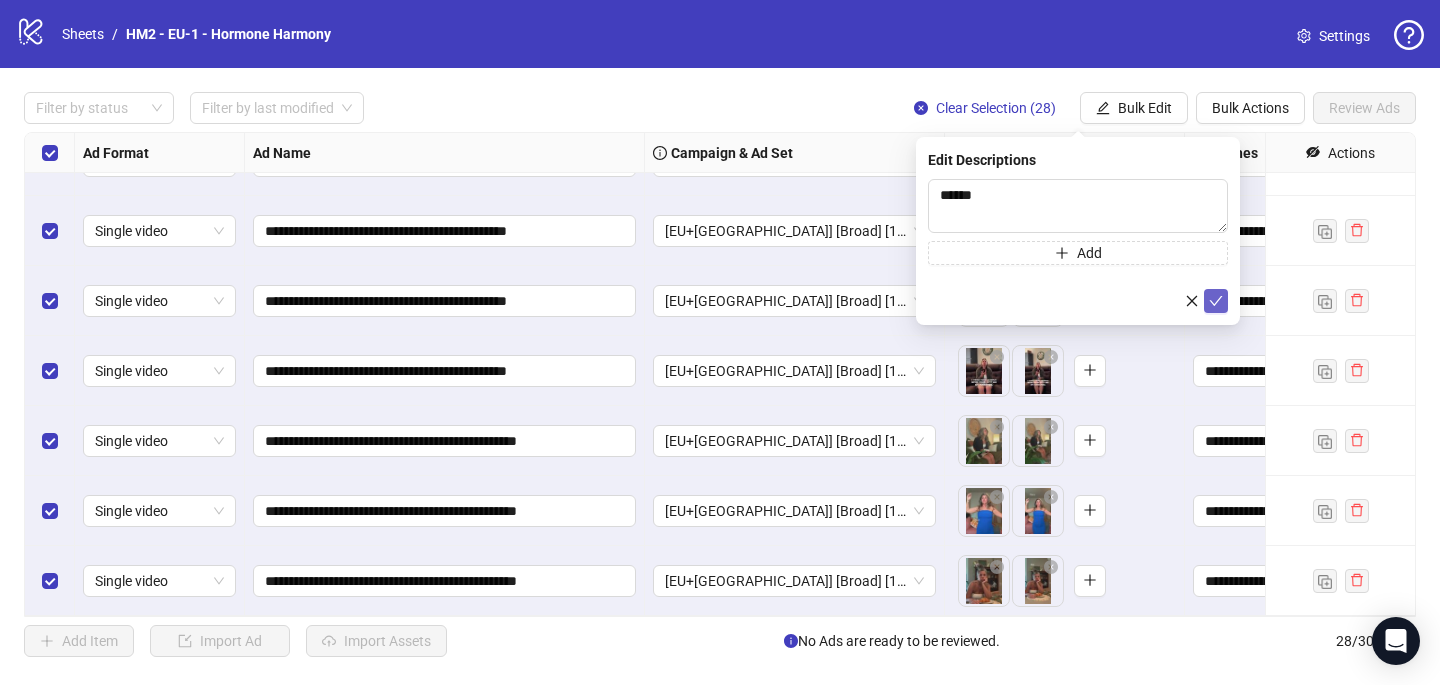 click 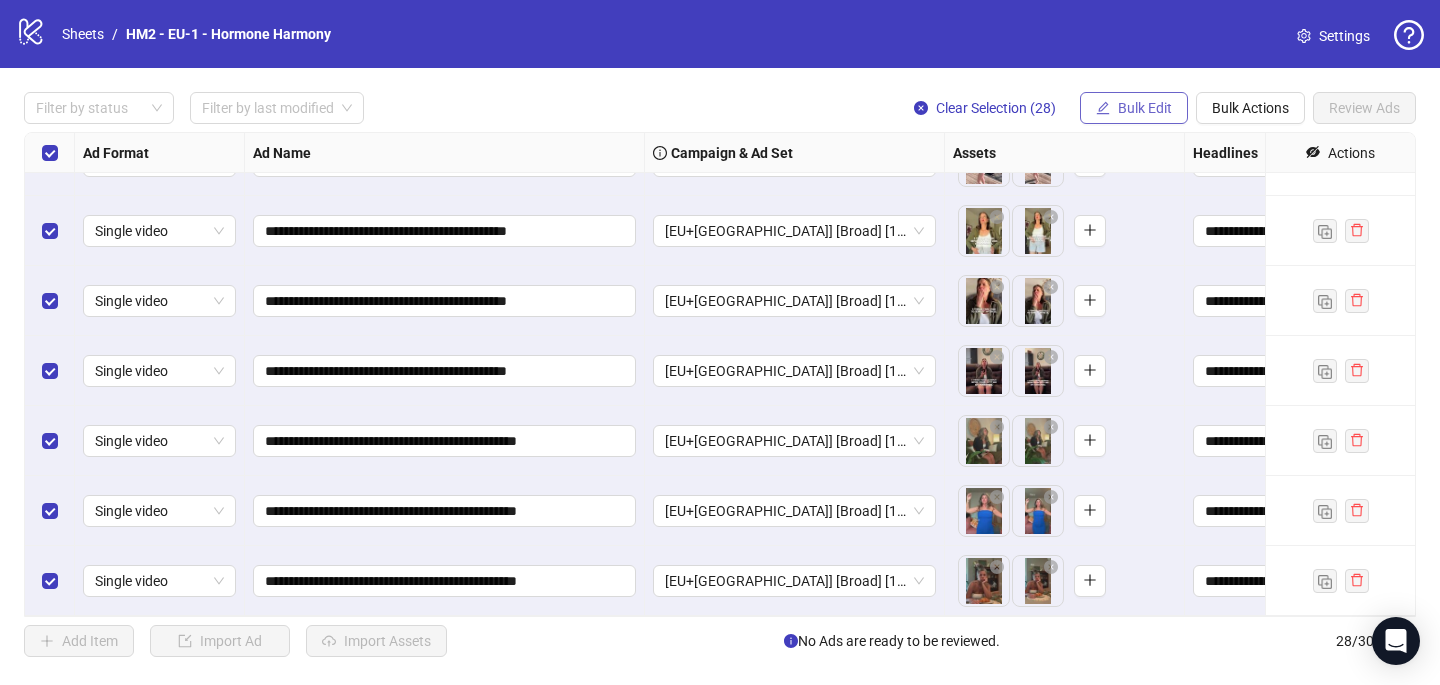 click on "Bulk Edit" at bounding box center (1145, 108) 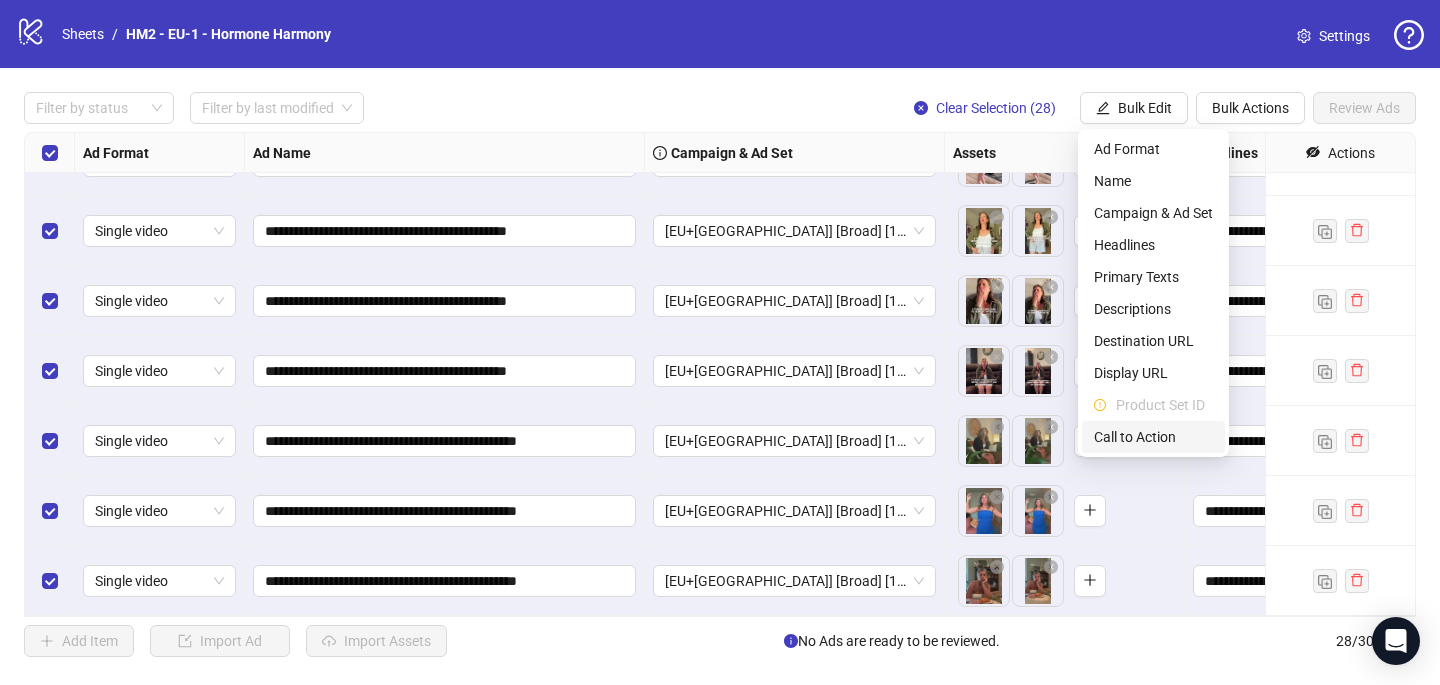 click on "Call to Action" at bounding box center (1153, 437) 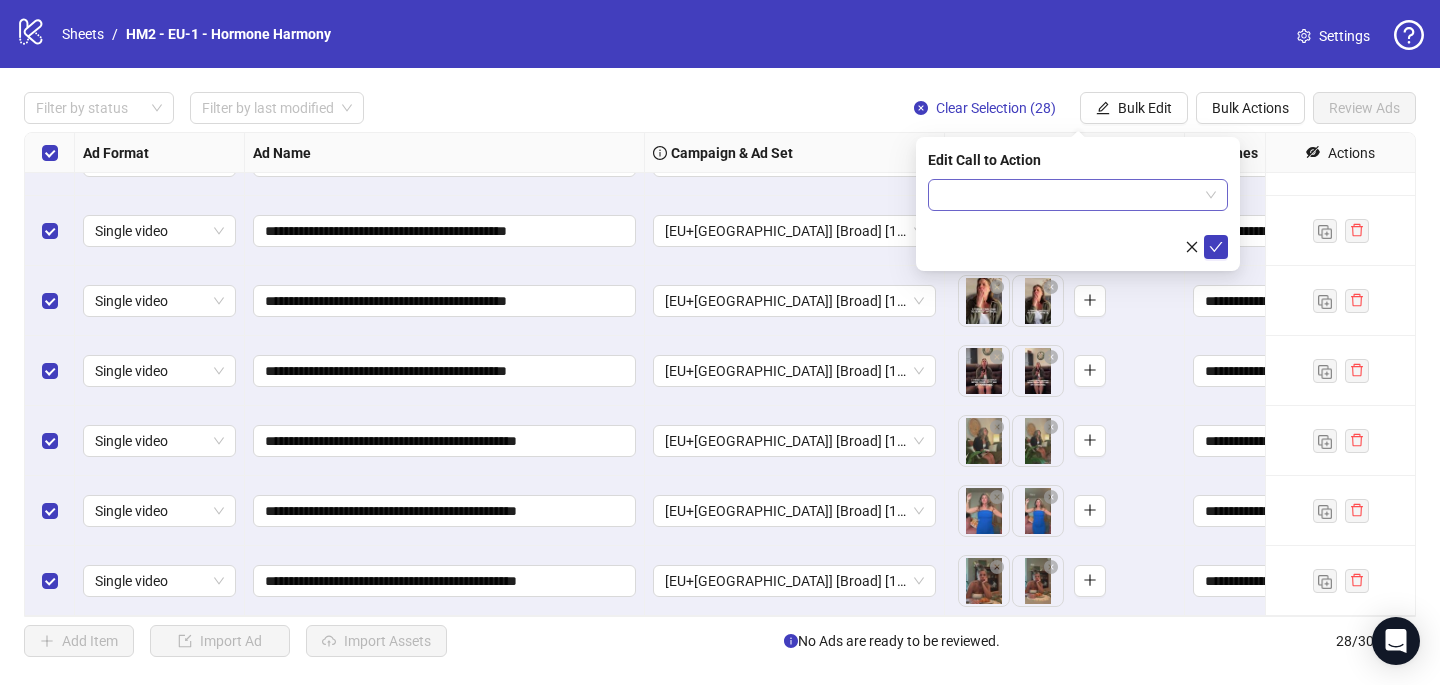 click at bounding box center (1069, 195) 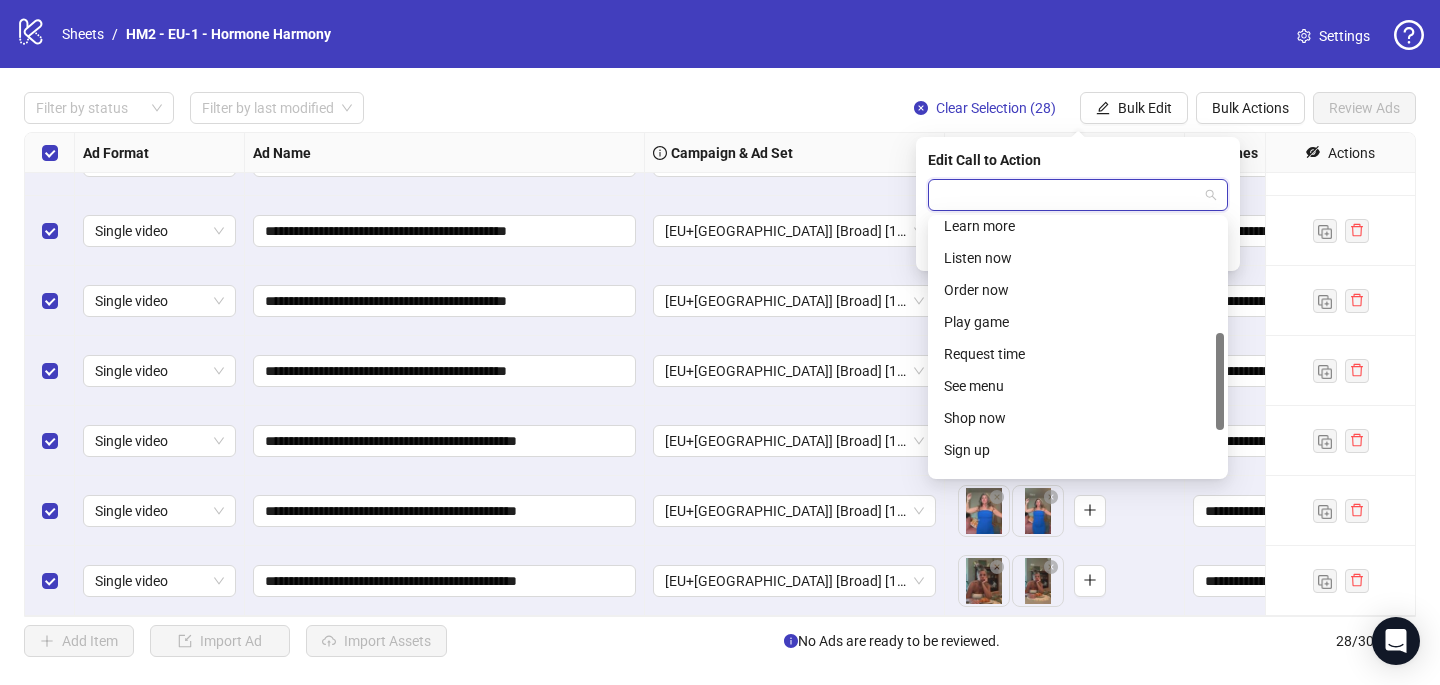 scroll, scrollTop: 301, scrollLeft: 0, axis: vertical 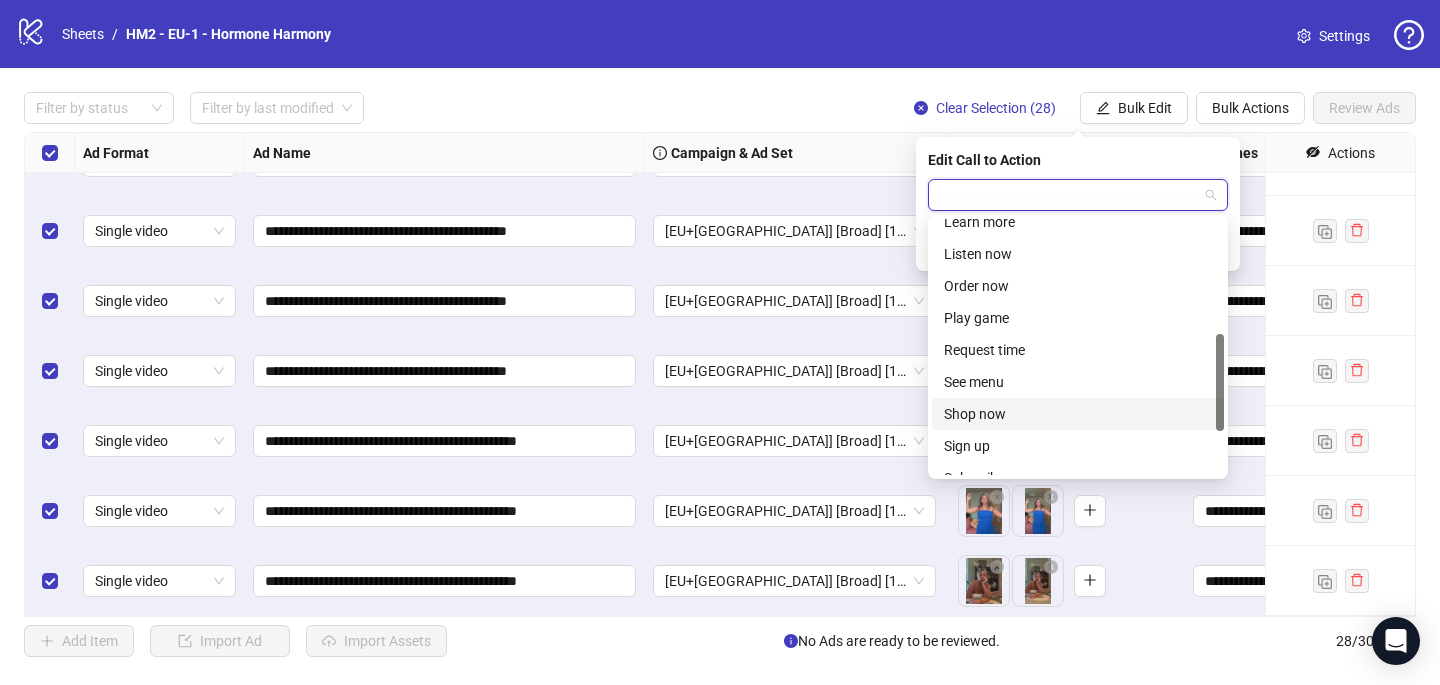 click on "Shop now" at bounding box center [1078, 414] 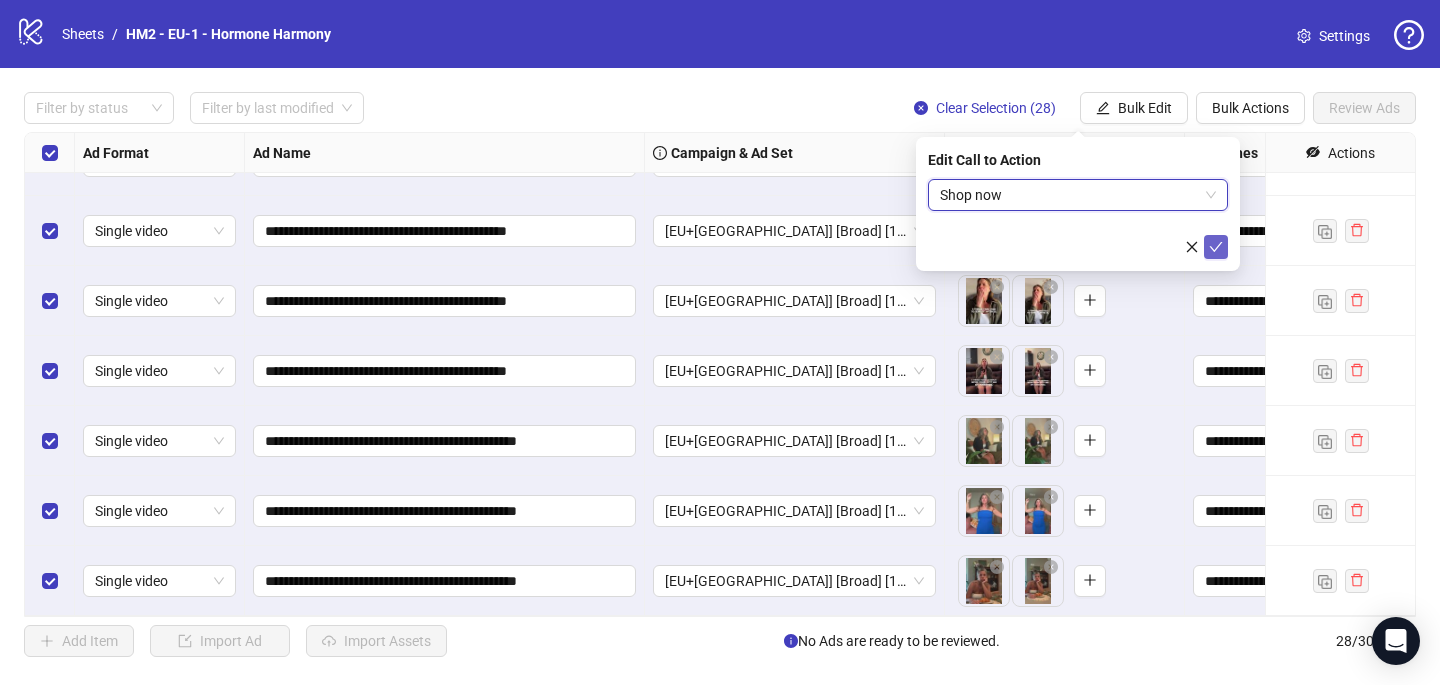 click at bounding box center [1216, 247] 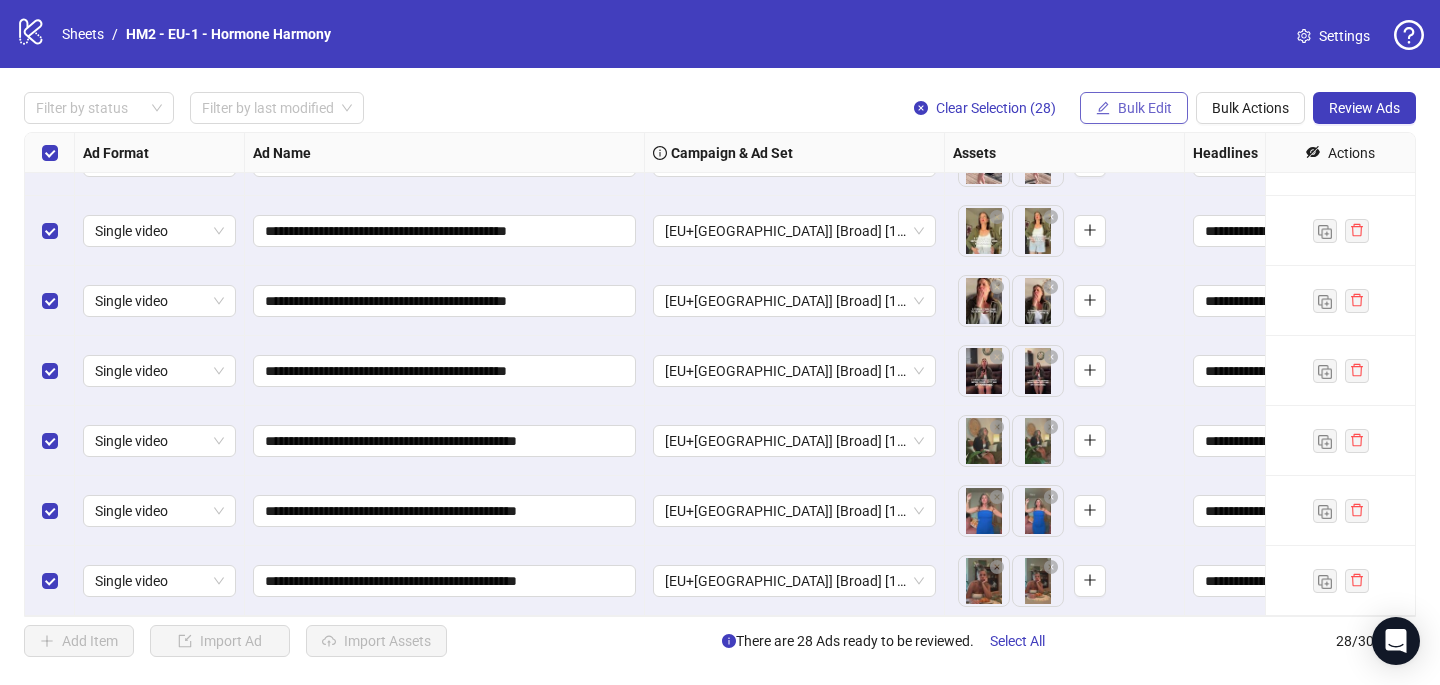 click 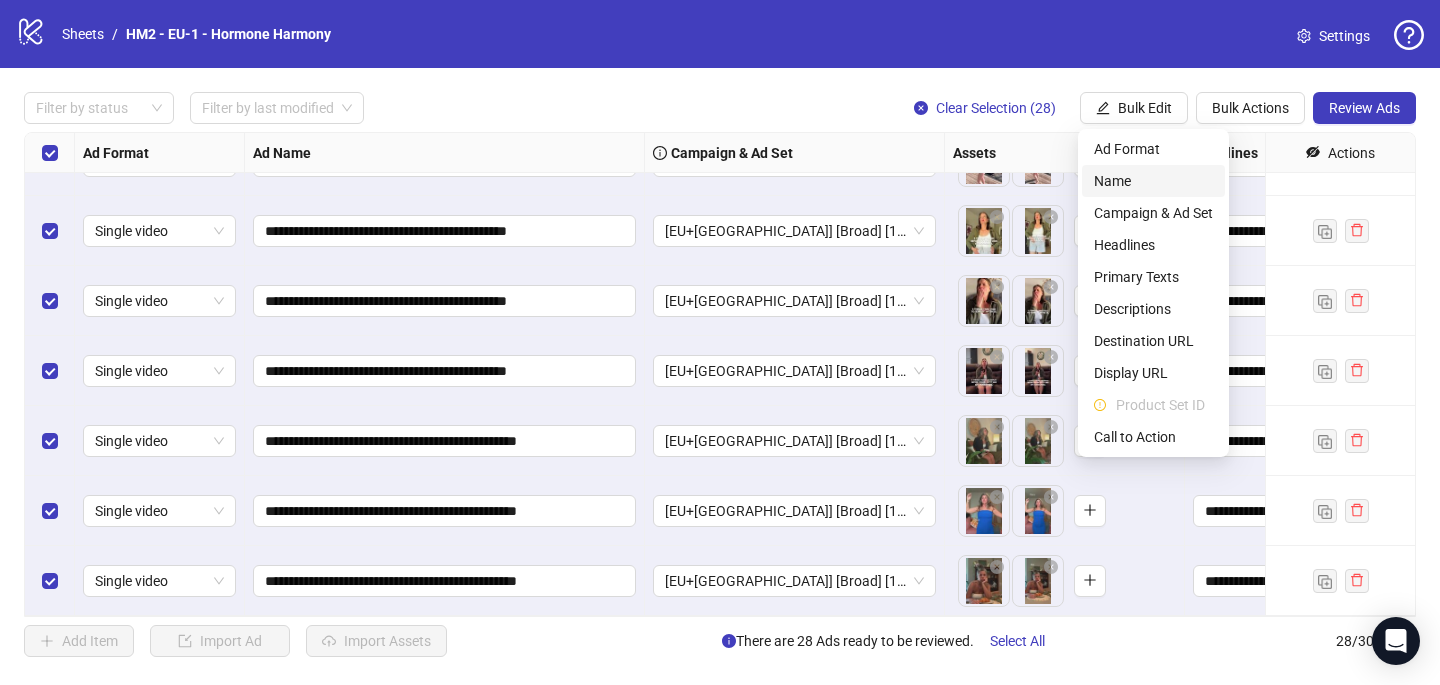click on "Name" at bounding box center (1153, 181) 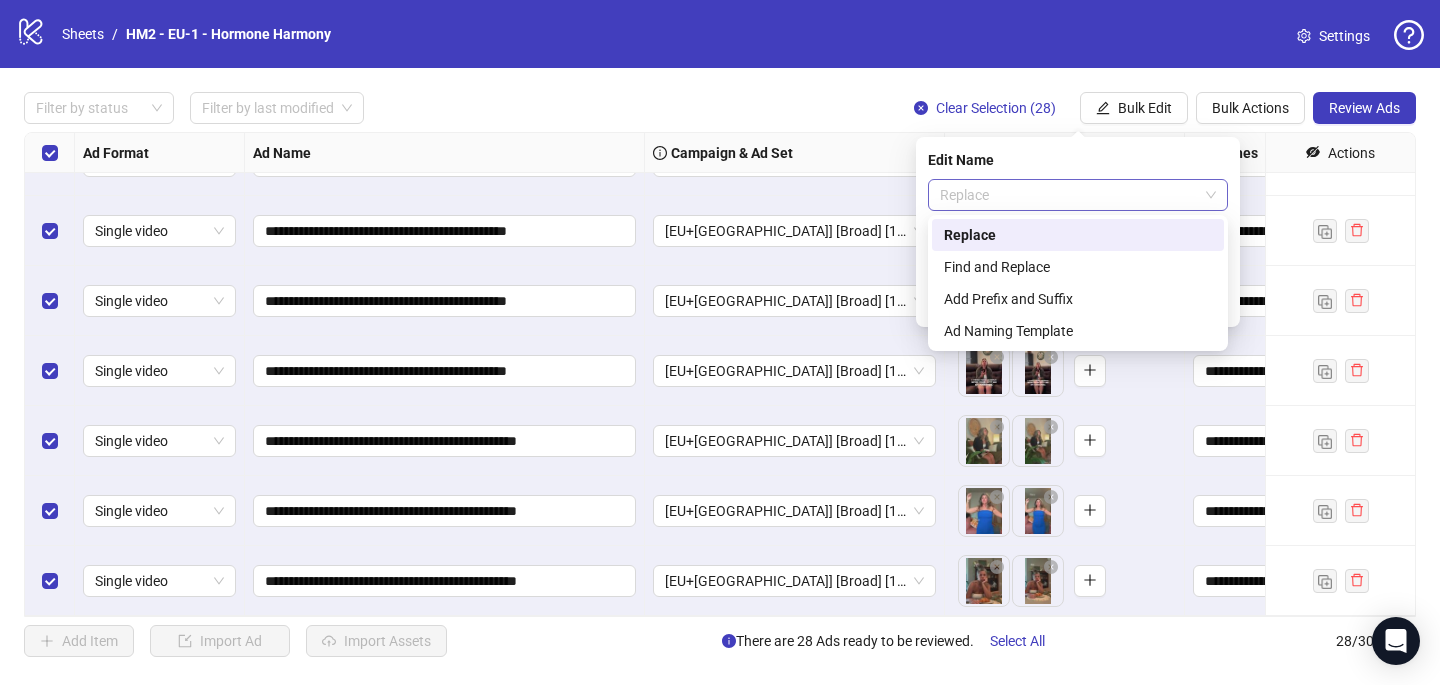 click on "Replace" at bounding box center (1078, 195) 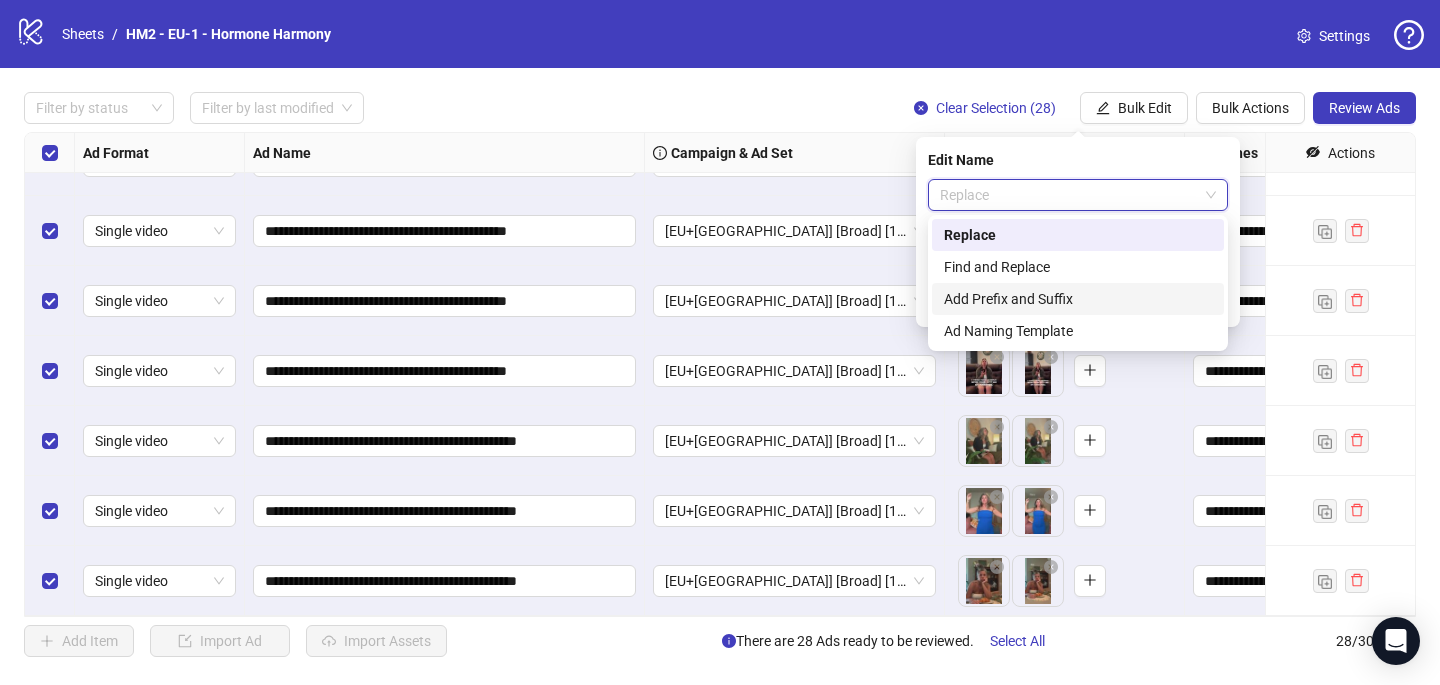 click on "Add Prefix and Suffix" at bounding box center [1078, 299] 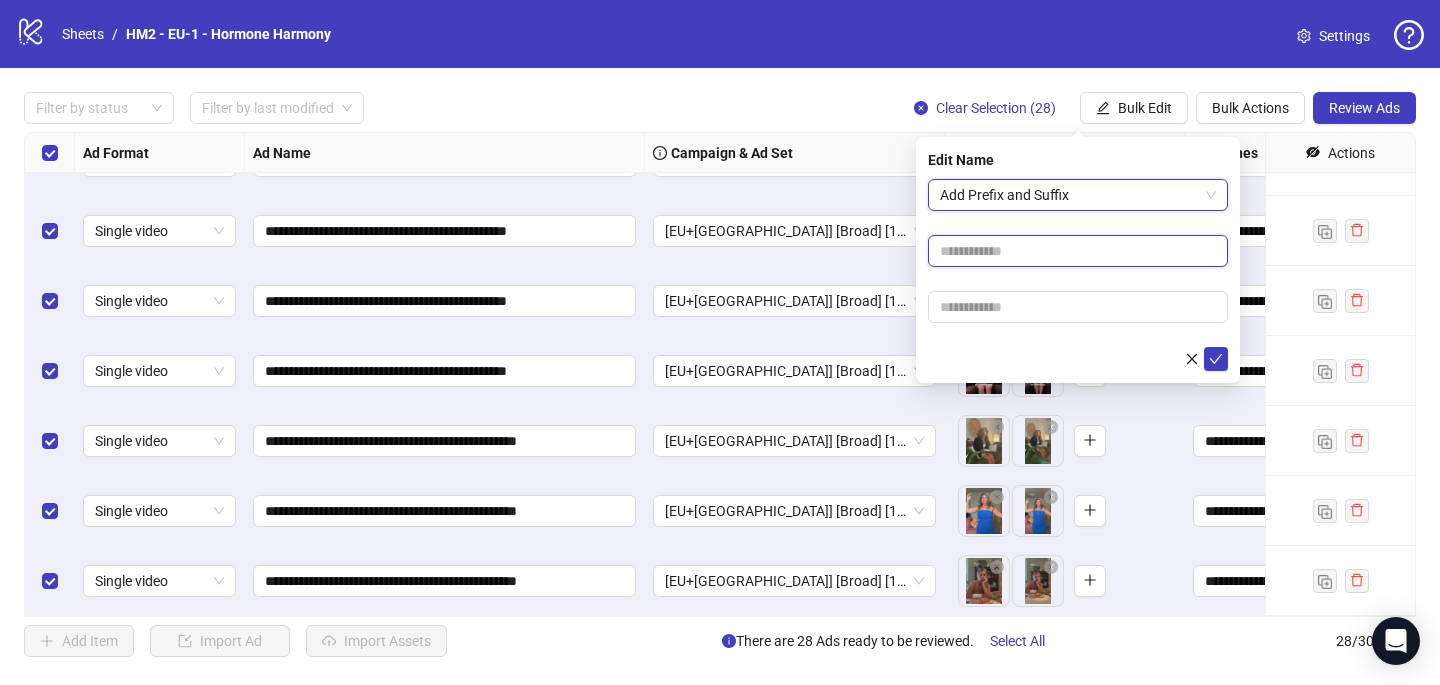click at bounding box center (1078, 251) 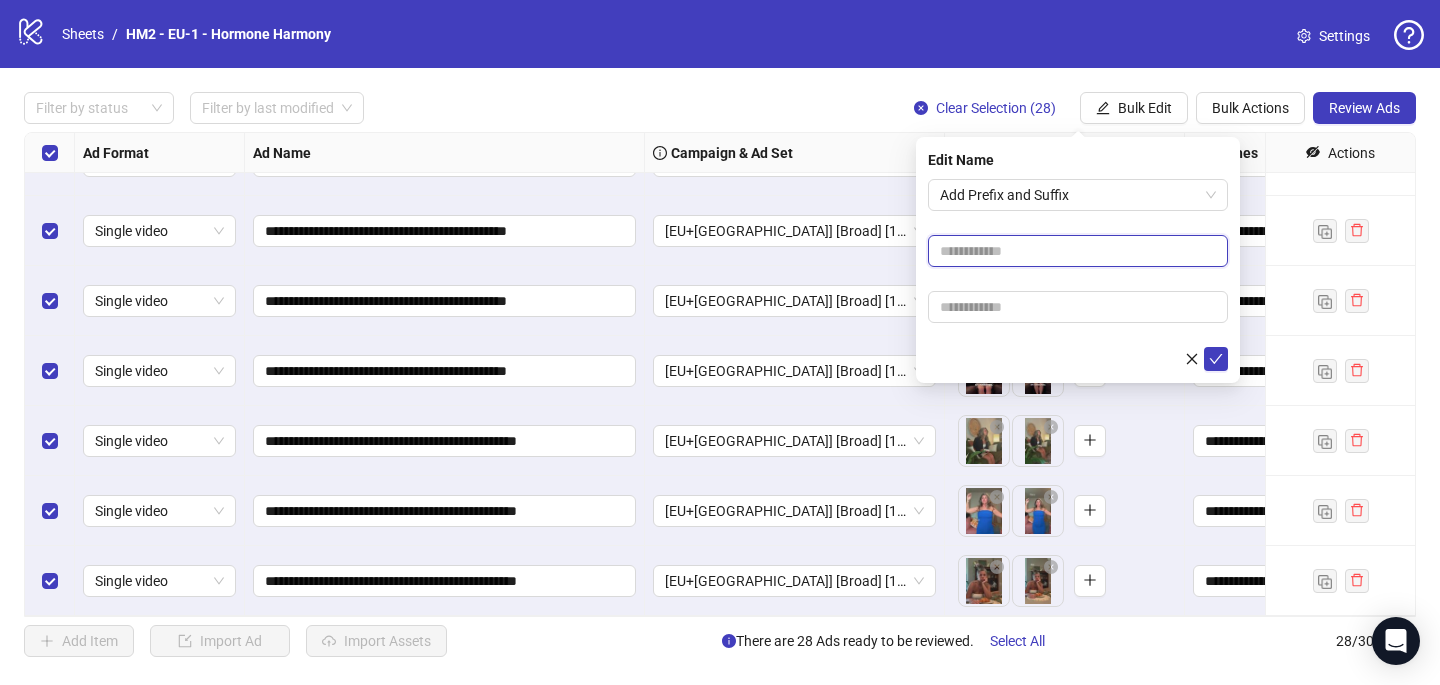 paste on "**********" 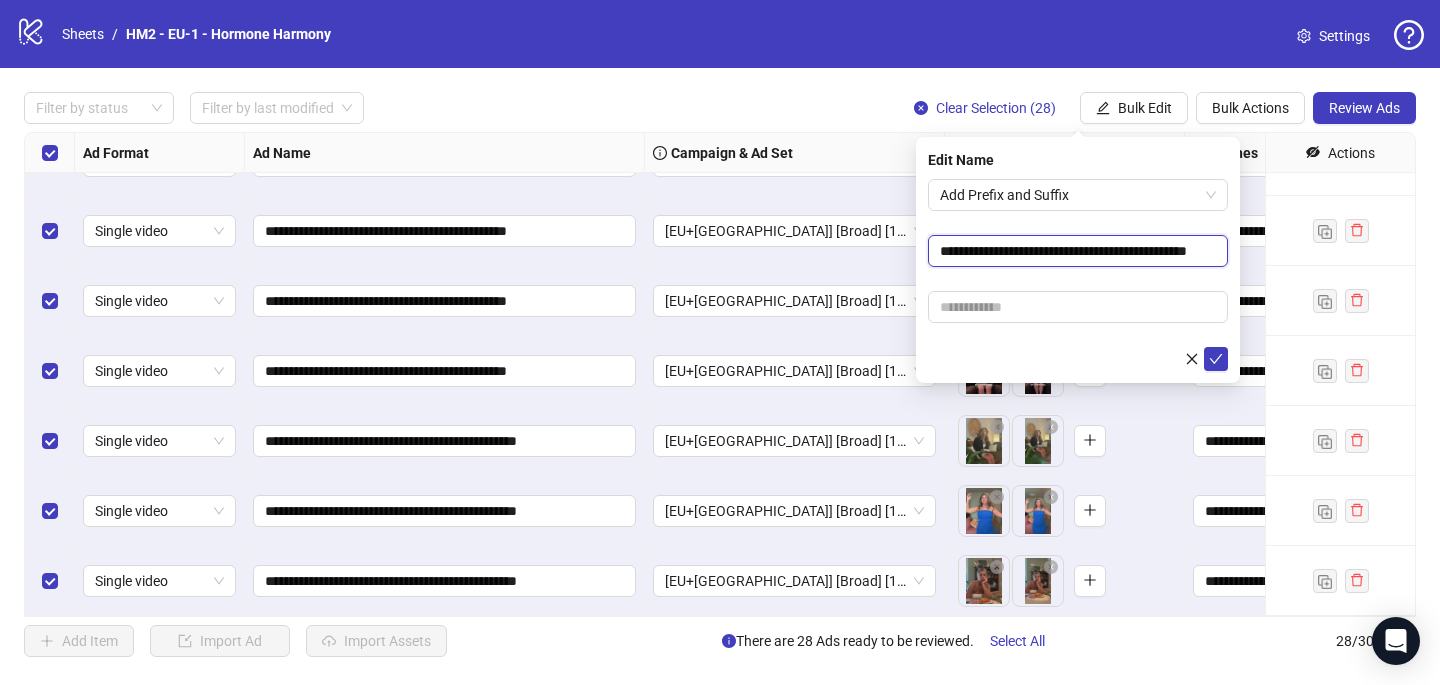 scroll, scrollTop: 0, scrollLeft: 55, axis: horizontal 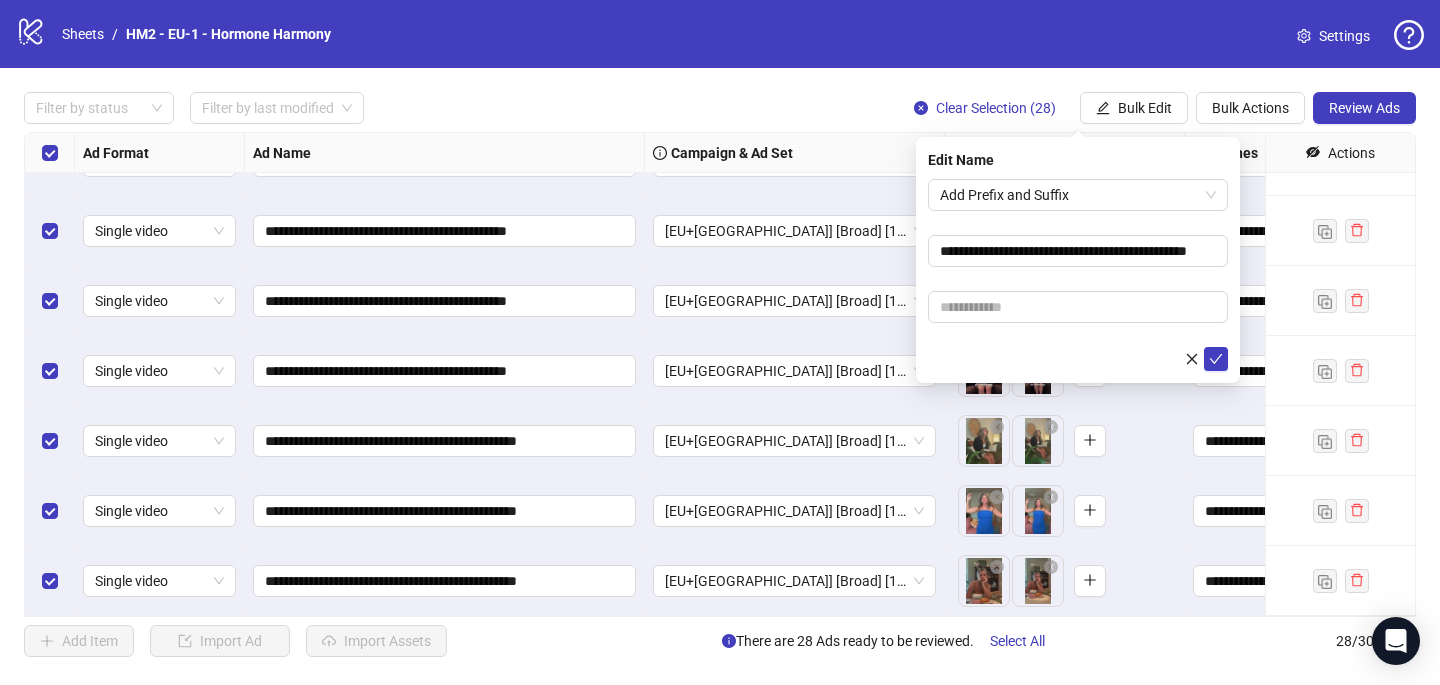 click on "**********" at bounding box center [1078, 275] 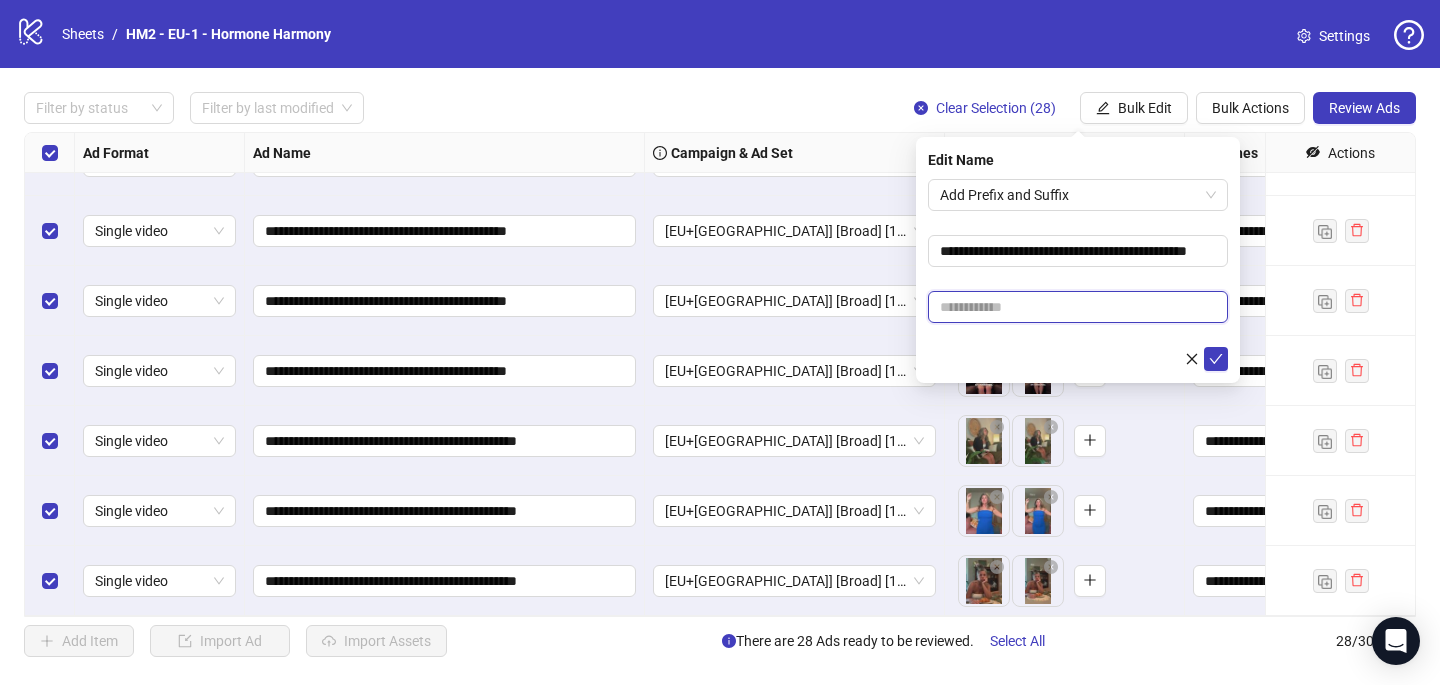 click at bounding box center (1078, 307) 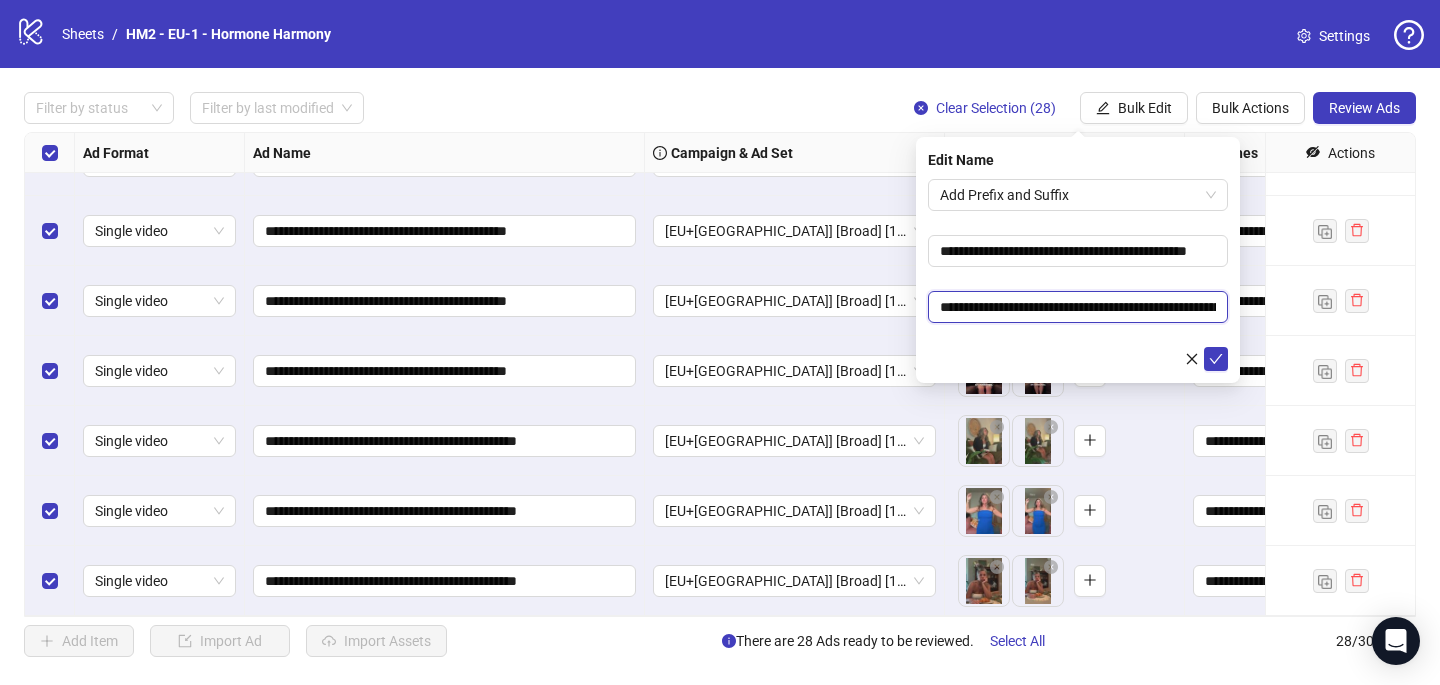 scroll, scrollTop: 0, scrollLeft: 190, axis: horizontal 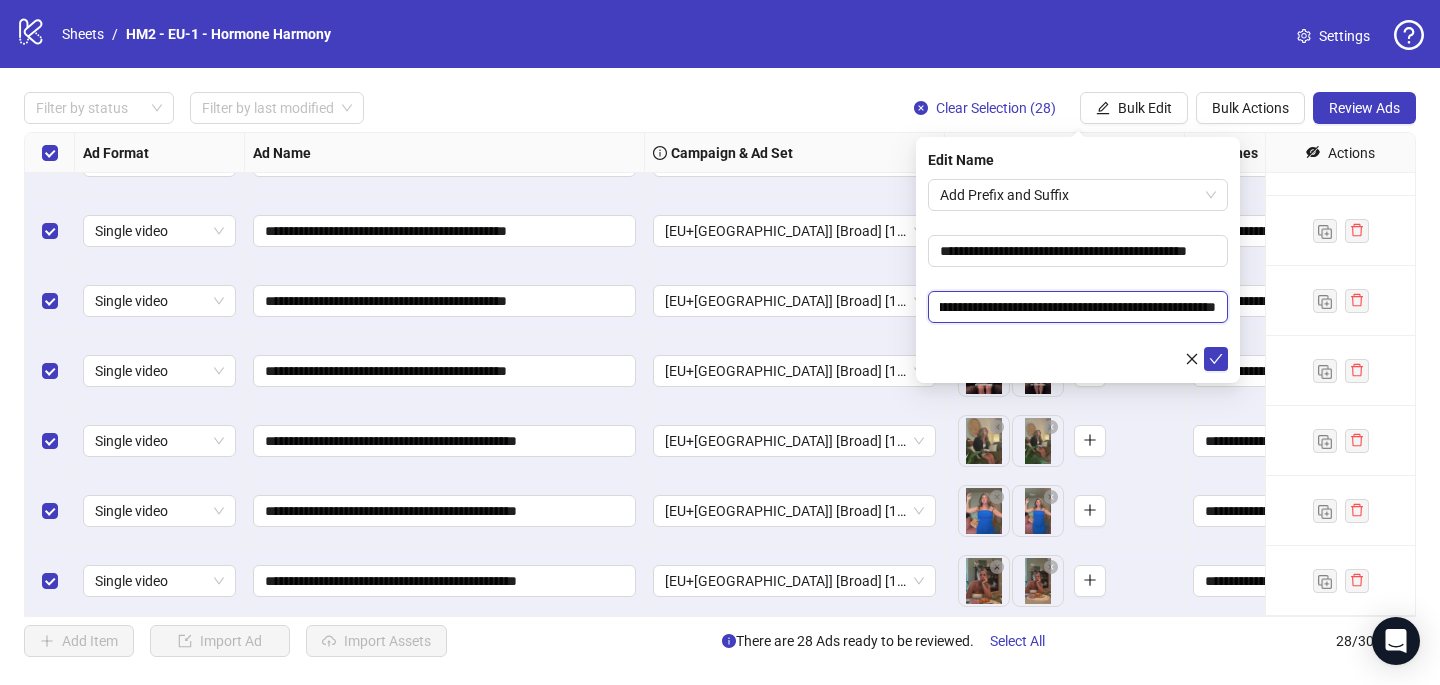 type on "**********" 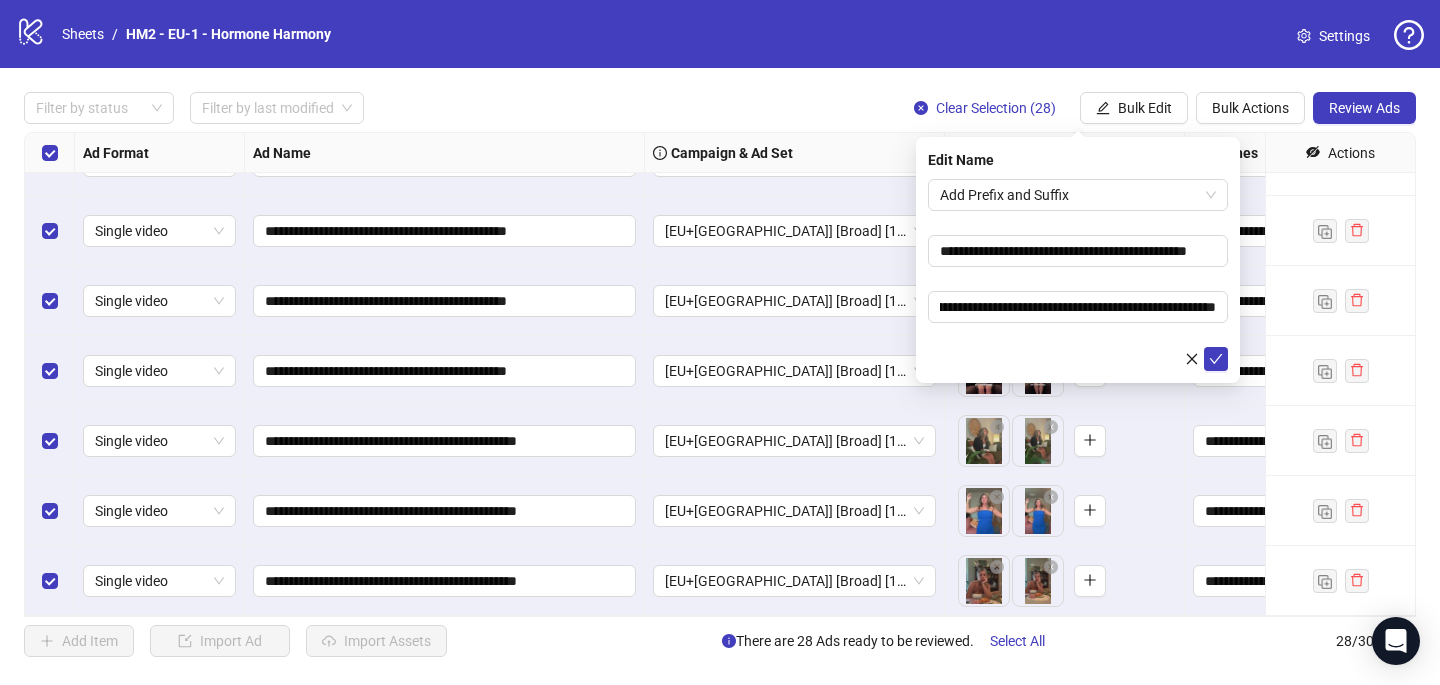 scroll, scrollTop: 0, scrollLeft: 0, axis: both 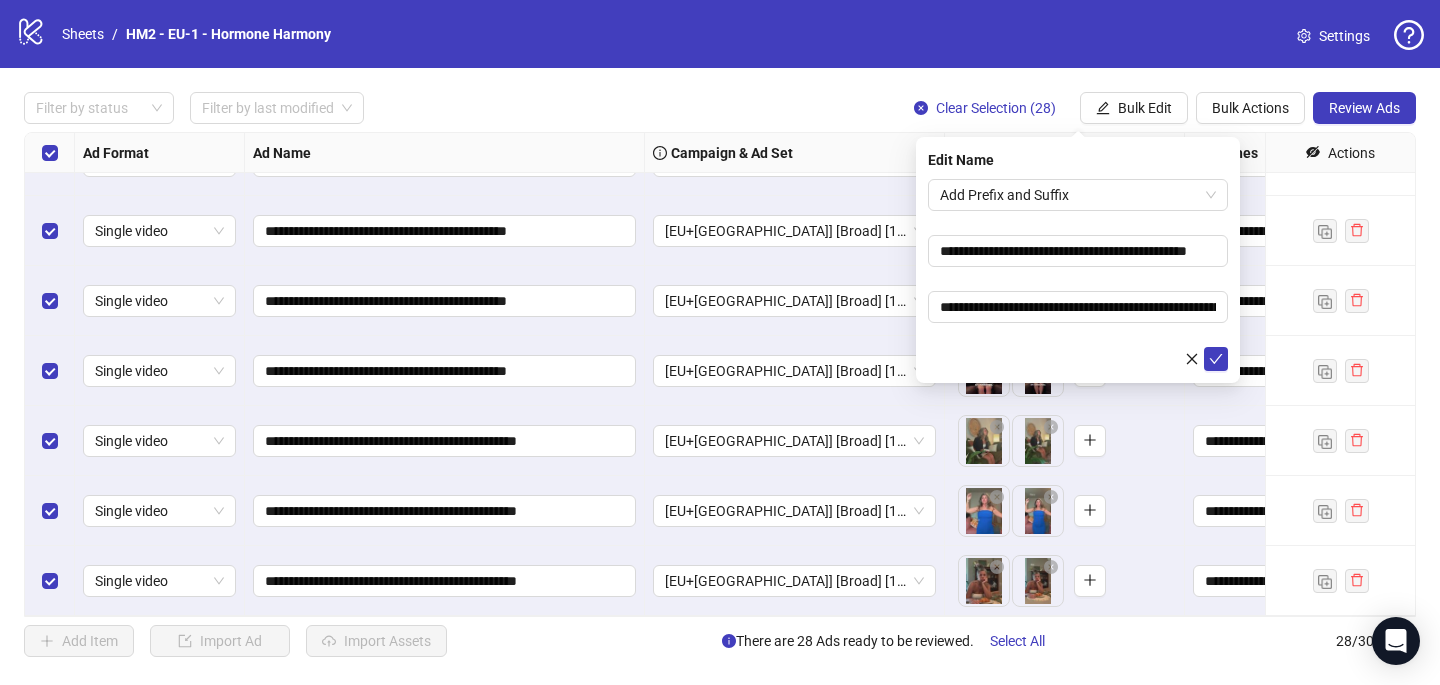 click at bounding box center (1078, 359) 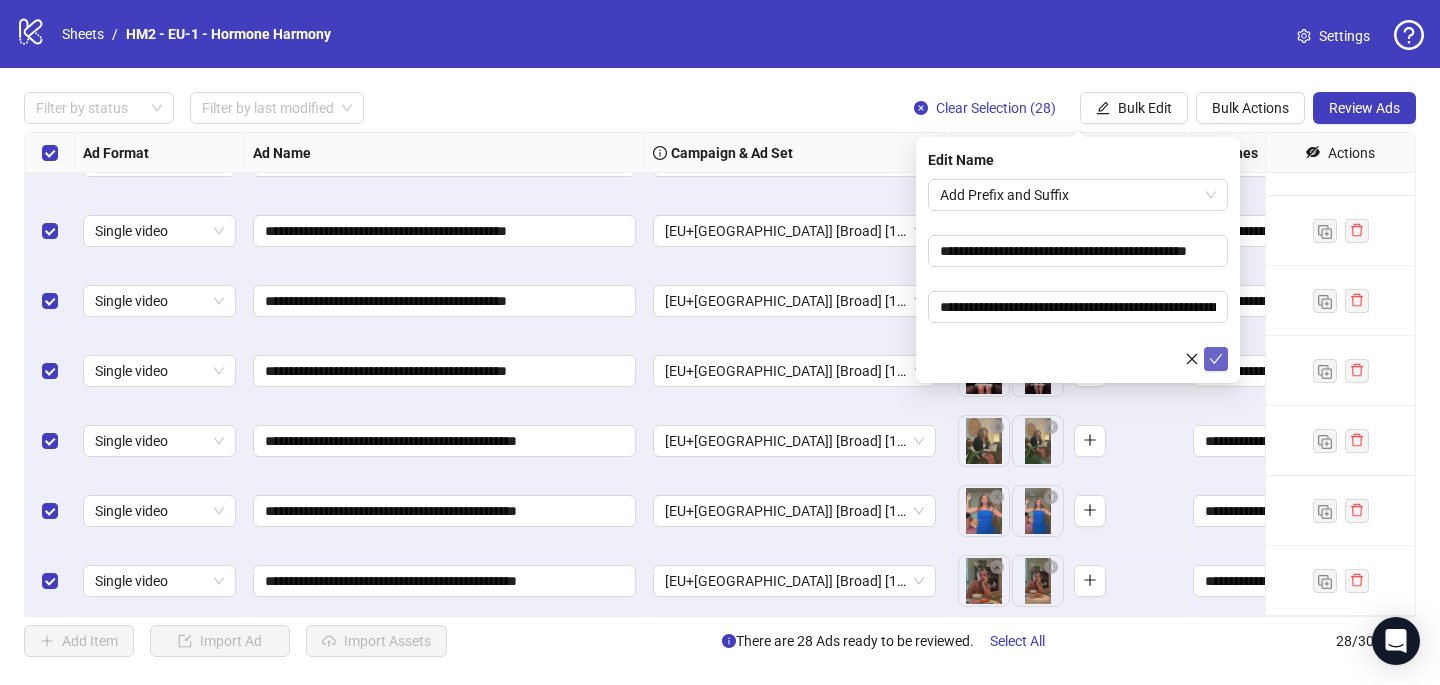 click 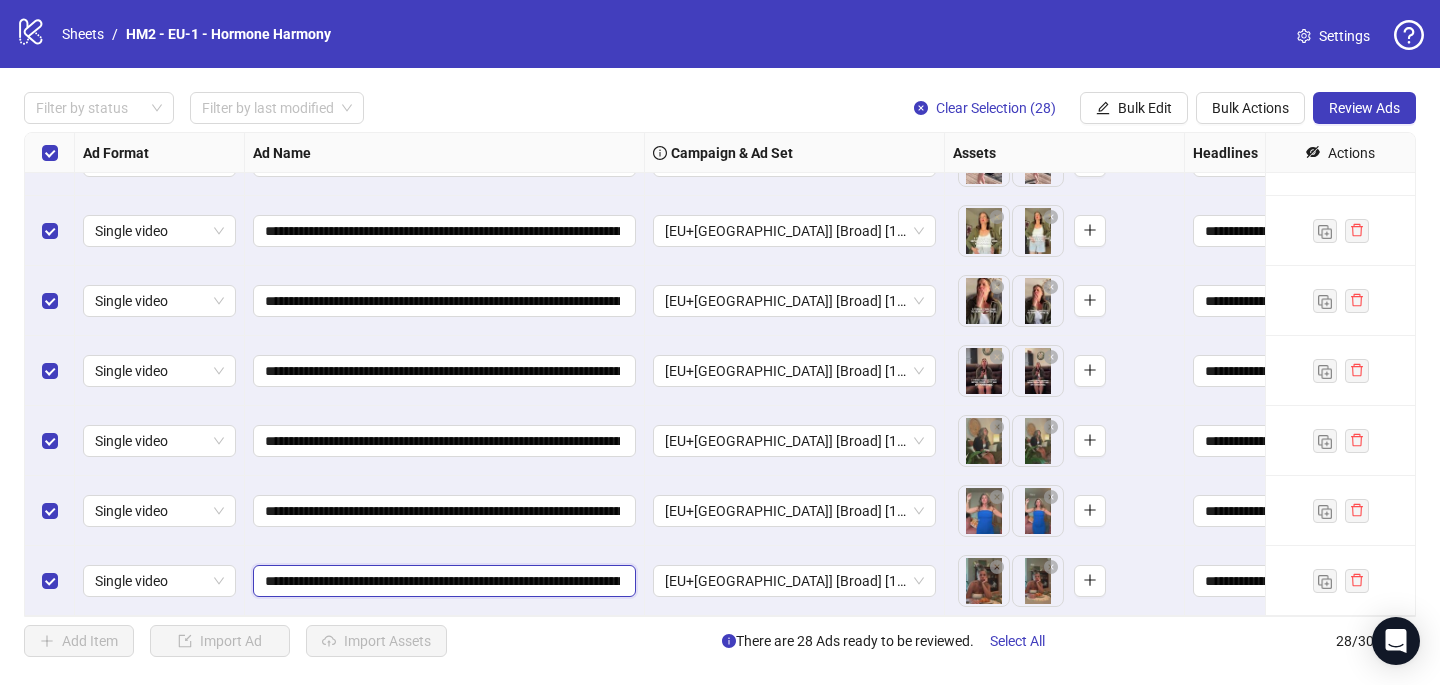 click on "**********" at bounding box center (442, 581) 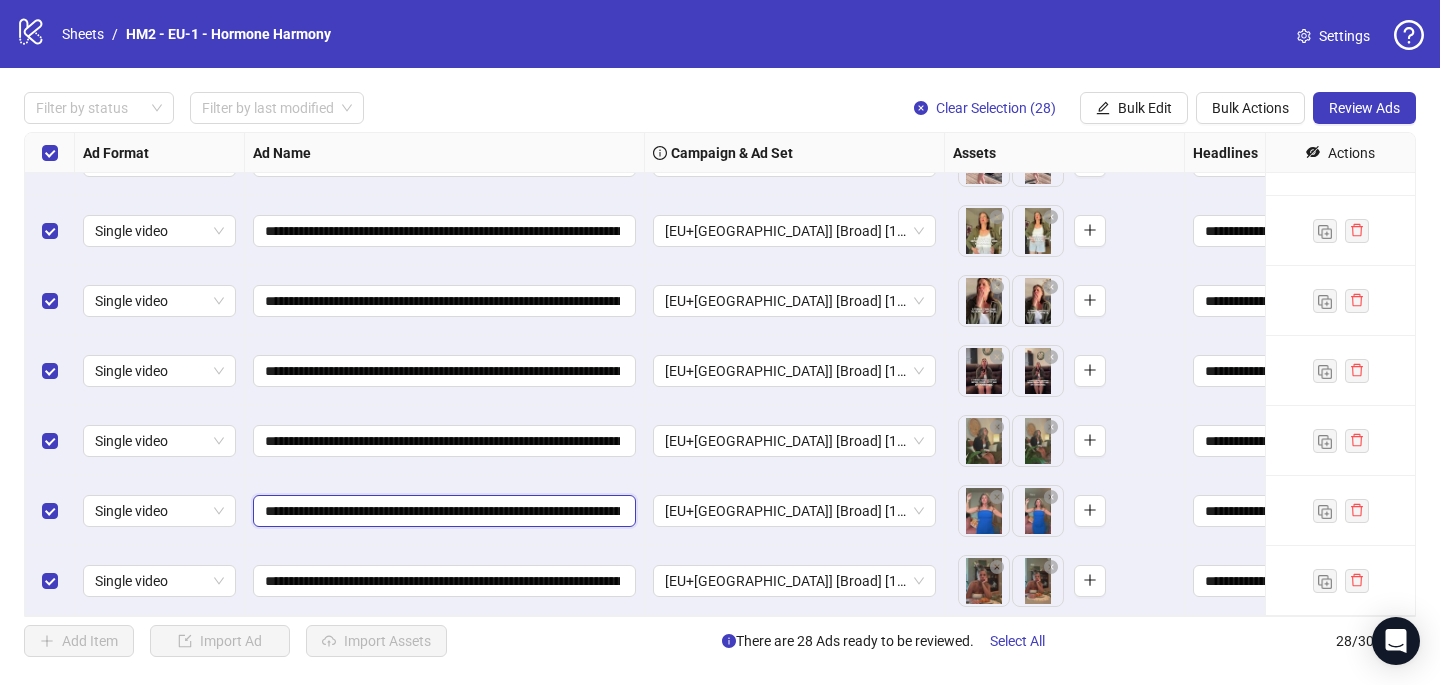 click on "**********" at bounding box center [442, 511] 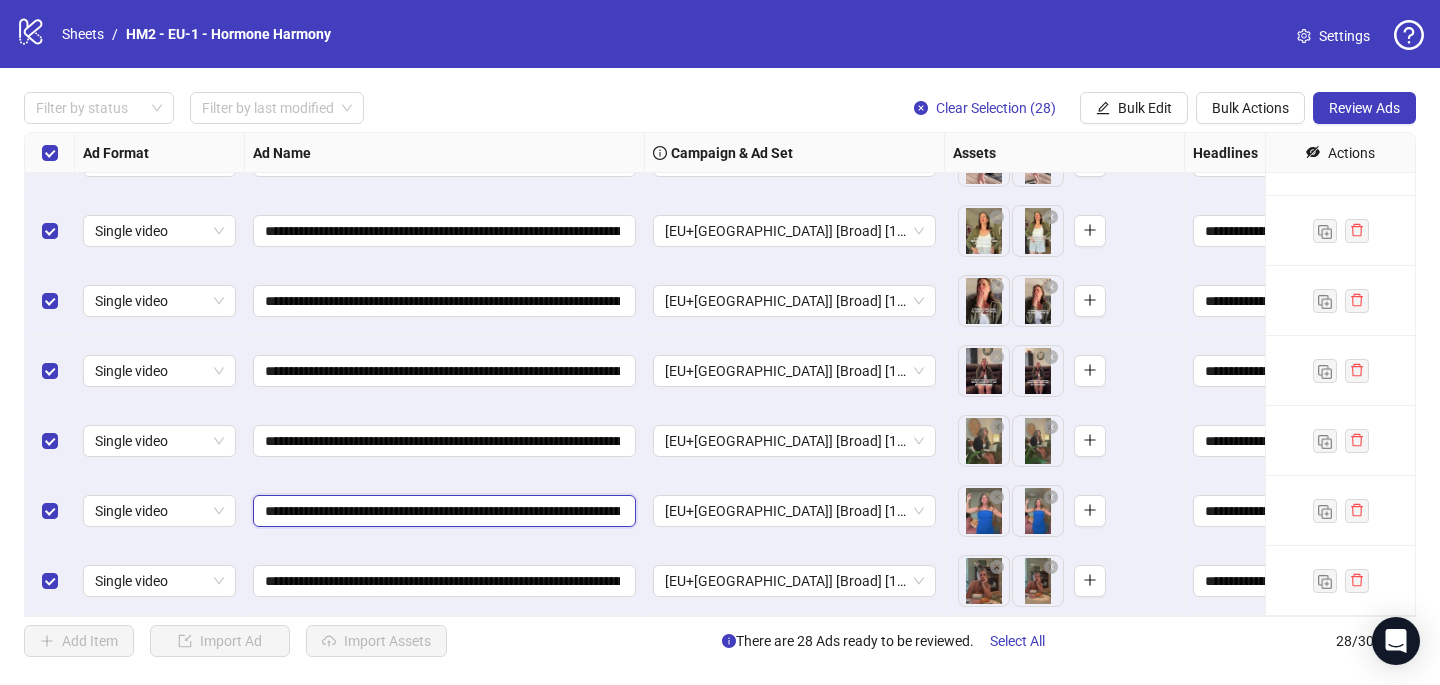 click on "**********" at bounding box center [442, 511] 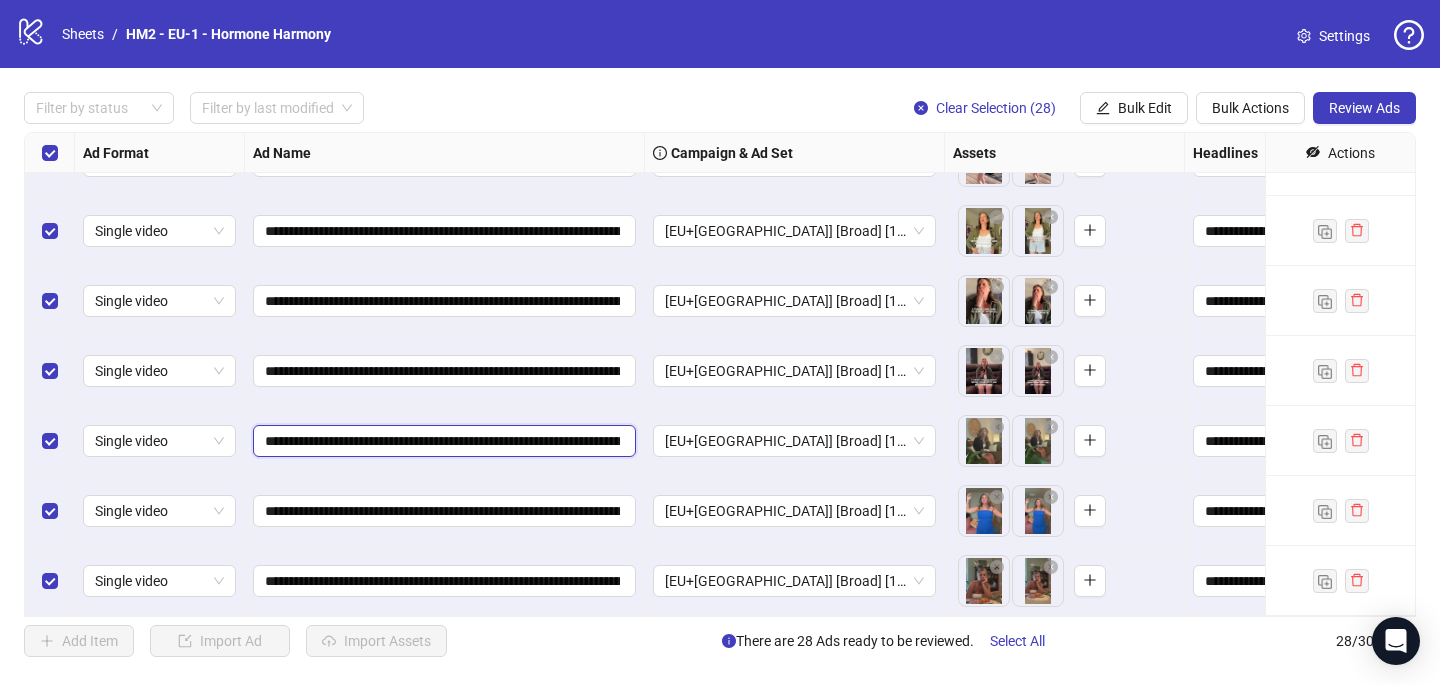 click on "**********" at bounding box center (442, 441) 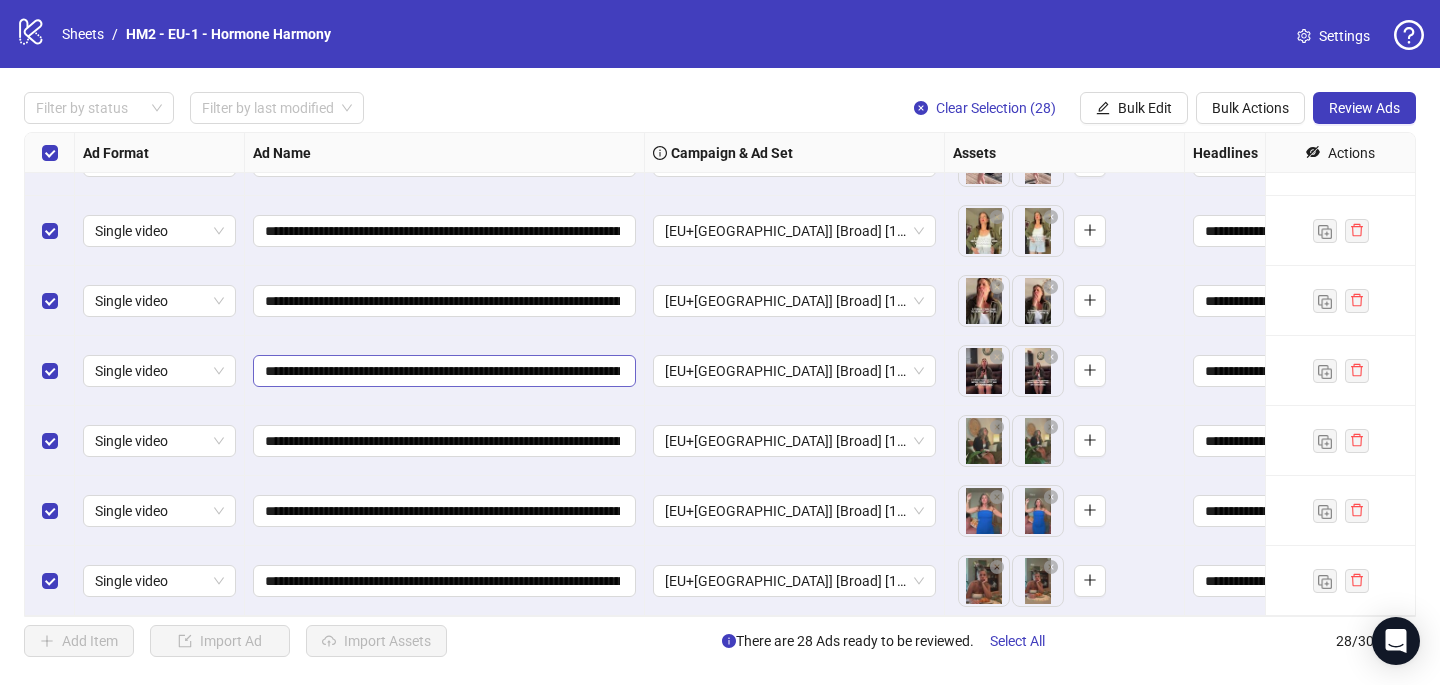 click on "**********" at bounding box center [444, 371] 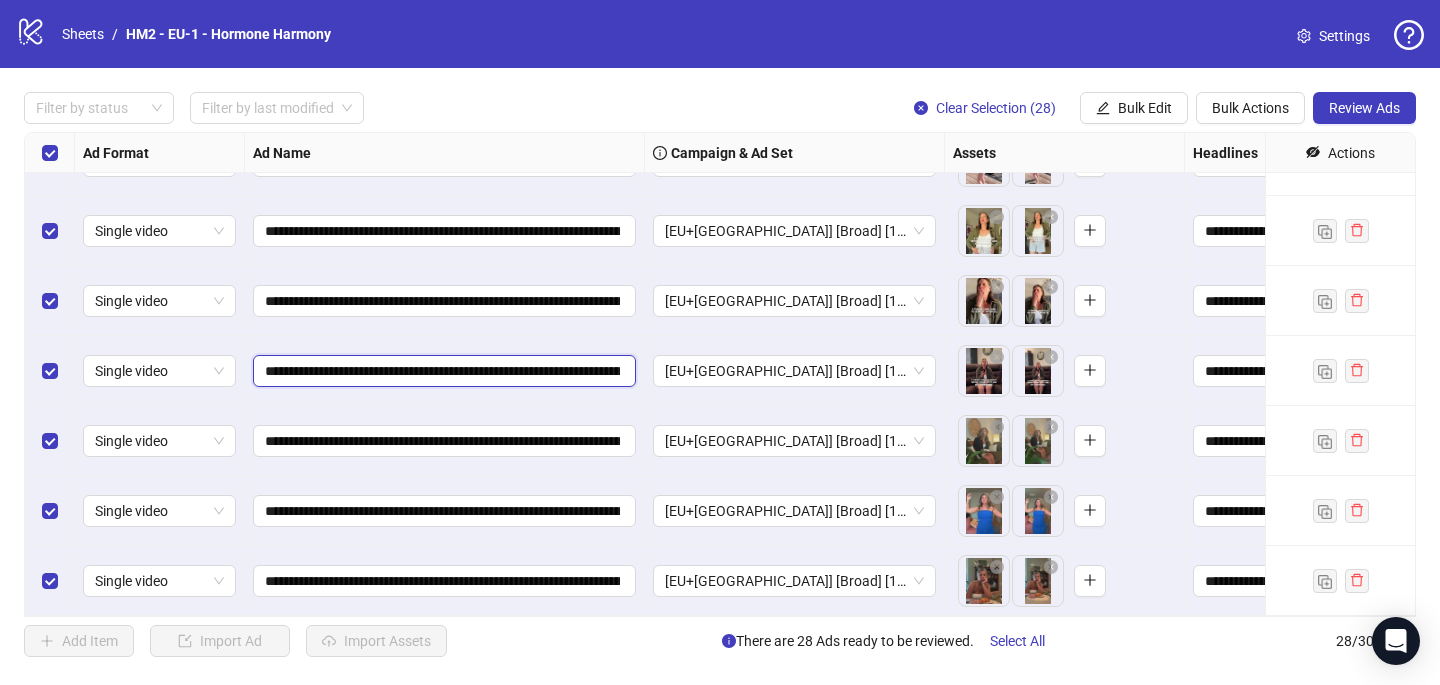scroll, scrollTop: 0, scrollLeft: 770, axis: horizontal 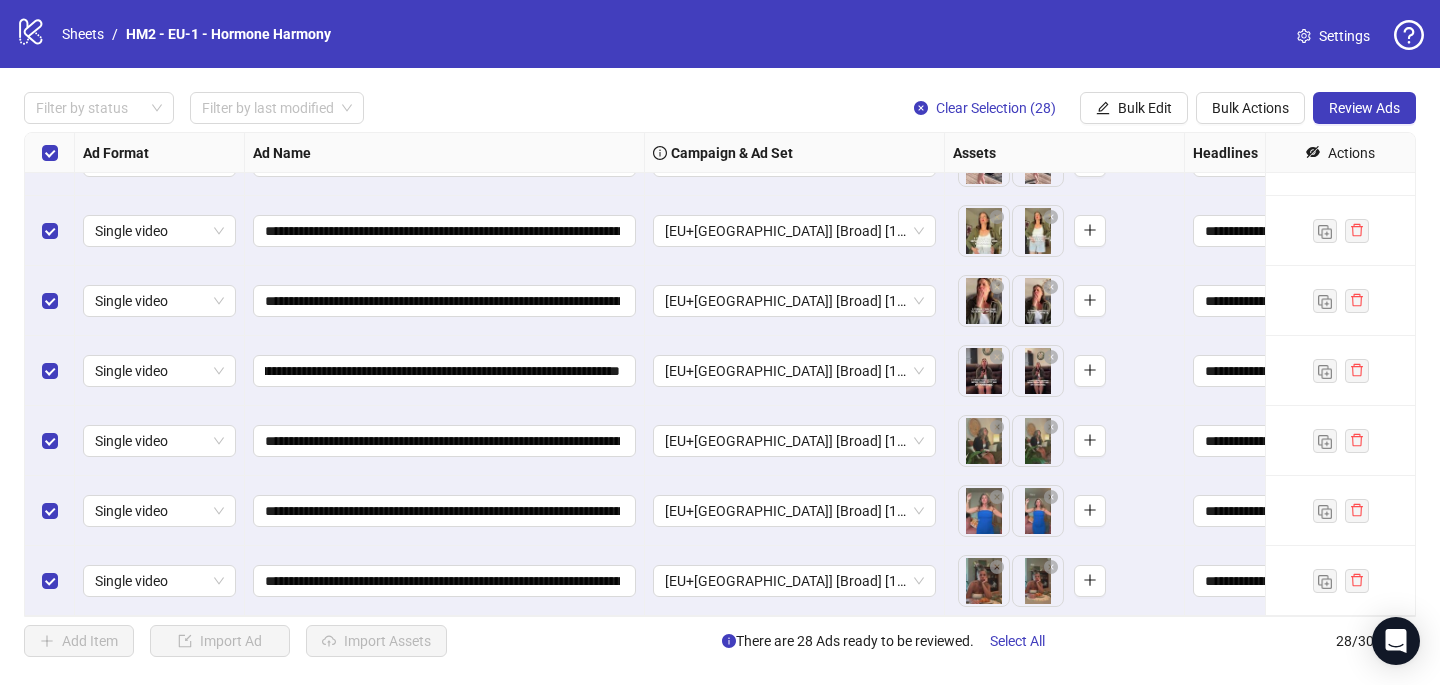 click on "**********" at bounding box center (445, 301) 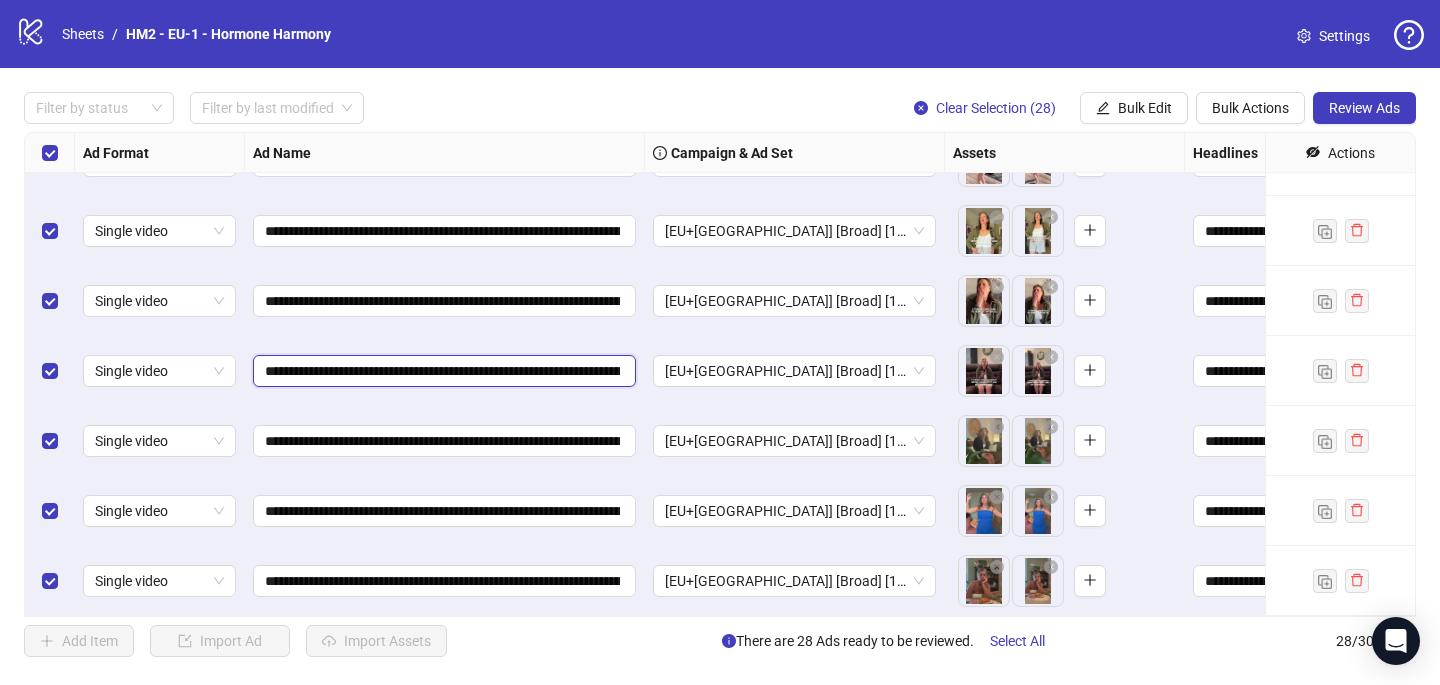 click on "**********" at bounding box center (442, 371) 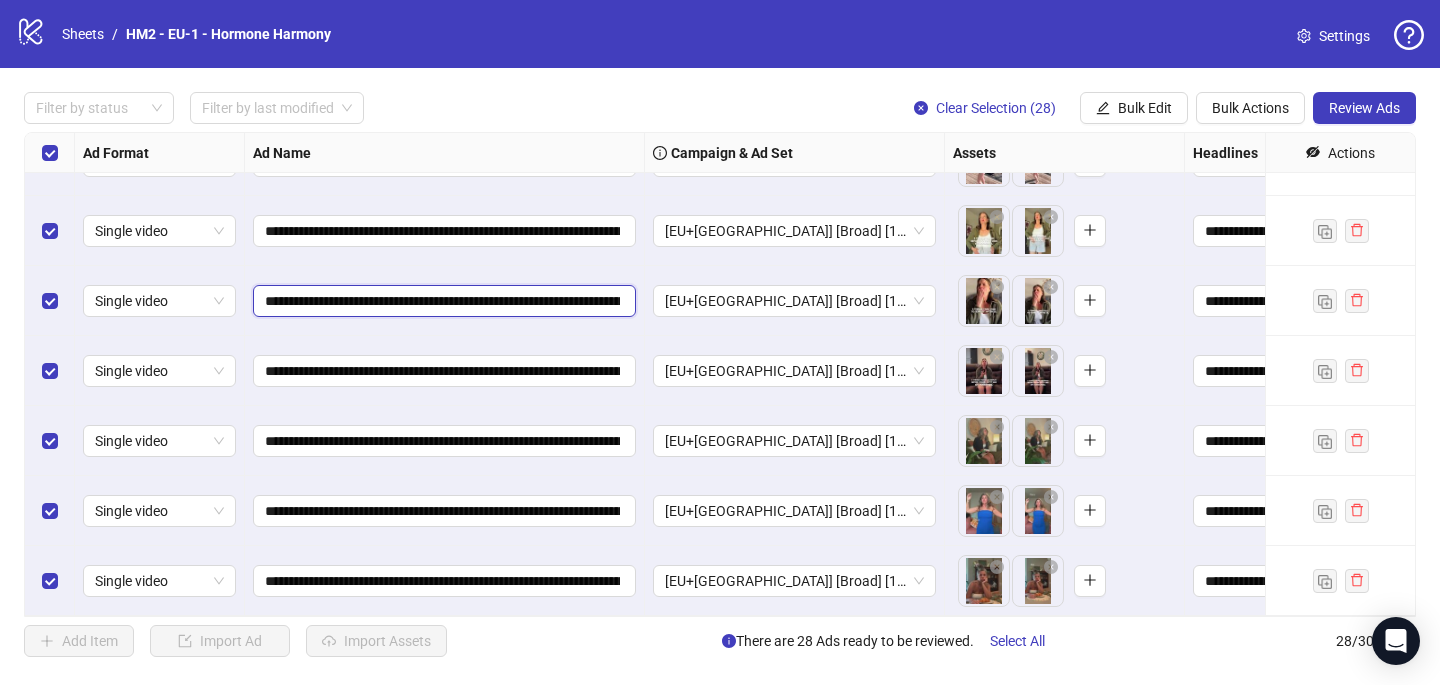 click on "**********" at bounding box center [442, 301] 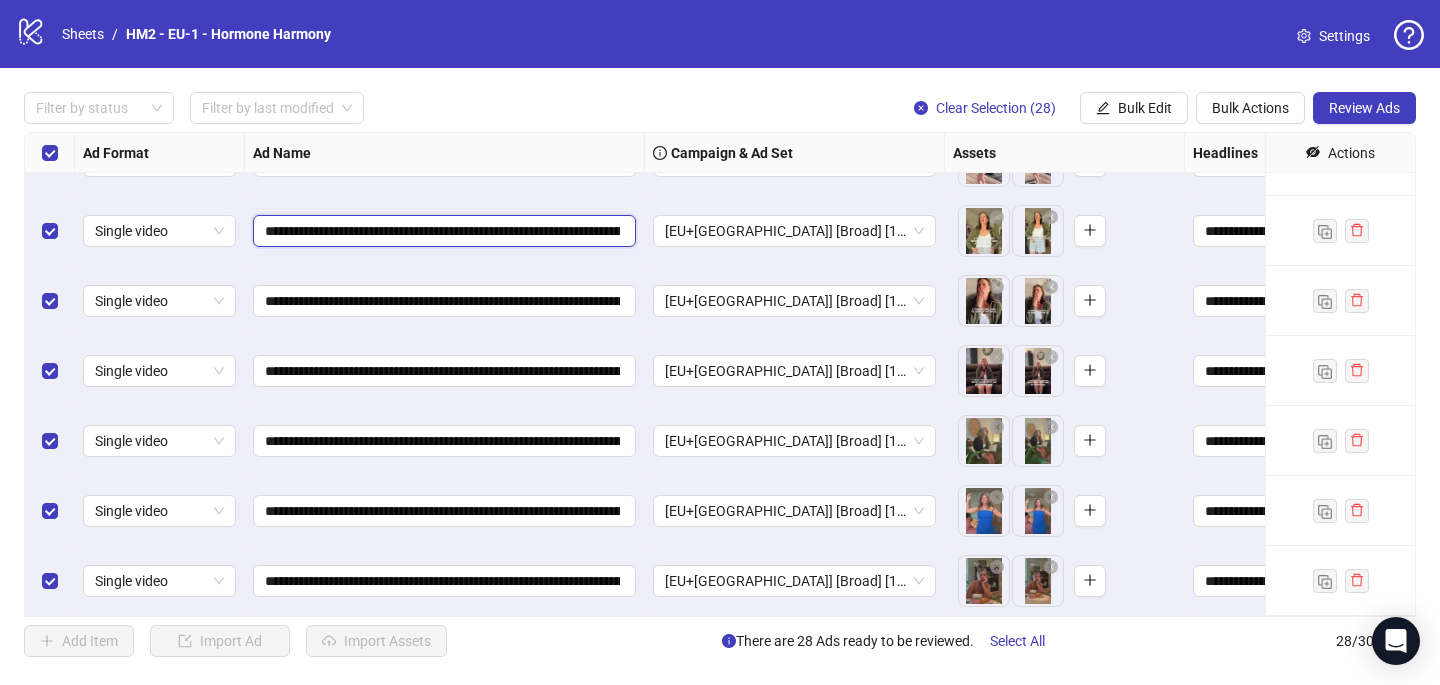 click on "**********" at bounding box center (442, 231) 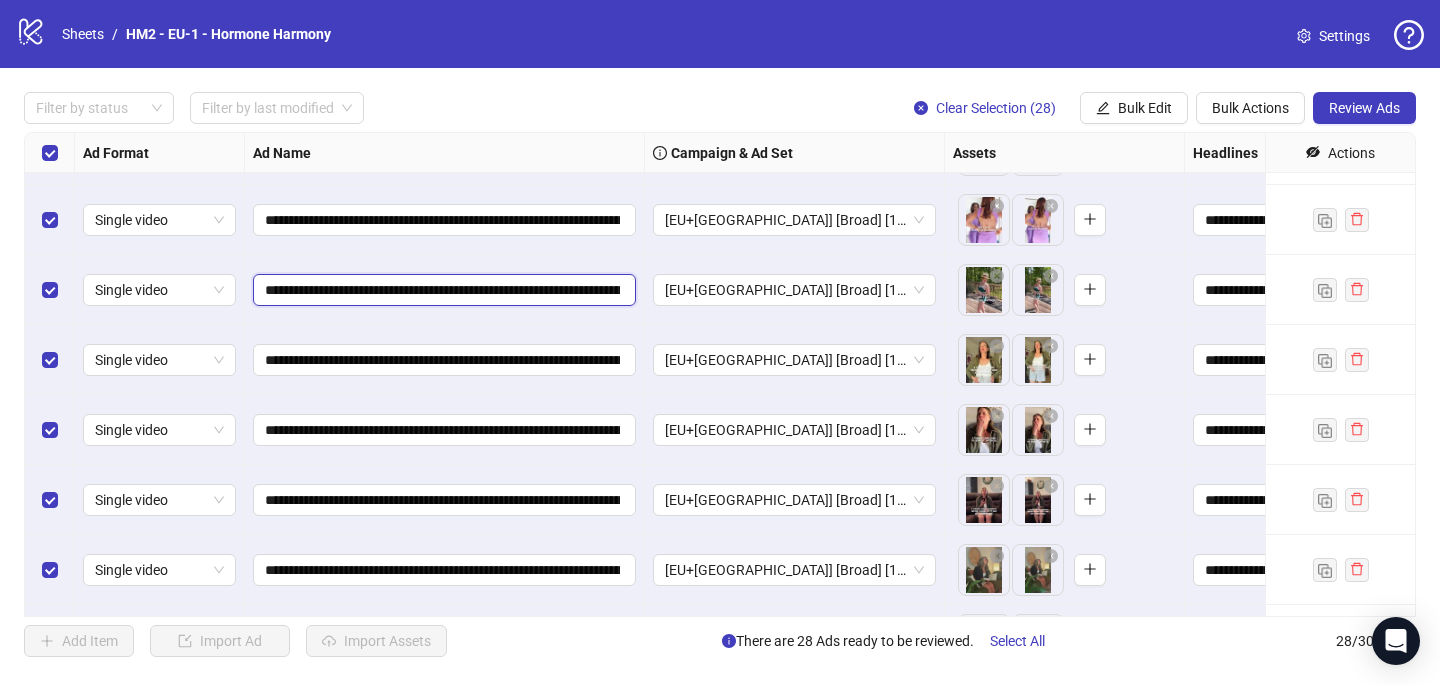 click on "**********" at bounding box center (442, 290) 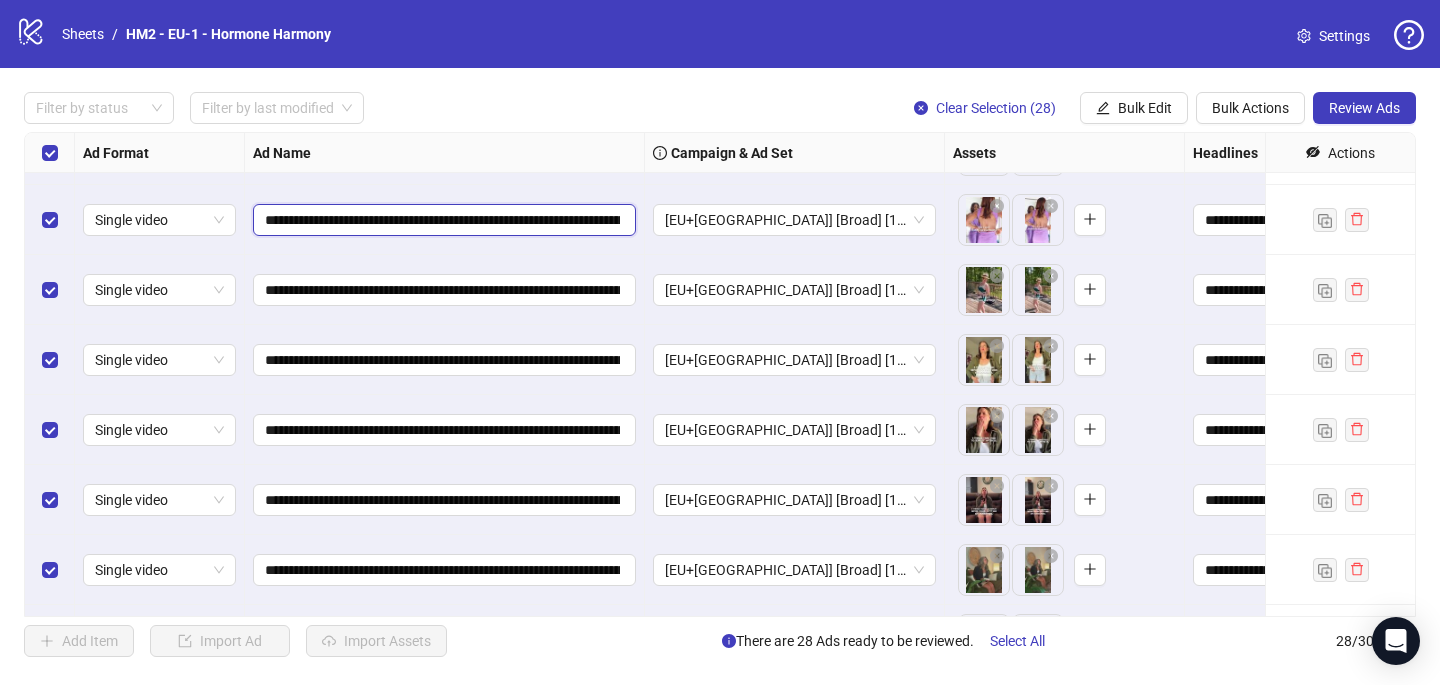 click on "**********" at bounding box center (442, 220) 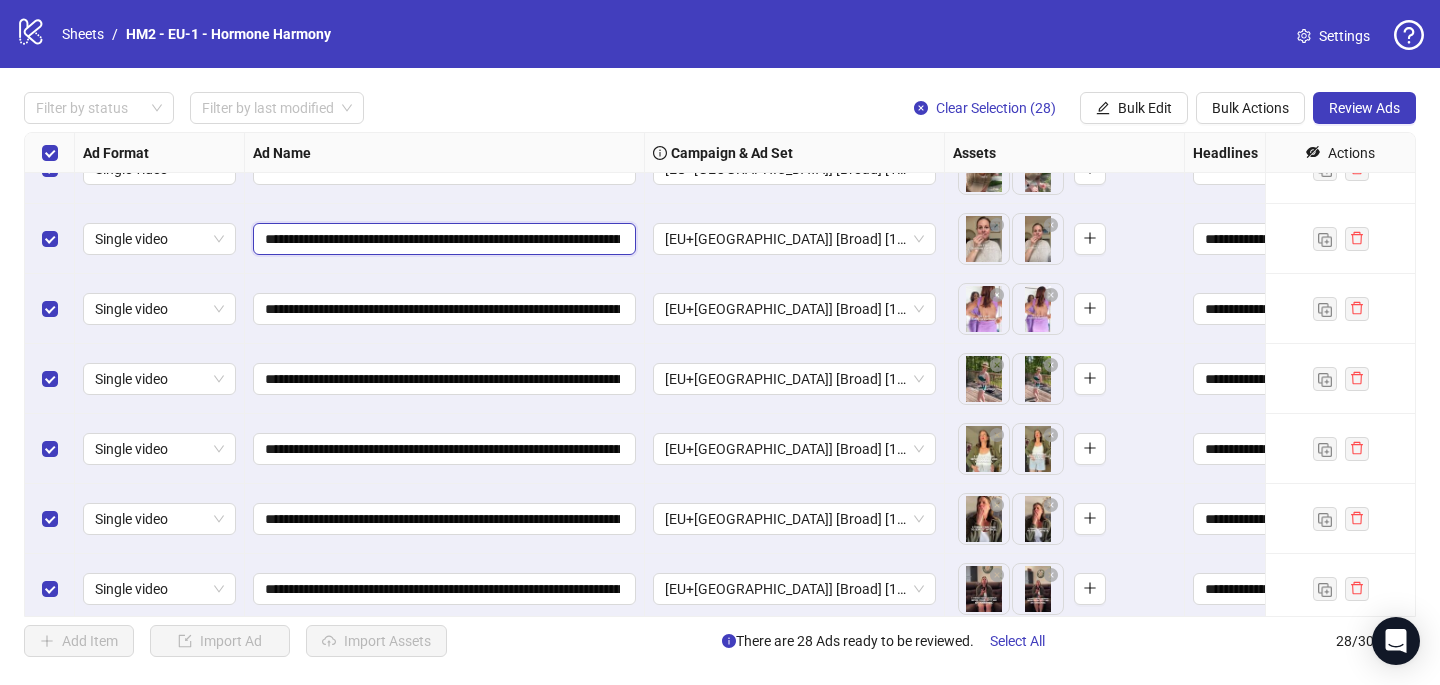 click on "**********" at bounding box center [442, 239] 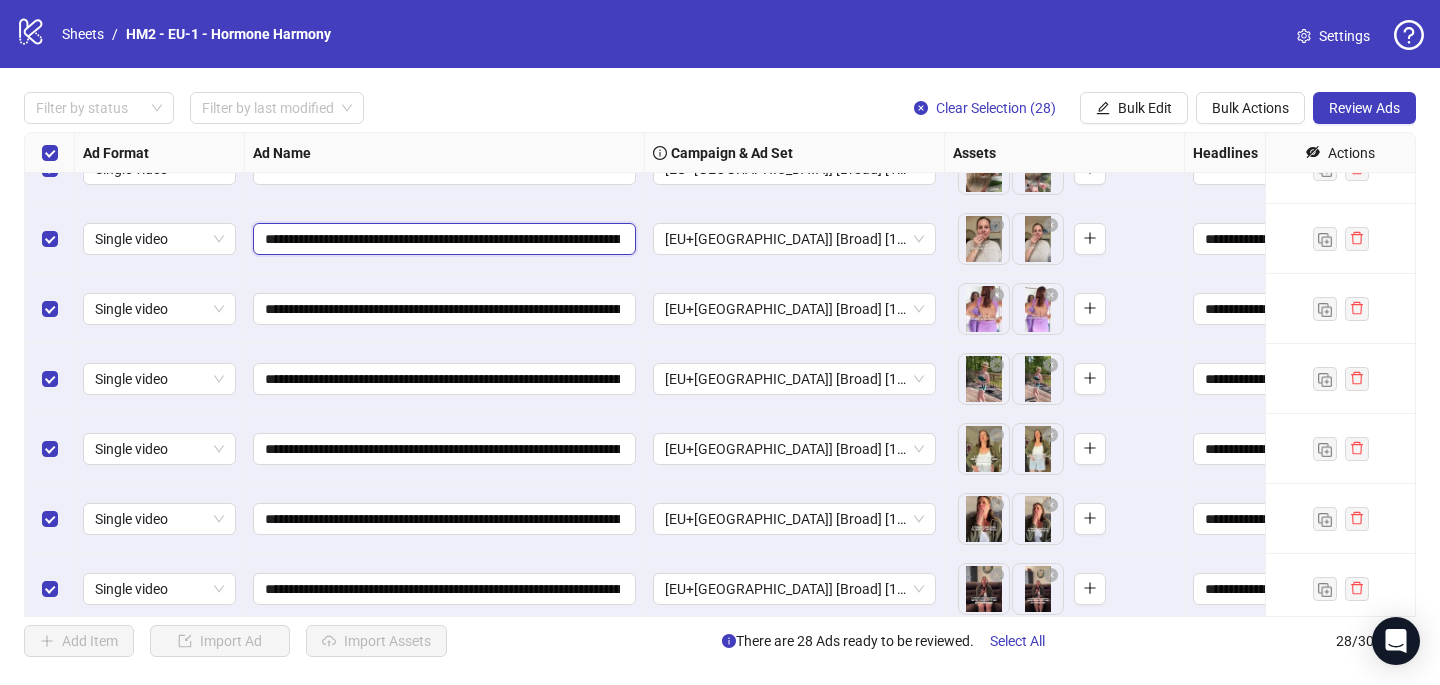 click on "**********" at bounding box center [442, 239] 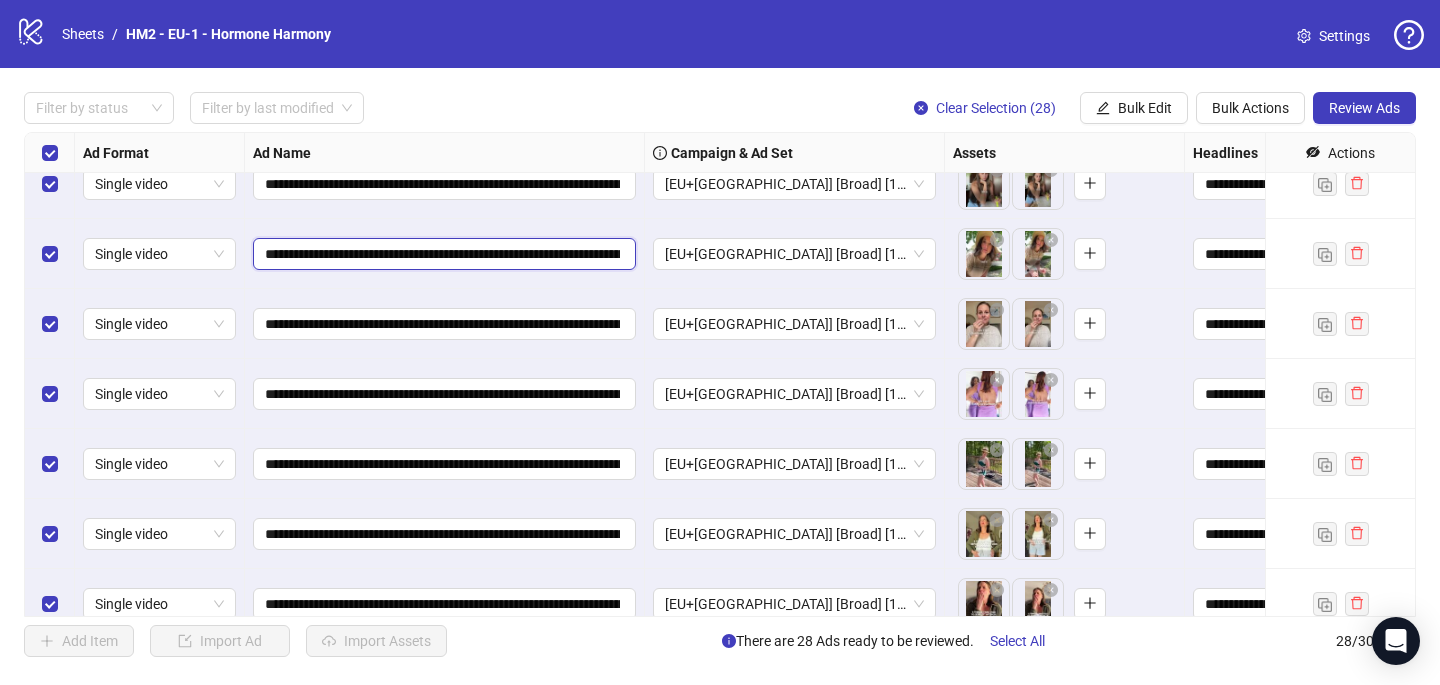 click on "**********" at bounding box center [442, 254] 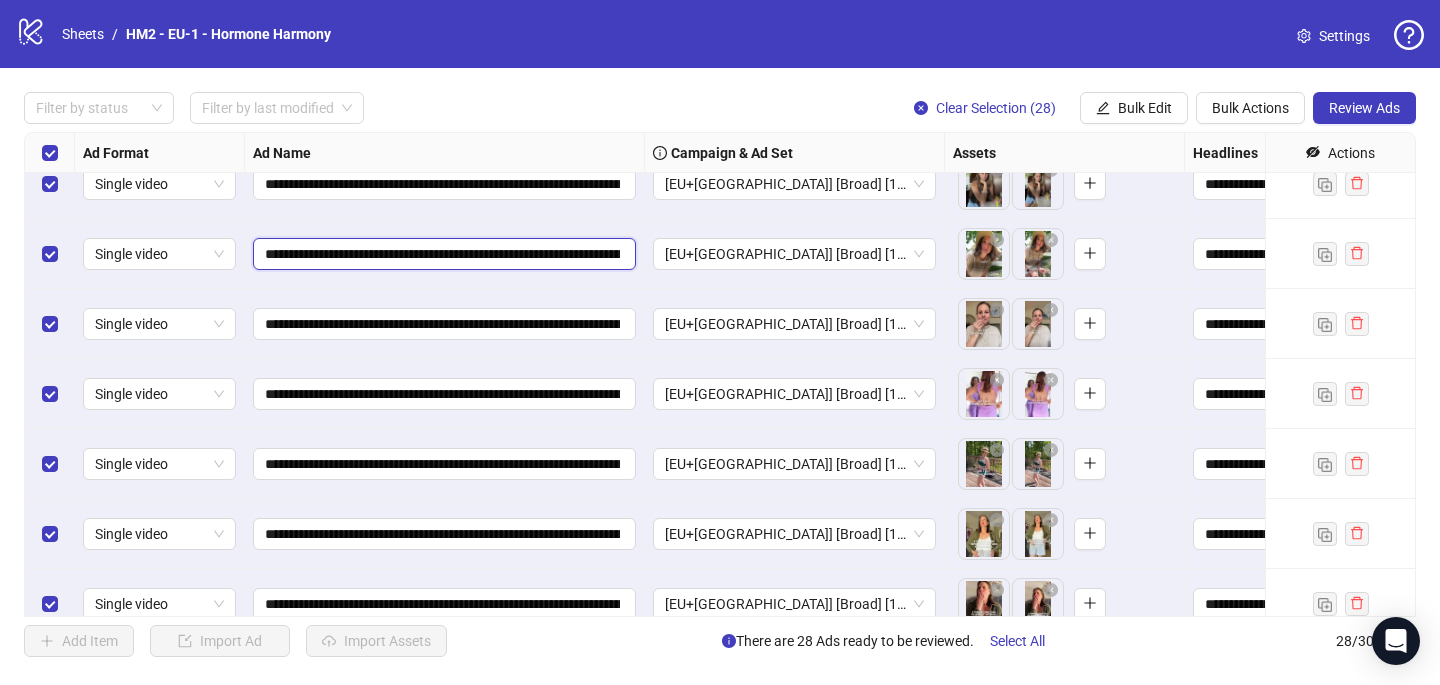 click on "**********" at bounding box center (442, 254) 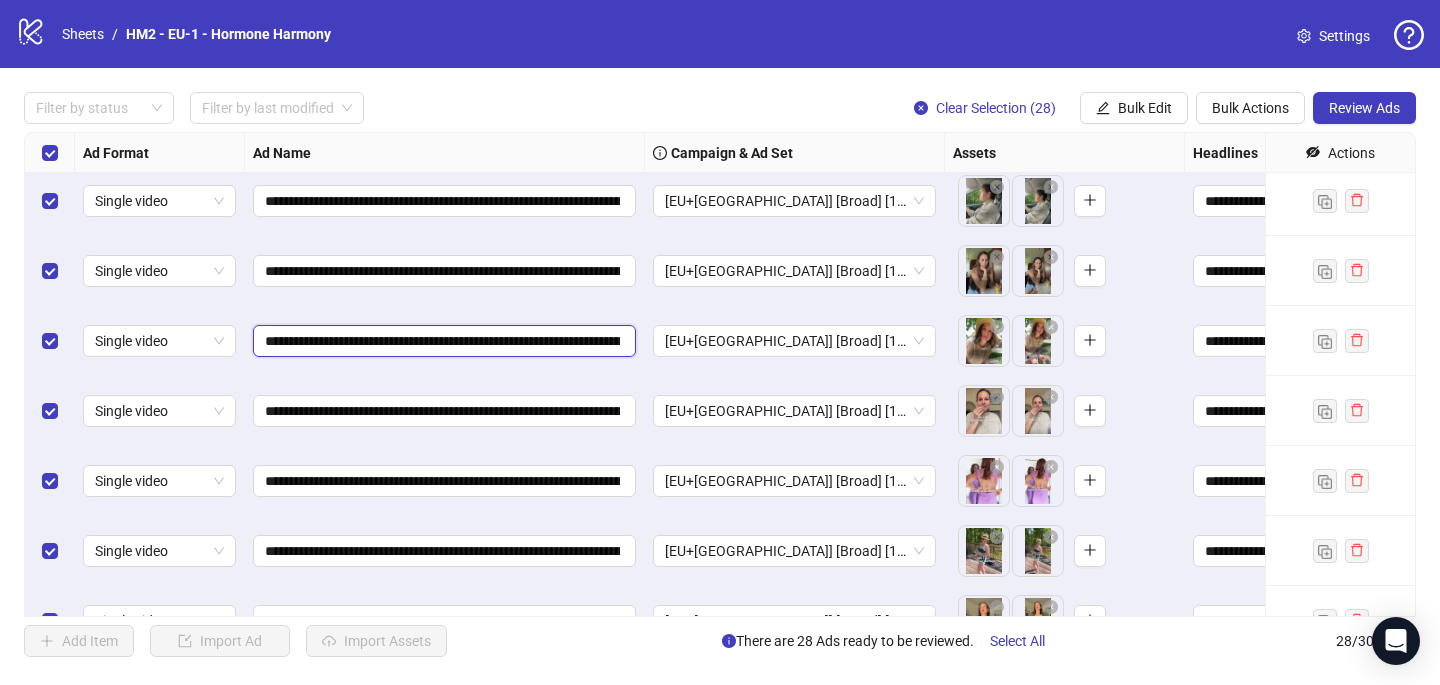 scroll, scrollTop: 1125, scrollLeft: 0, axis: vertical 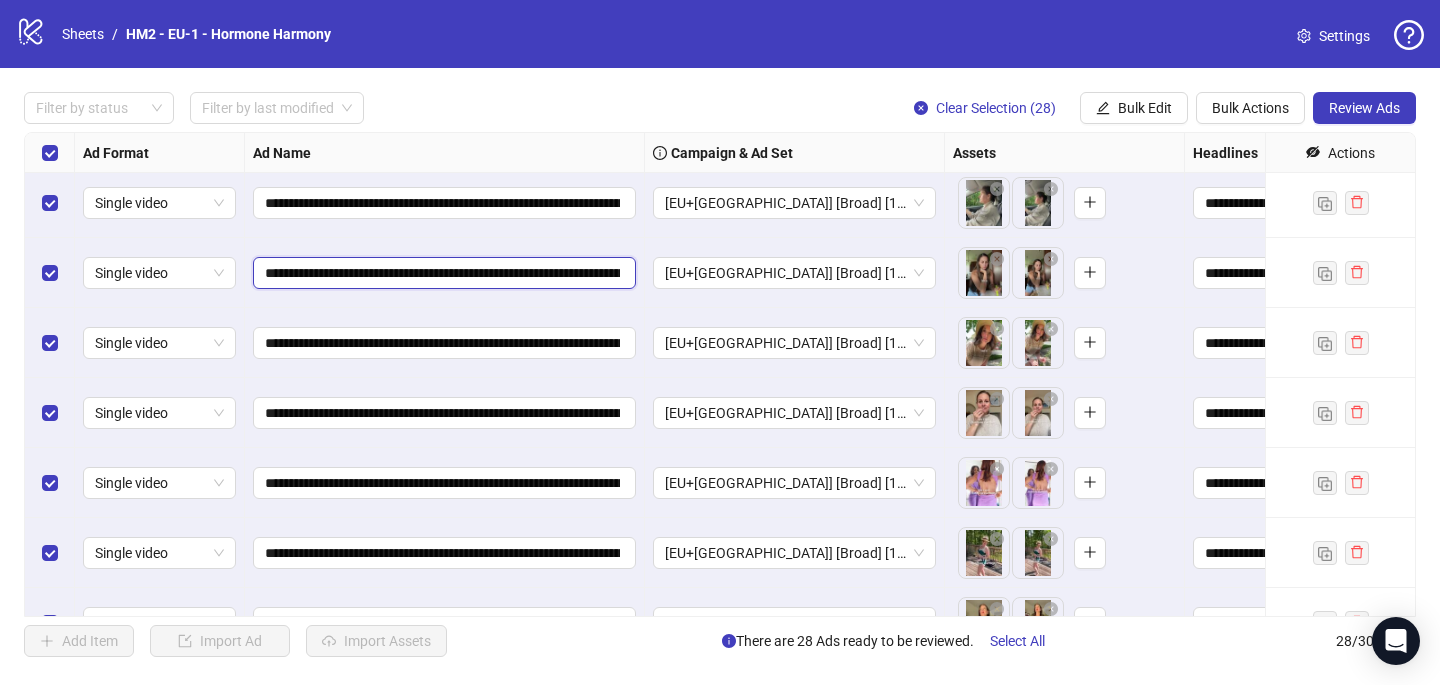 click on "**********" at bounding box center [442, 273] 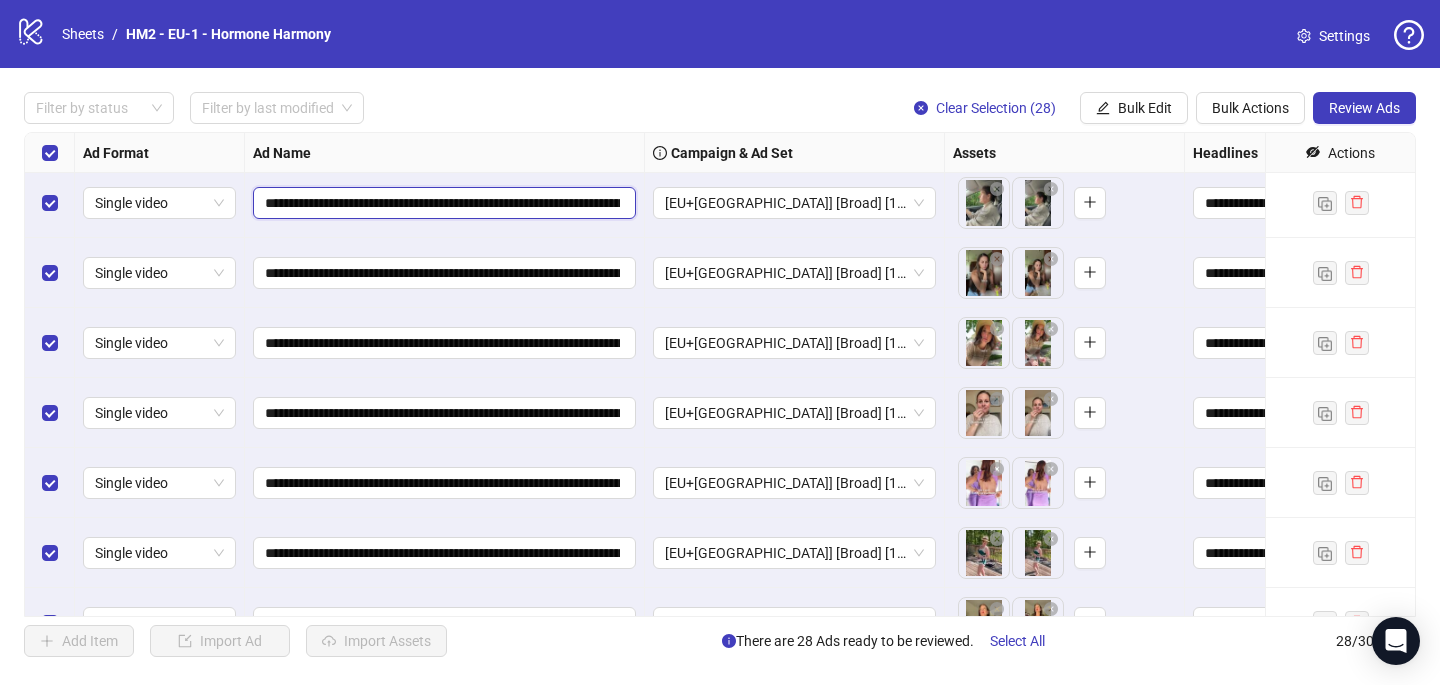 click on "**********" at bounding box center [442, 203] 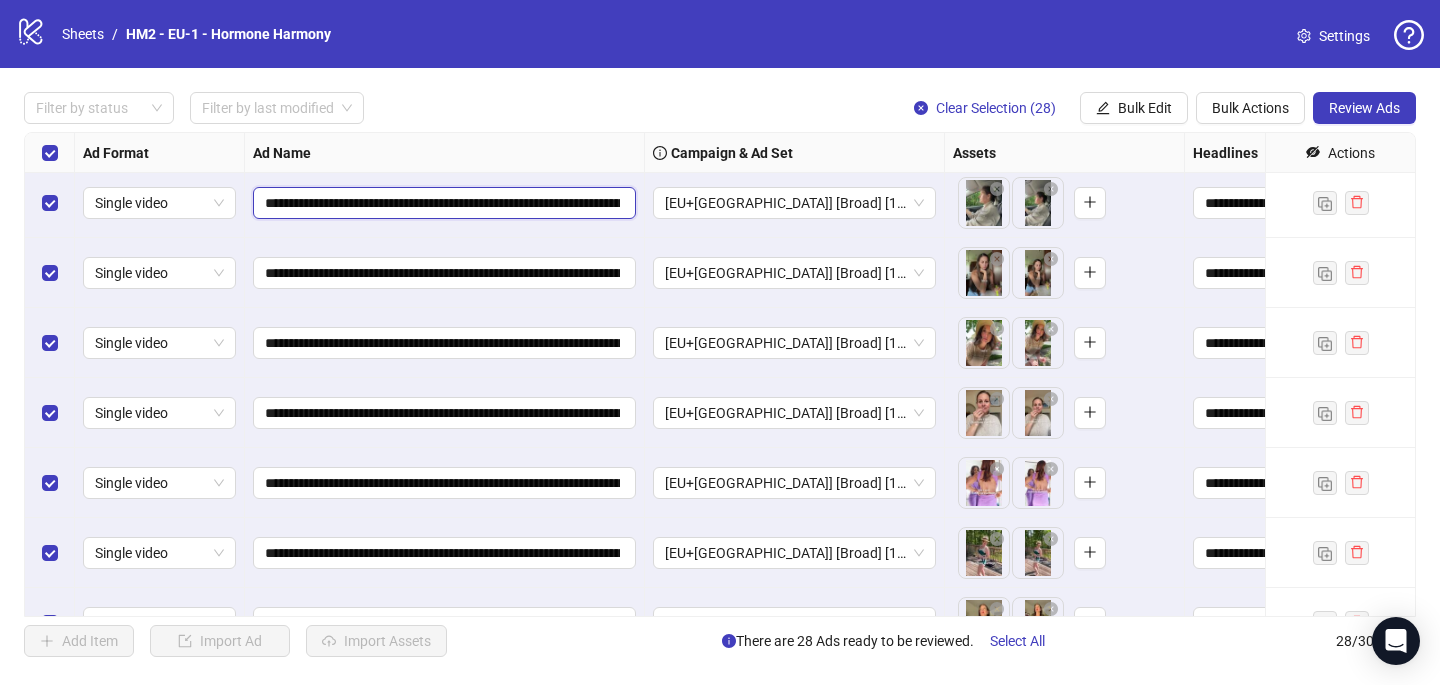 click on "**********" at bounding box center (442, 203) 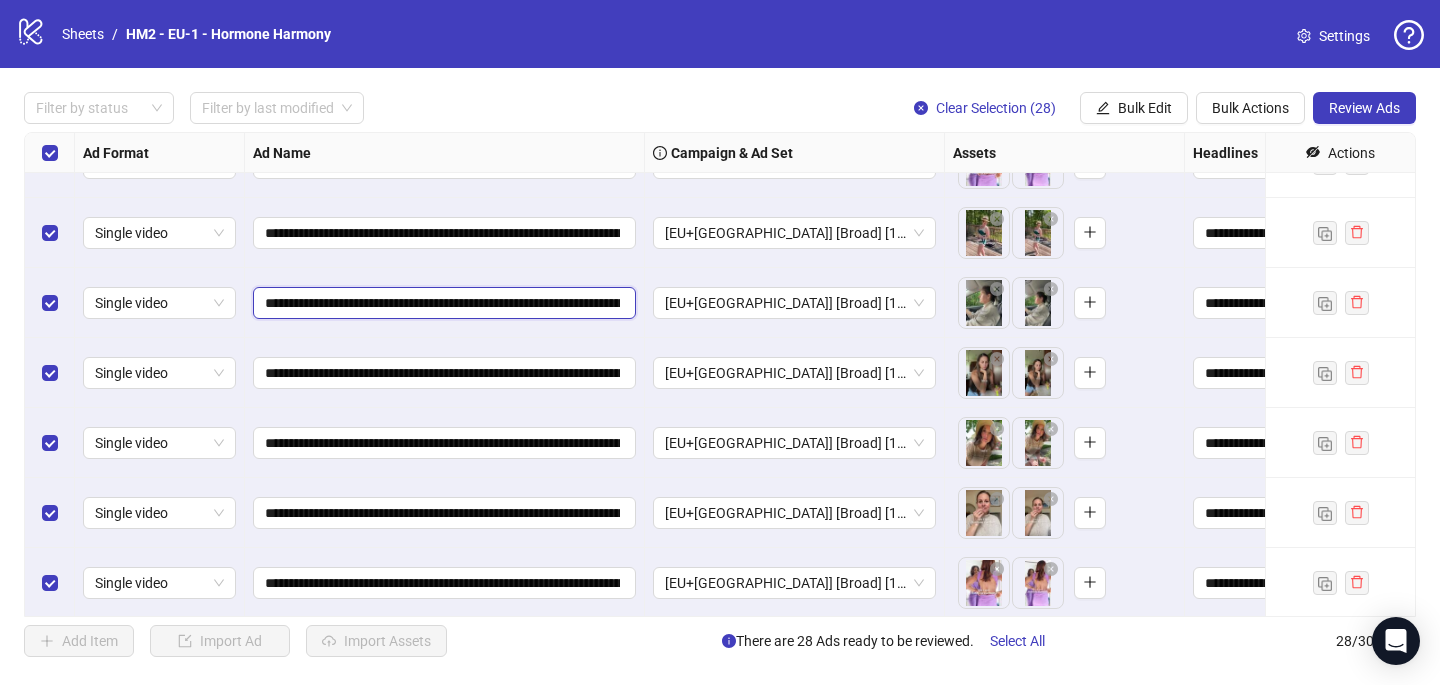 scroll, scrollTop: 1024, scrollLeft: 0, axis: vertical 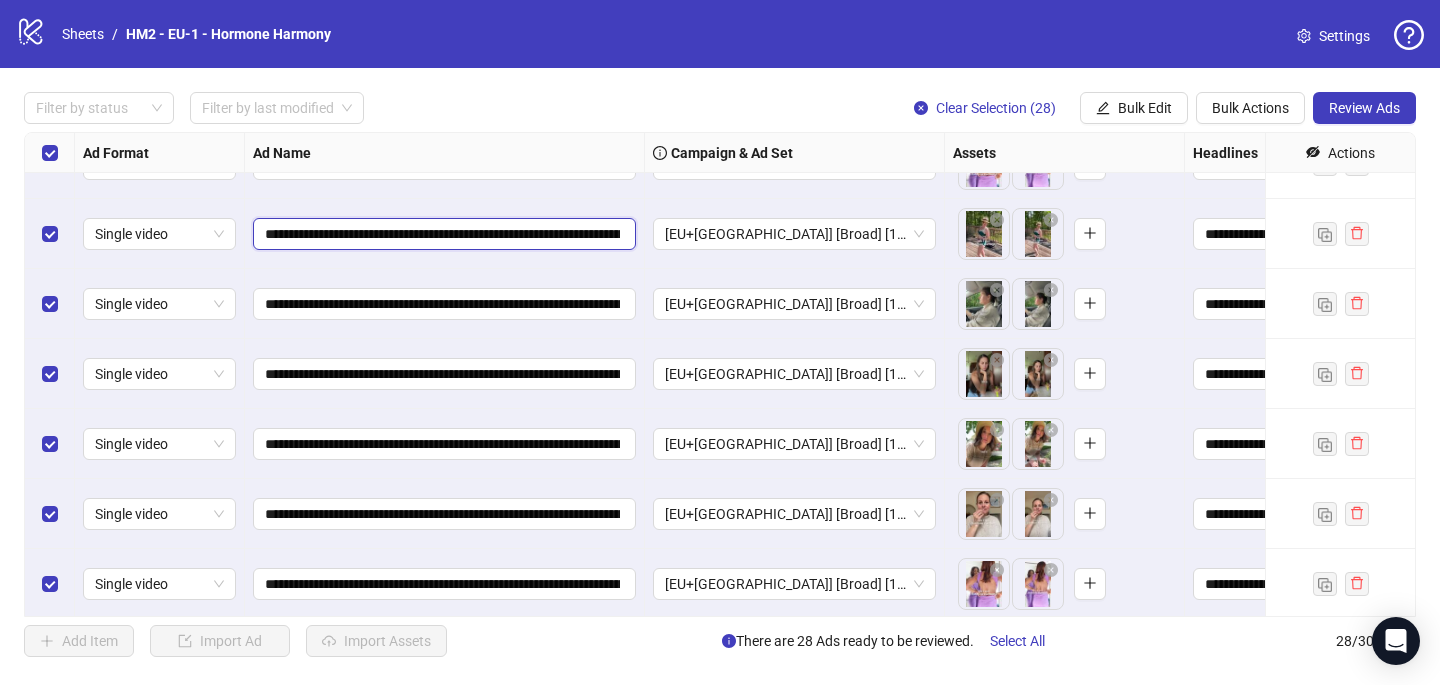 click on "**********" at bounding box center [442, 234] 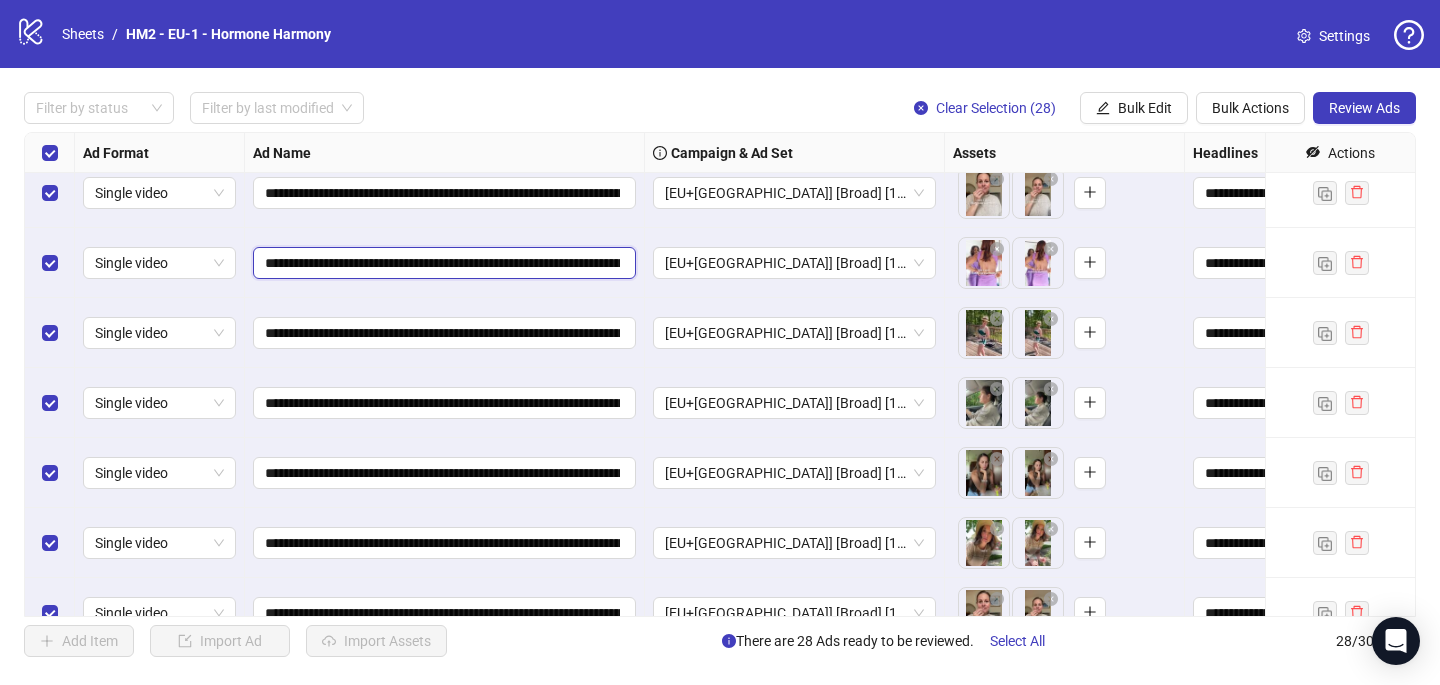 click on "**********" at bounding box center (442, 263) 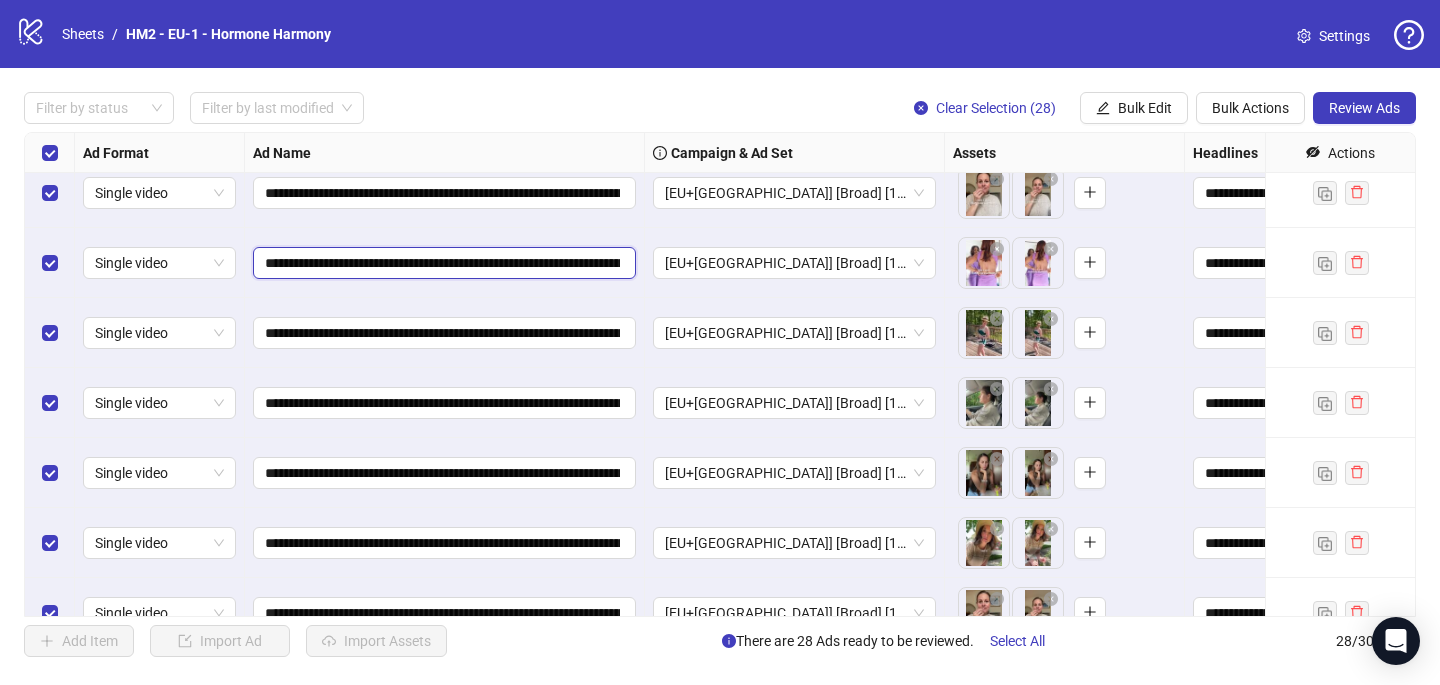 click on "**********" at bounding box center (442, 263) 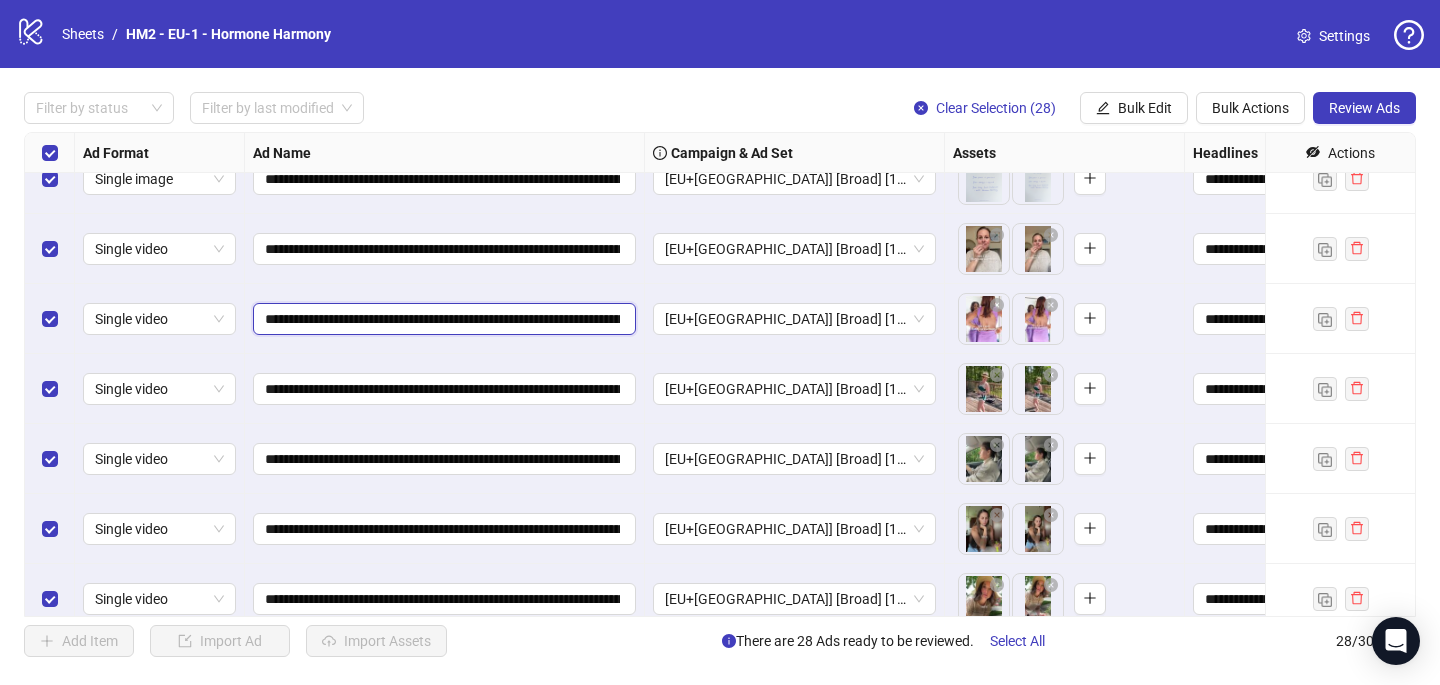 scroll, scrollTop: 868, scrollLeft: 0, axis: vertical 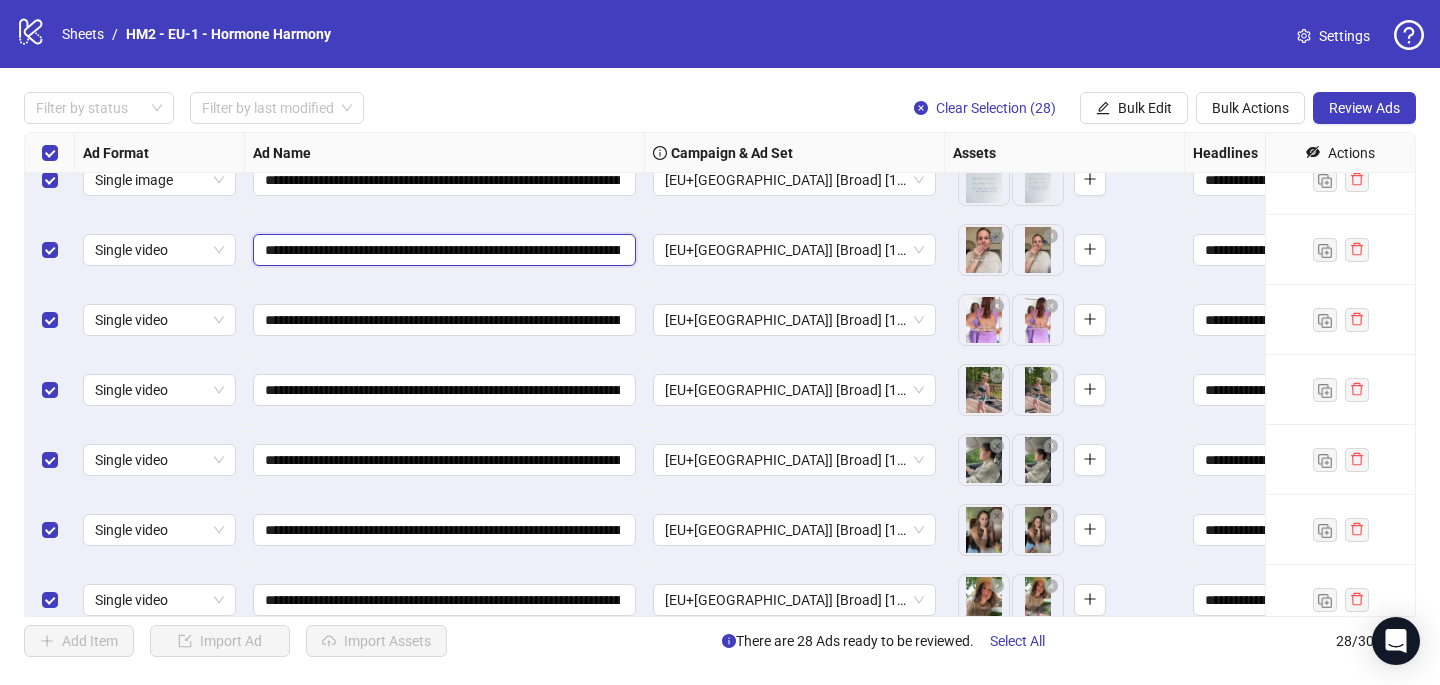 click on "**********" at bounding box center (442, 250) 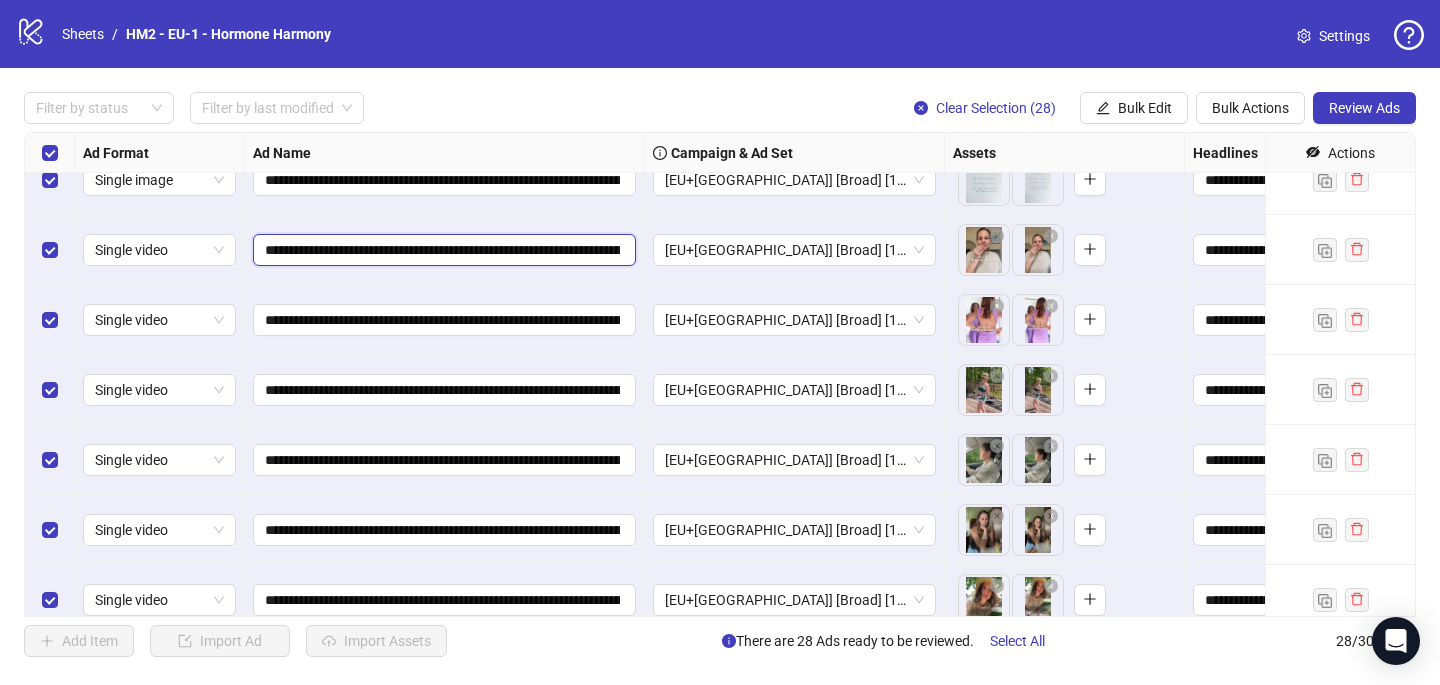 click on "**********" at bounding box center (442, 250) 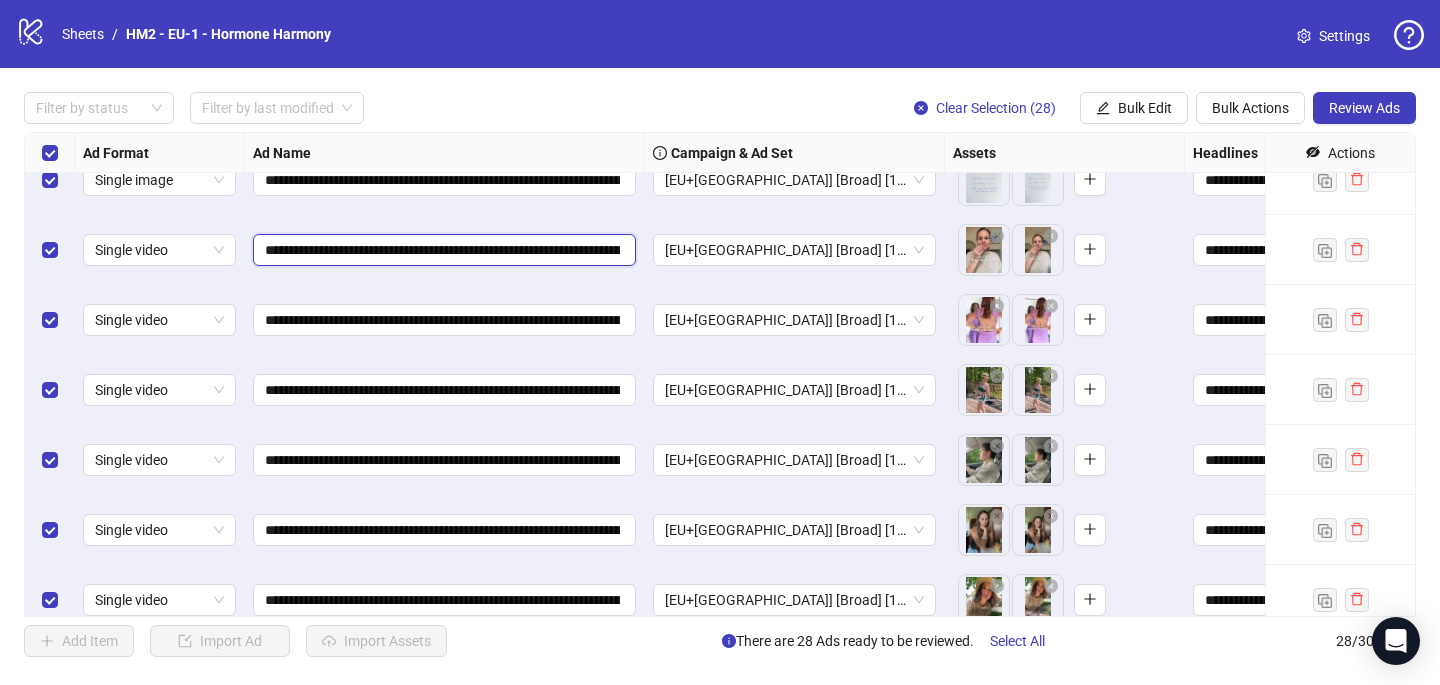 scroll, scrollTop: 815, scrollLeft: 0, axis: vertical 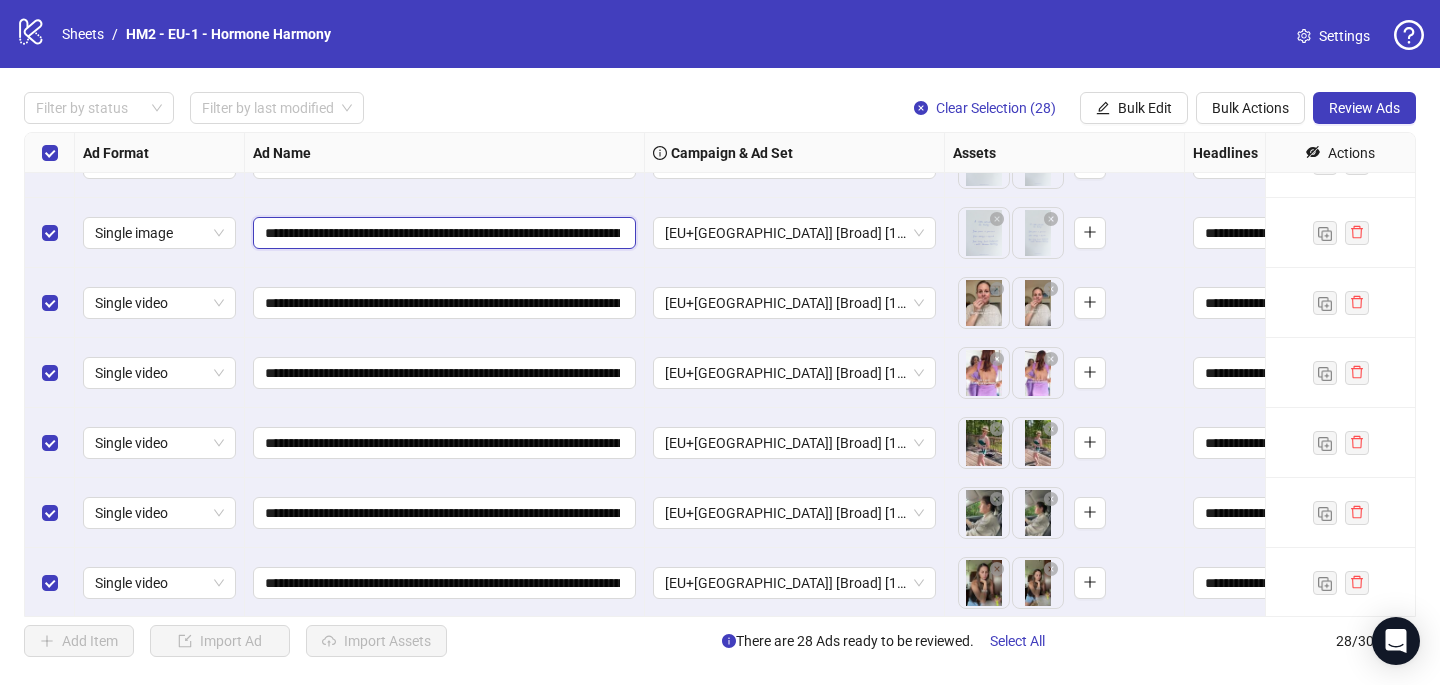 click on "**********" at bounding box center [442, 233] 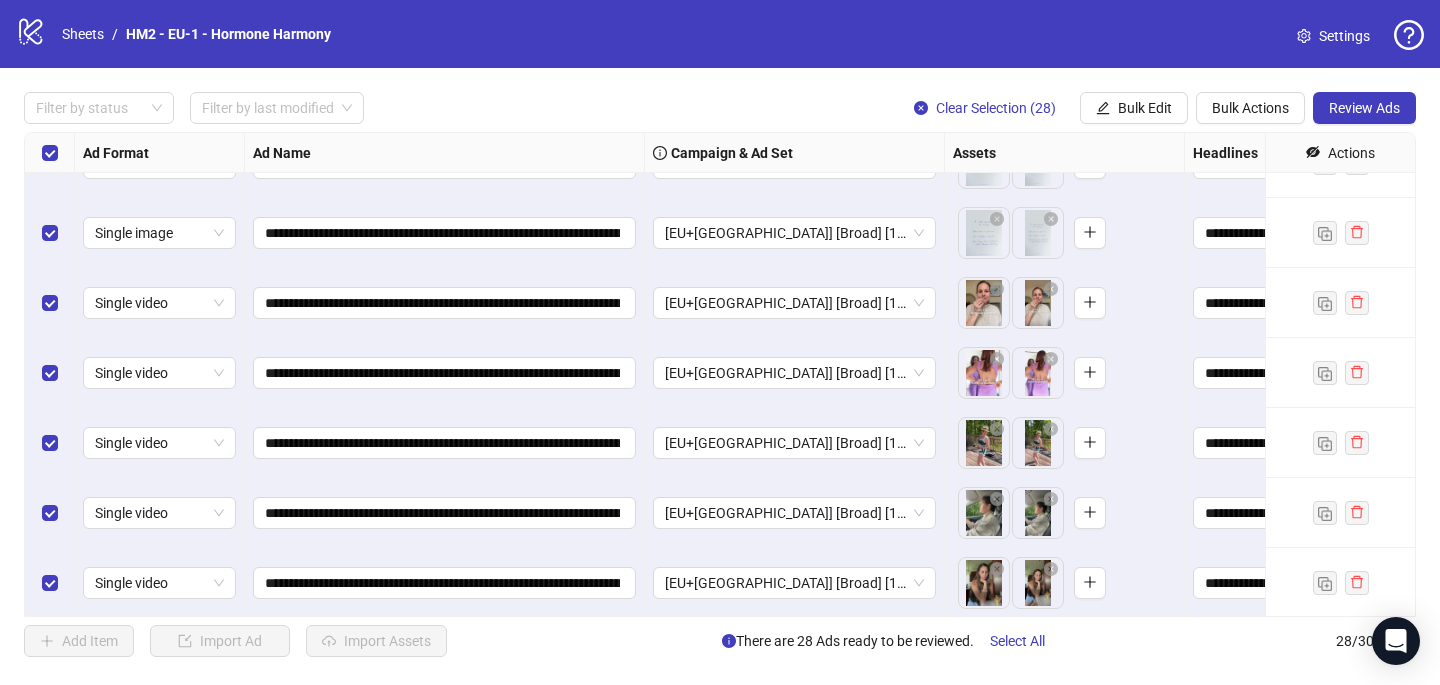 click on "**********" at bounding box center [445, 233] 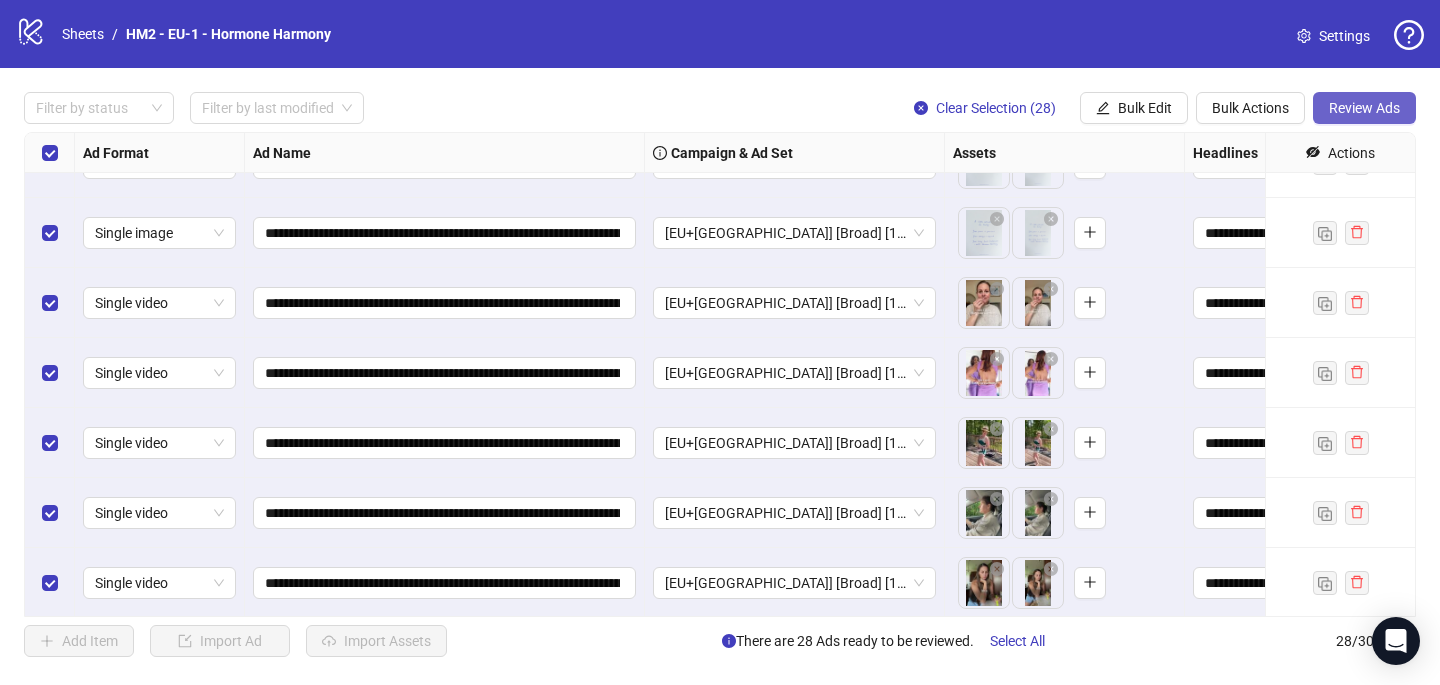 click on "Review Ads" at bounding box center [1364, 108] 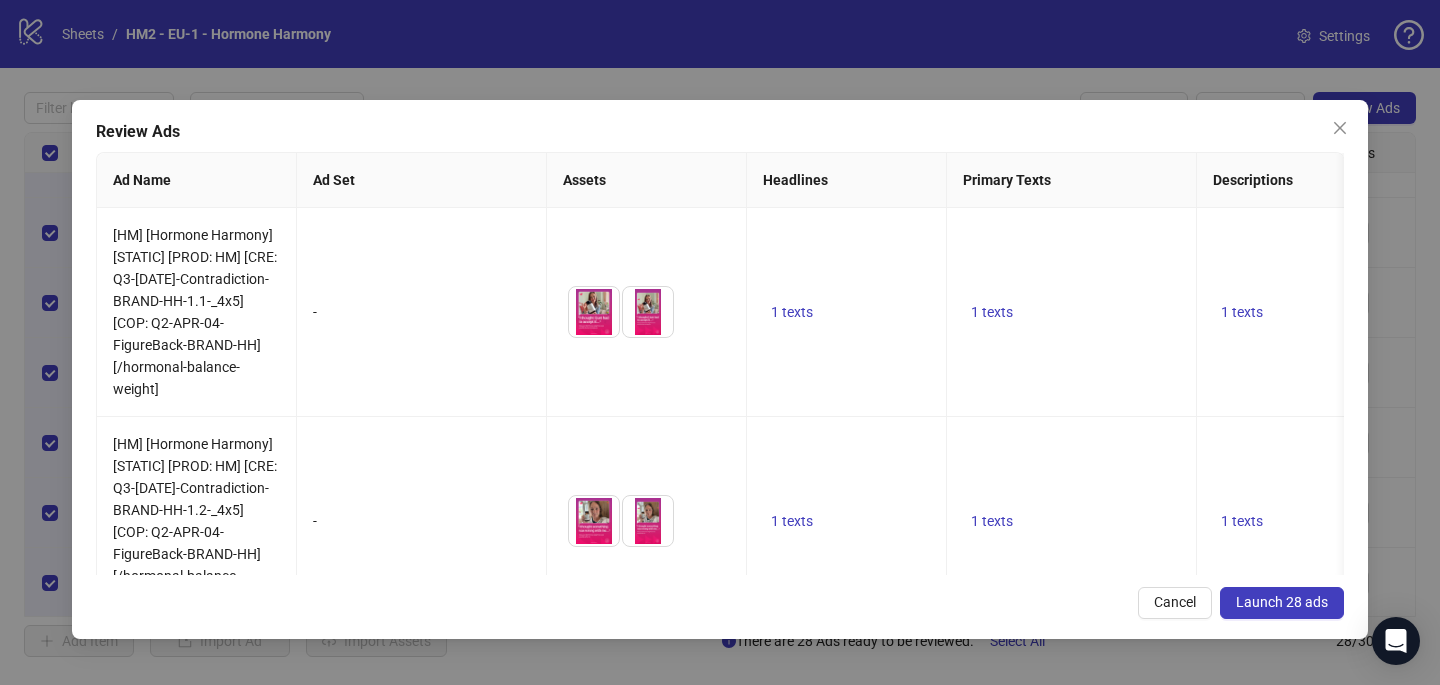 click on "Review Ads Ad Name Ad Set Assets Headlines Primary Texts Descriptions Destination URL Display URL Call to Action Facebook Page Product Set ID Leadgen Form Instagram User Status Pixel URL Parameters                                 [HM] [Hormone Harmony] [STATIC] [PROD: HM] [CRE: Q3-[DATE]-Contradiction-BRAND-HH-1.1-_4x5] [COP: Q2-APR-04-FigureBack-BRAND-HH] [/hormonal-balance-weight] -
To pick up a draggable item, press the space bar.
While dragging, use the arrow keys to move the item.
Press space again to drop the item in its new position, or press escape to cancel.
1 texts 1 texts 1 texts [URL][DOMAIN_NAME] Shop now Happy Mammoth - thehappymammoth ACTIVE [PERSON_NAME] Pixel utm_source=facebook&utm_medium=cpc&utm_campaign=|FB|_{{[DOMAIN_NAME]}}&utm_content={{[DOMAIN_NAME]}}&utm_term={{[DOMAIN_NAME]}}&WickedSource=Facebook&WickedID={{[DOMAIN_NAME]}}&tw_source={{site_source_name}}&tw_adid={{[DOMAIN_NAME]}} - 1 texts 1 texts 1 texts Shop now Happy Mammoth - - -" at bounding box center [720, 369] 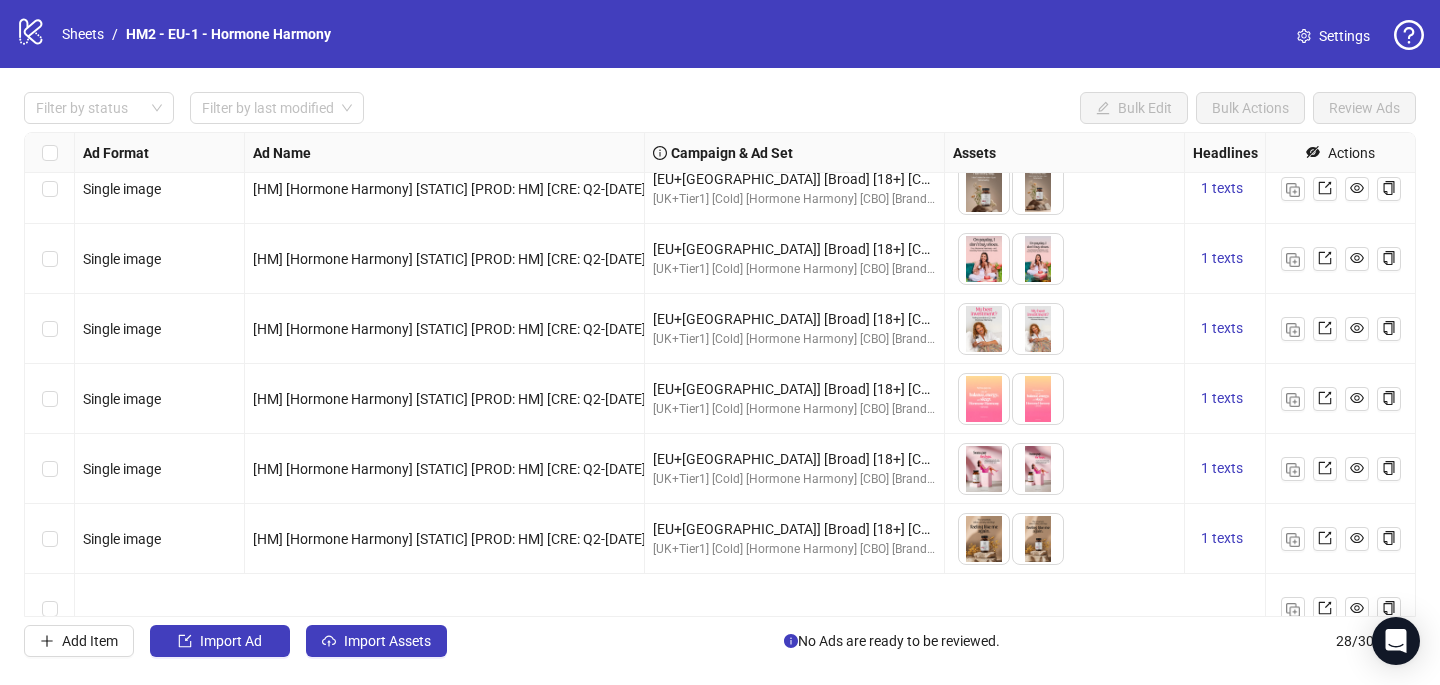 scroll, scrollTop: 0, scrollLeft: 0, axis: both 